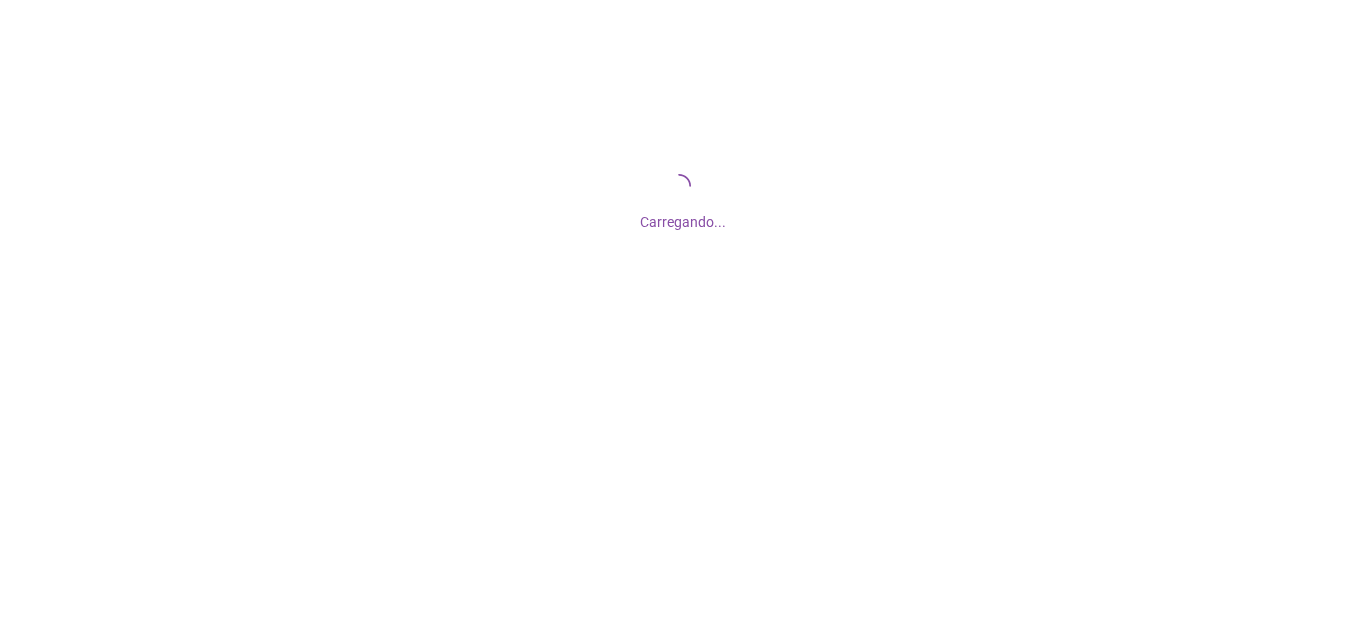 scroll, scrollTop: 0, scrollLeft: 0, axis: both 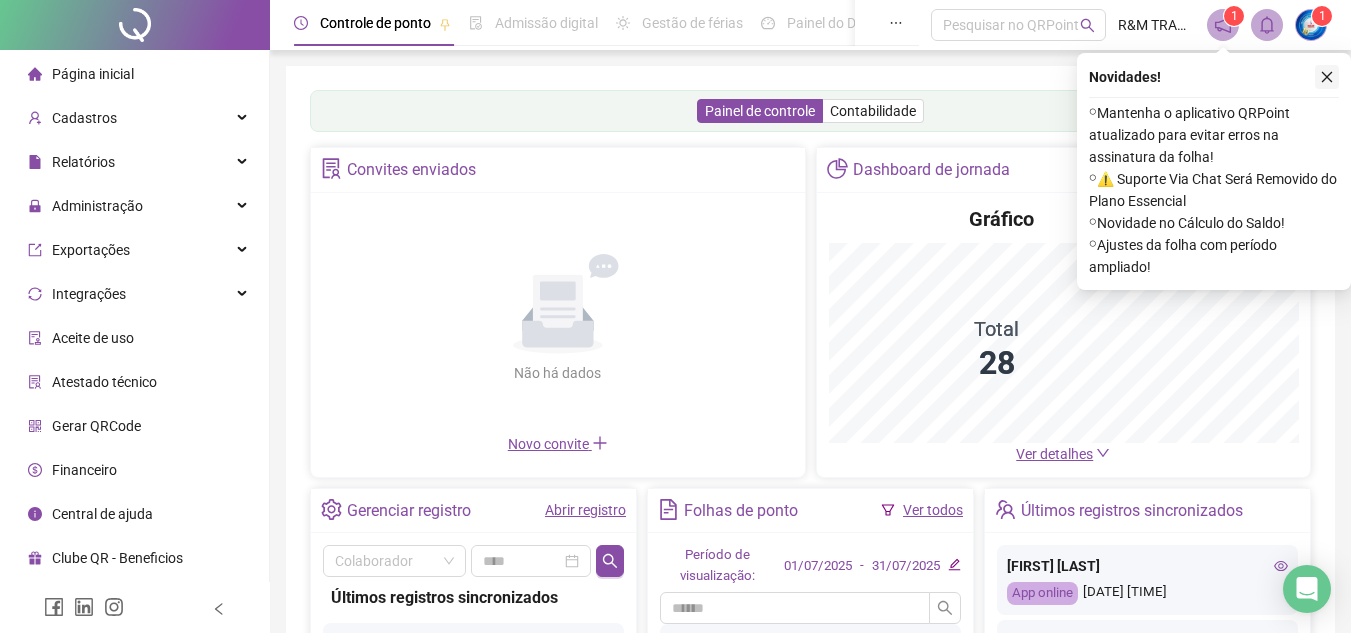 click 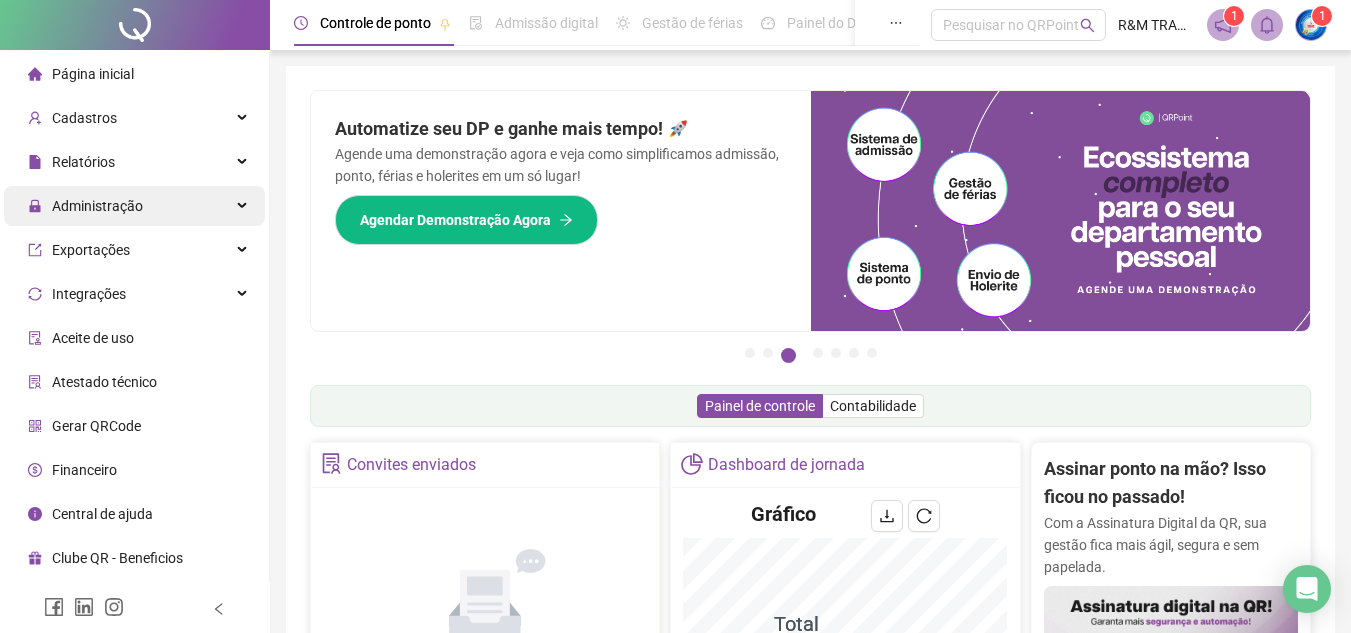 click on "Administração" at bounding box center [134, 206] 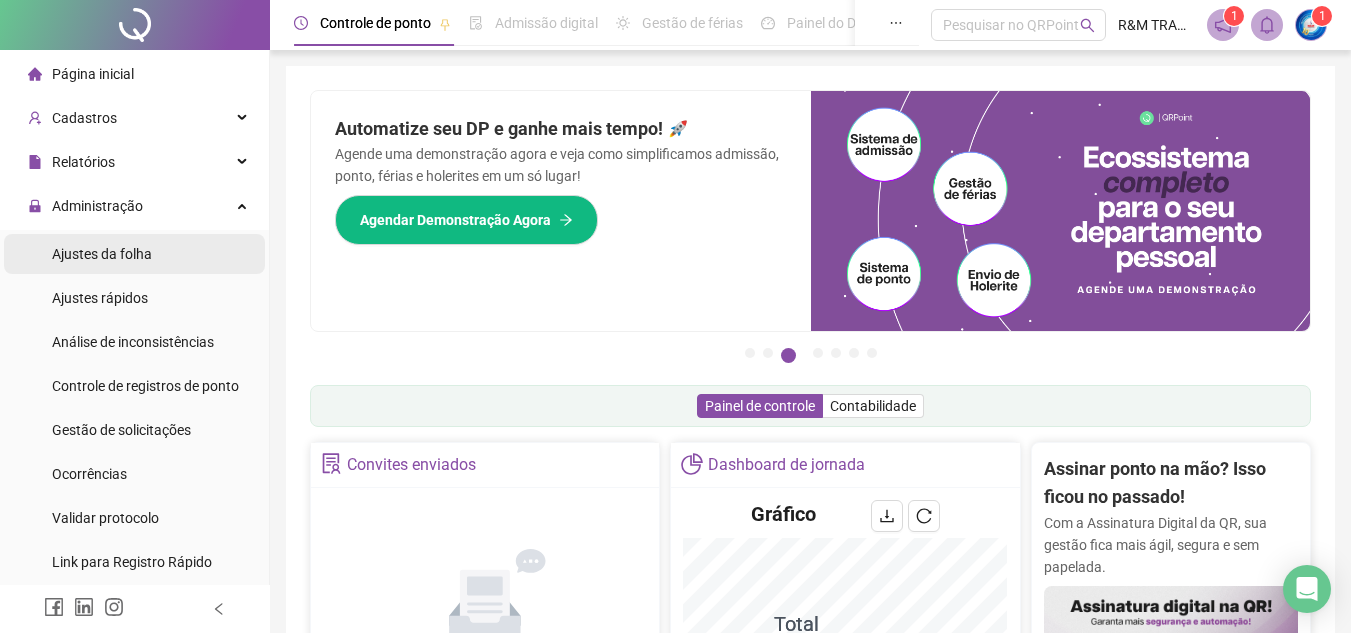 click on "Ajustes da folha" at bounding box center (134, 254) 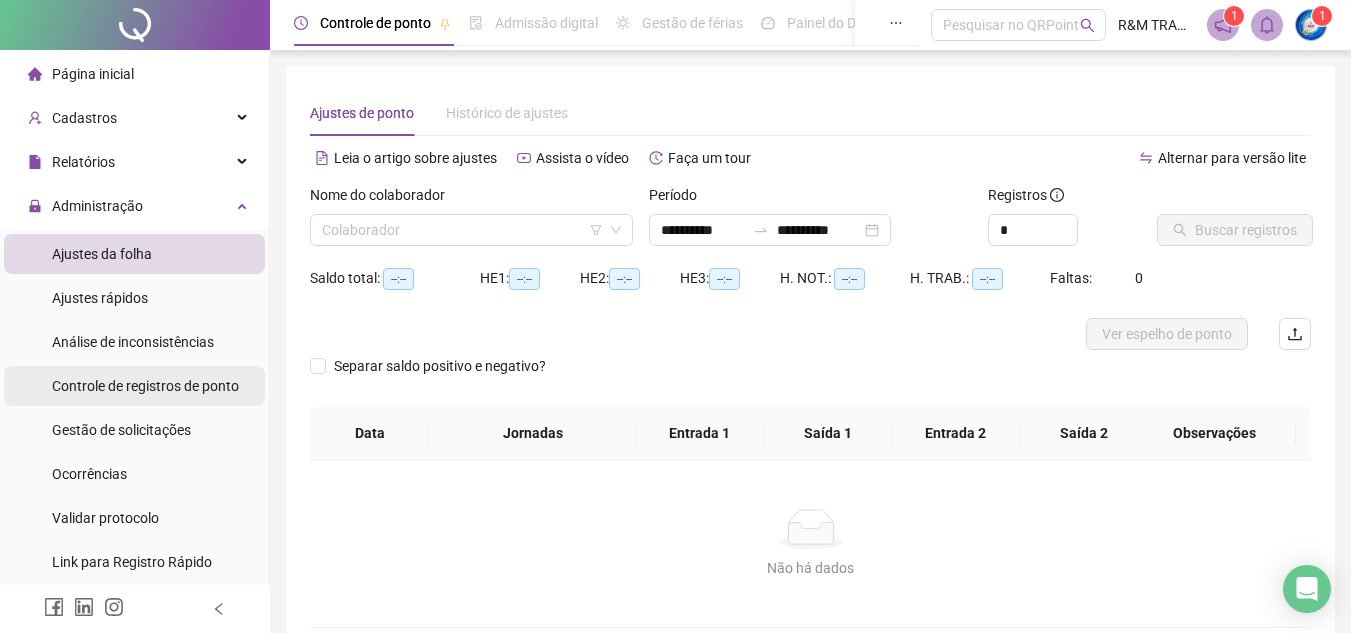 click on "Controle de registros de ponto" at bounding box center [145, 386] 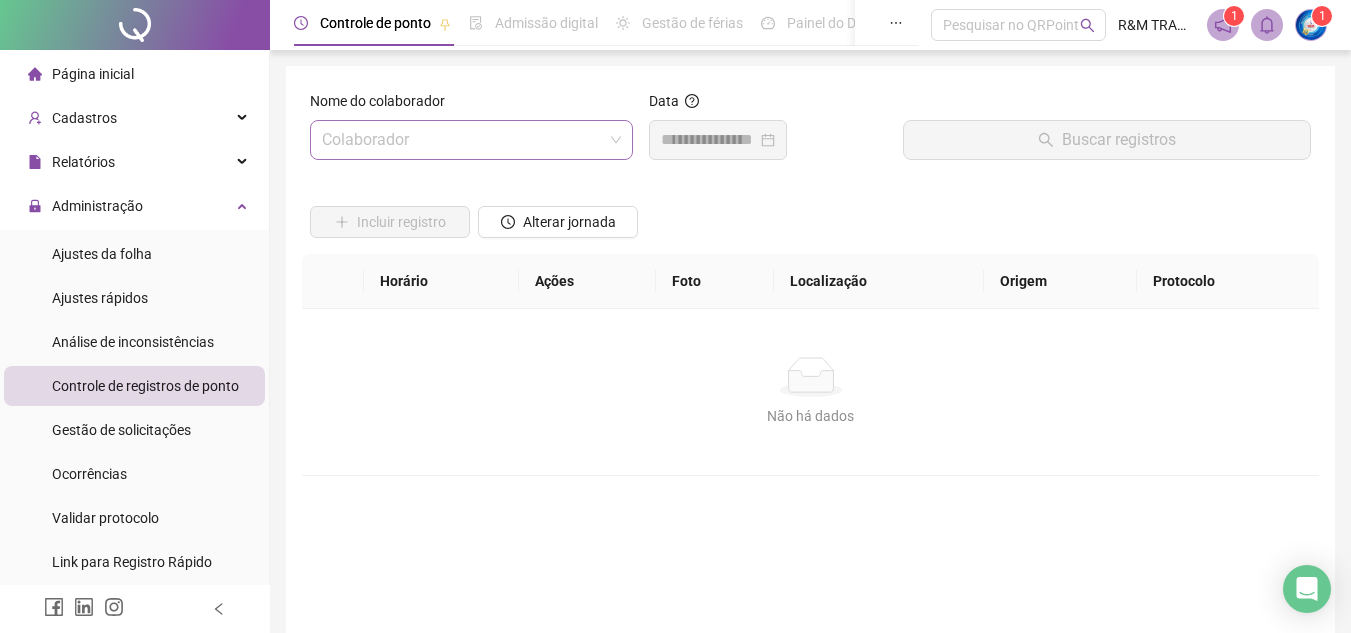 click at bounding box center (462, 140) 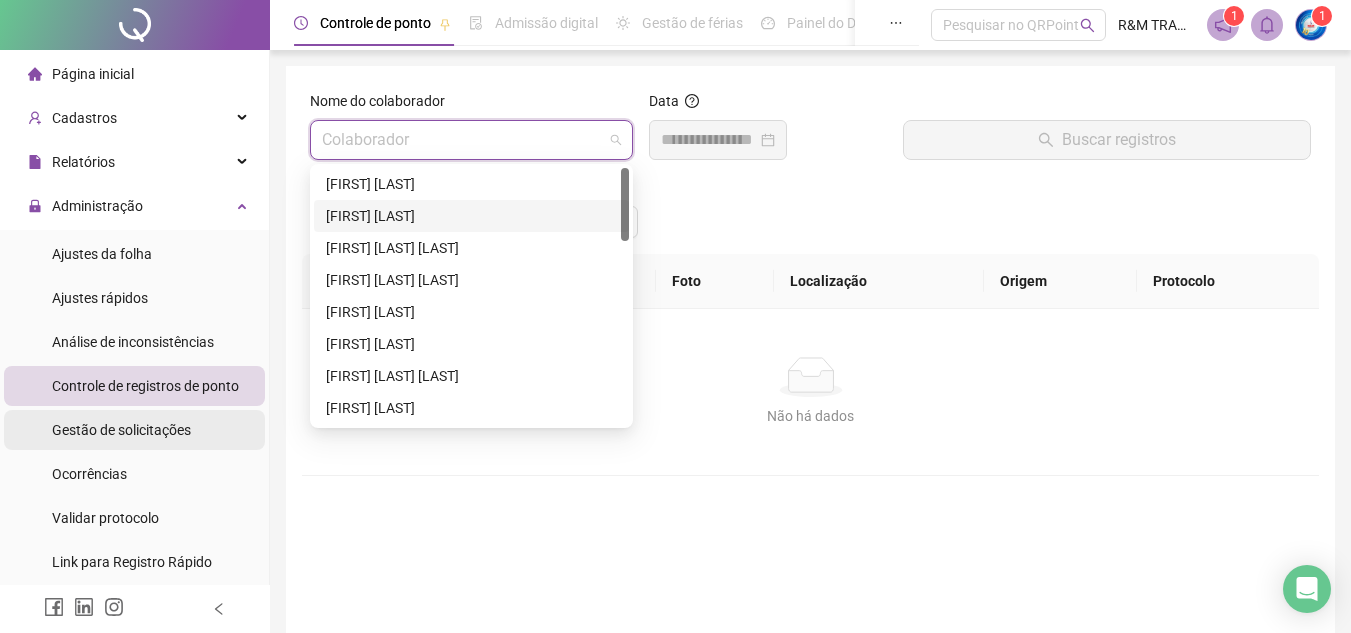 click on "Gestão de solicitações" at bounding box center (121, 430) 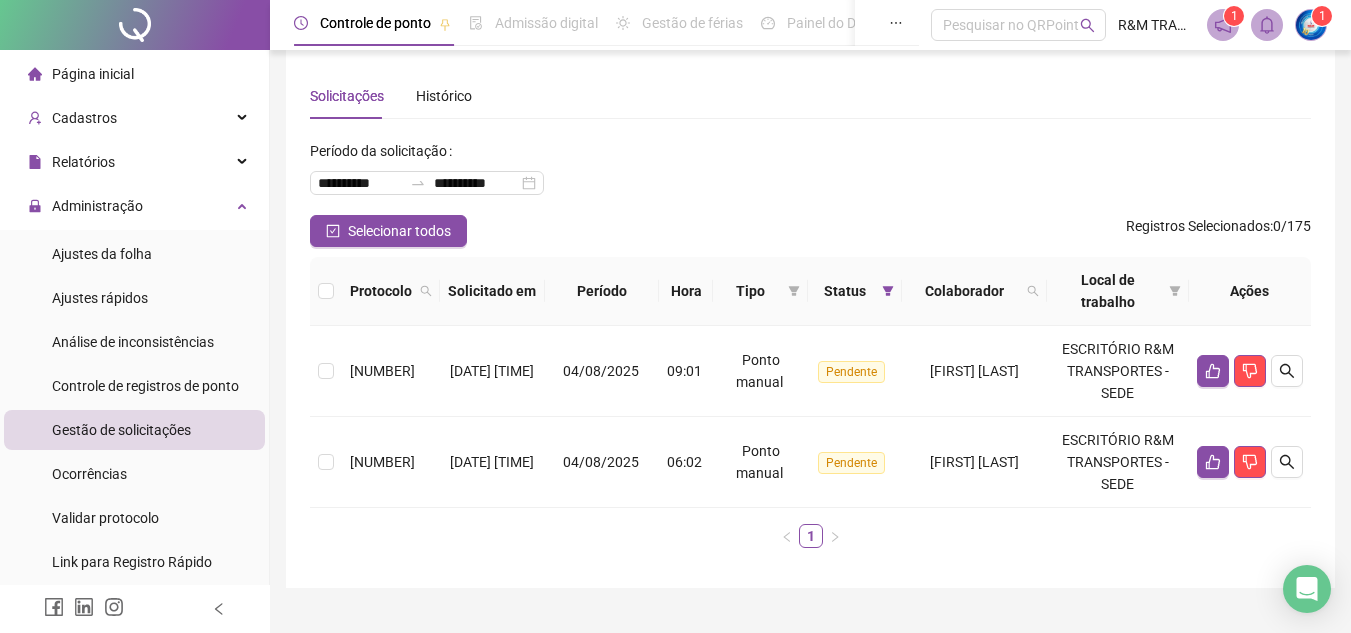 scroll, scrollTop: 0, scrollLeft: 0, axis: both 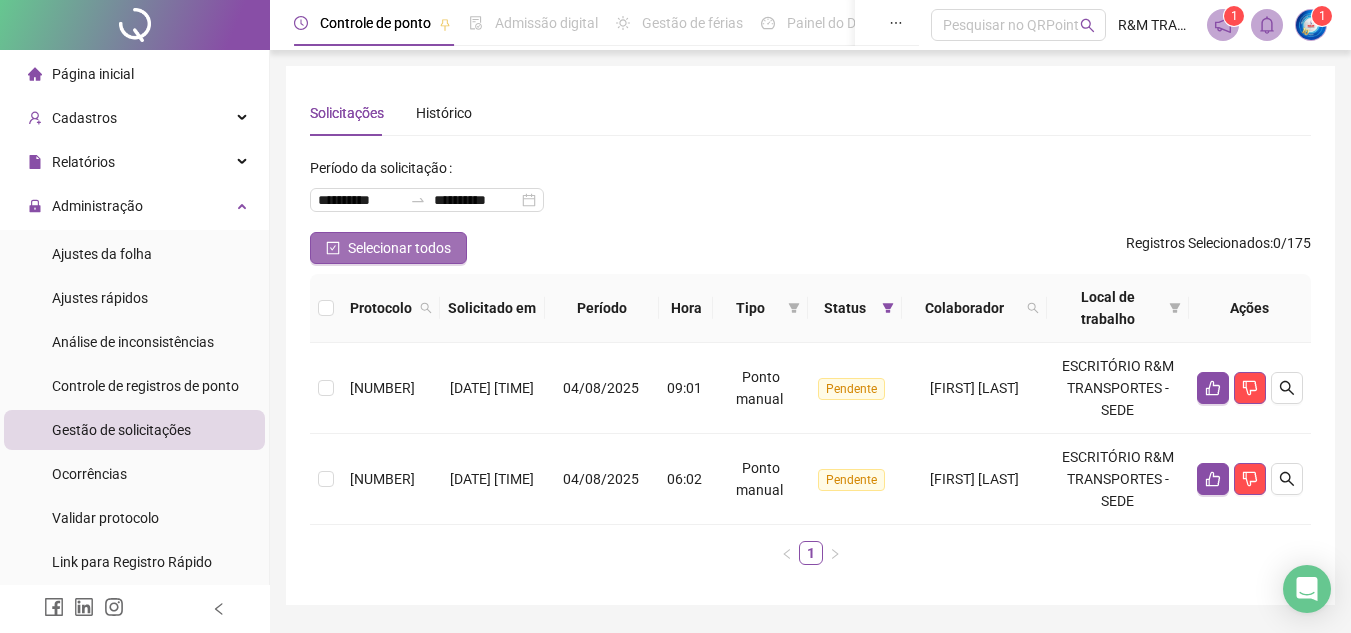 click on "Selecionar todos" at bounding box center (399, 248) 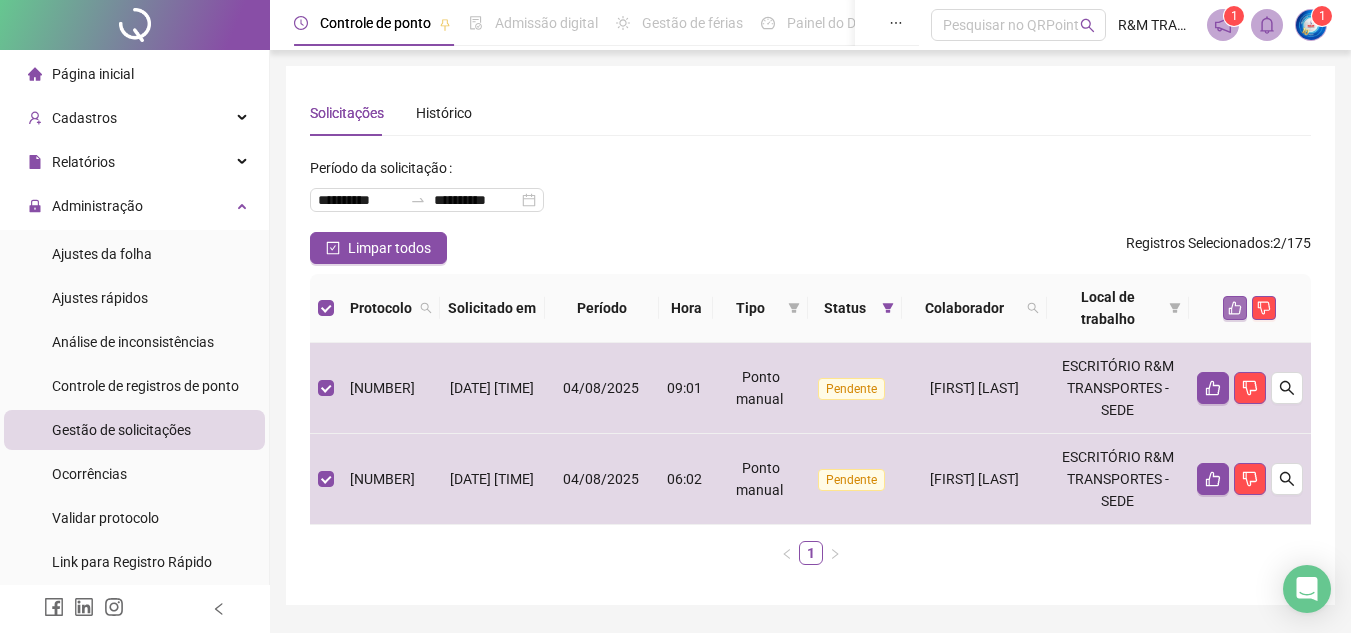click 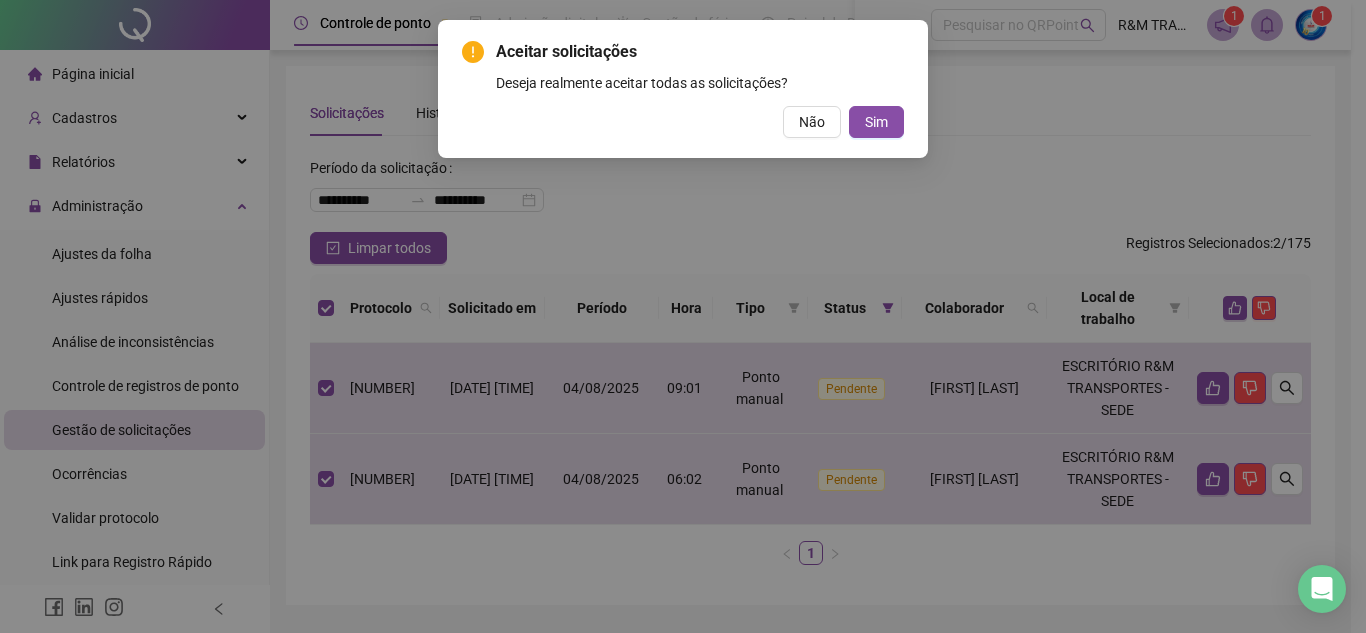 click on "Sim" at bounding box center [876, 122] 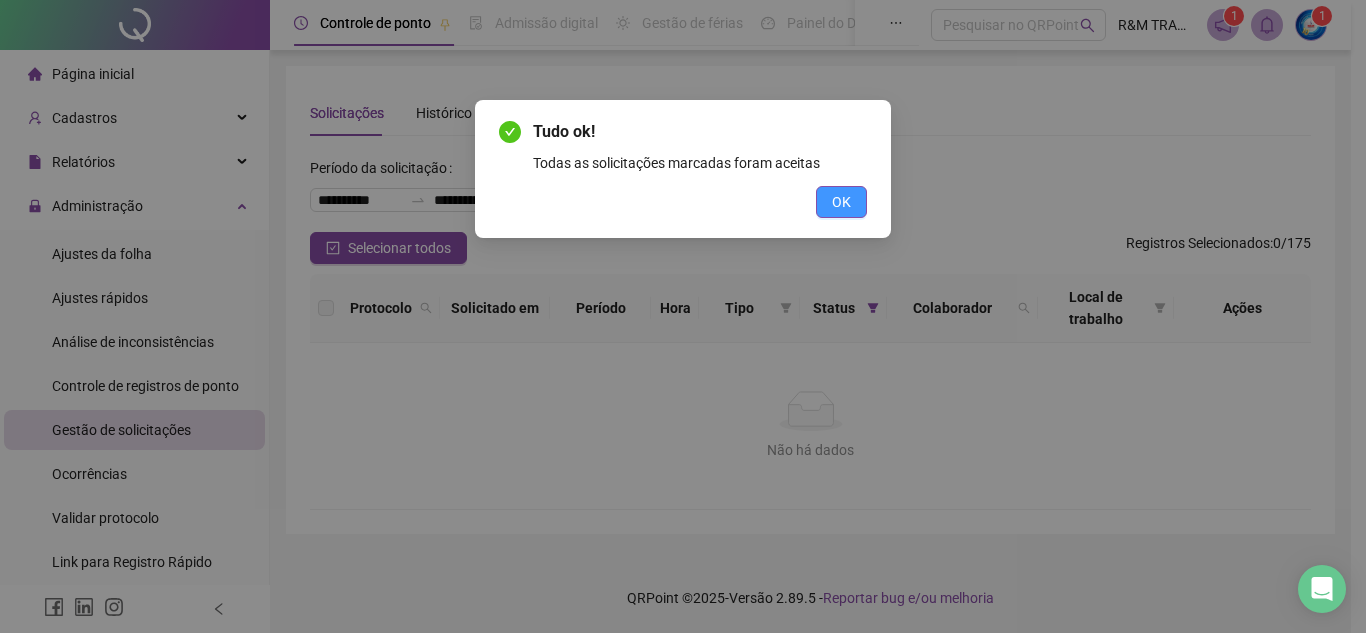 click on "OK" at bounding box center (841, 202) 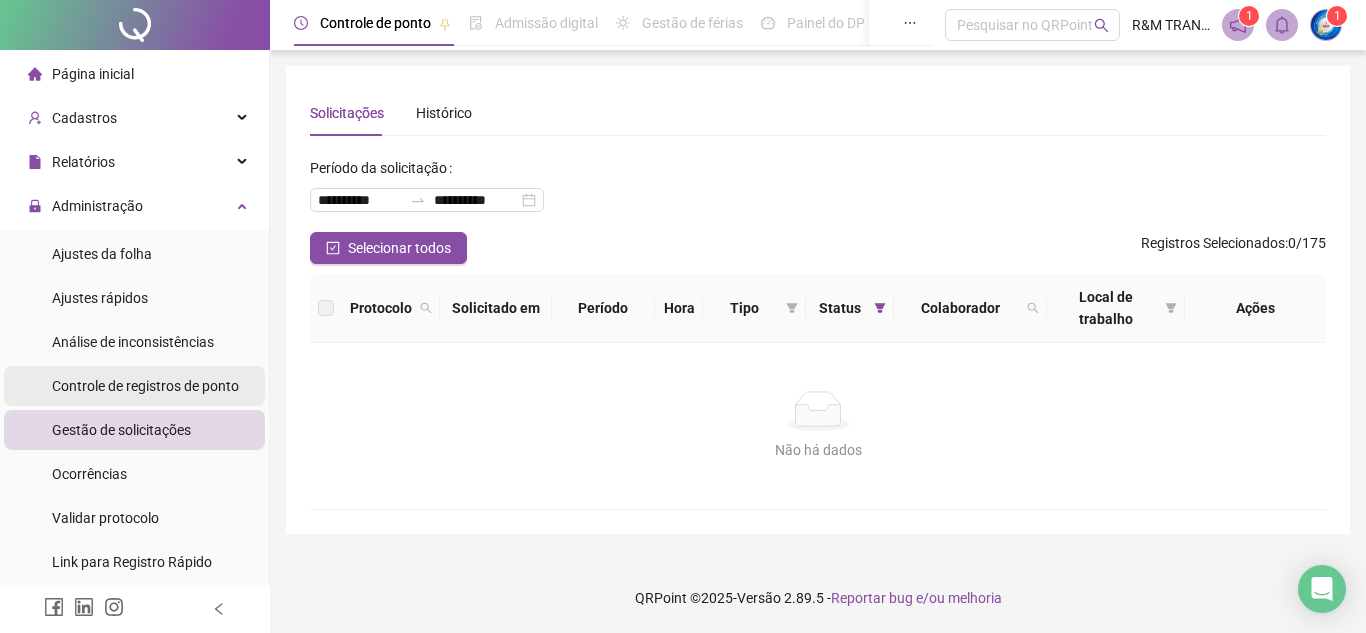 click on "Controle de registros de ponto" at bounding box center [145, 386] 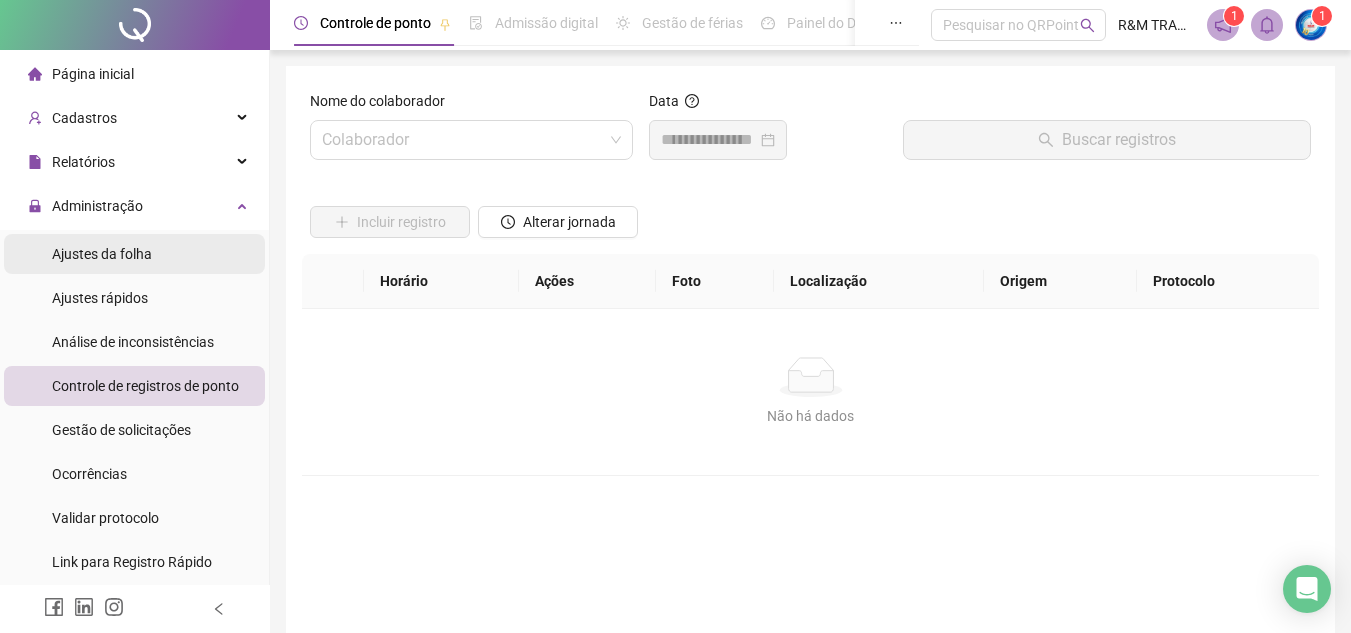 click on "Ajustes da folha" at bounding box center (134, 254) 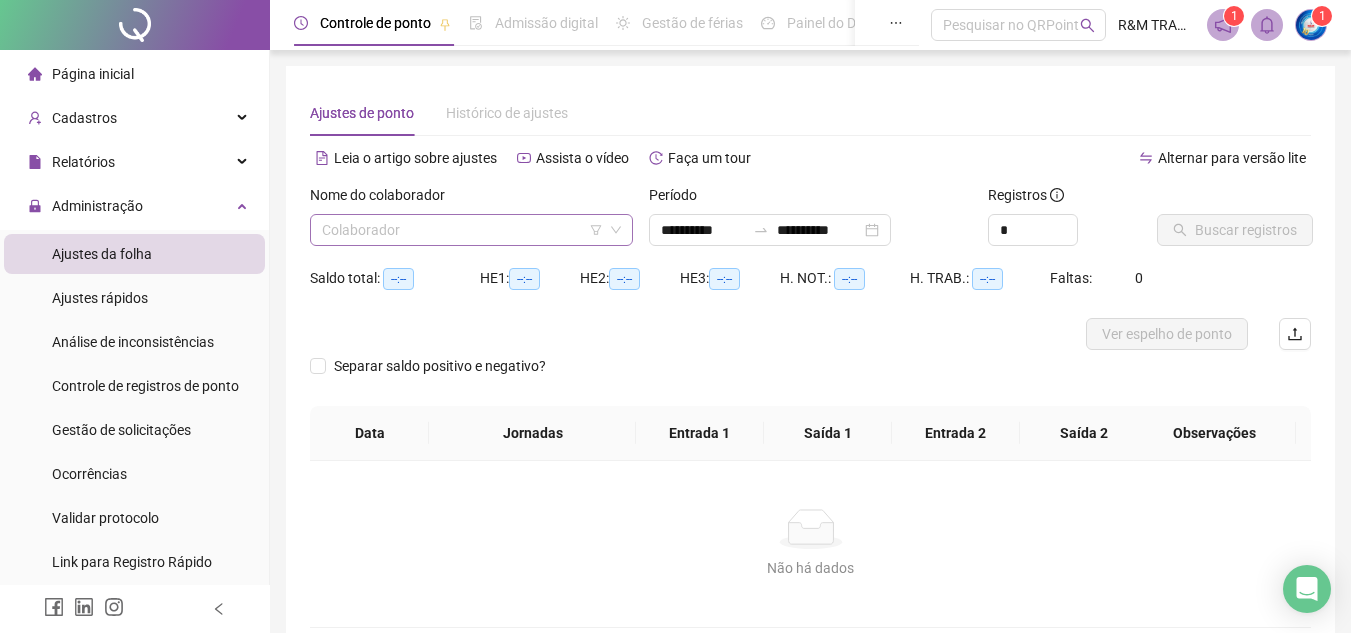 click at bounding box center [462, 230] 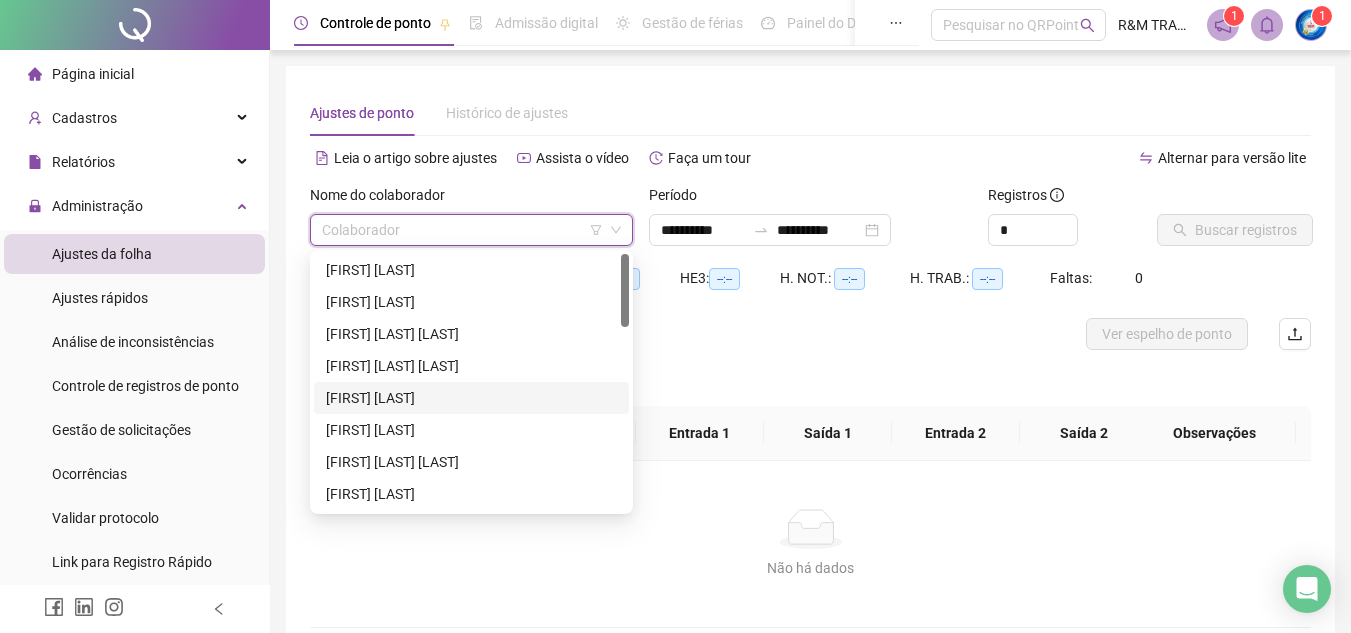 click on "[FIRST] [LAST]" at bounding box center [471, 398] 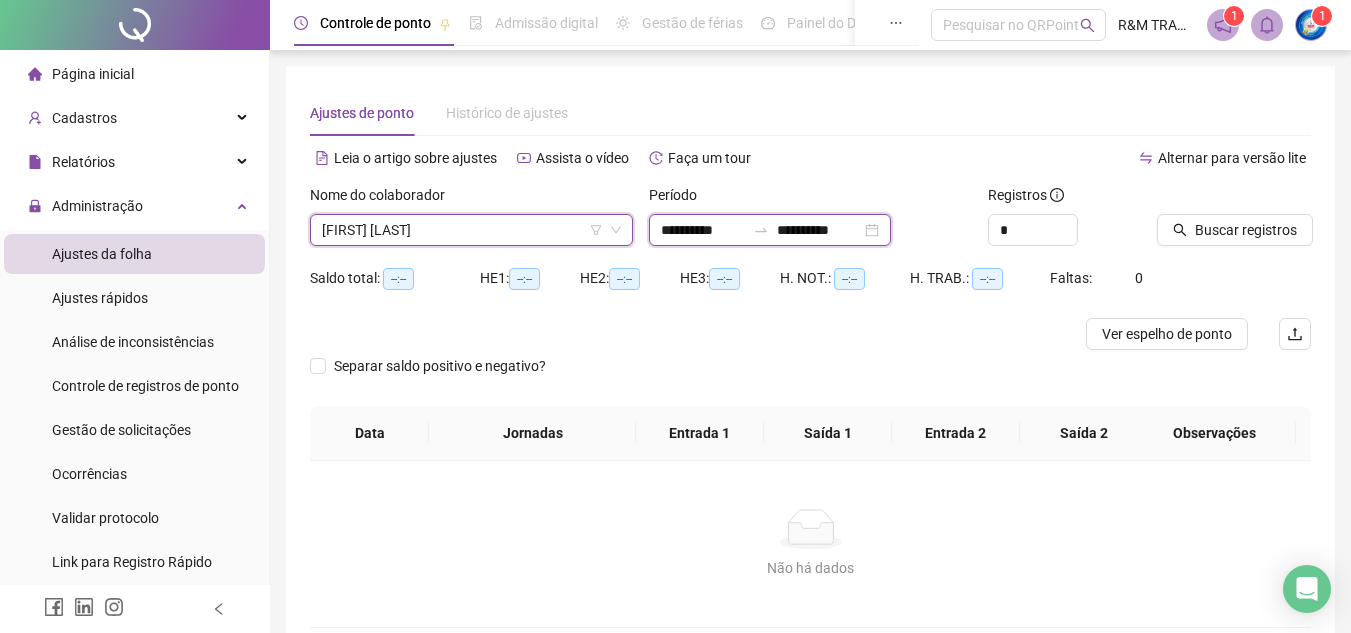 click on "**********" at bounding box center [703, 230] 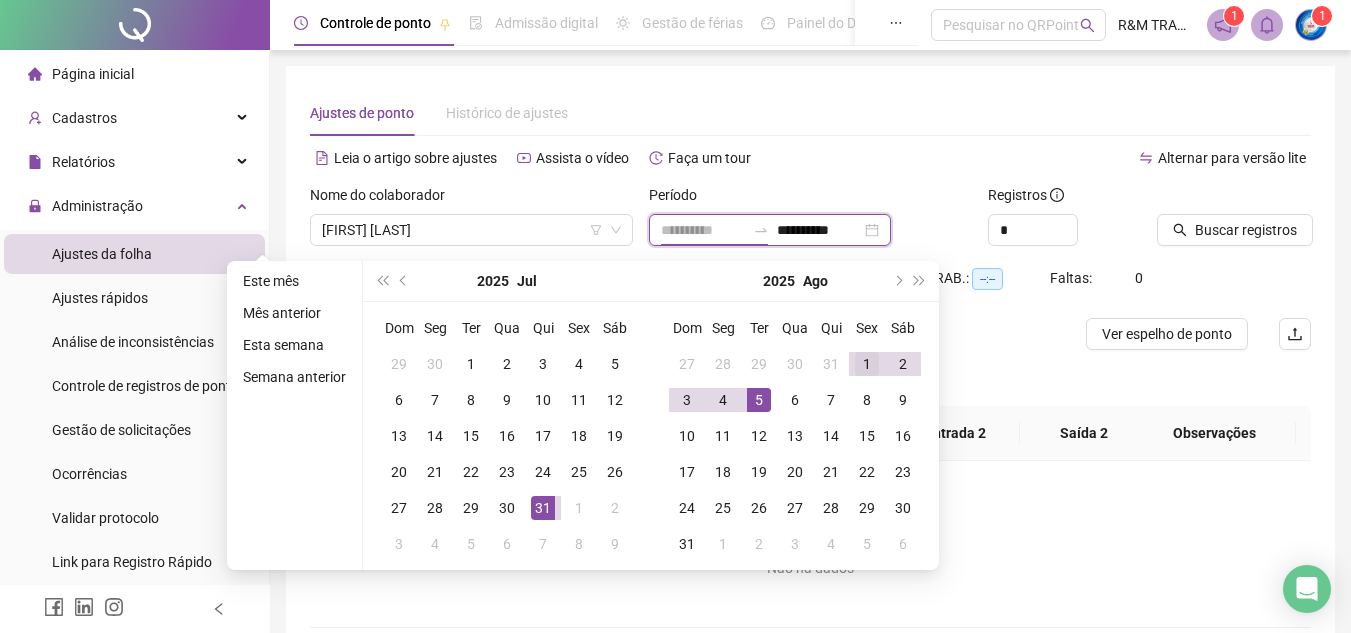 type on "**********" 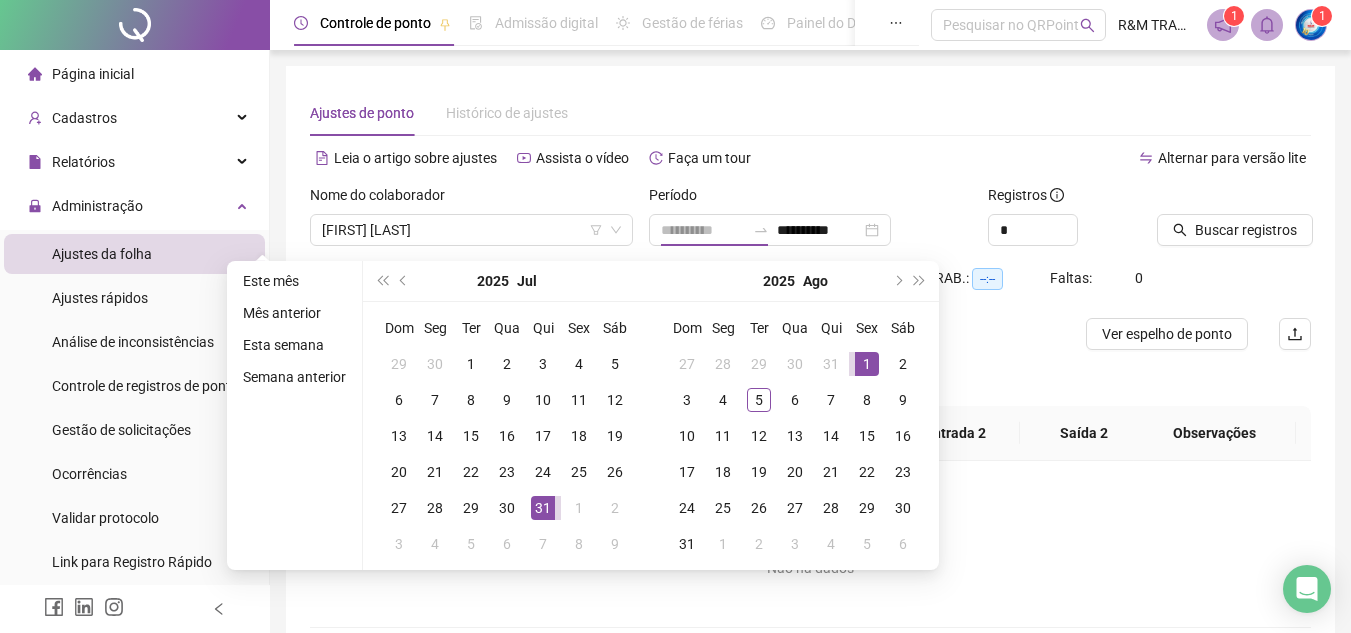 click on "1" at bounding box center (867, 364) 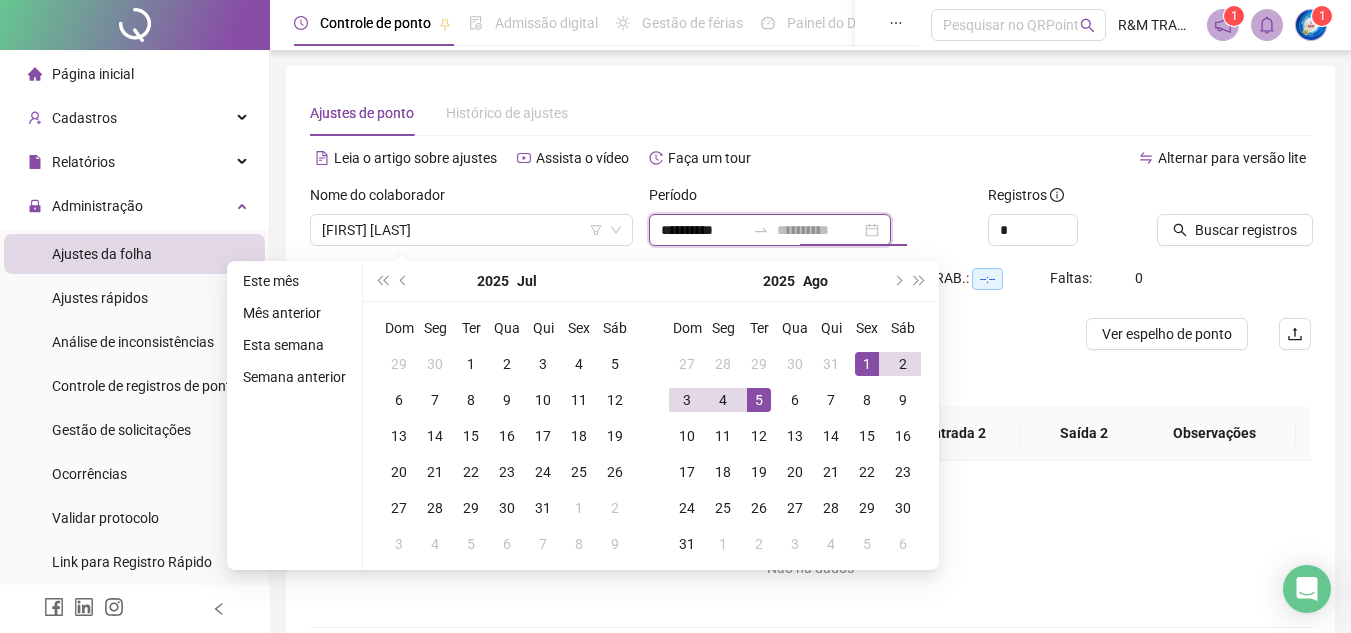 type on "**********" 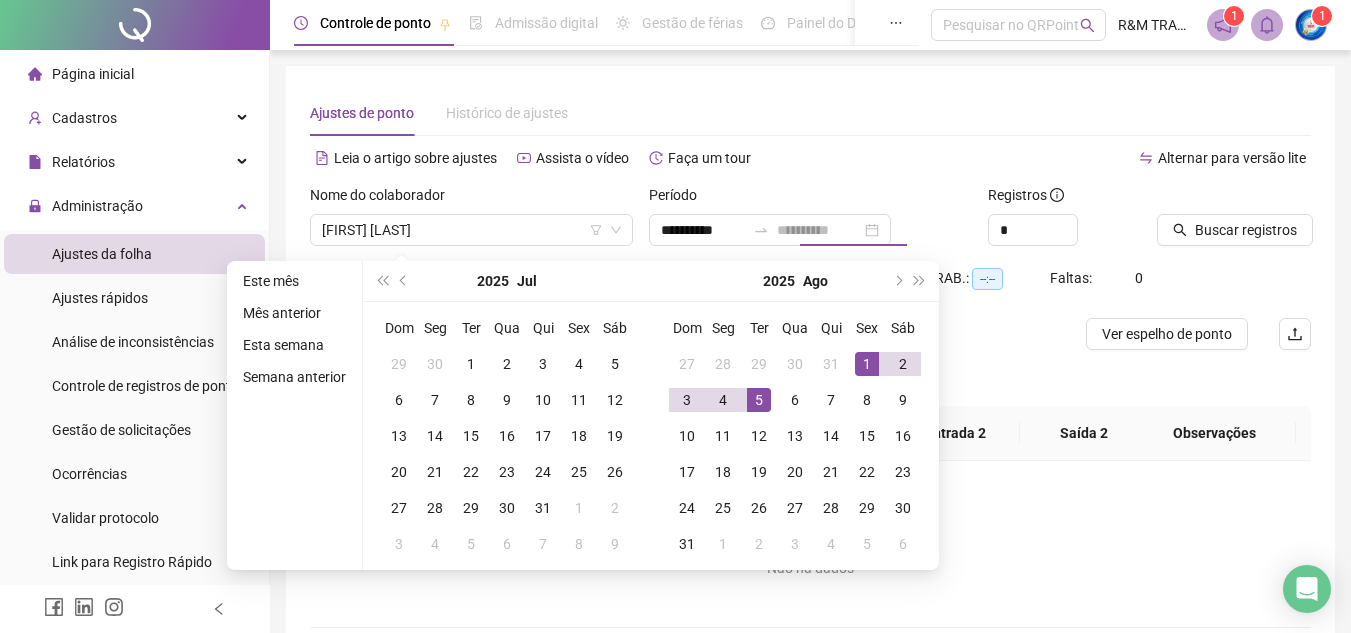 click on "5" at bounding box center [759, 400] 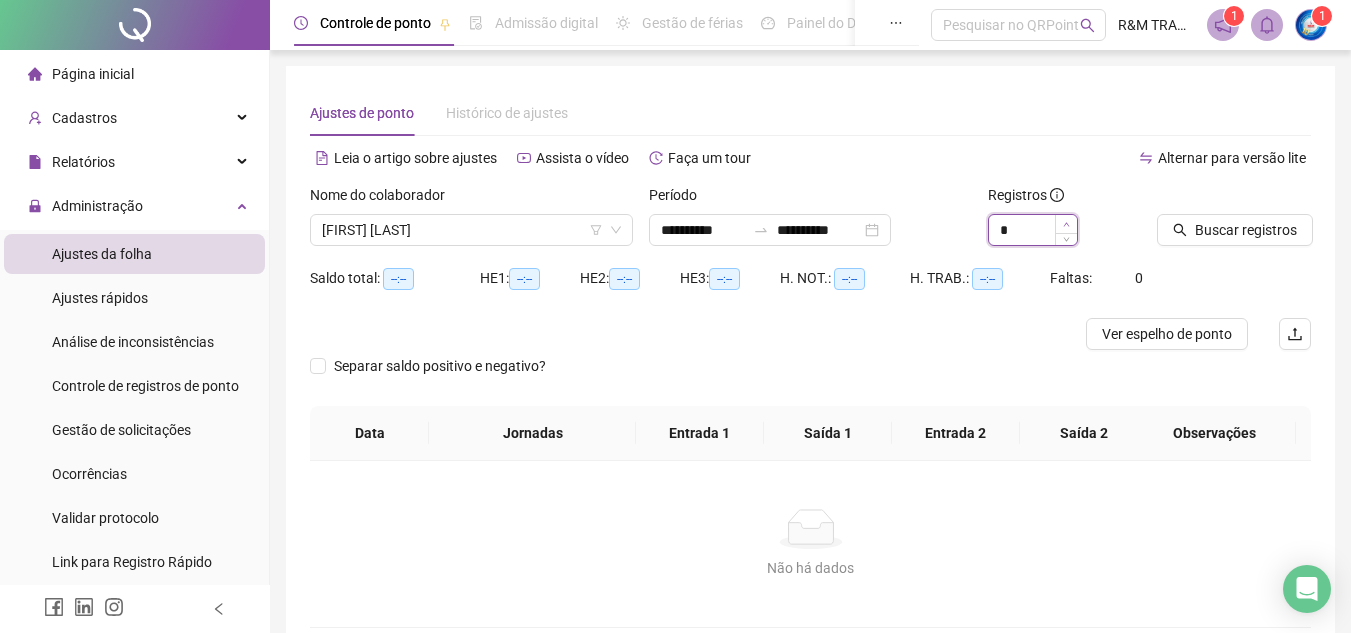 click 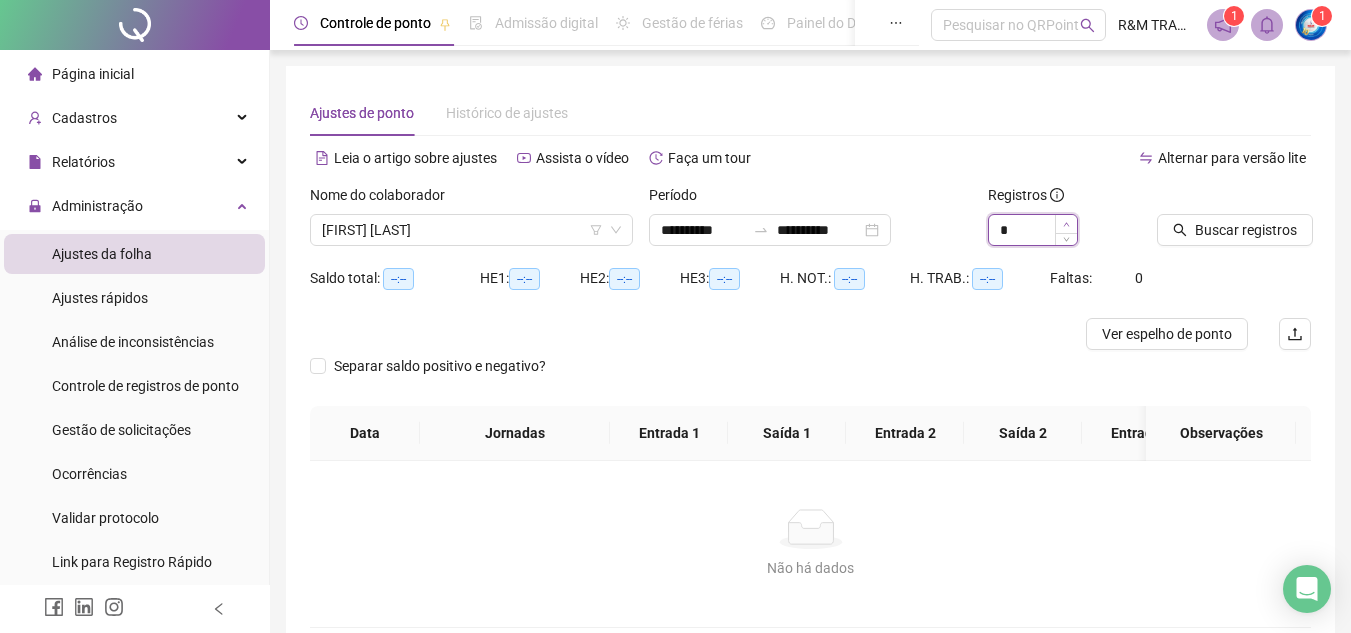 type on "*" 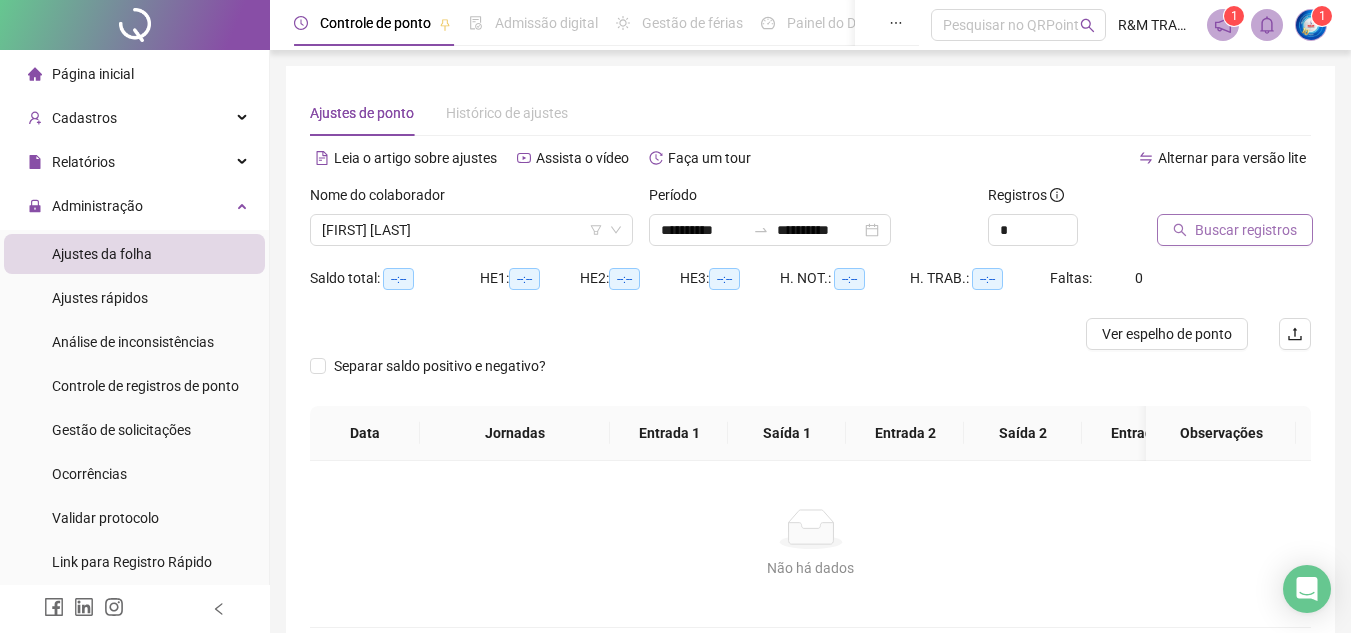click on "Buscar registros" at bounding box center [1246, 230] 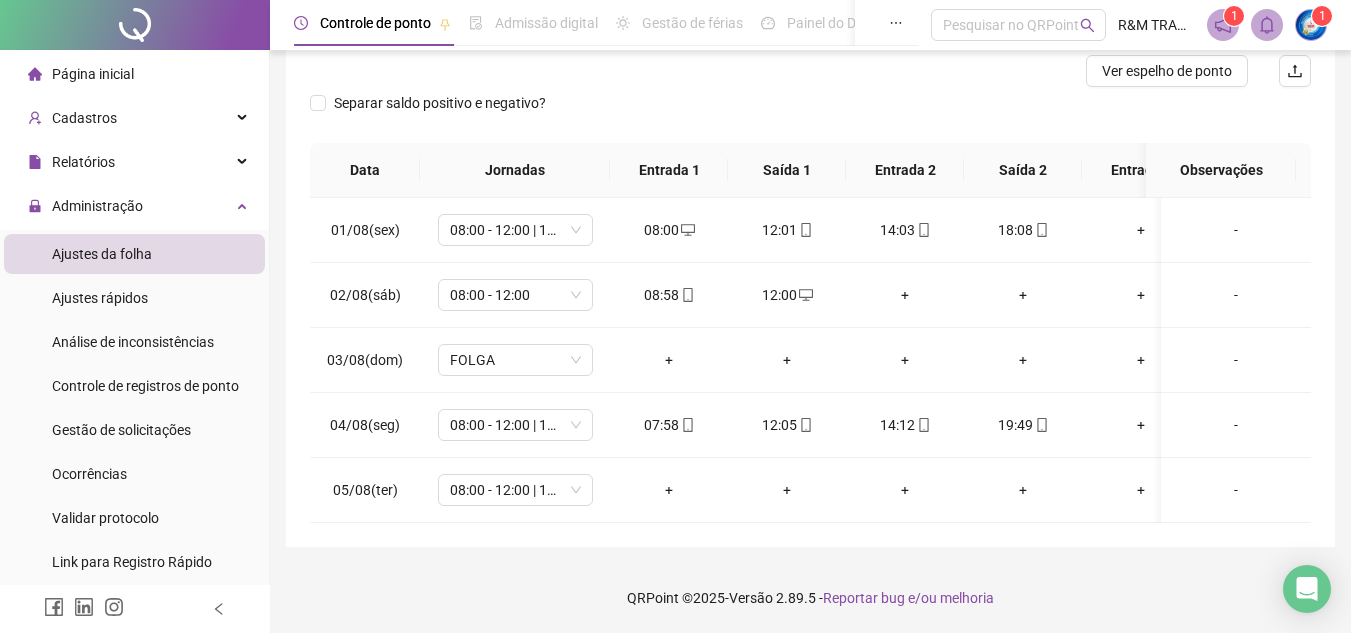scroll, scrollTop: 260, scrollLeft: 0, axis: vertical 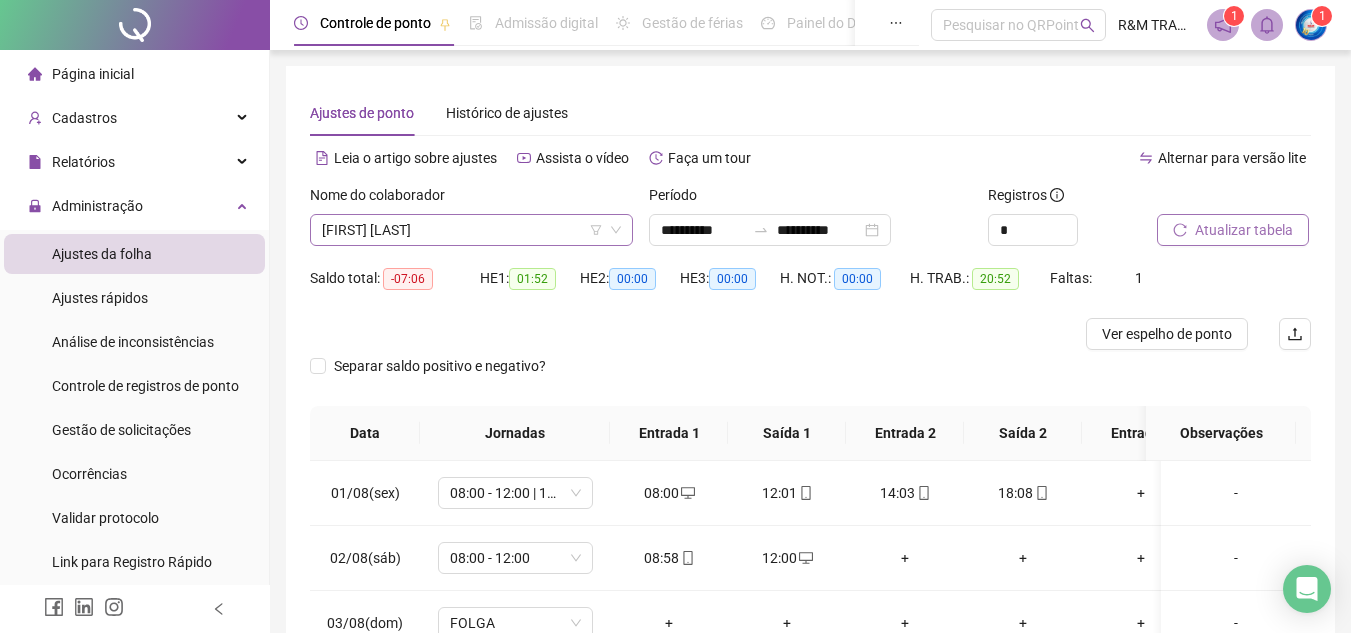 click on "[FIRST] [LAST]" at bounding box center (471, 230) 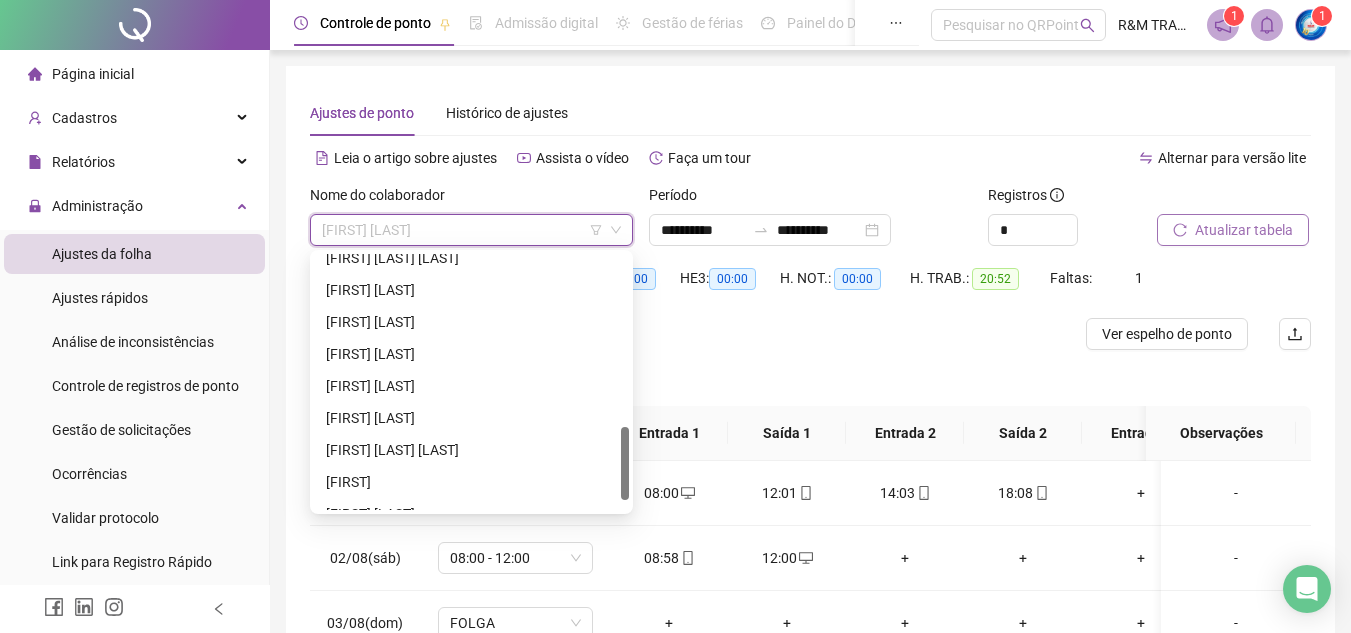 scroll, scrollTop: 640, scrollLeft: 0, axis: vertical 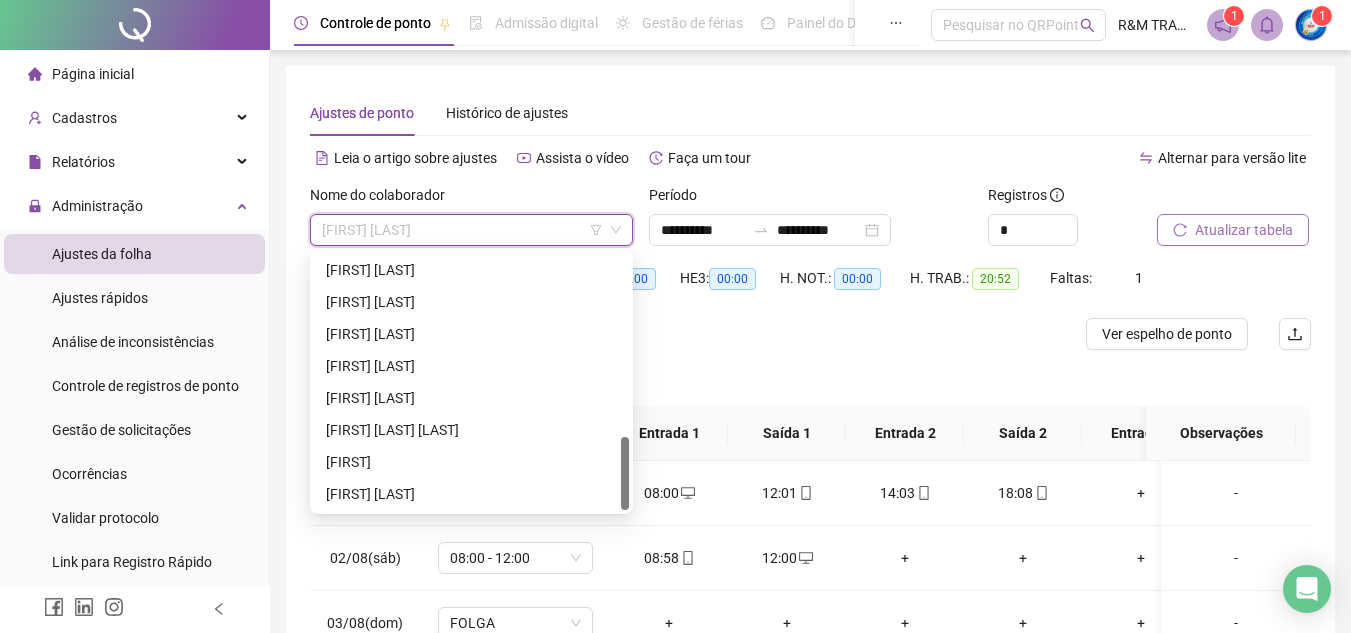 drag, startPoint x: 625, startPoint y: 281, endPoint x: 632, endPoint y: 466, distance: 185.13239 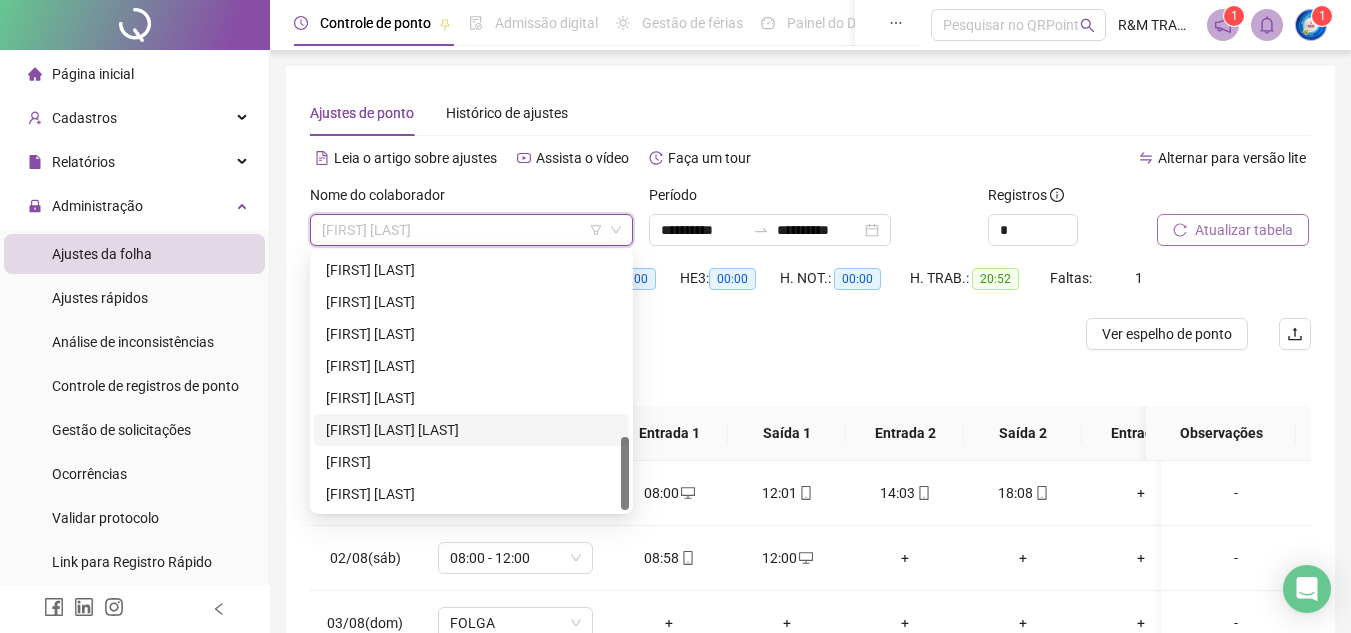 click on "[FIRST] [LAST] [LAST]" at bounding box center (471, 430) 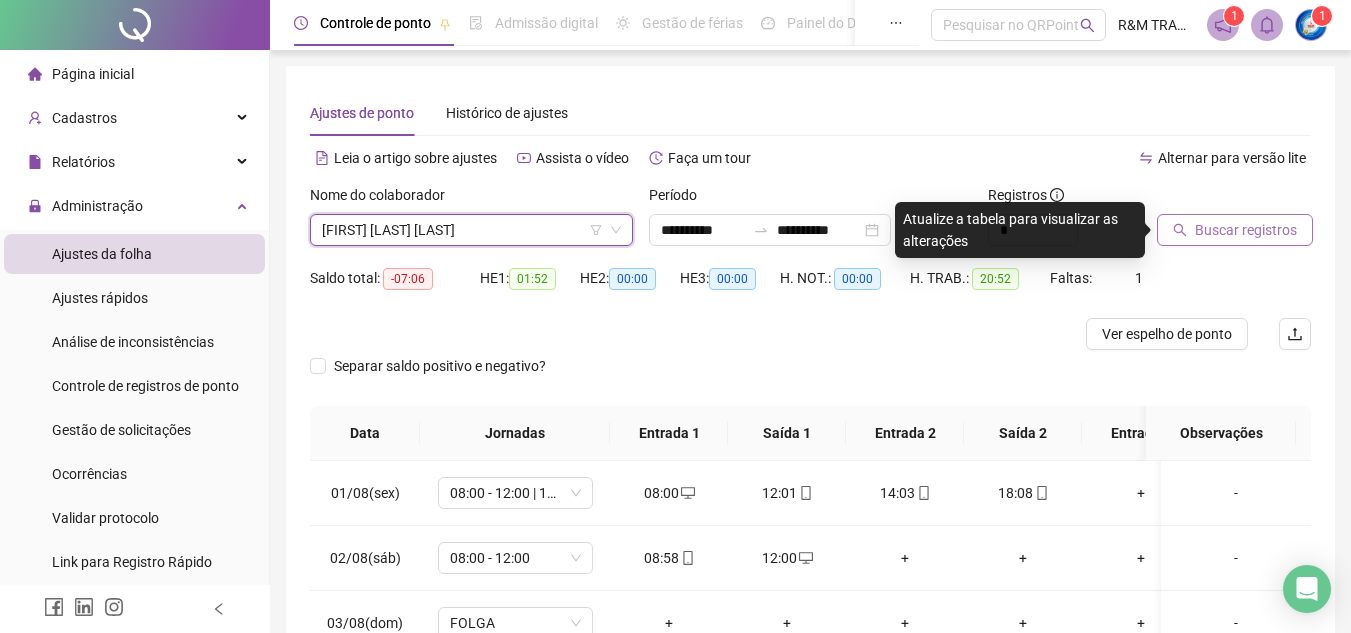 click on "Buscar registros" at bounding box center (1235, 230) 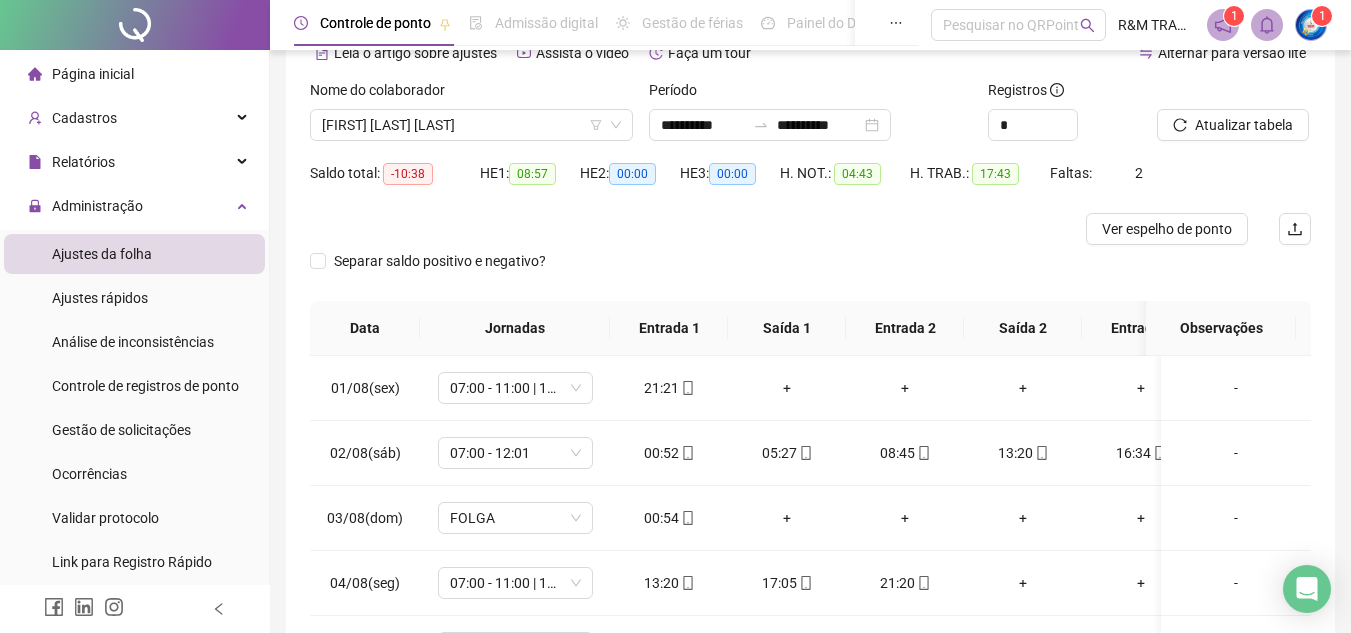 scroll, scrollTop: 278, scrollLeft: 0, axis: vertical 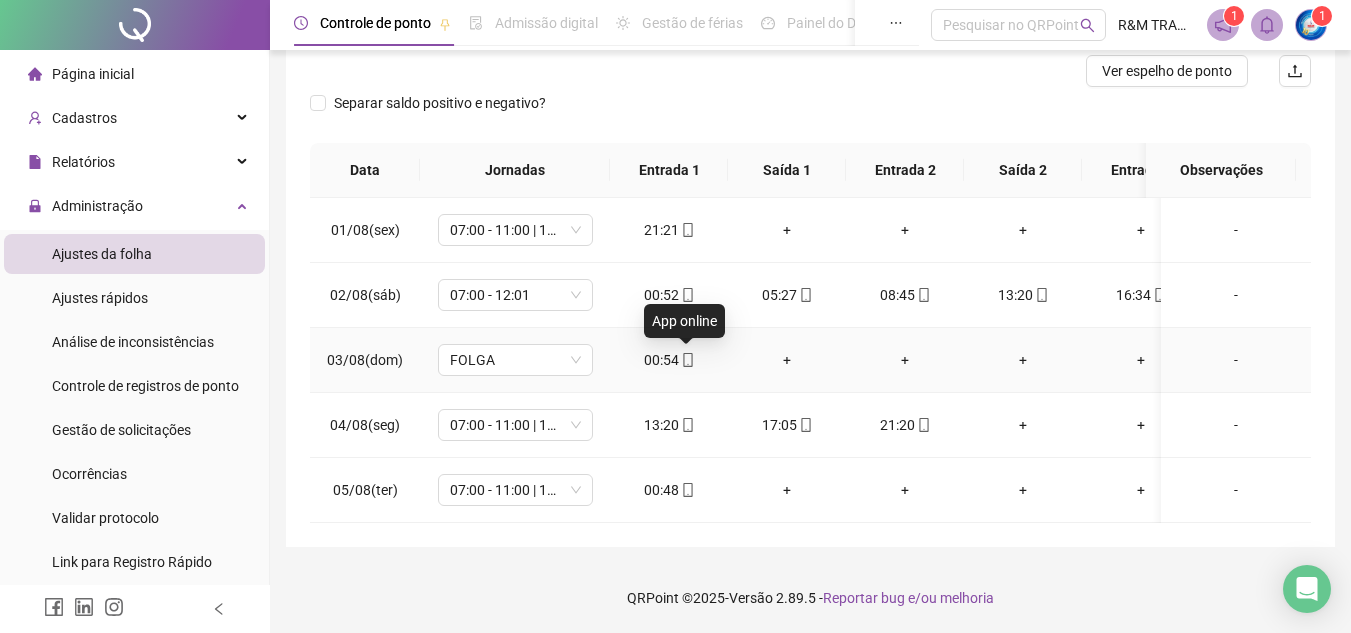 click 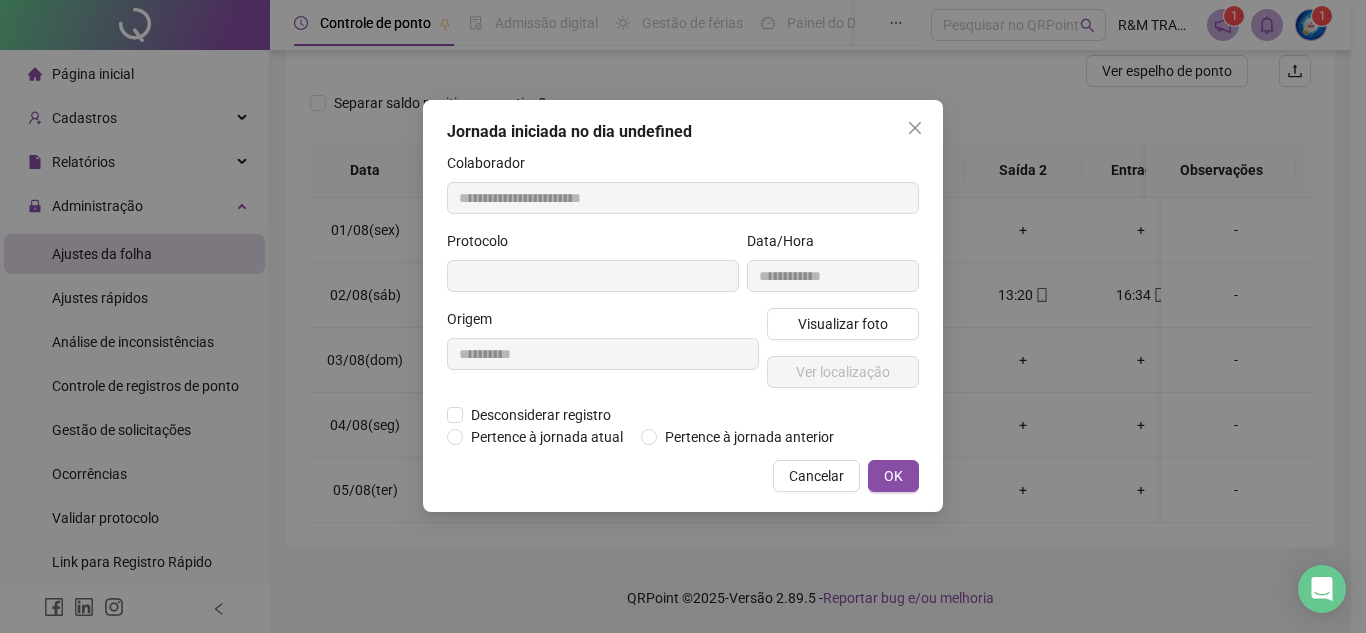 type on "**********" 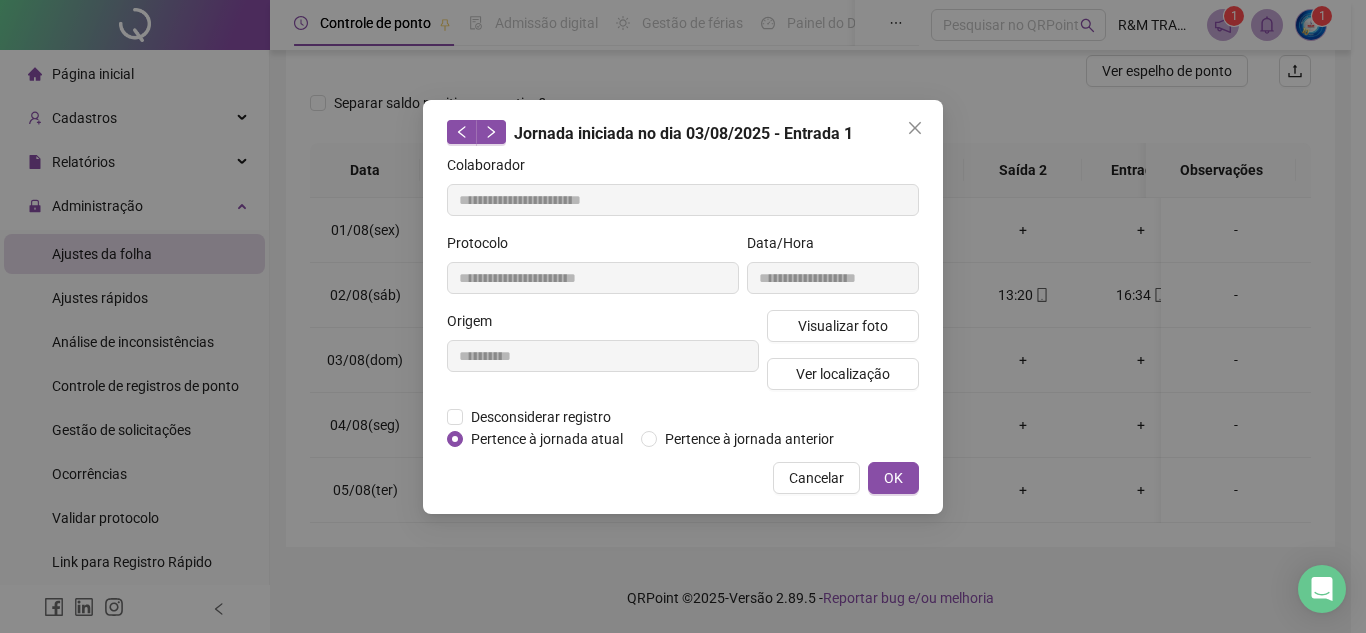 click on "Desconsiderar registro Pertence ao lanche" at bounding box center [683, 417] 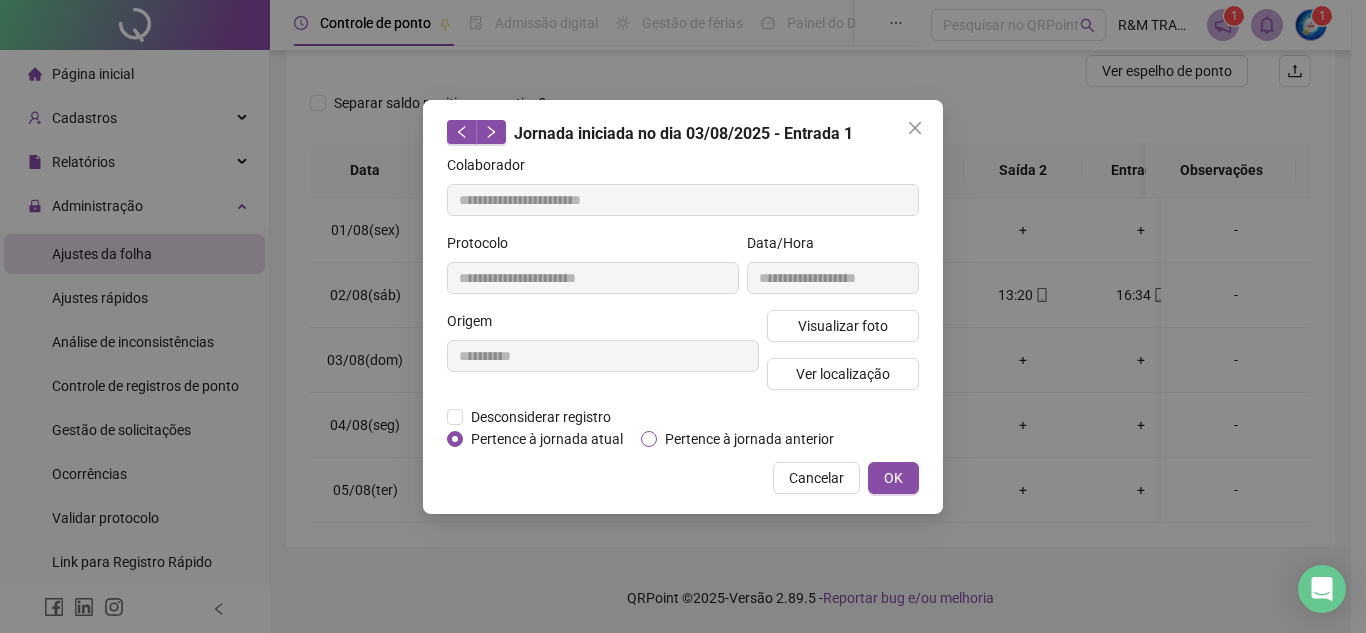click on "Pertence à jornada anterior" at bounding box center (749, 439) 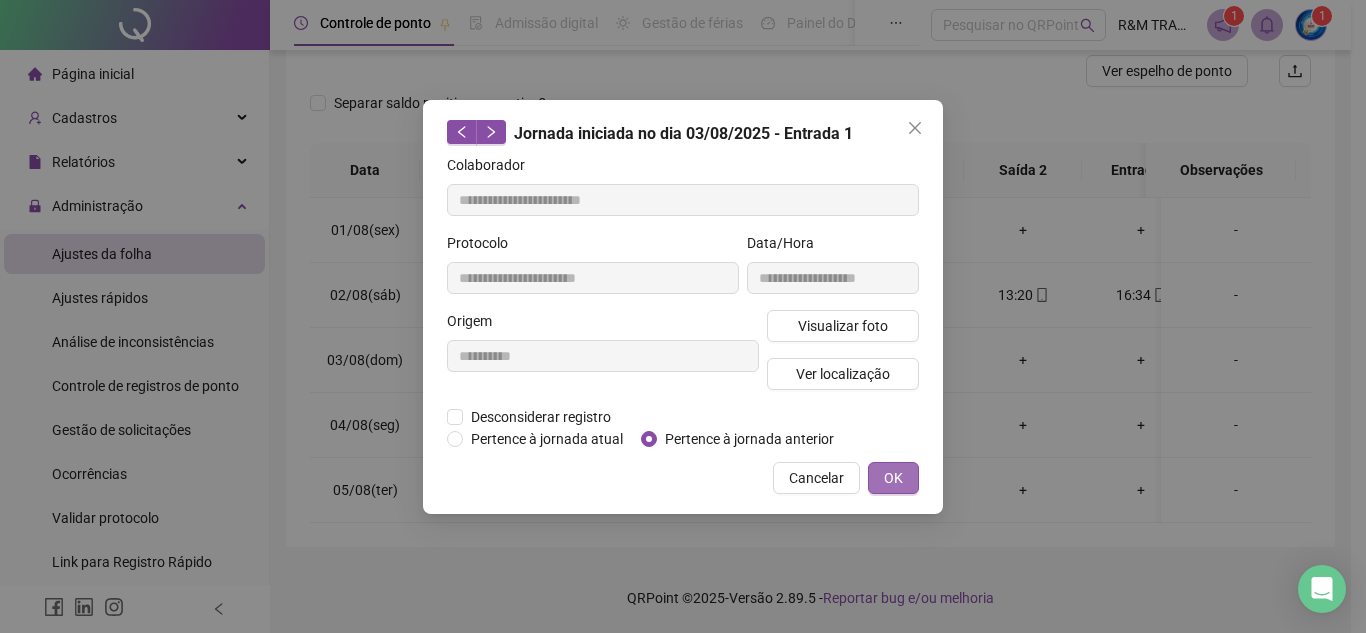 click on "OK" at bounding box center [893, 478] 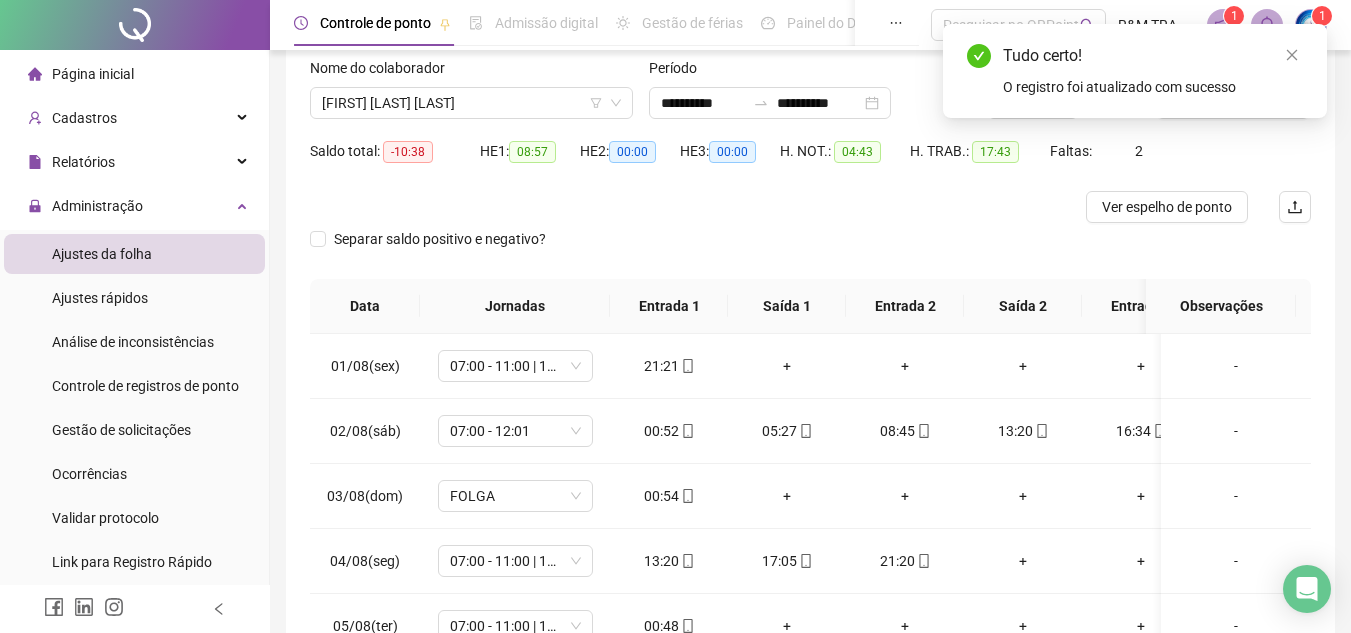 scroll, scrollTop: 93, scrollLeft: 0, axis: vertical 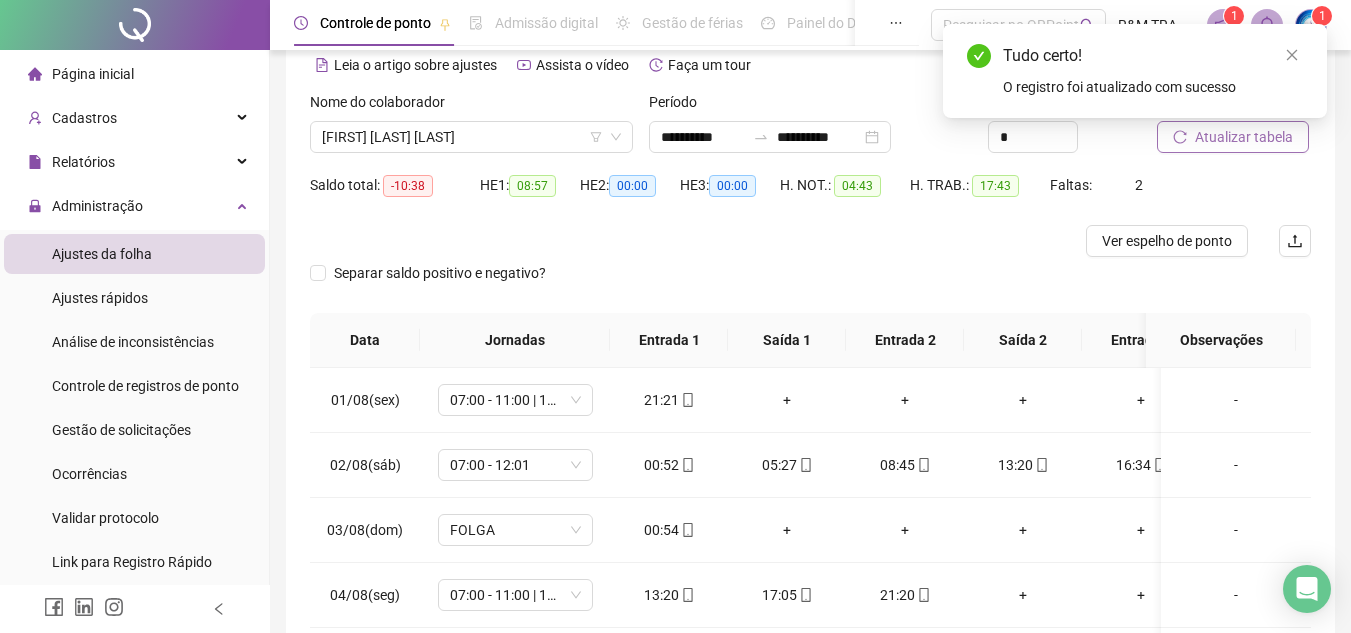click on "Atualizar tabela" at bounding box center (1244, 137) 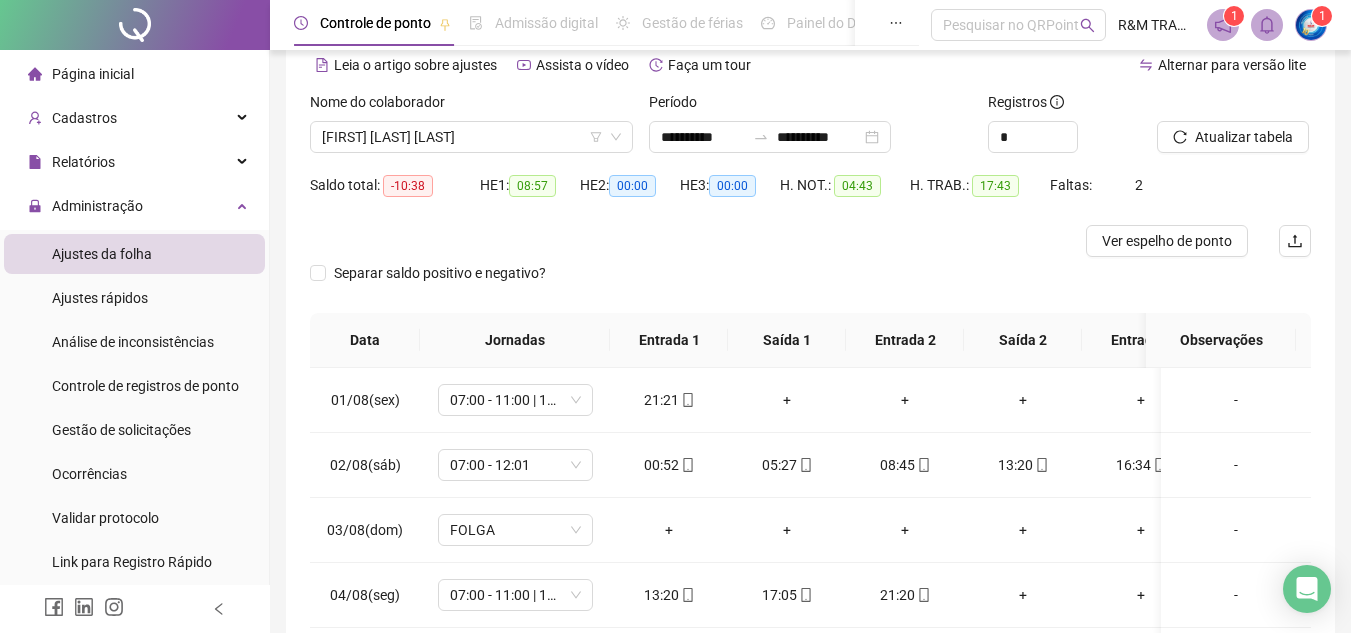 scroll, scrollTop: 278, scrollLeft: 0, axis: vertical 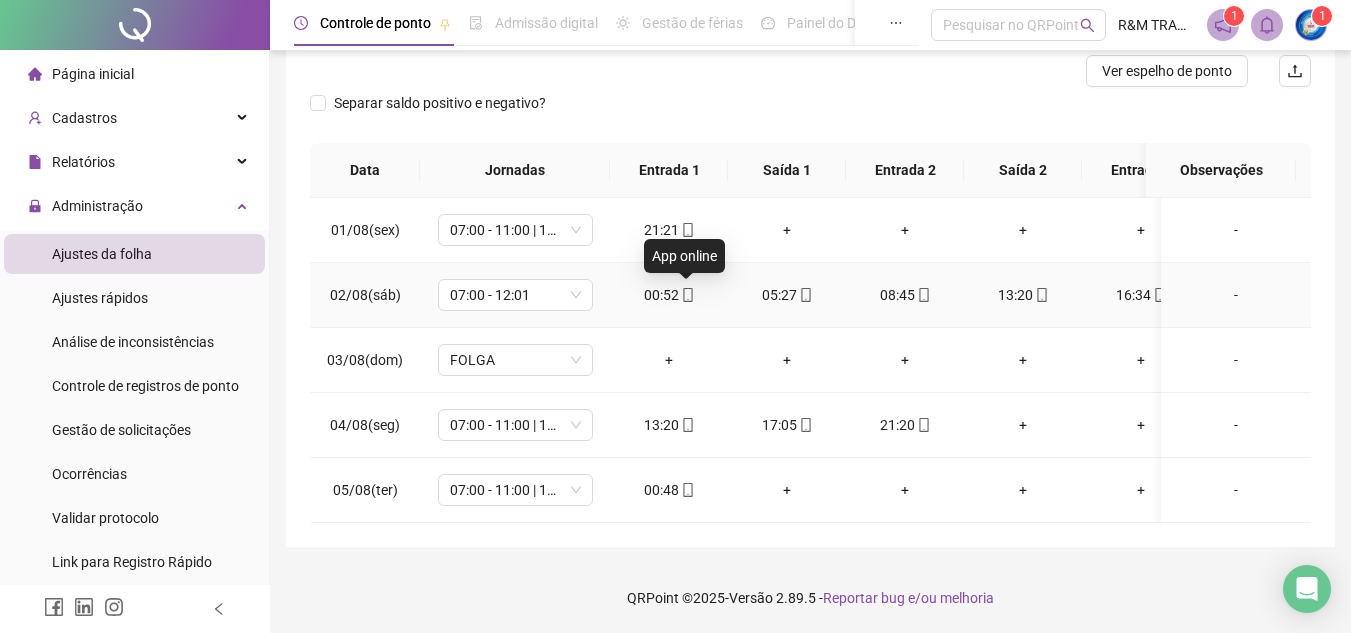 click 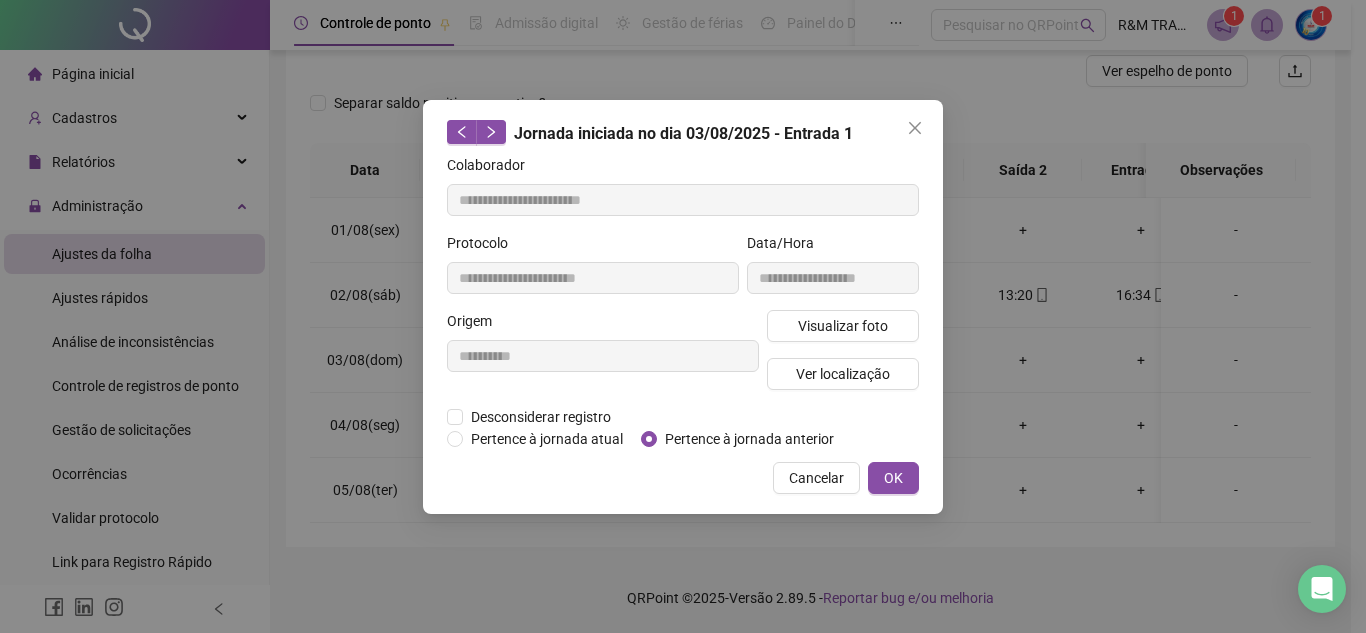click on "Pertence à jornada anterior" at bounding box center [749, 439] 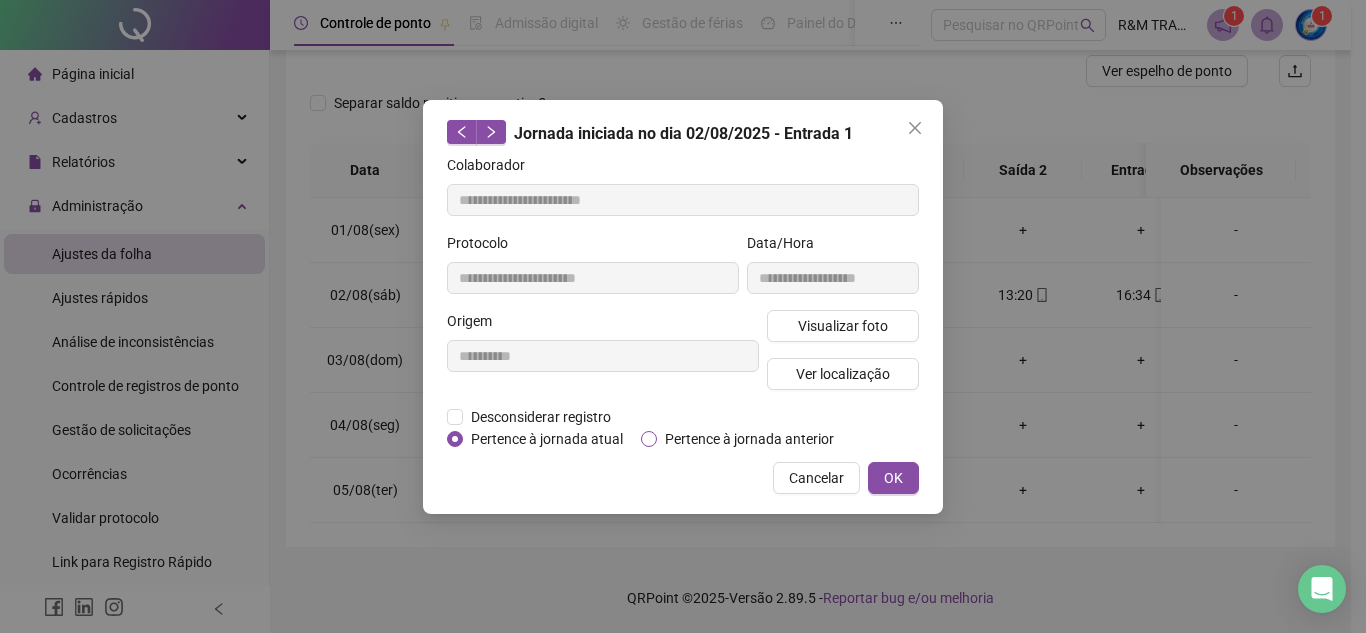 click on "Pertence à jornada anterior" at bounding box center [749, 439] 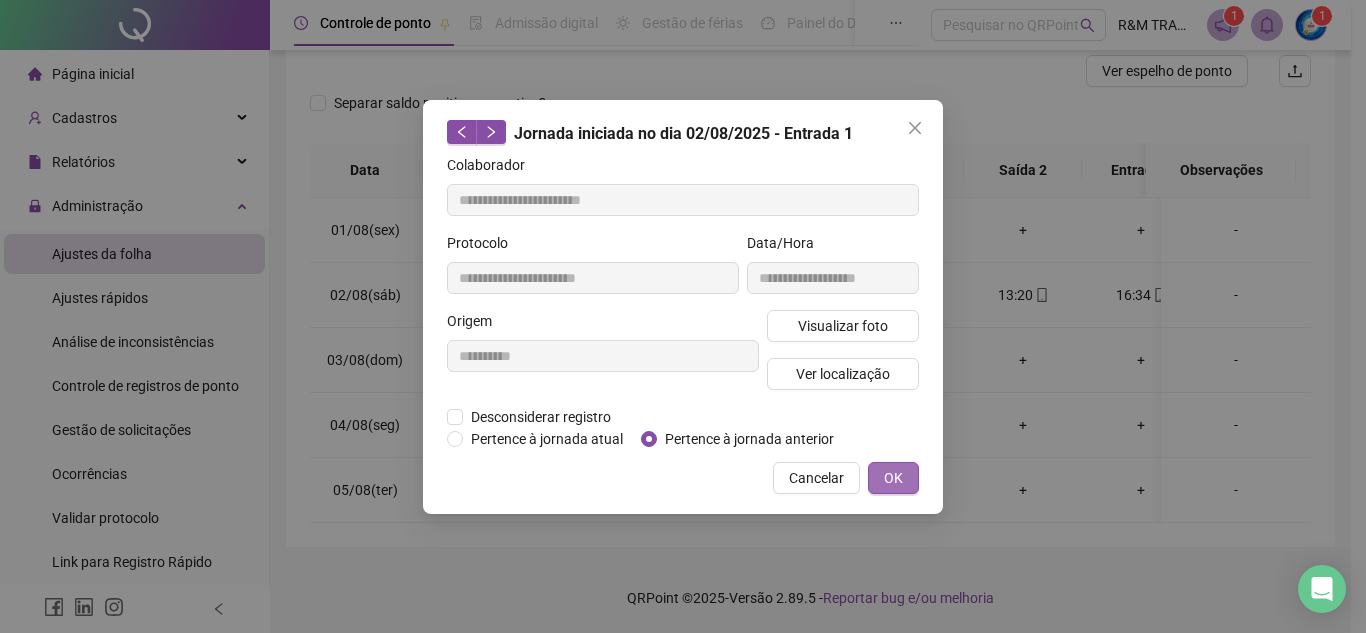 click on "OK" at bounding box center (893, 478) 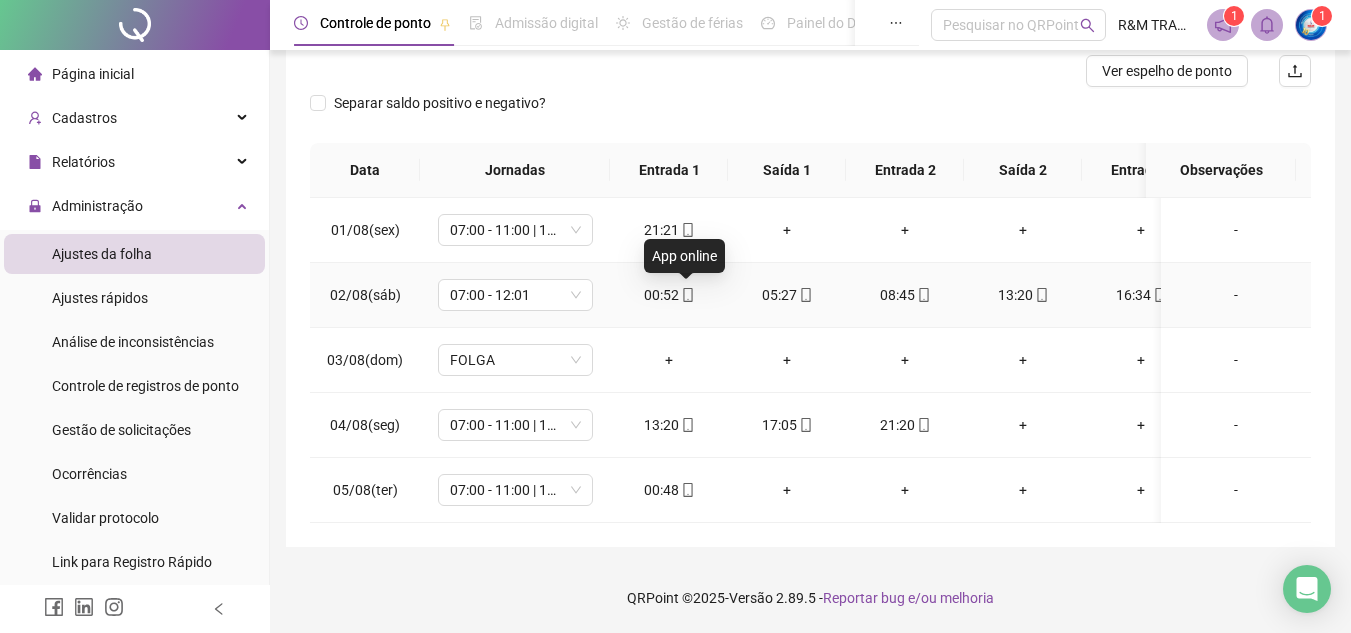 click 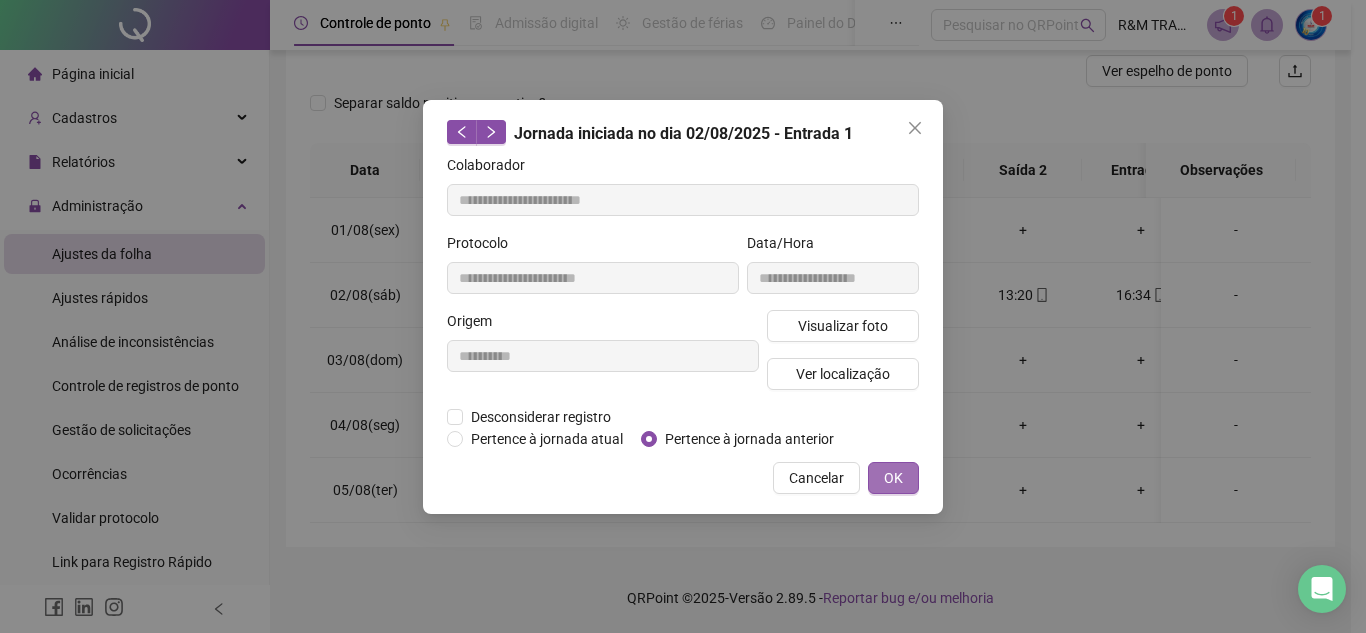 click on "OK" at bounding box center (893, 478) 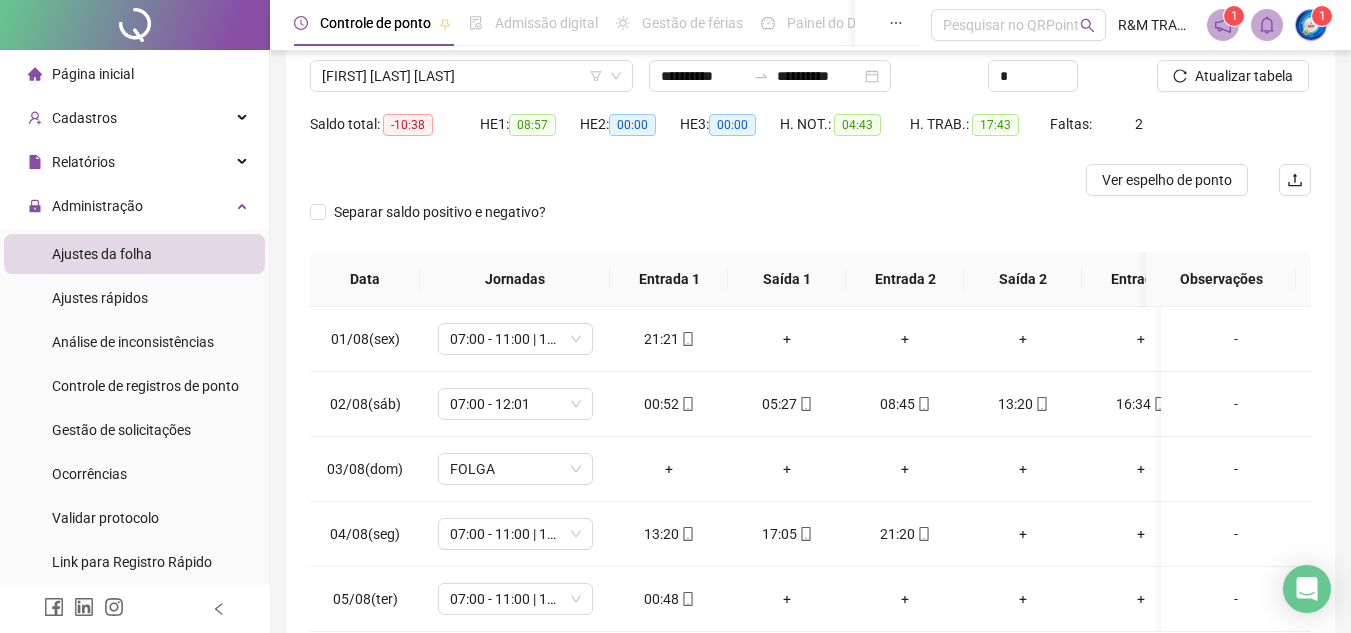scroll, scrollTop: 131, scrollLeft: 0, axis: vertical 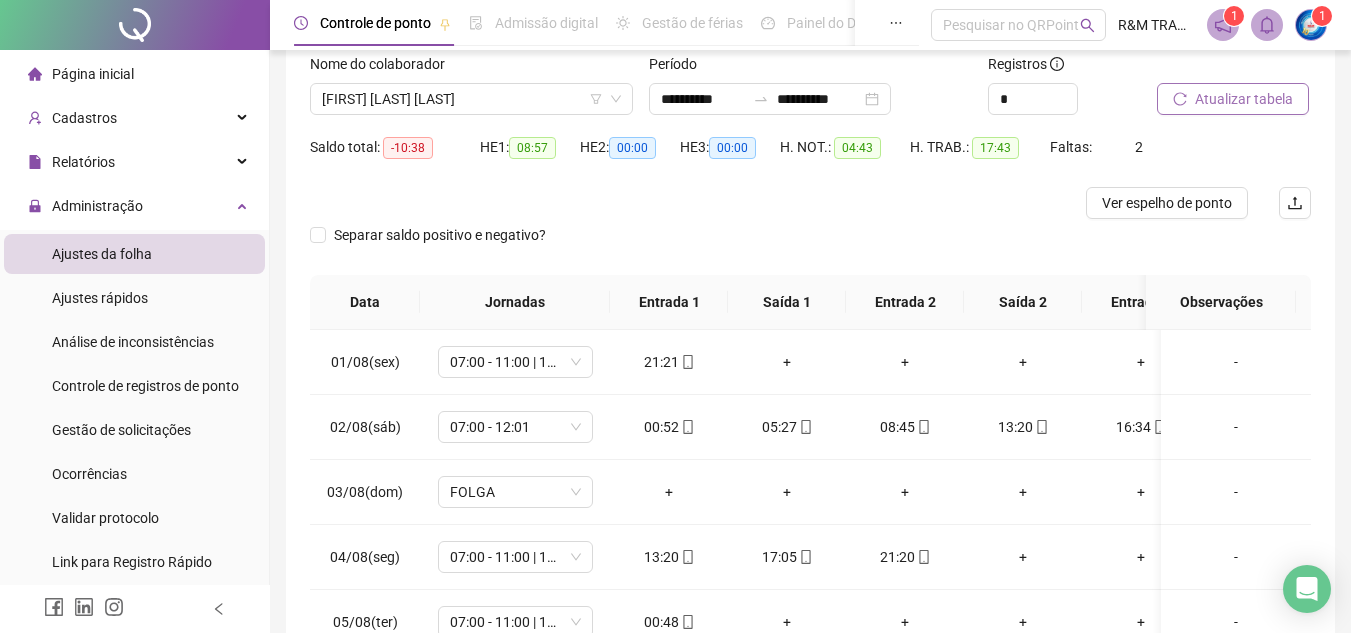 click on "Atualizar tabela" at bounding box center [1244, 99] 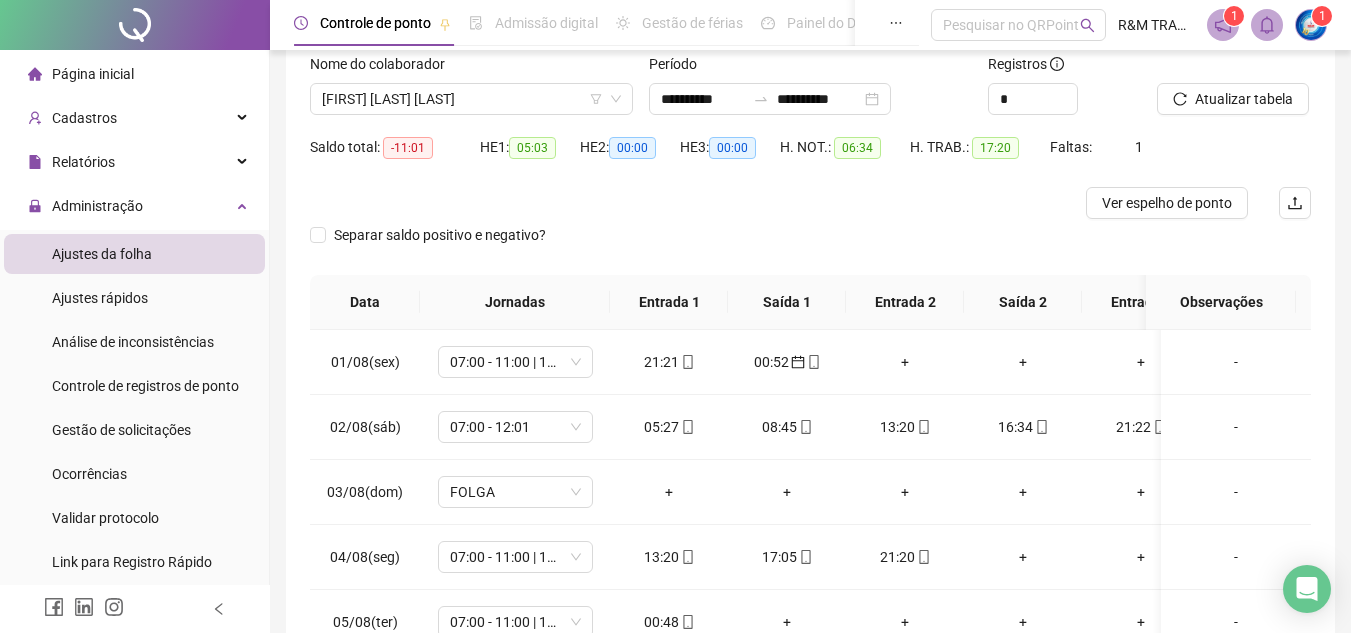 scroll, scrollTop: 278, scrollLeft: 0, axis: vertical 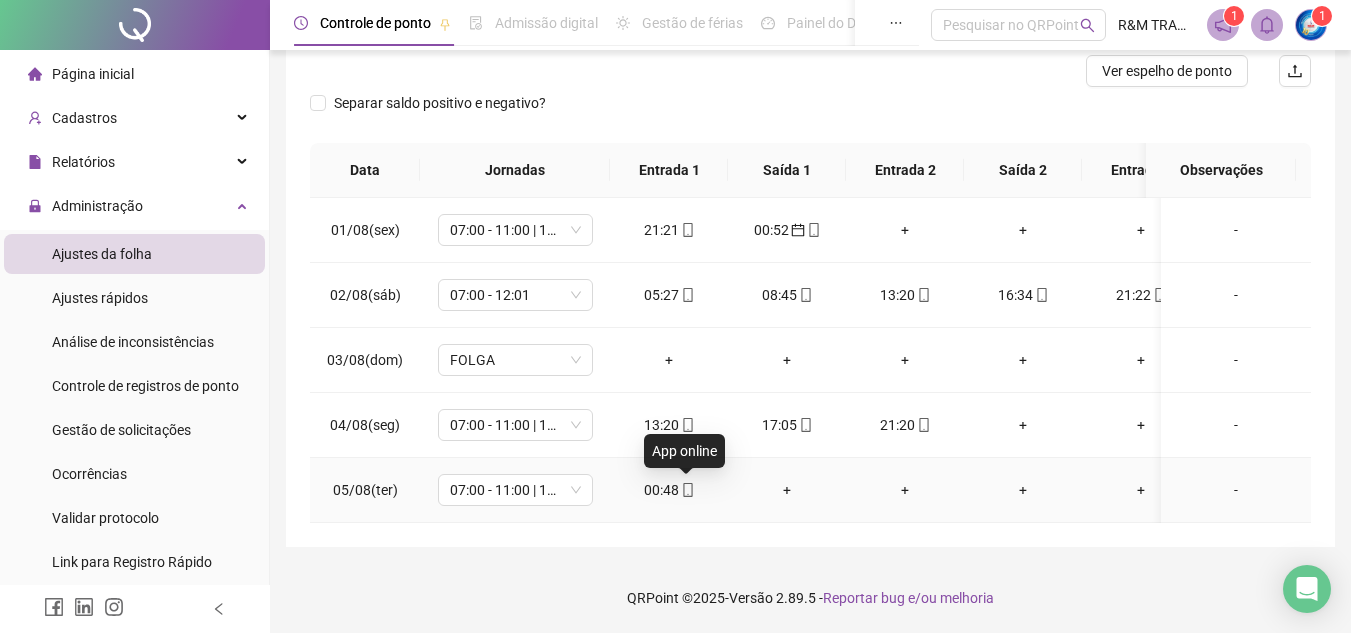 click 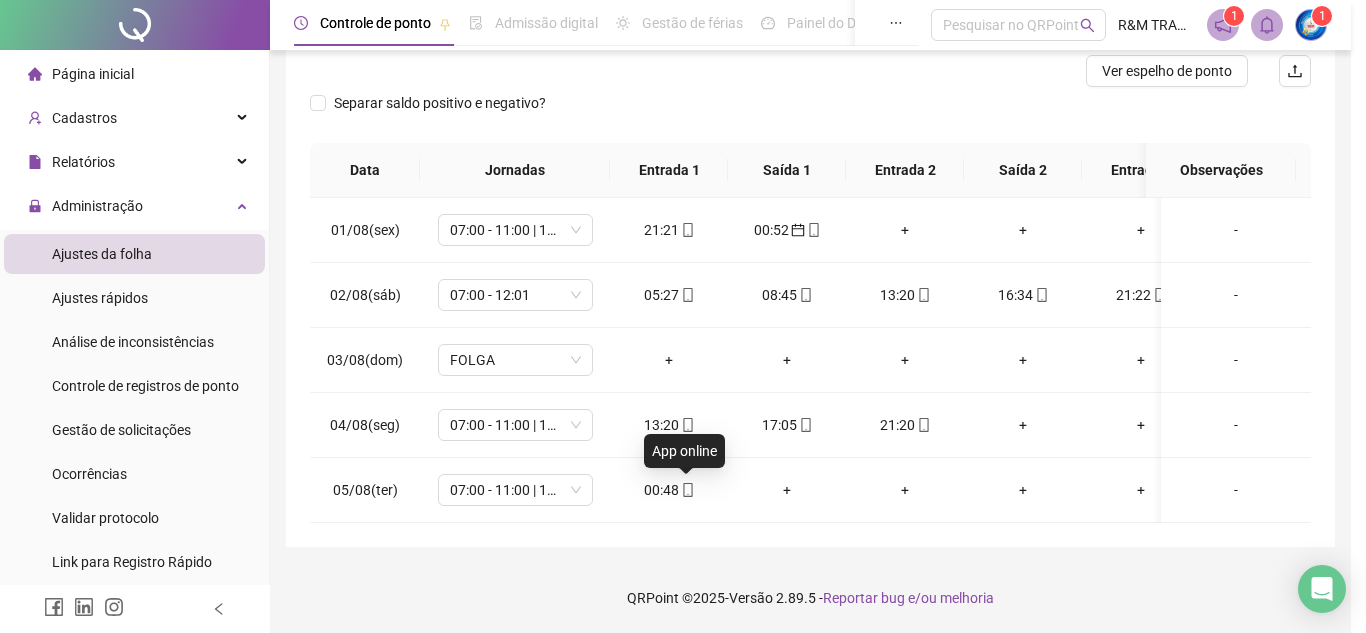 type on "**********" 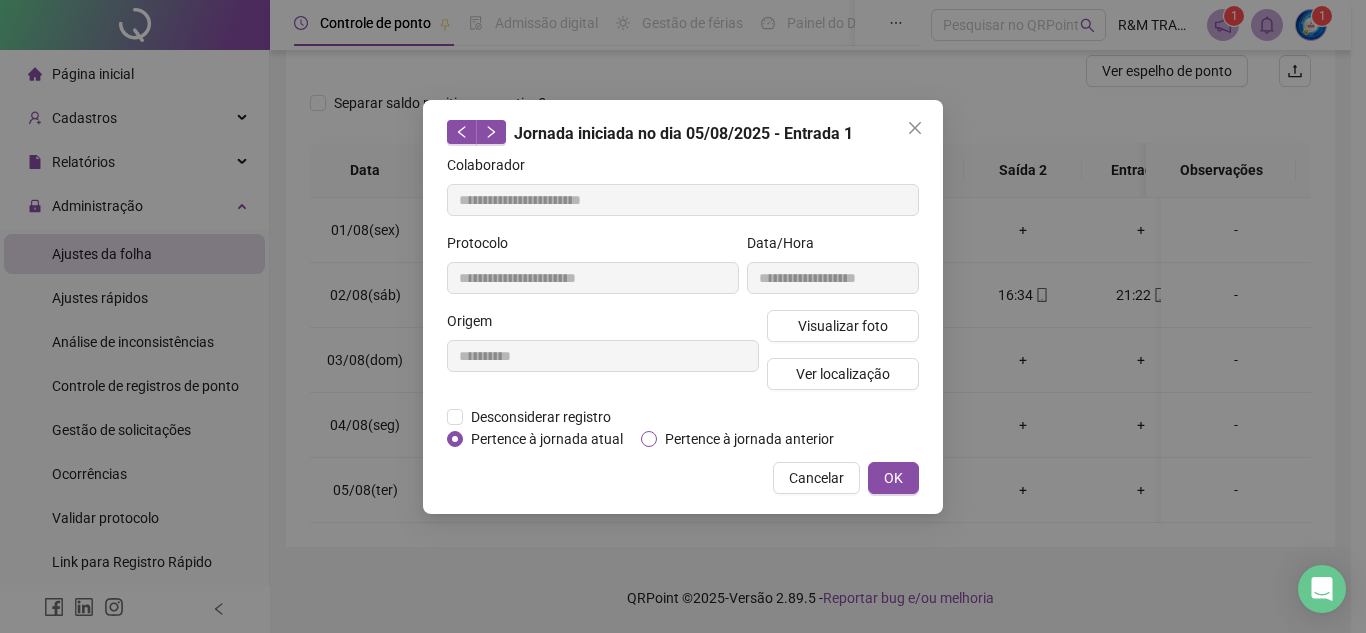 click on "Pertence à jornada anterior" at bounding box center [749, 439] 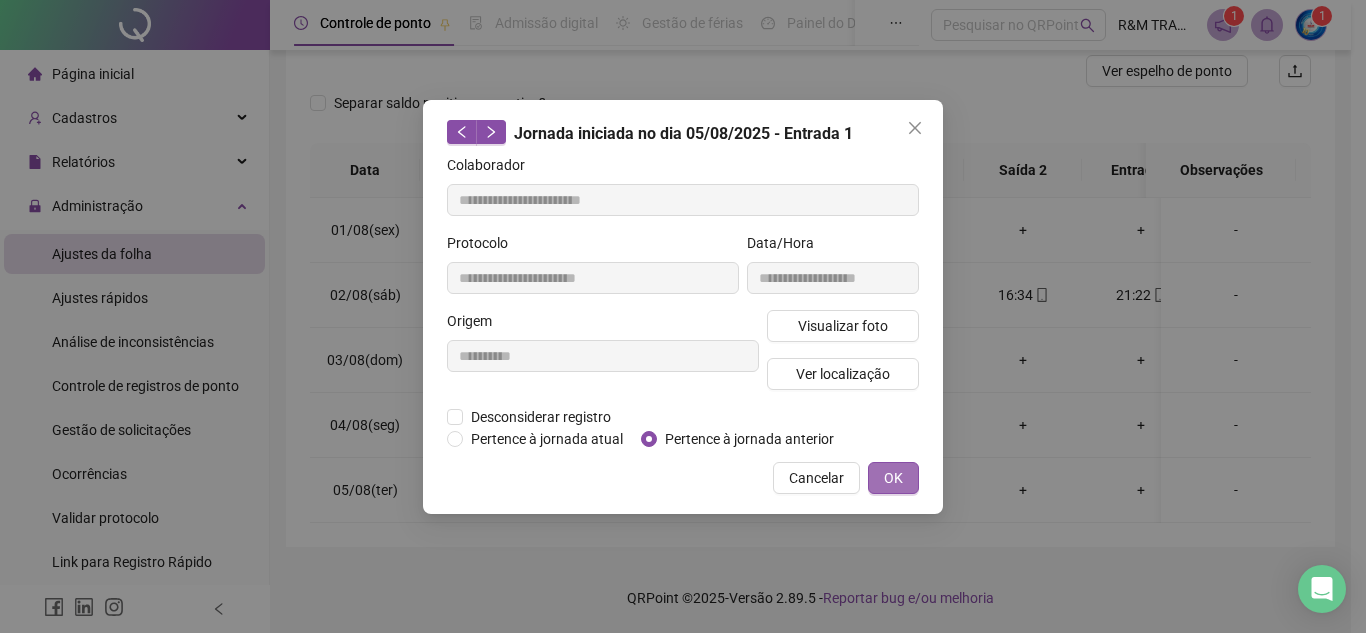 click on "OK" at bounding box center (893, 478) 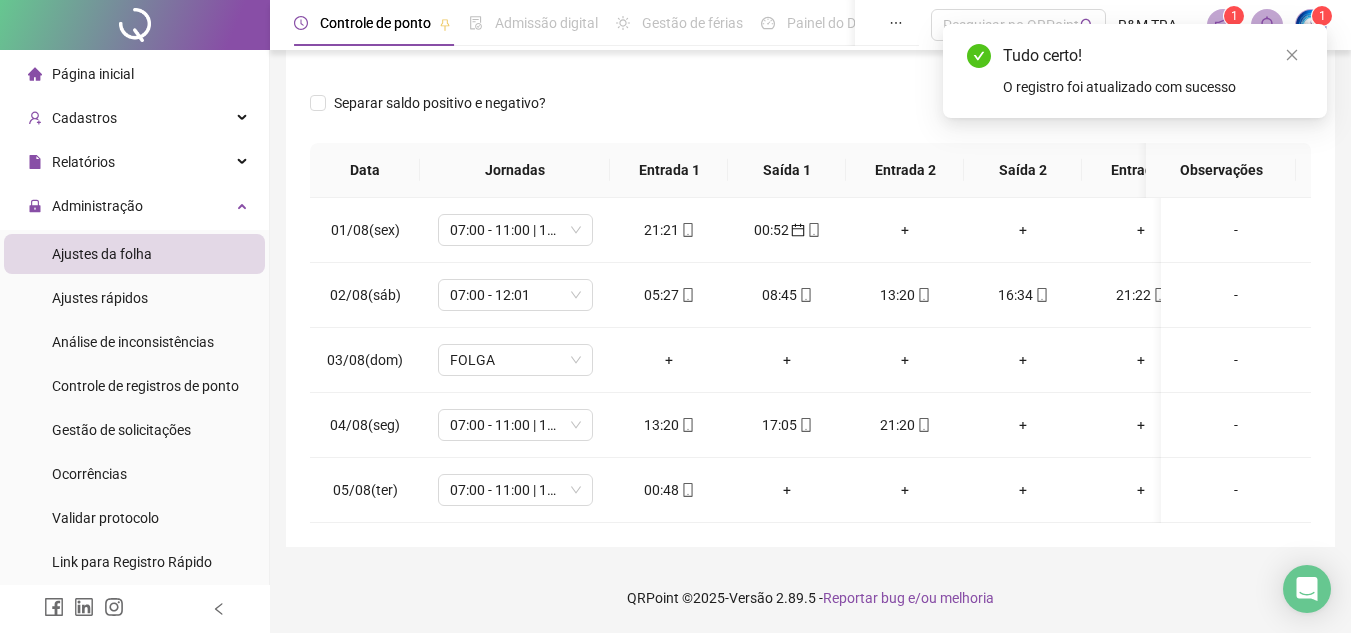 scroll, scrollTop: 9, scrollLeft: 0, axis: vertical 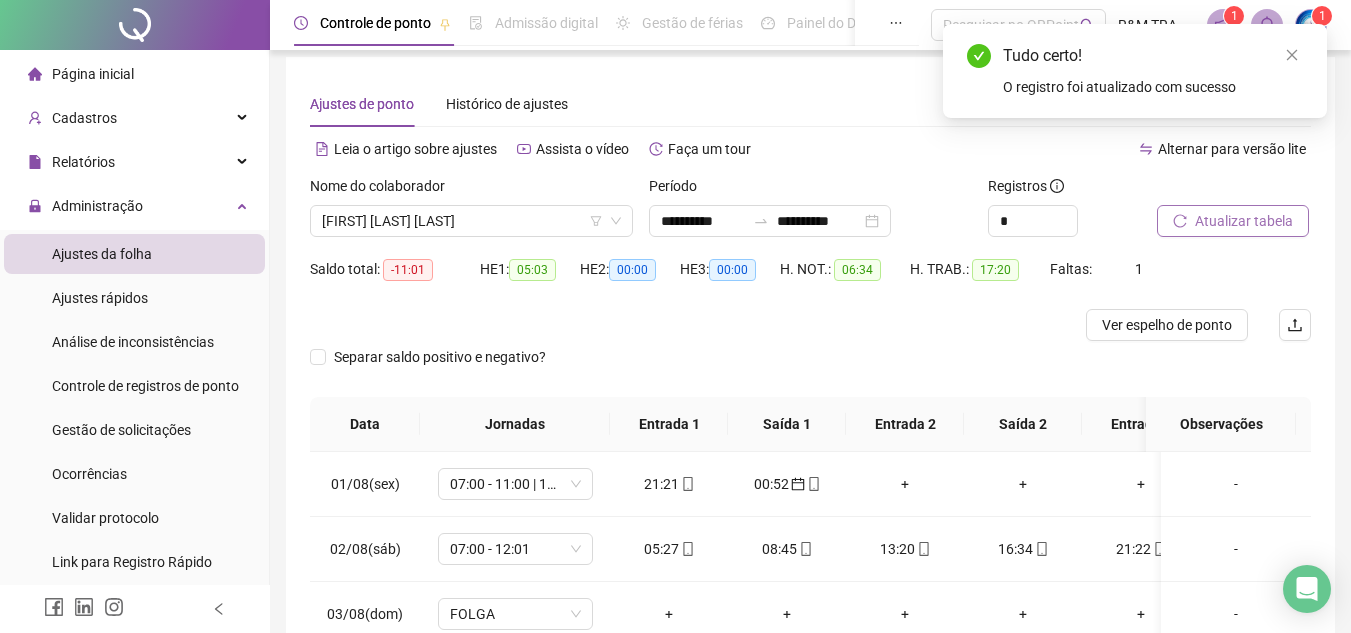 click on "Atualizar tabela" at bounding box center [1244, 221] 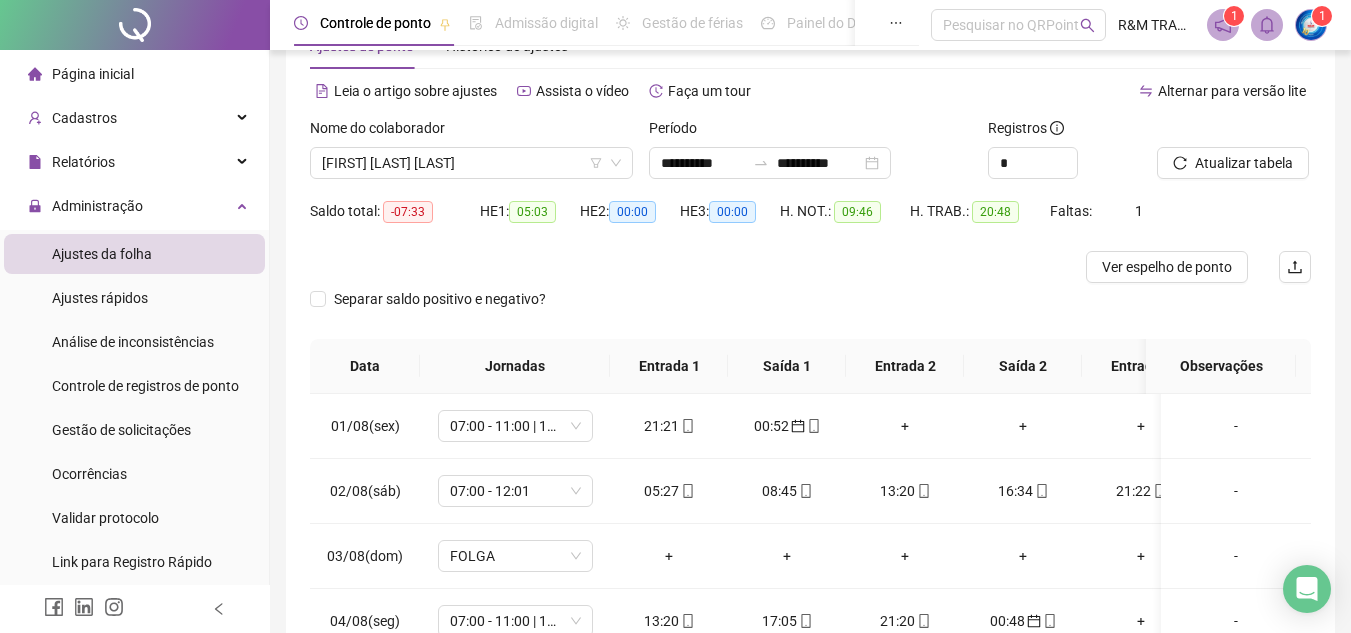 scroll, scrollTop: 52, scrollLeft: 0, axis: vertical 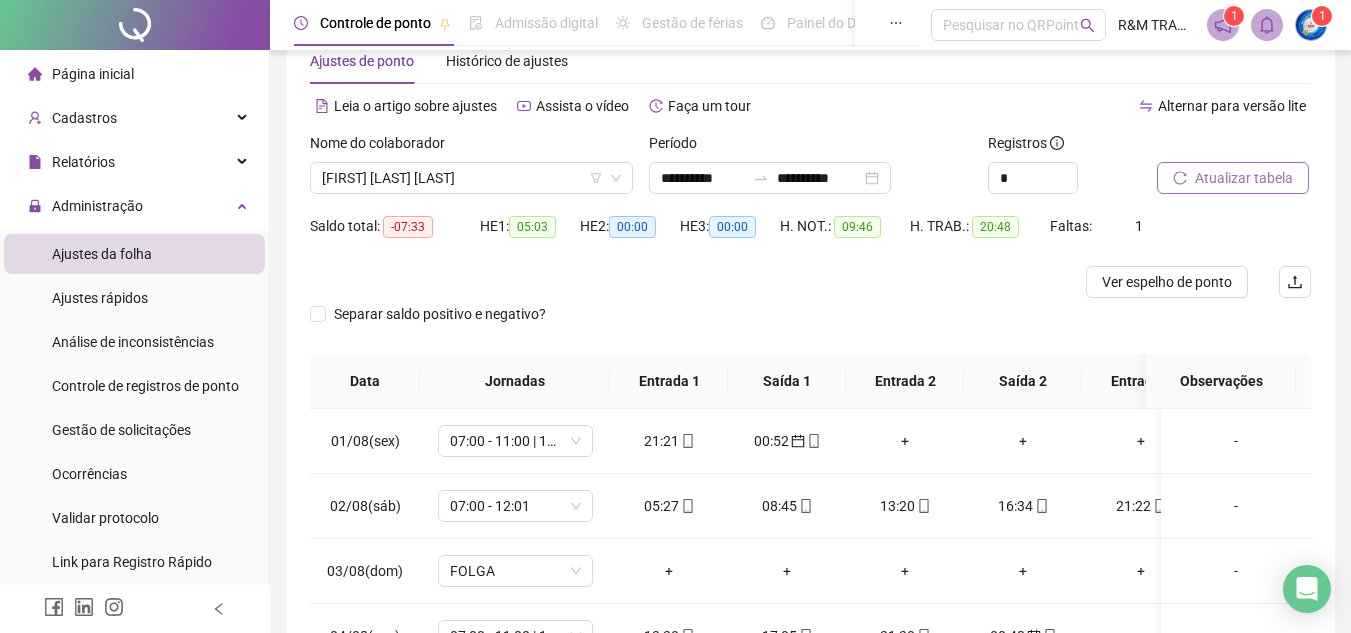click on "Atualizar tabela" at bounding box center [1244, 178] 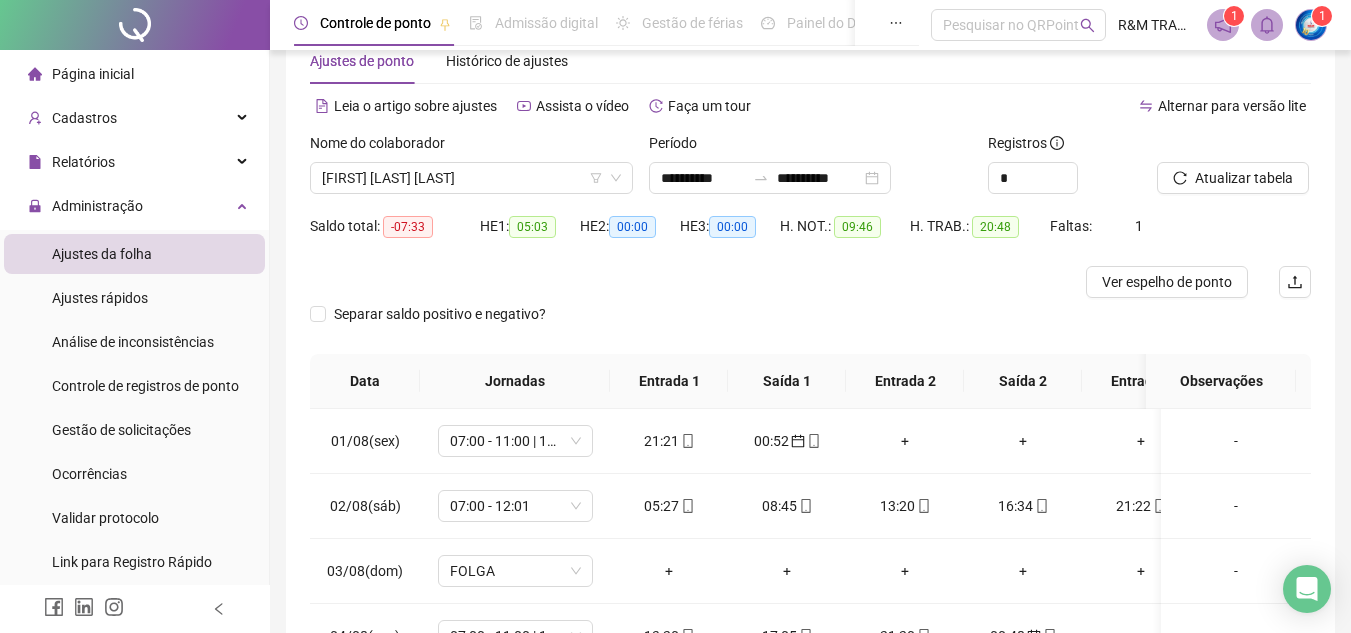 scroll, scrollTop: 278, scrollLeft: 0, axis: vertical 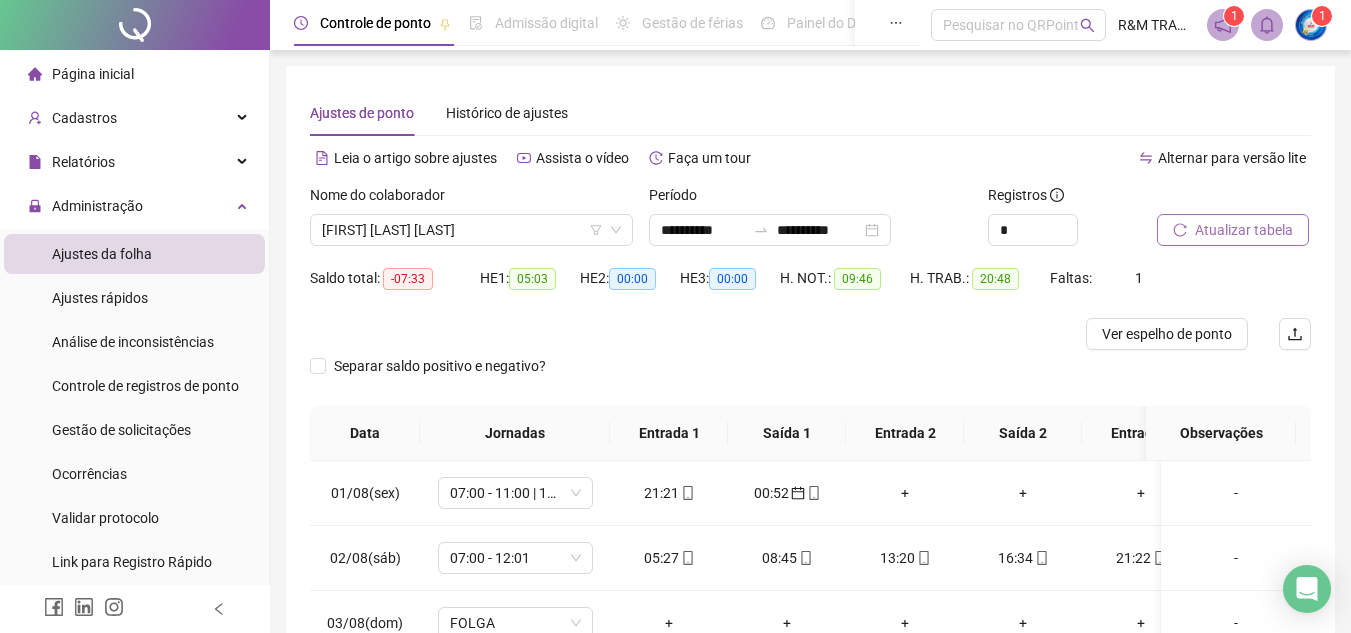 click on "Atualizar tabela" at bounding box center (1244, 230) 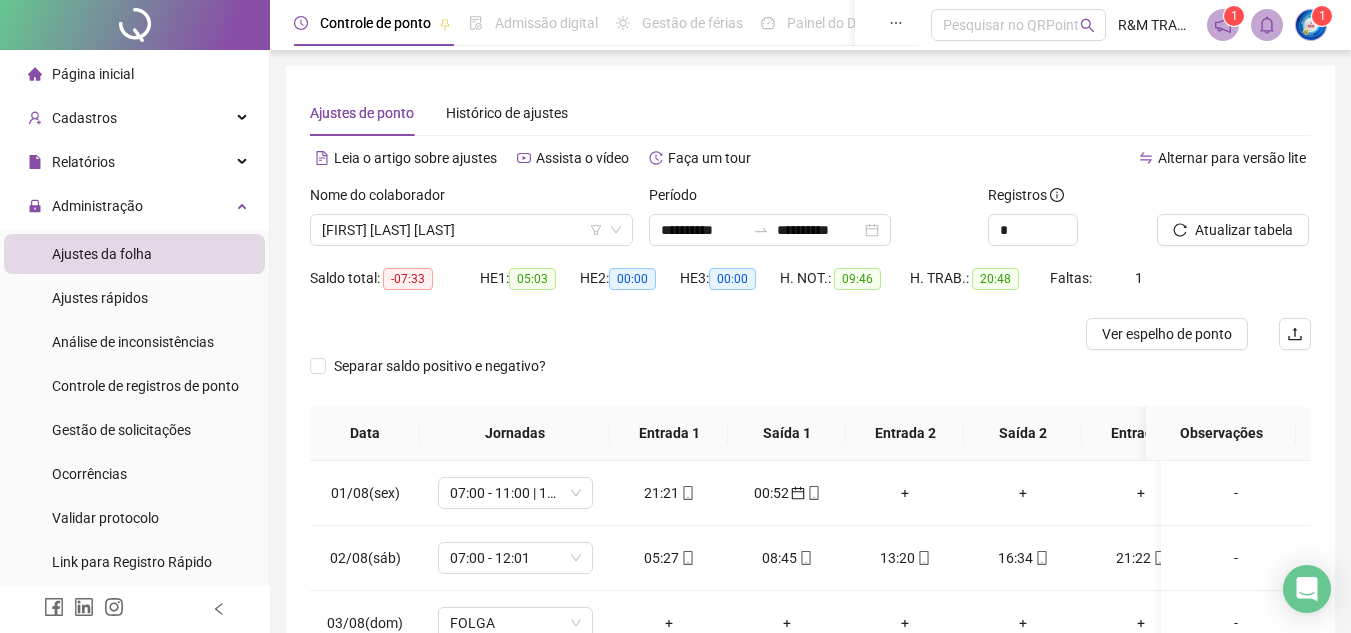 type 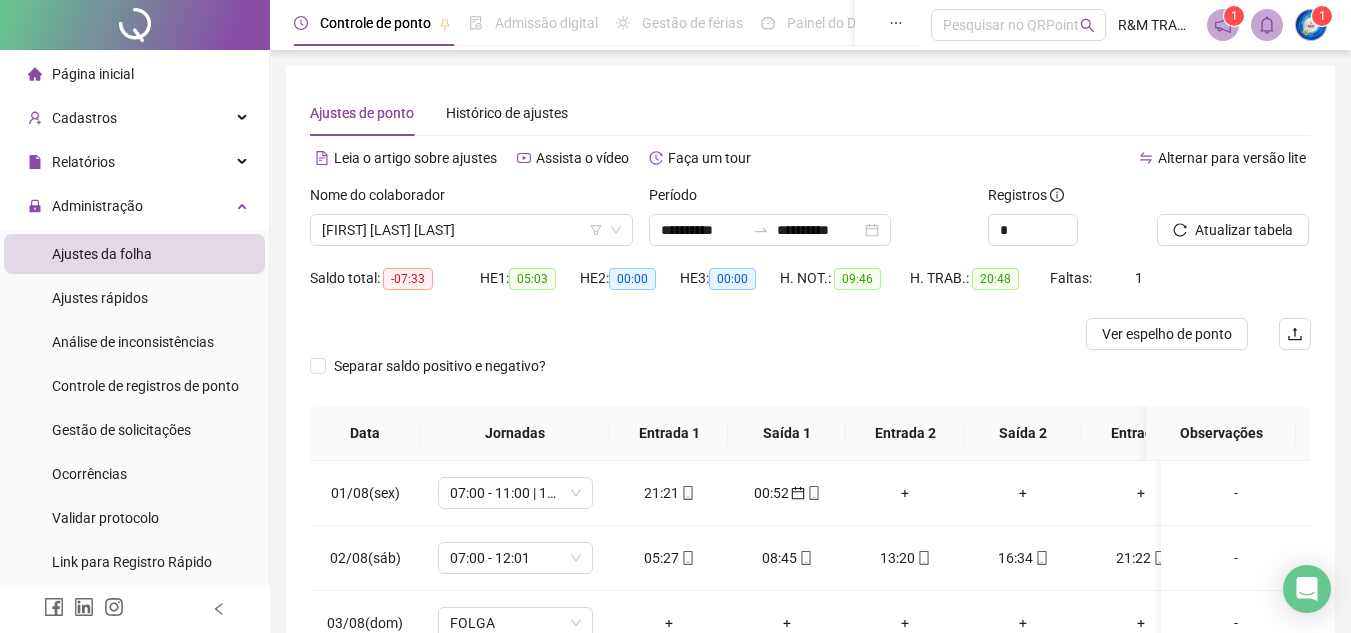 click on "Atualizar tabela" at bounding box center (1233, 230) 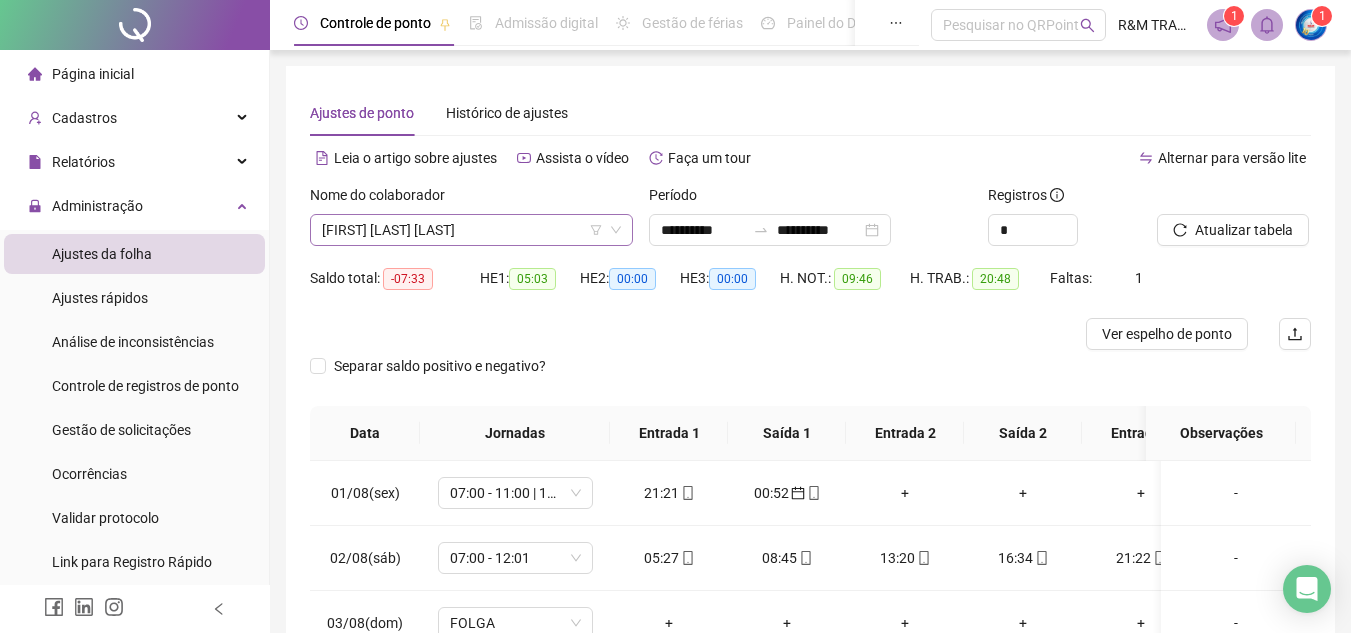 click on "[FIRST] [LAST] [LAST]" at bounding box center (471, 230) 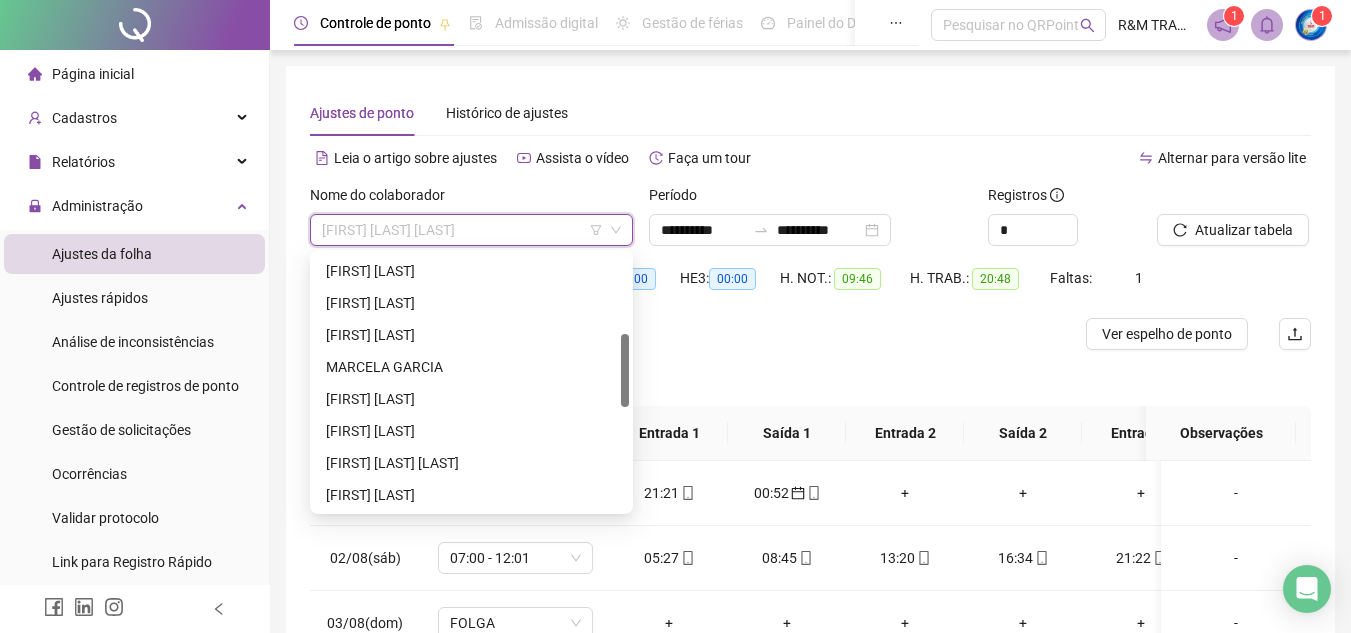 scroll, scrollTop: 277, scrollLeft: 0, axis: vertical 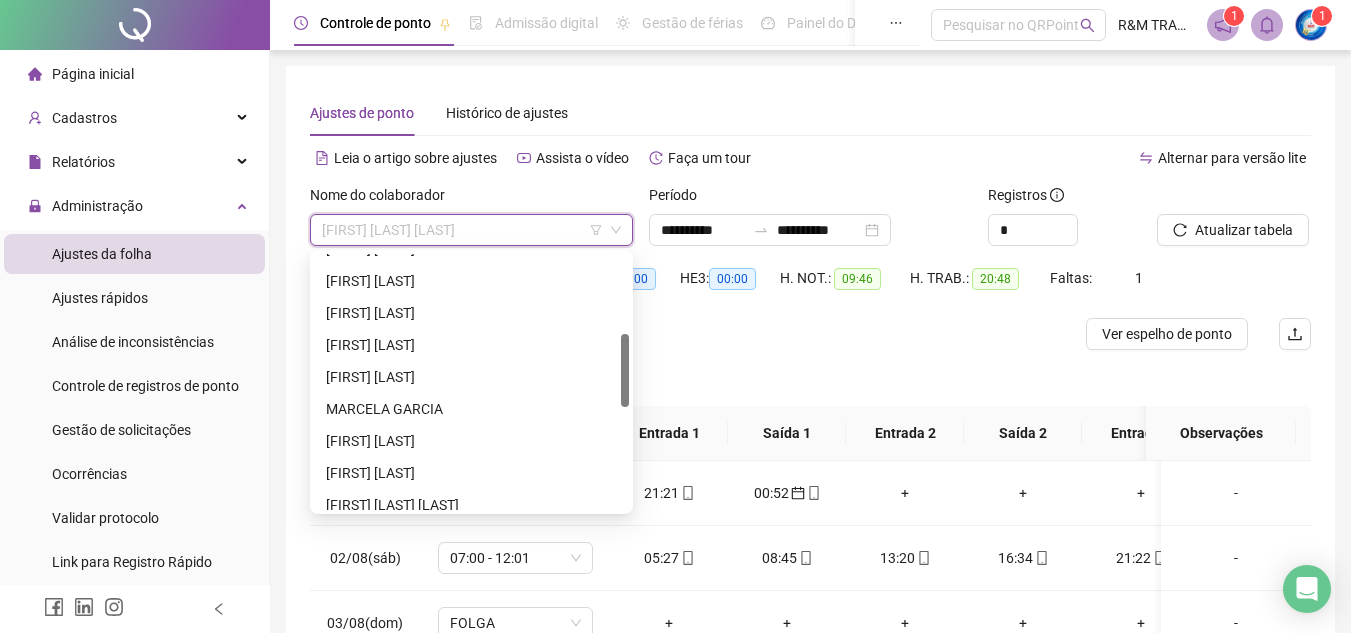 drag, startPoint x: 626, startPoint y: 467, endPoint x: 615, endPoint y: 363, distance: 104.58012 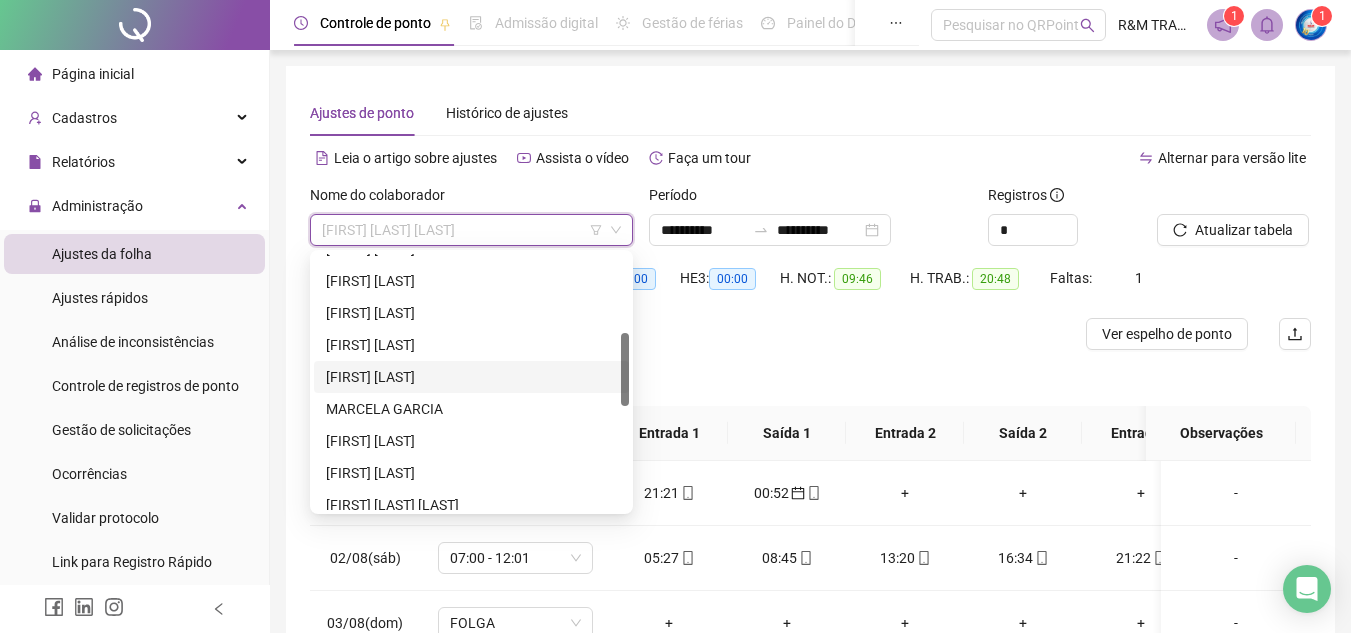 click on "[FIRST] [LAST]" at bounding box center [471, 377] 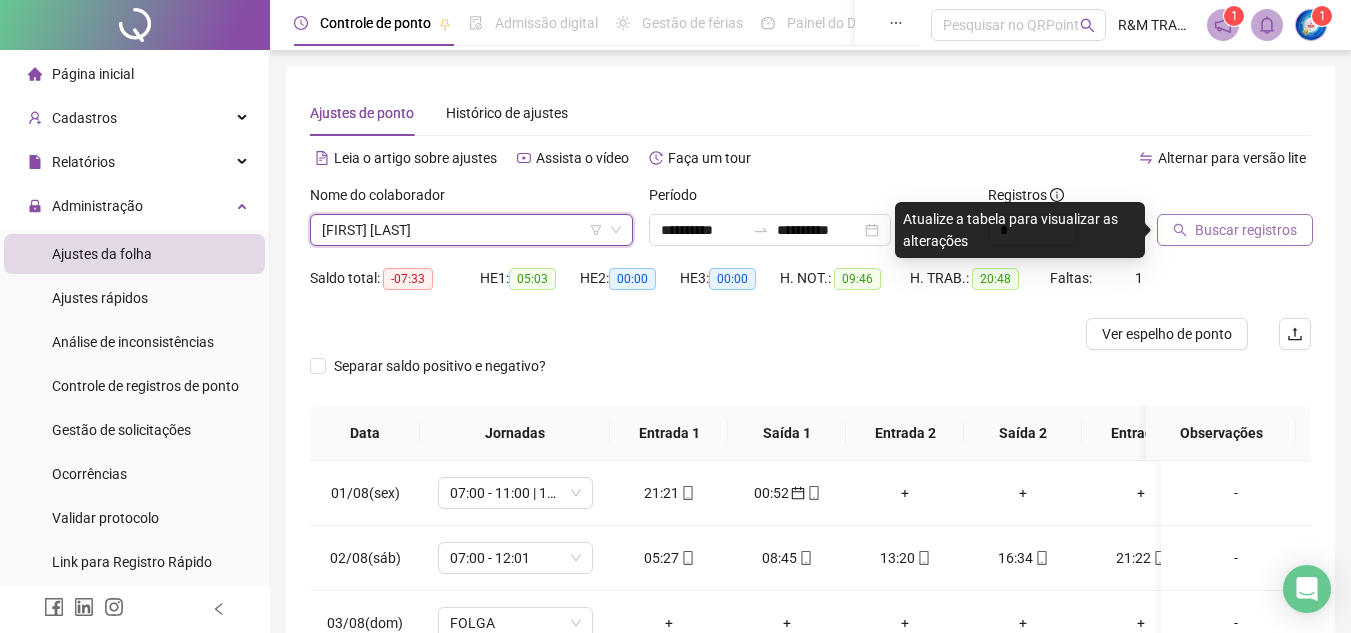 click on "Buscar registros" at bounding box center [1246, 230] 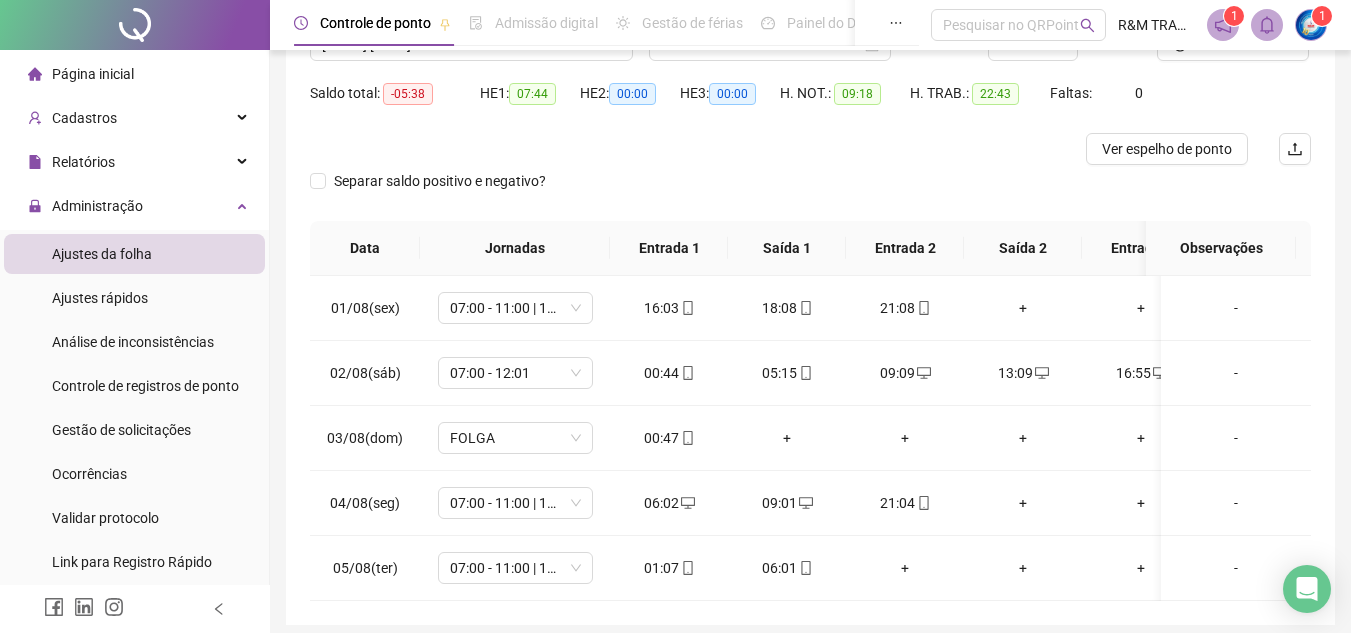 scroll, scrollTop: 278, scrollLeft: 0, axis: vertical 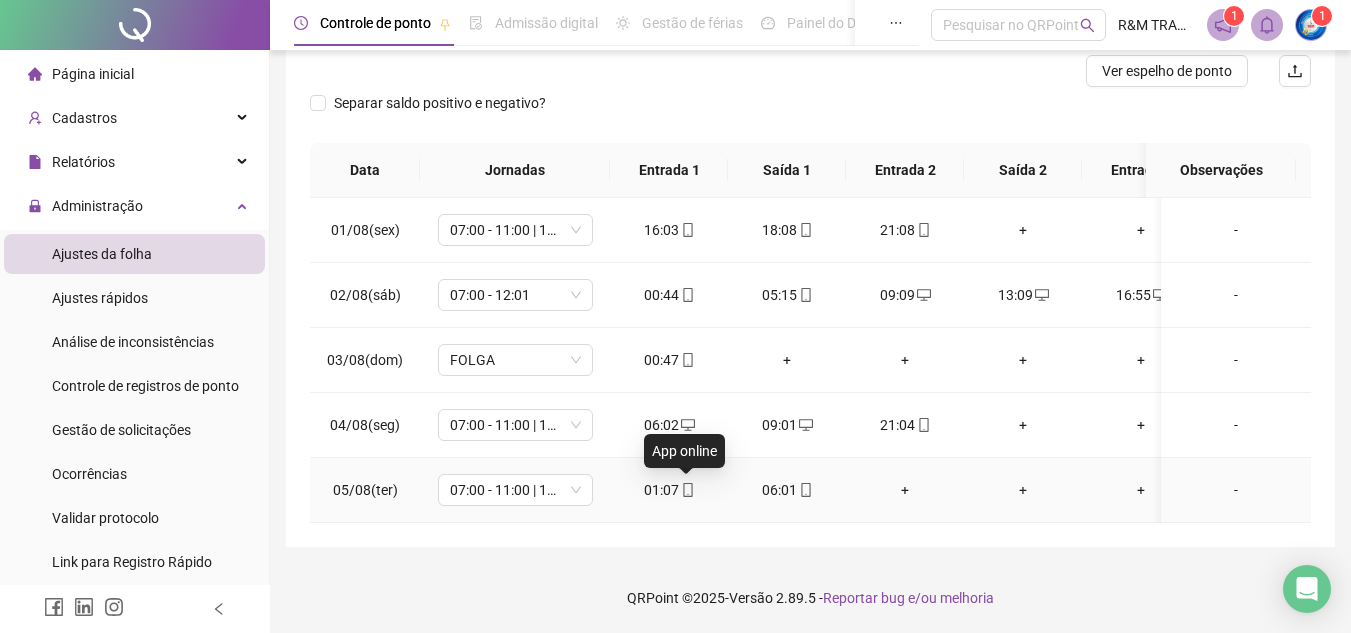 click 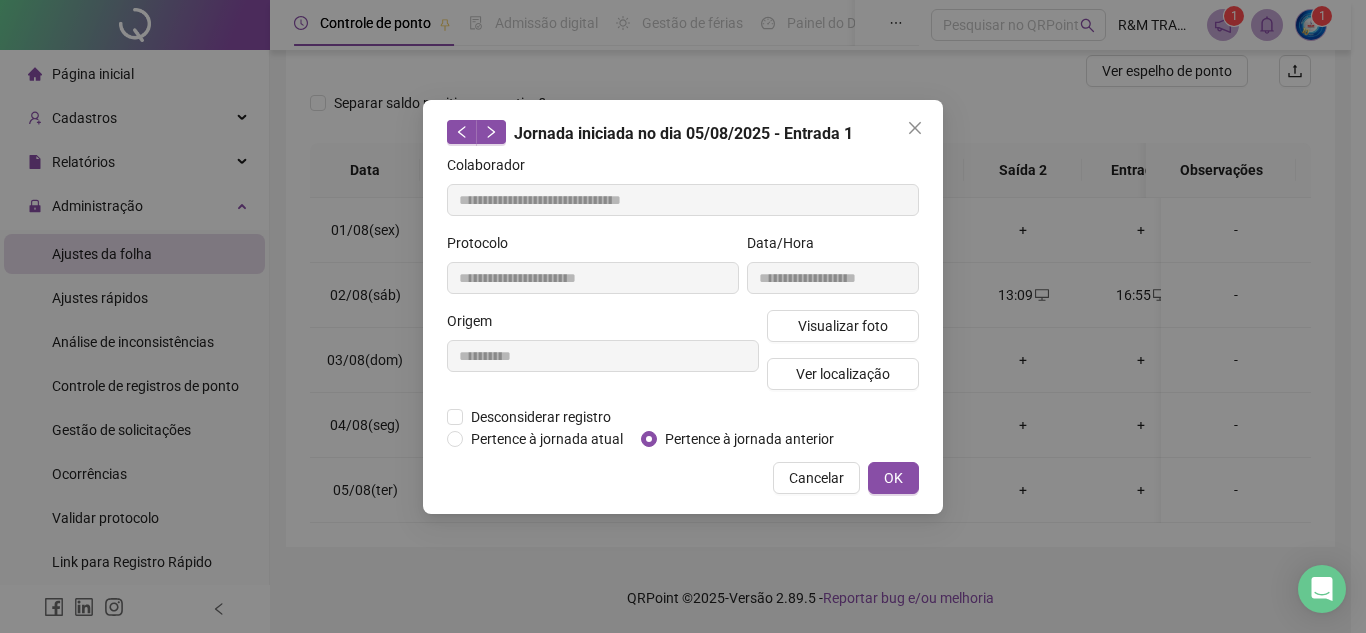 type on "**********" 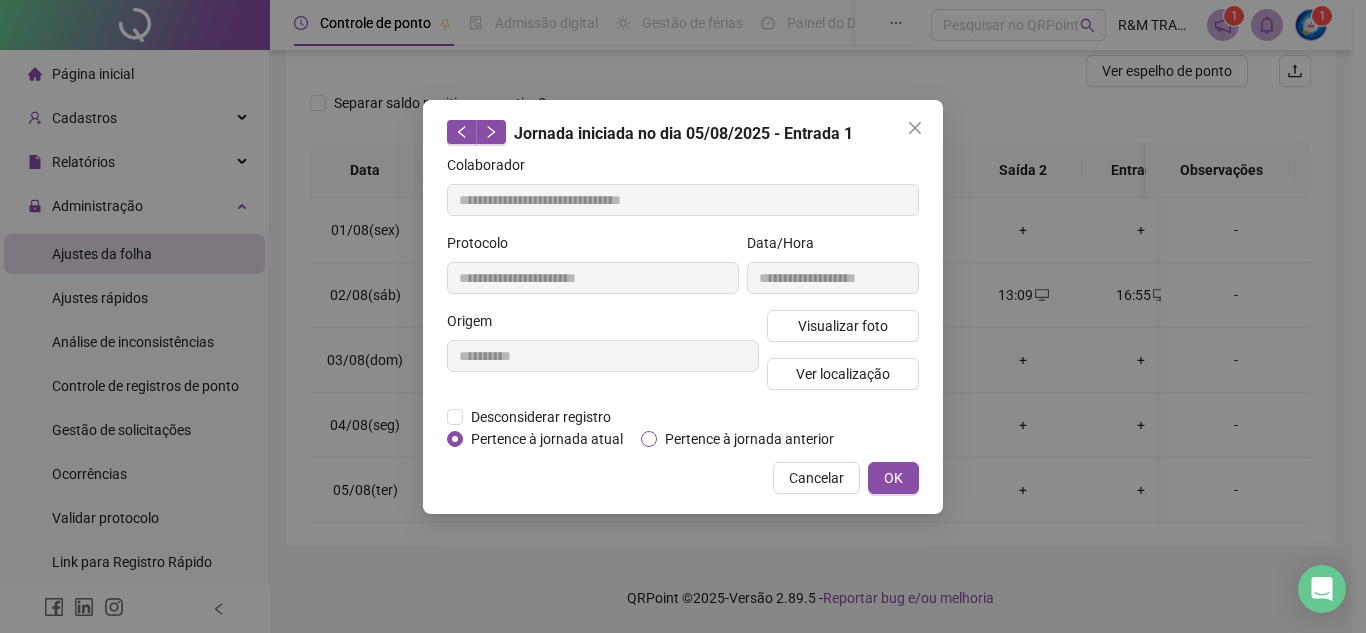 click on "Pertence à jornada anterior" at bounding box center (741, 439) 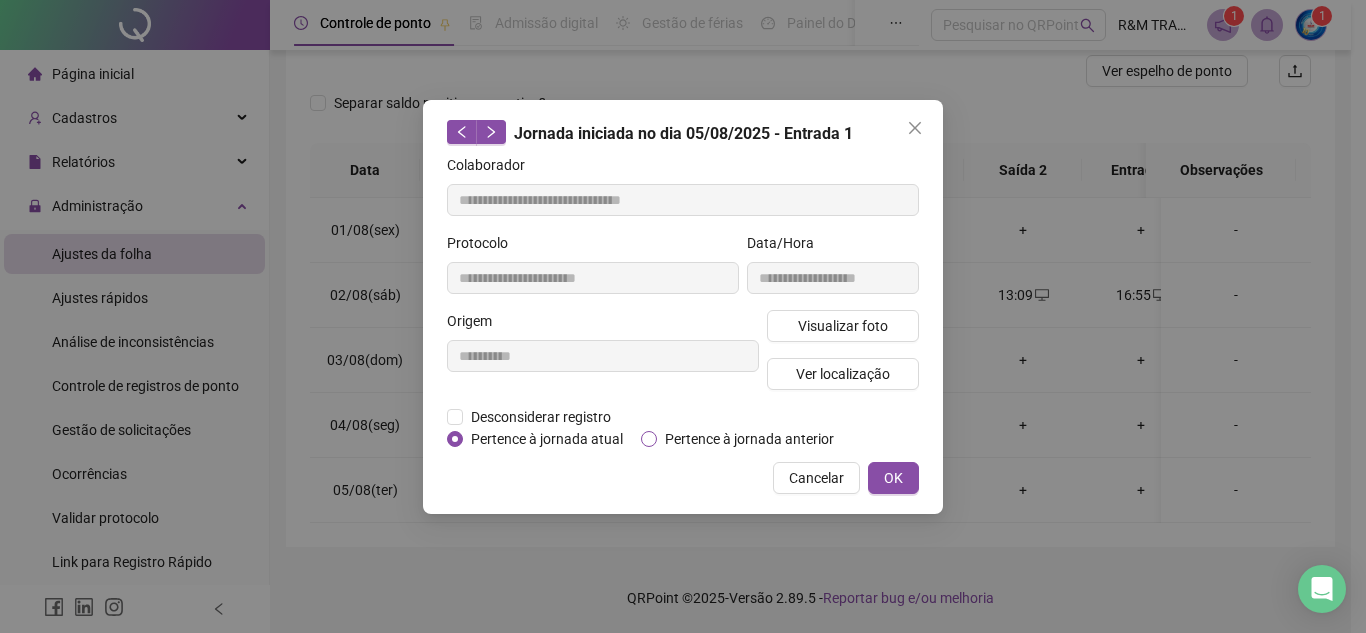 click on "Pertence à jornada anterior" at bounding box center (749, 439) 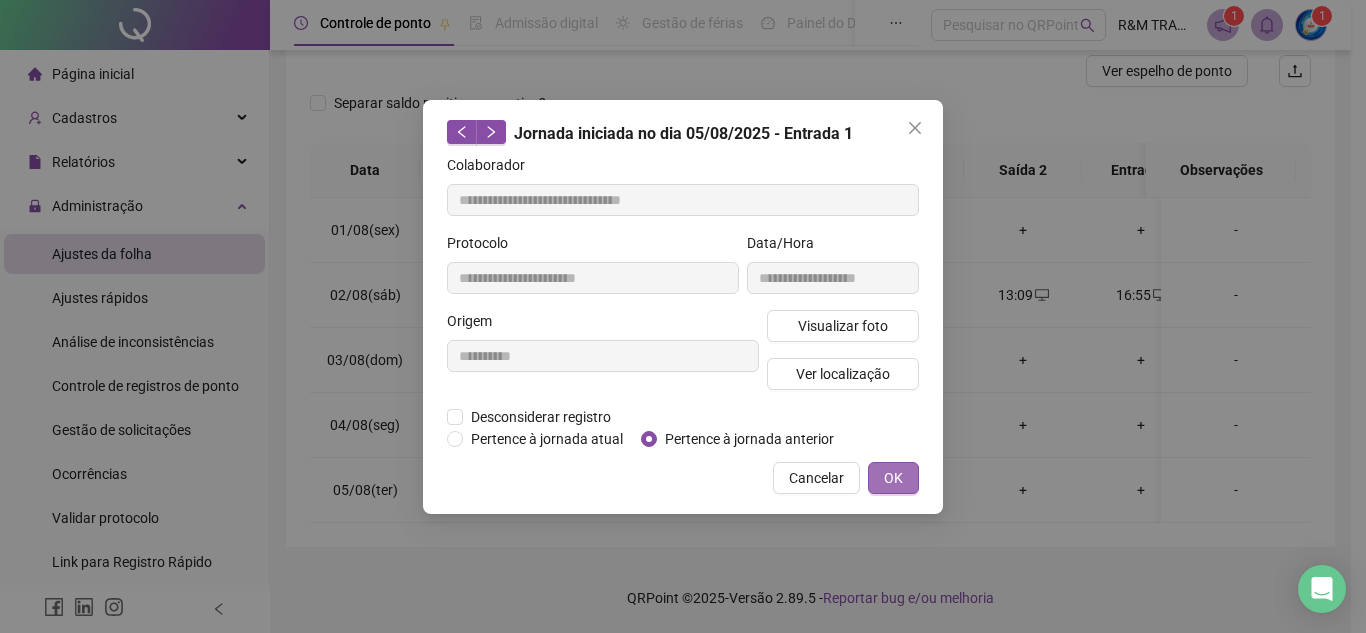 click on "OK" at bounding box center (893, 478) 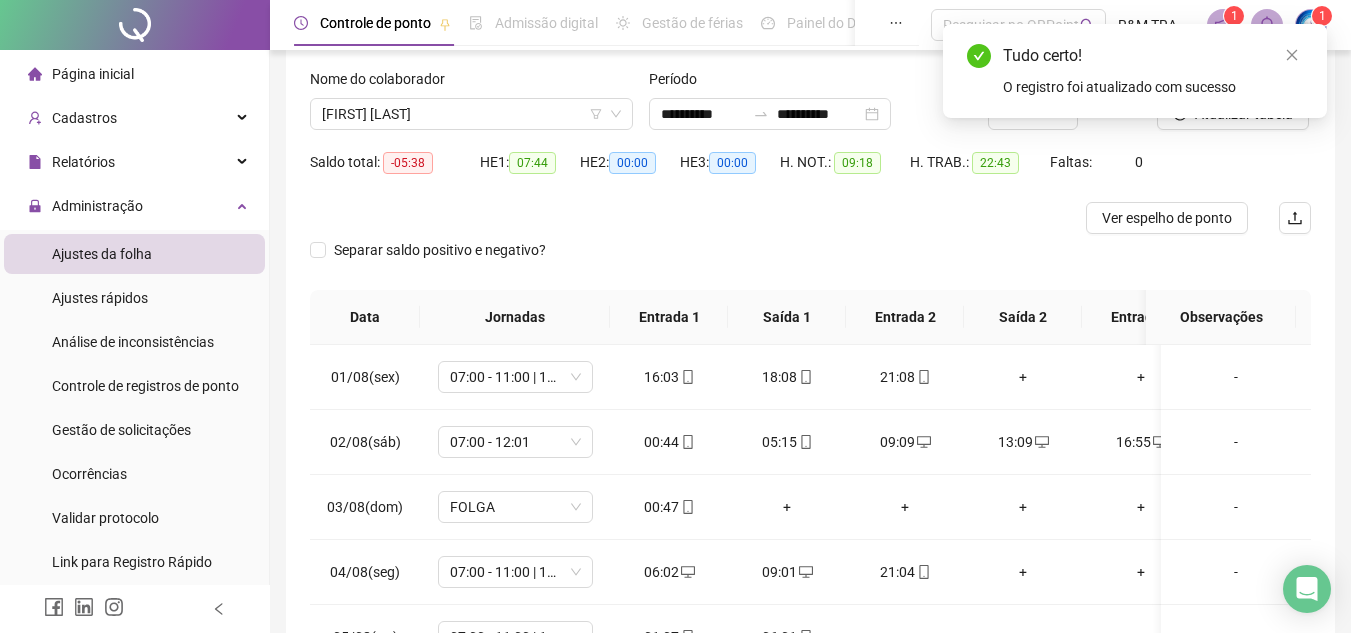 scroll, scrollTop: 75, scrollLeft: 0, axis: vertical 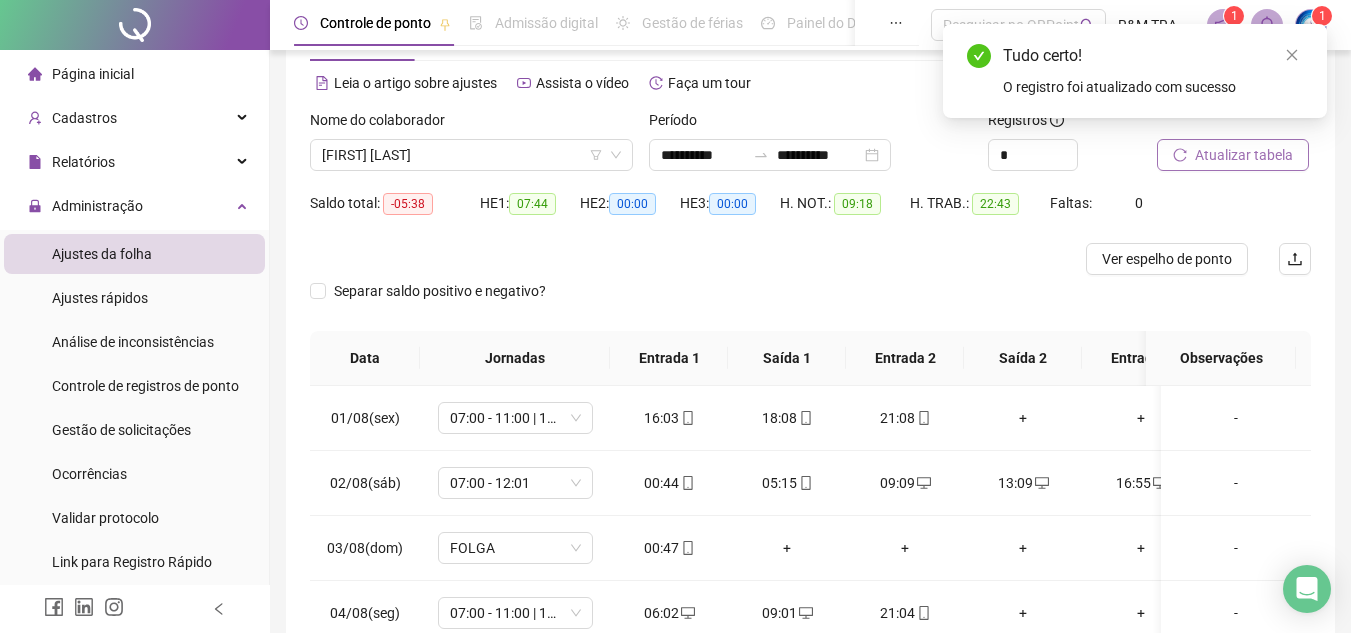 click on "Atualizar tabela" at bounding box center [1244, 155] 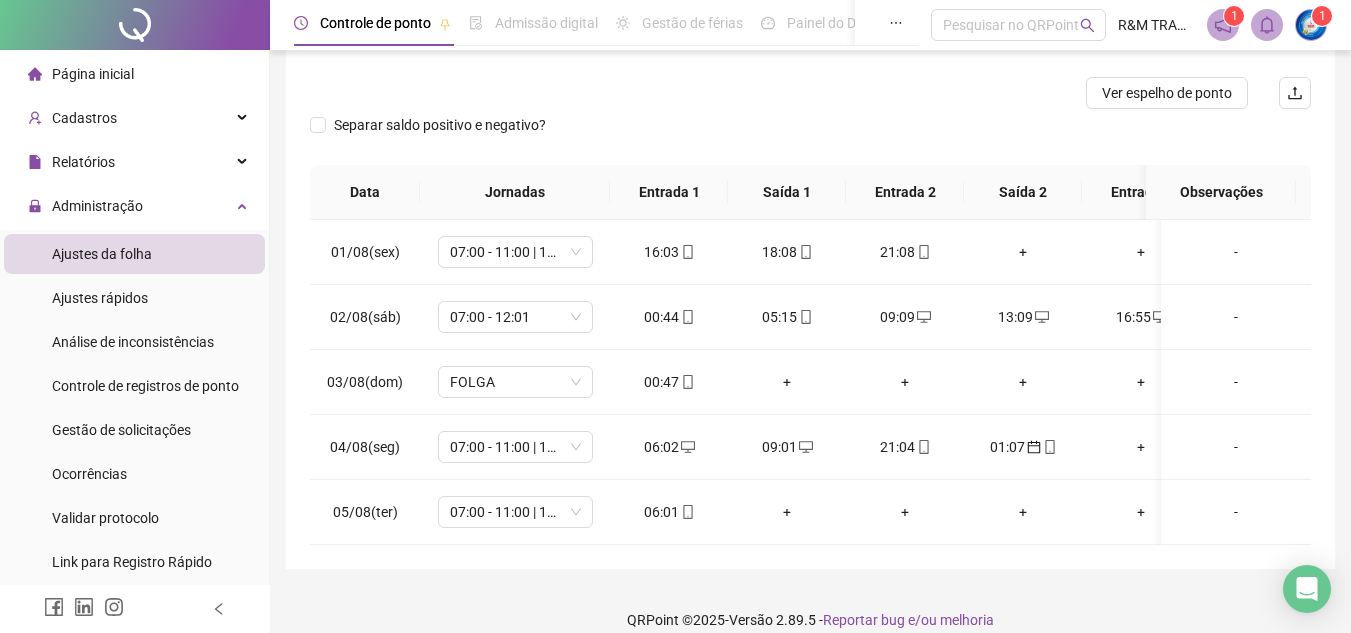 scroll, scrollTop: 278, scrollLeft: 0, axis: vertical 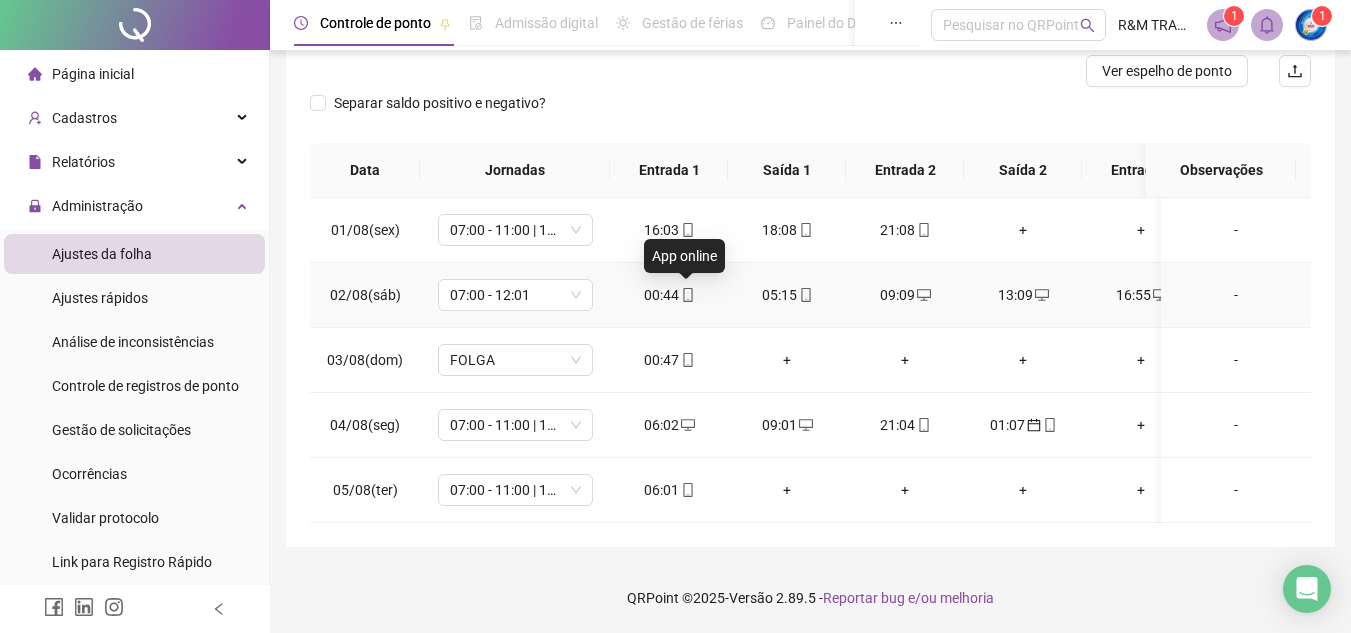 click 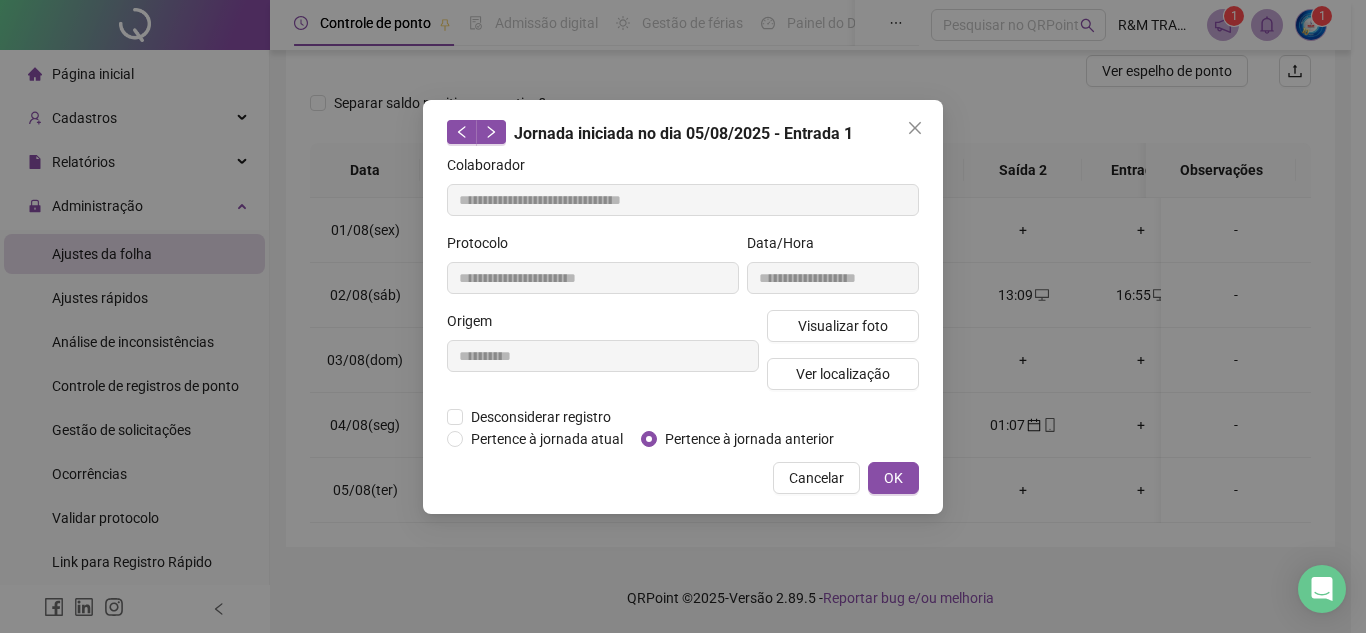 click on "Pertence à jornada anterior" at bounding box center (741, 439) 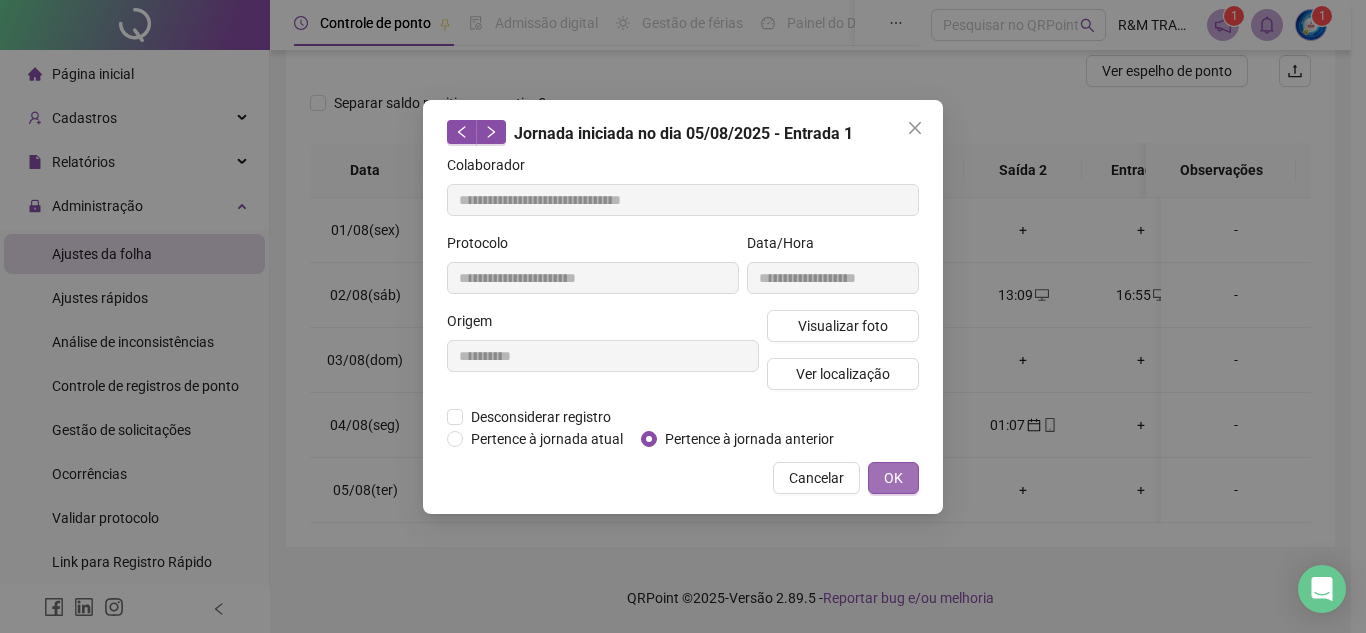 click on "OK" at bounding box center [893, 478] 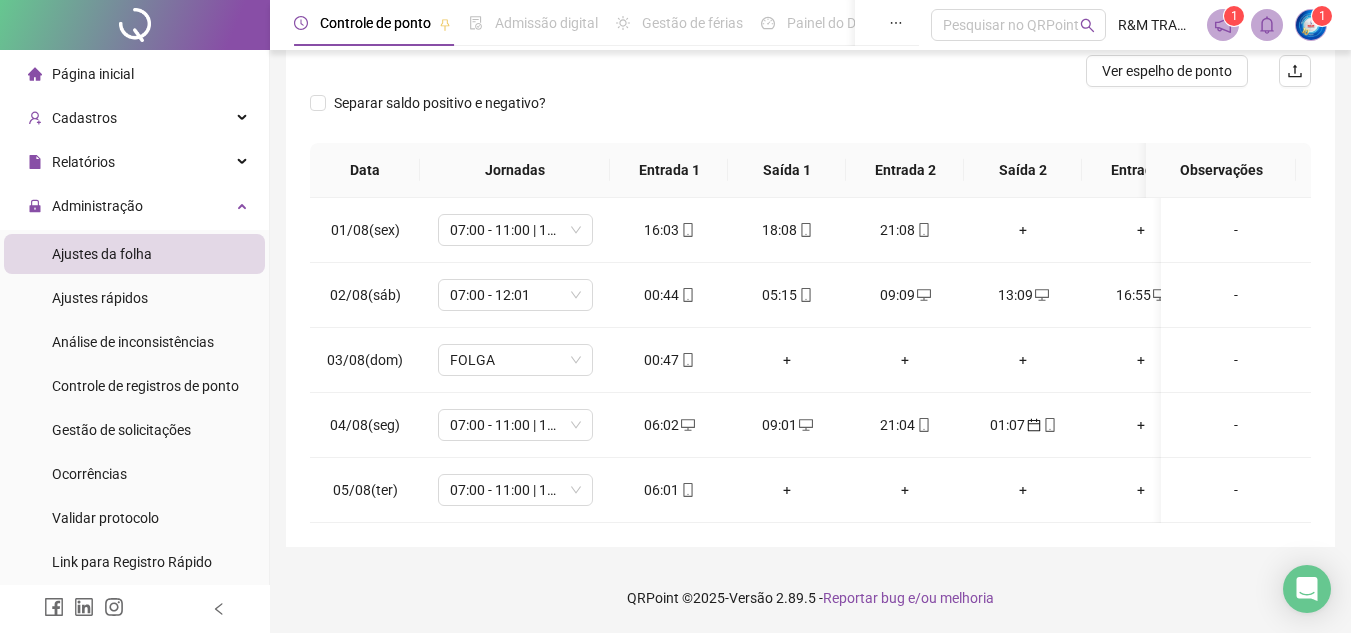 scroll, scrollTop: 93, scrollLeft: 0, axis: vertical 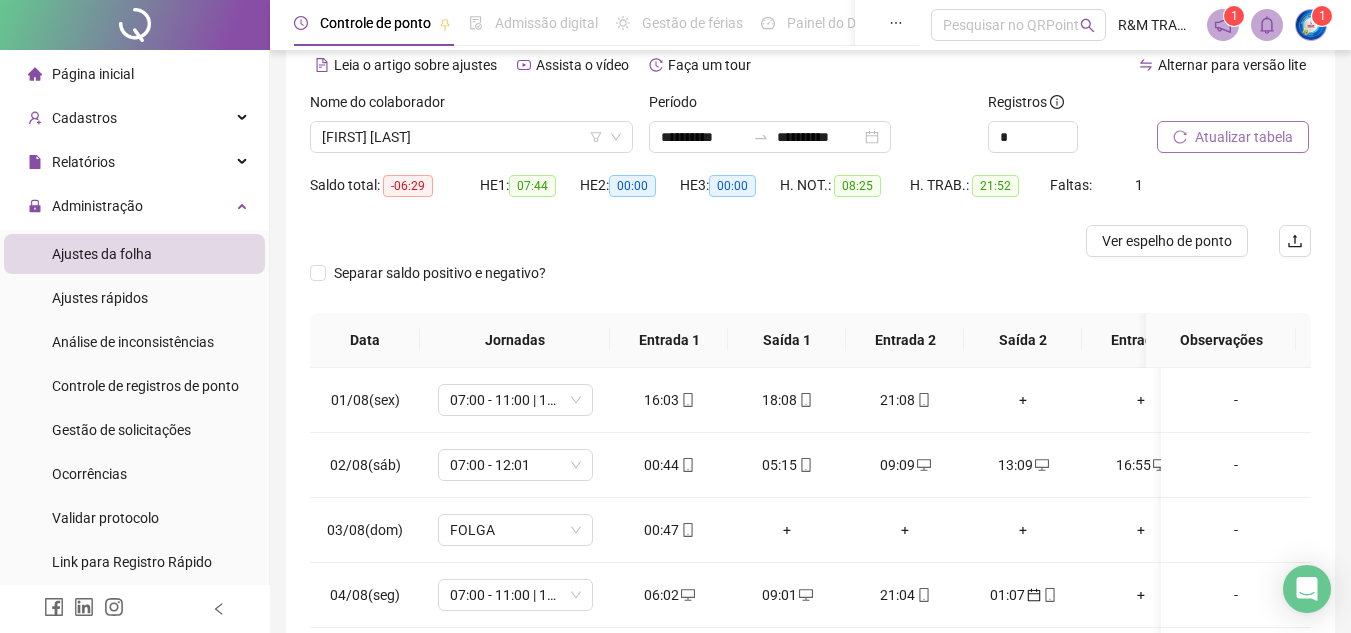 click on "Atualizar tabela" at bounding box center (1244, 137) 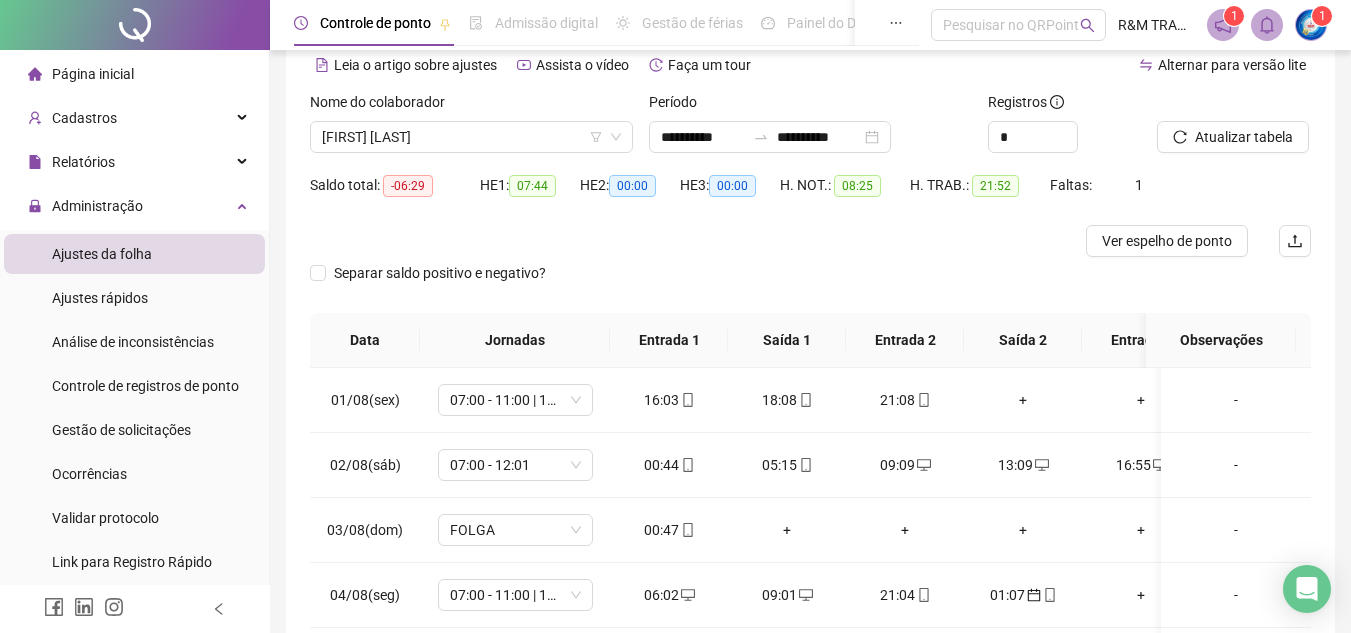 scroll, scrollTop: 98, scrollLeft: 0, axis: vertical 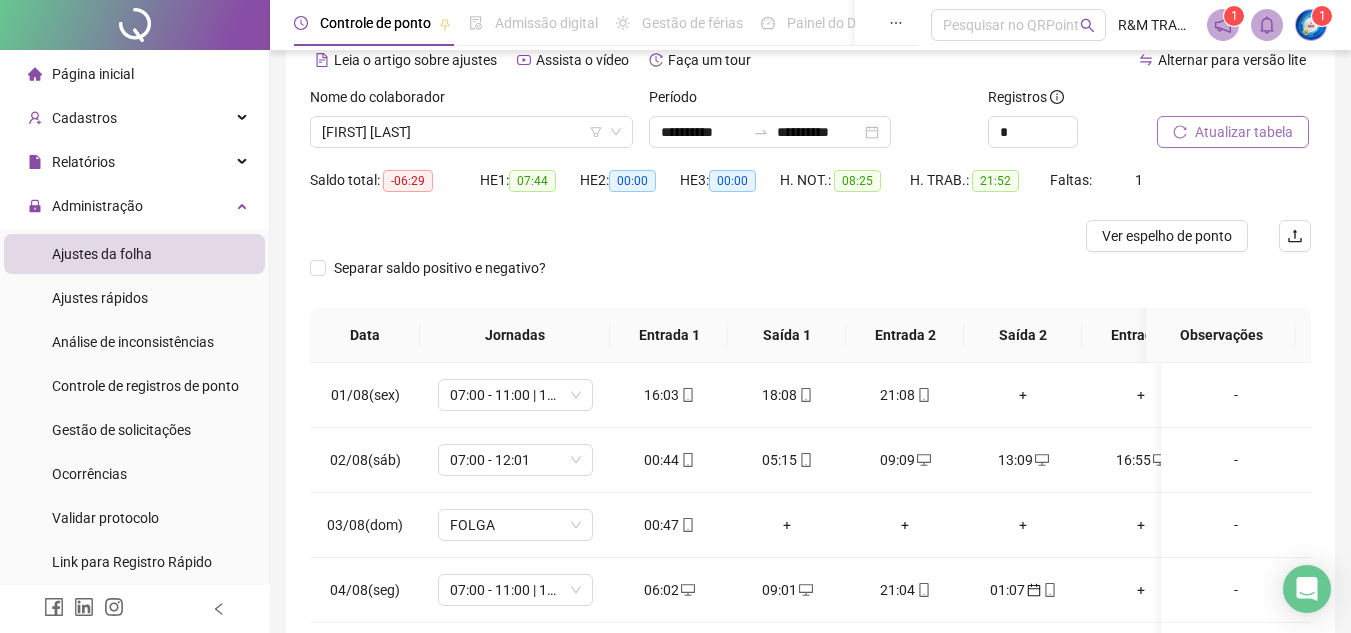 click on "Atualizar tabela" at bounding box center [1244, 132] 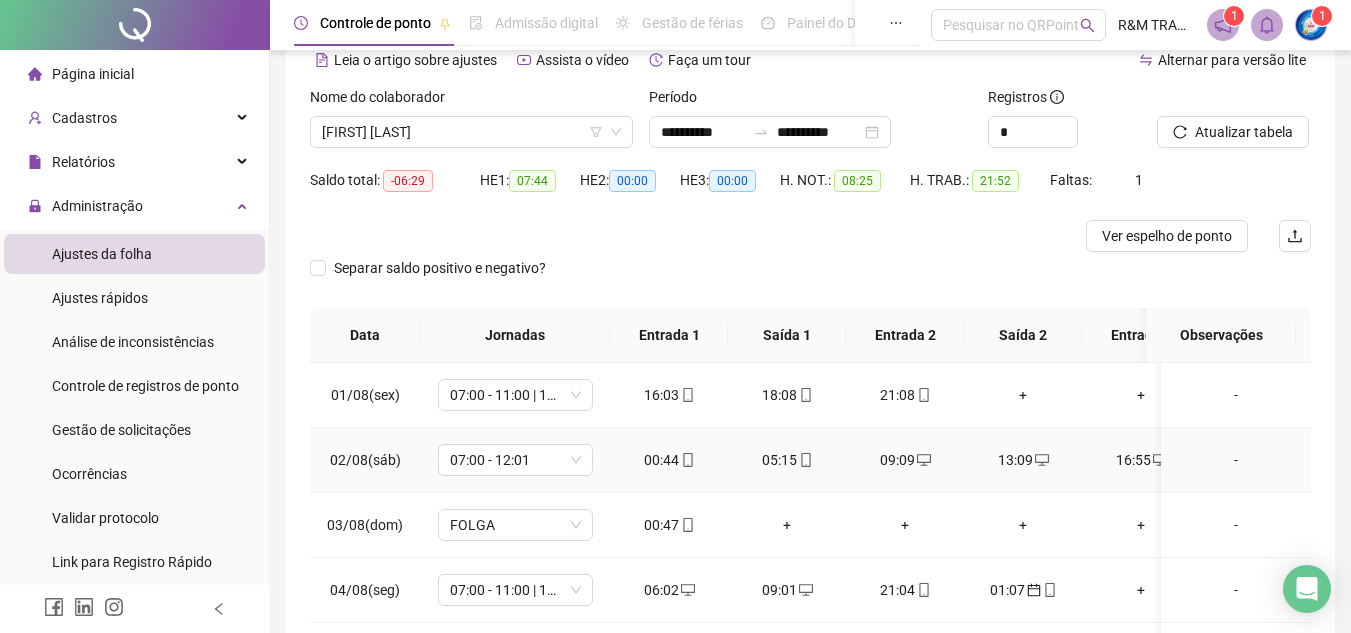 click 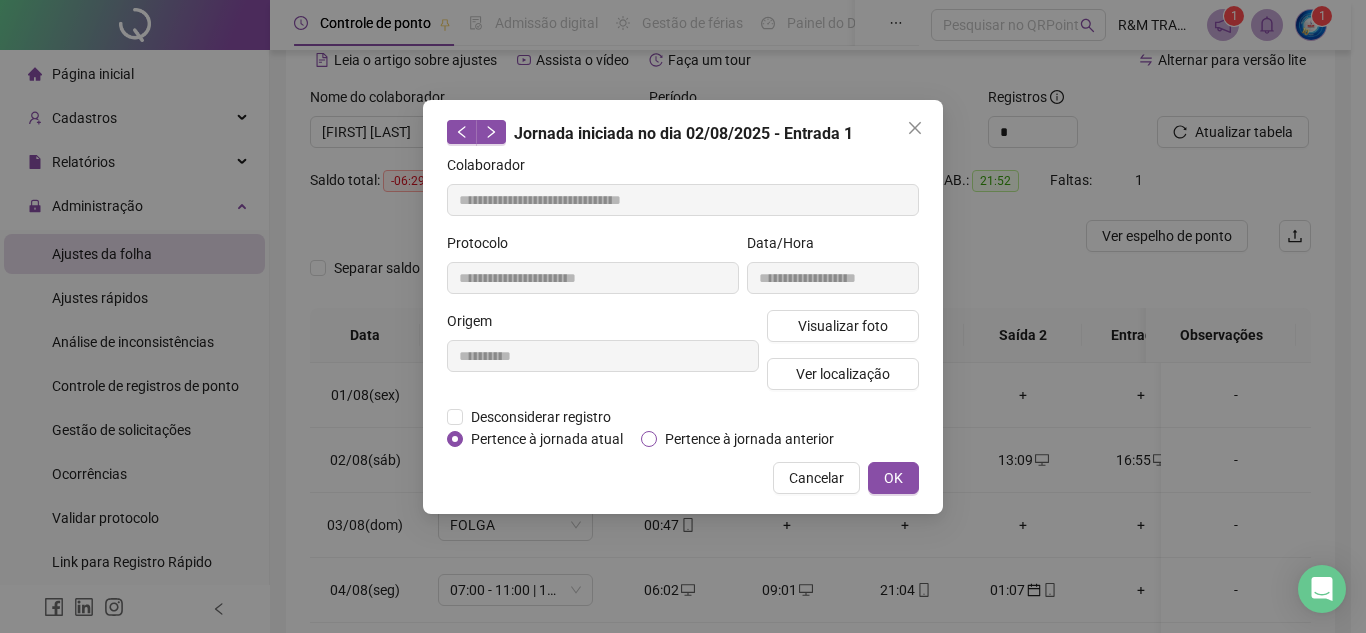 click on "Pertence à jornada anterior" at bounding box center [749, 439] 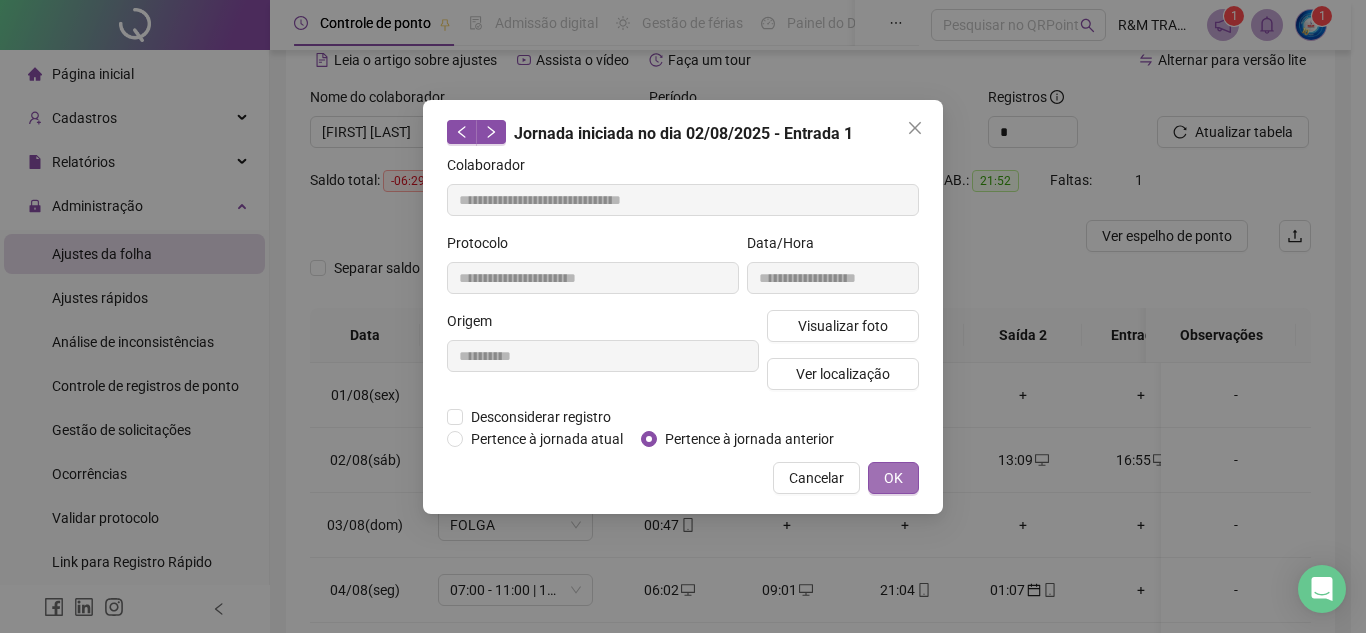 click on "OK" at bounding box center [893, 478] 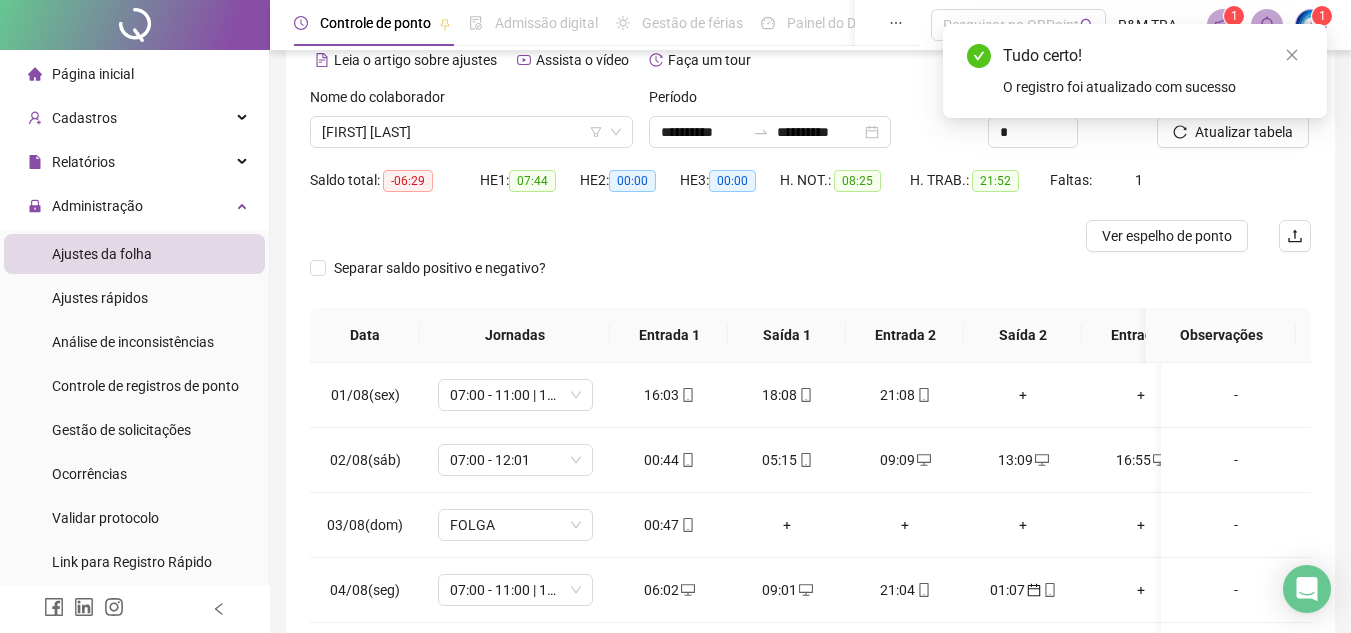 scroll, scrollTop: 0, scrollLeft: 0, axis: both 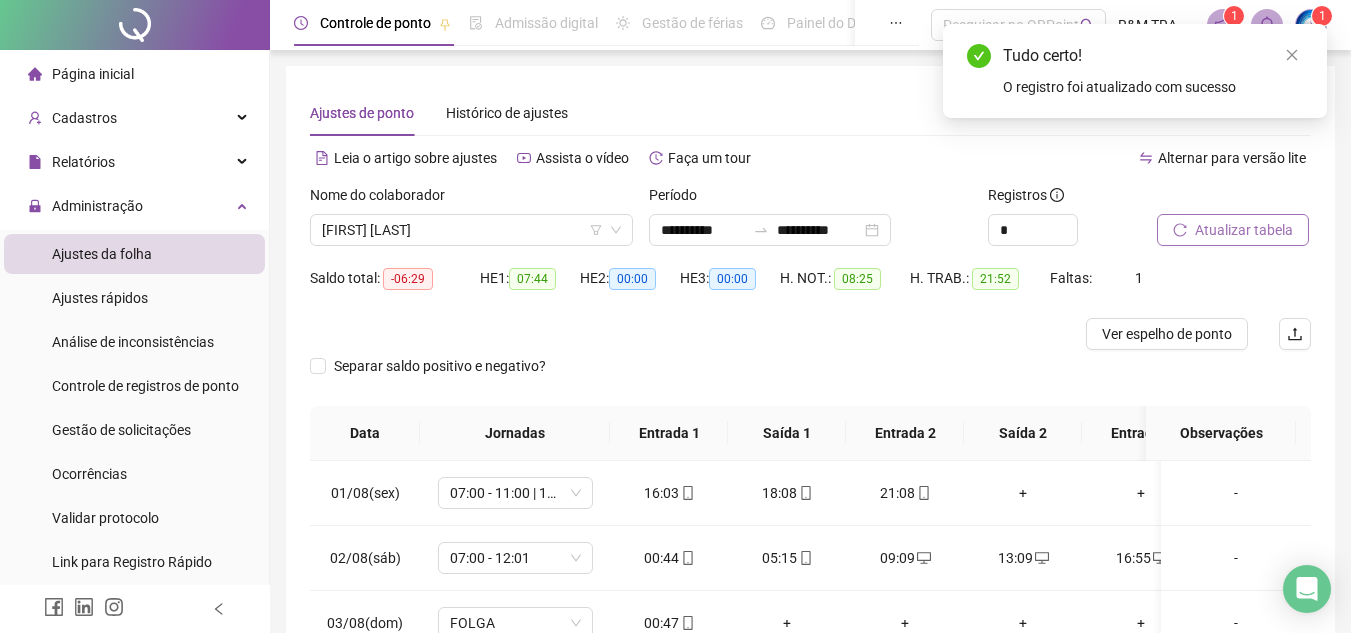 click on "Atualizar tabela" at bounding box center (1244, 230) 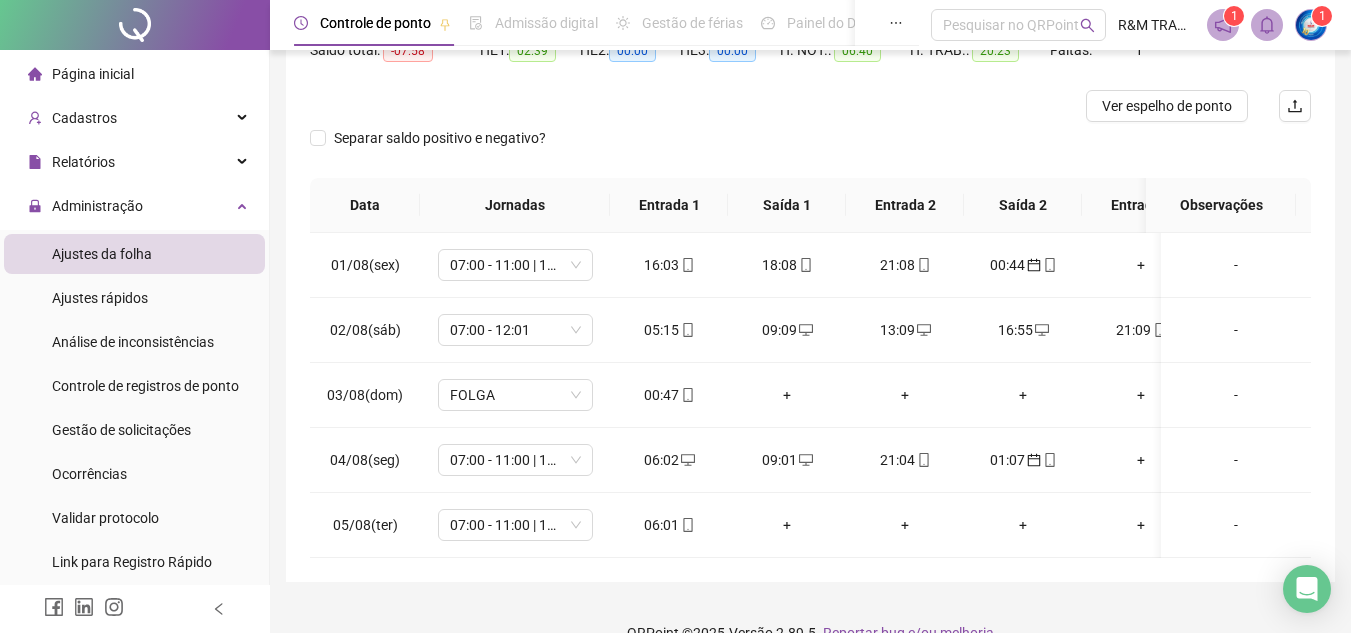 scroll, scrollTop: 278, scrollLeft: 0, axis: vertical 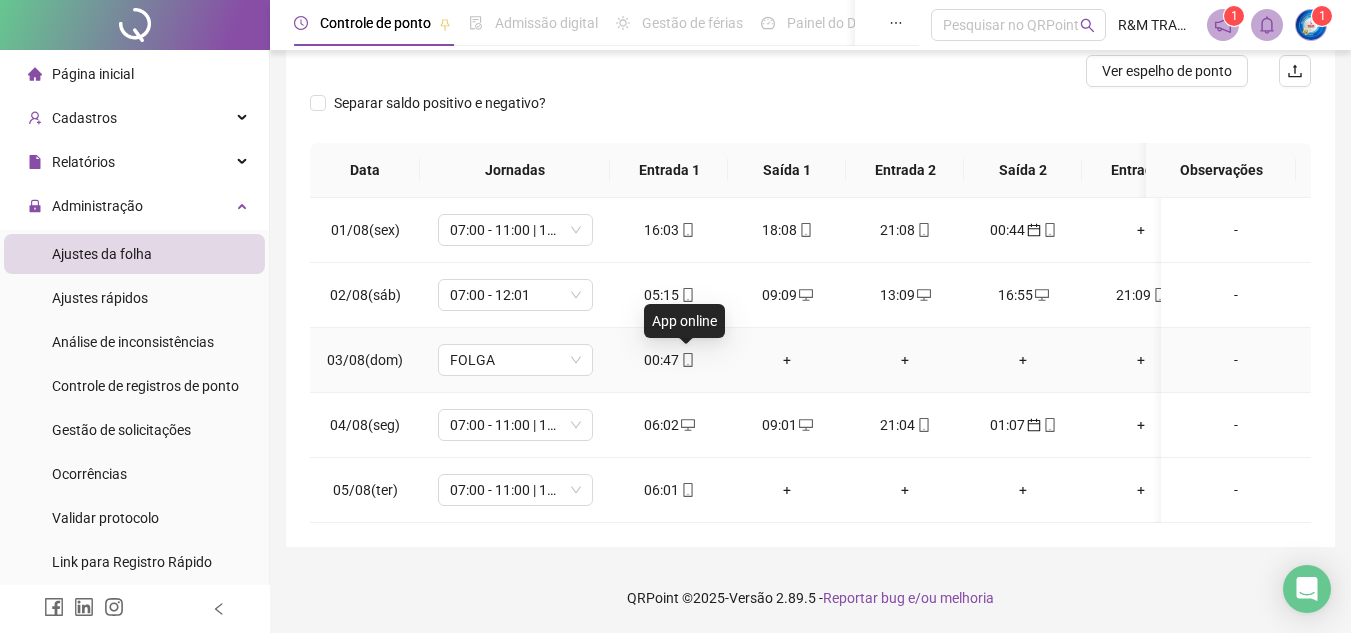 click 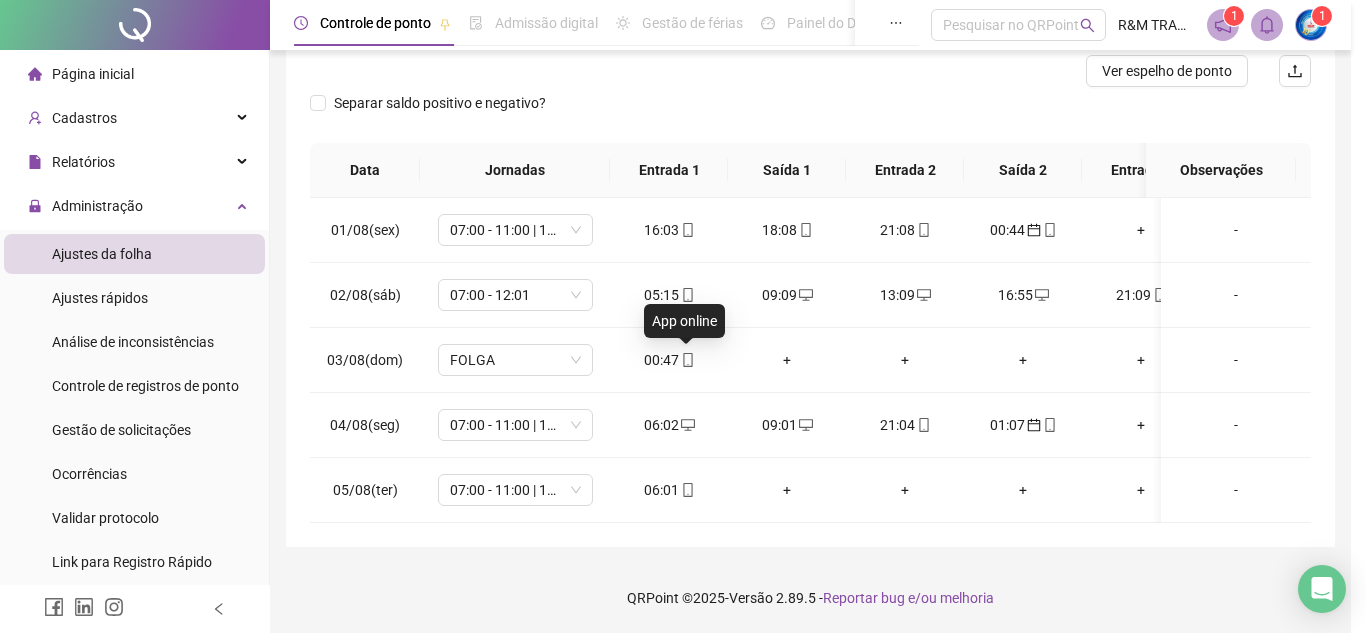 type on "**********" 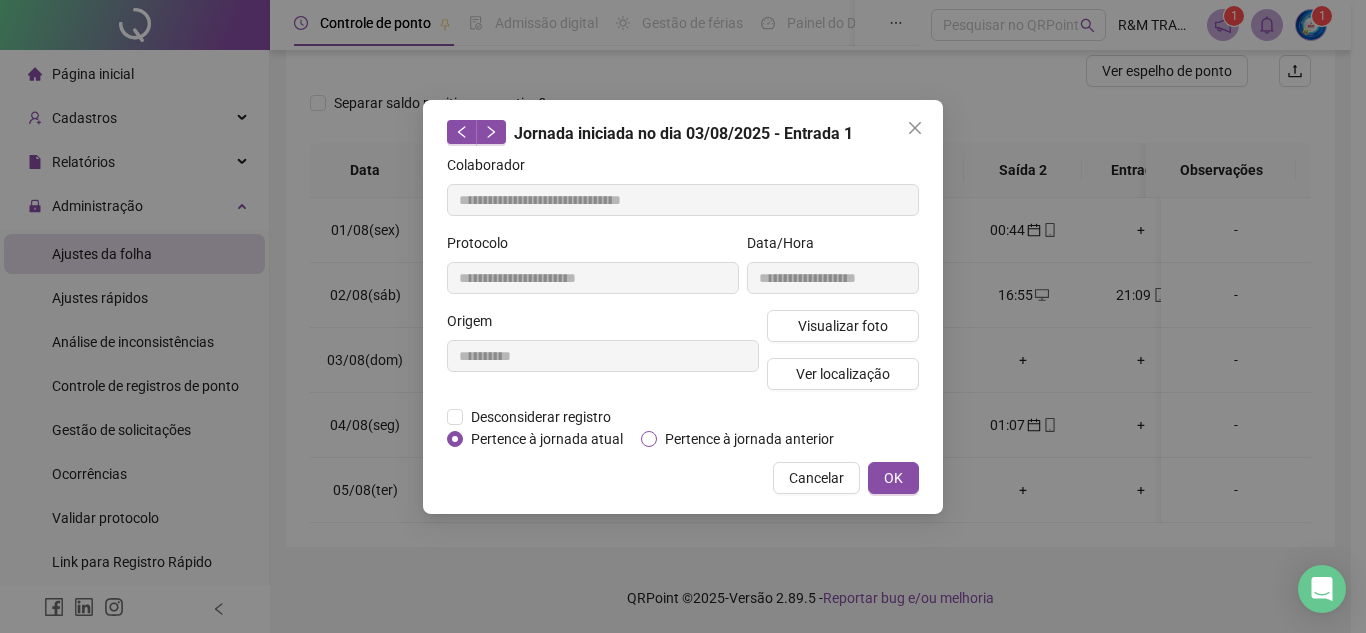 click on "Pertence à jornada anterior" at bounding box center (749, 439) 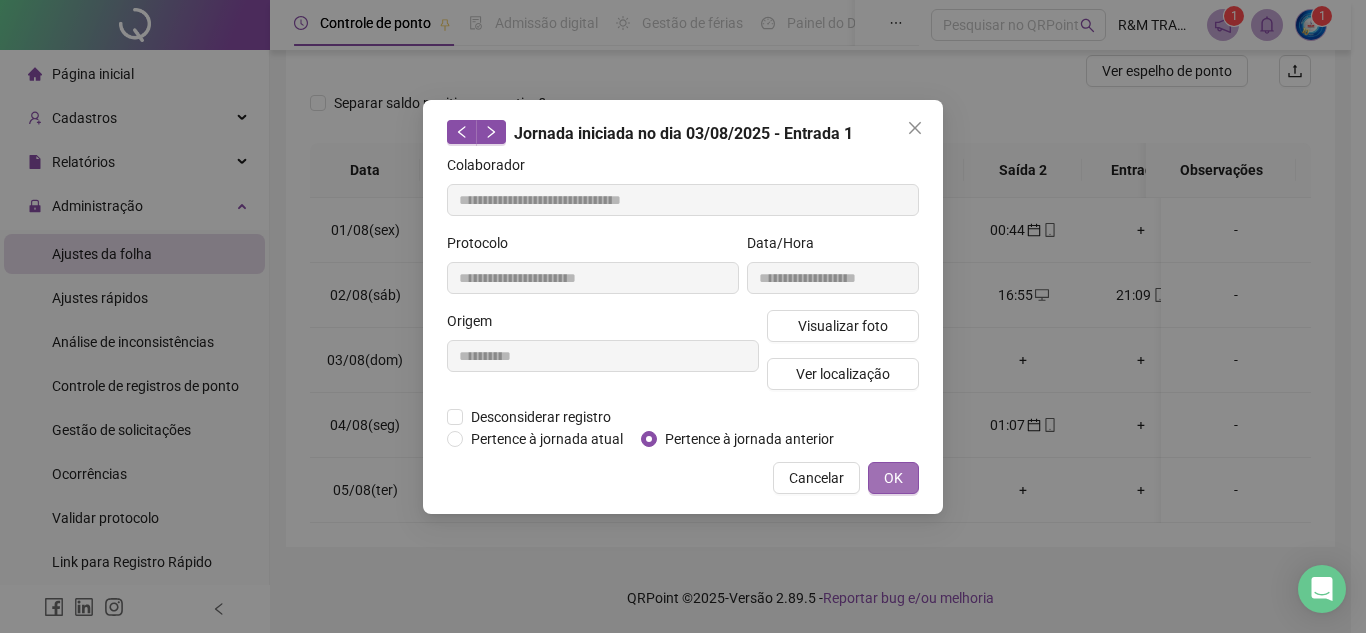 click on "OK" at bounding box center (893, 478) 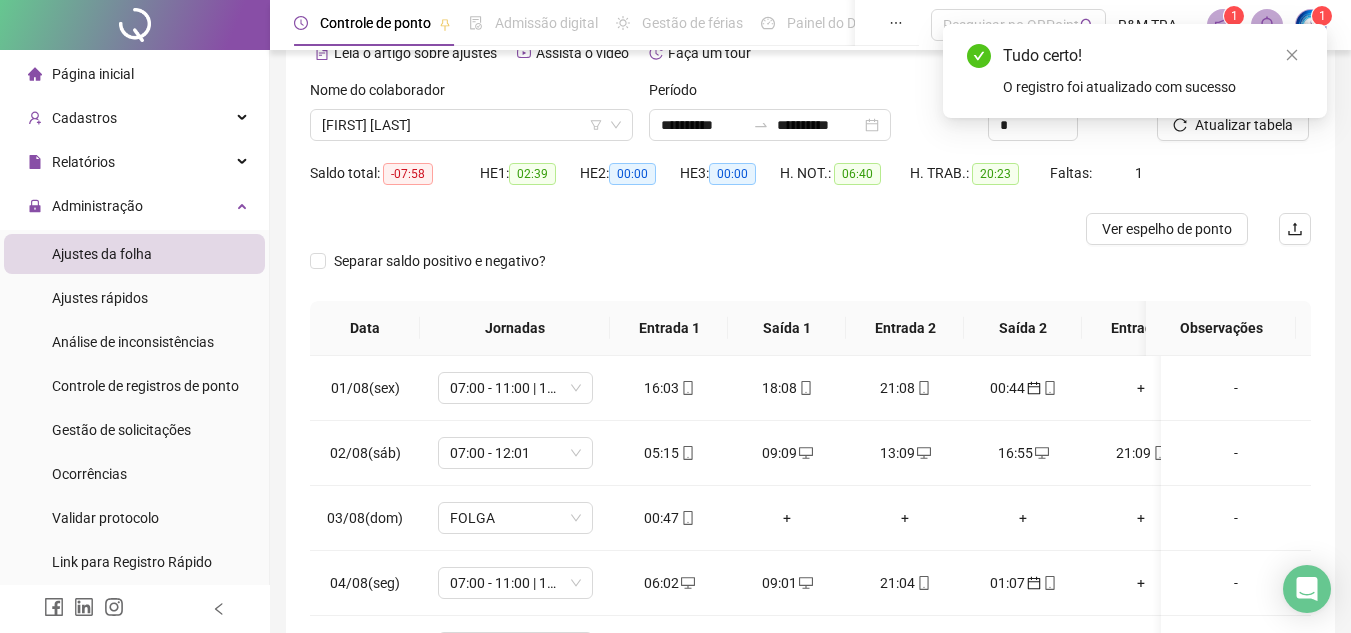 scroll, scrollTop: 95, scrollLeft: 0, axis: vertical 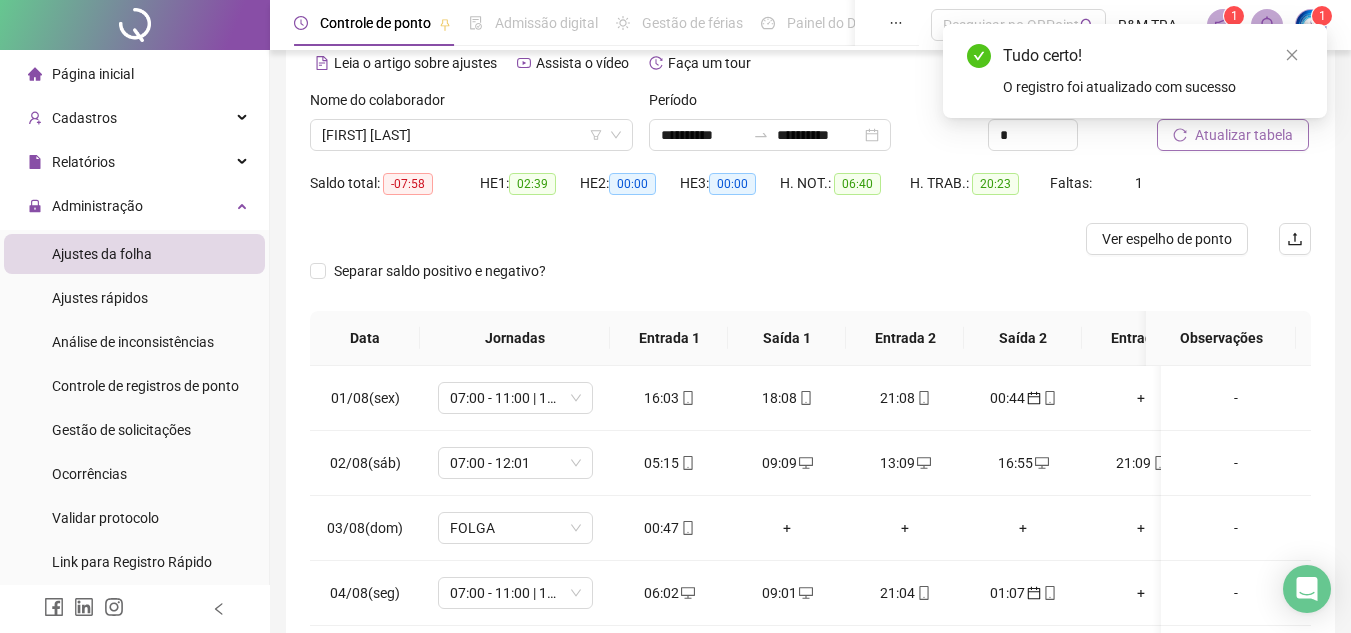 click on "Atualizar tabela" at bounding box center (1244, 135) 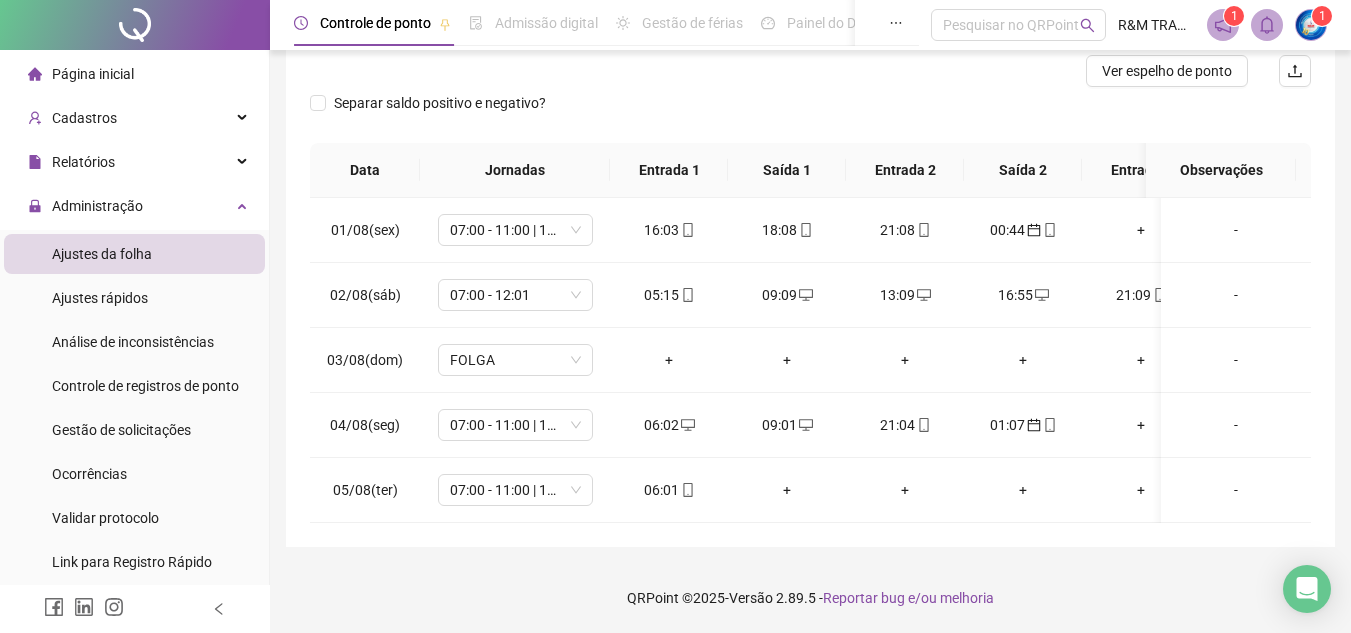 scroll, scrollTop: 278, scrollLeft: 0, axis: vertical 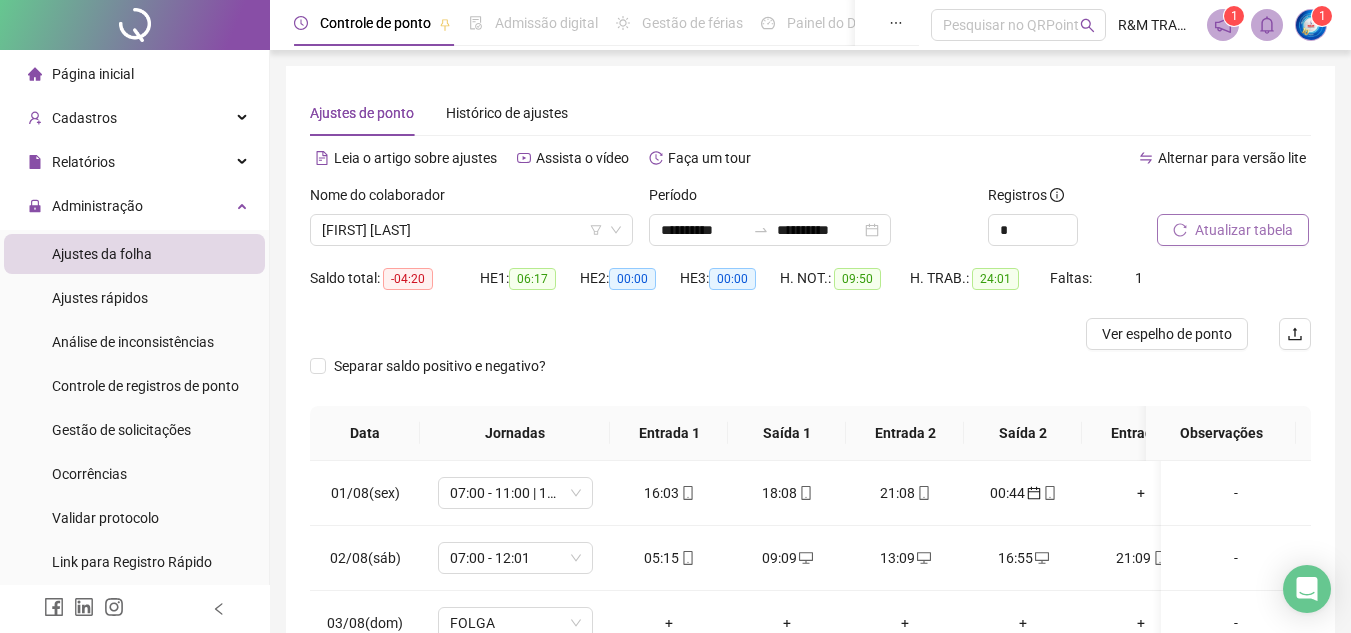 click on "Atualizar tabela" at bounding box center [1244, 230] 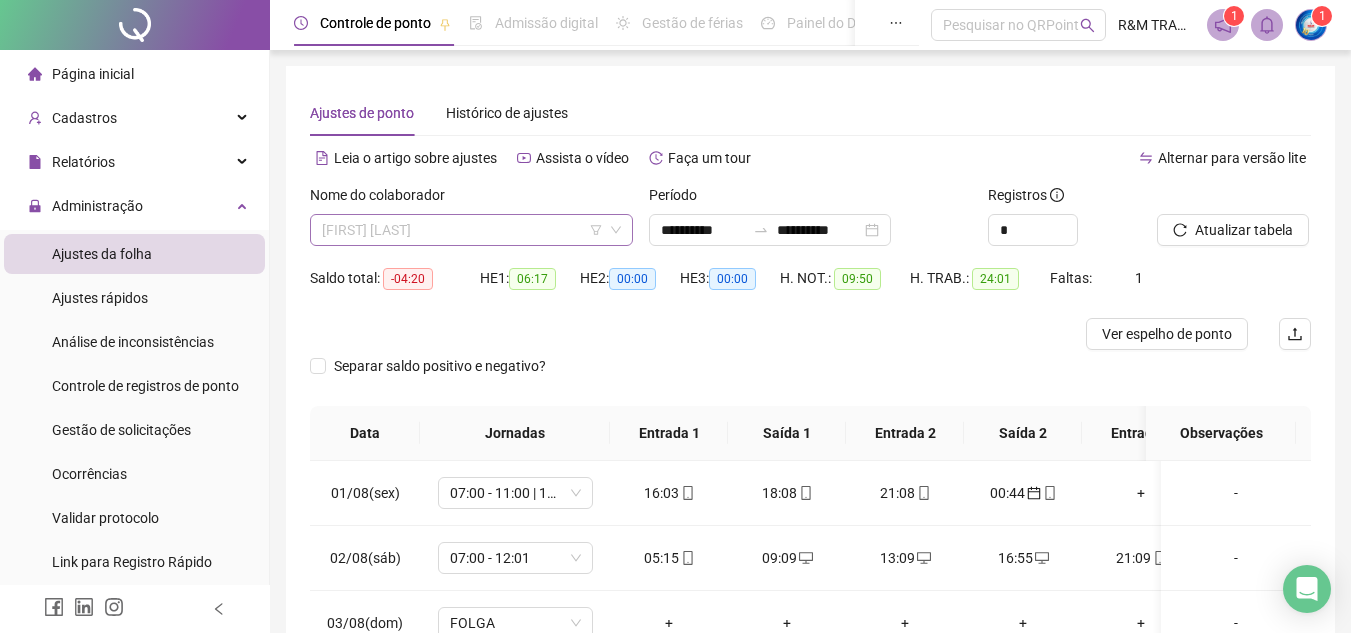 click on "[FIRST] [LAST]" at bounding box center [471, 230] 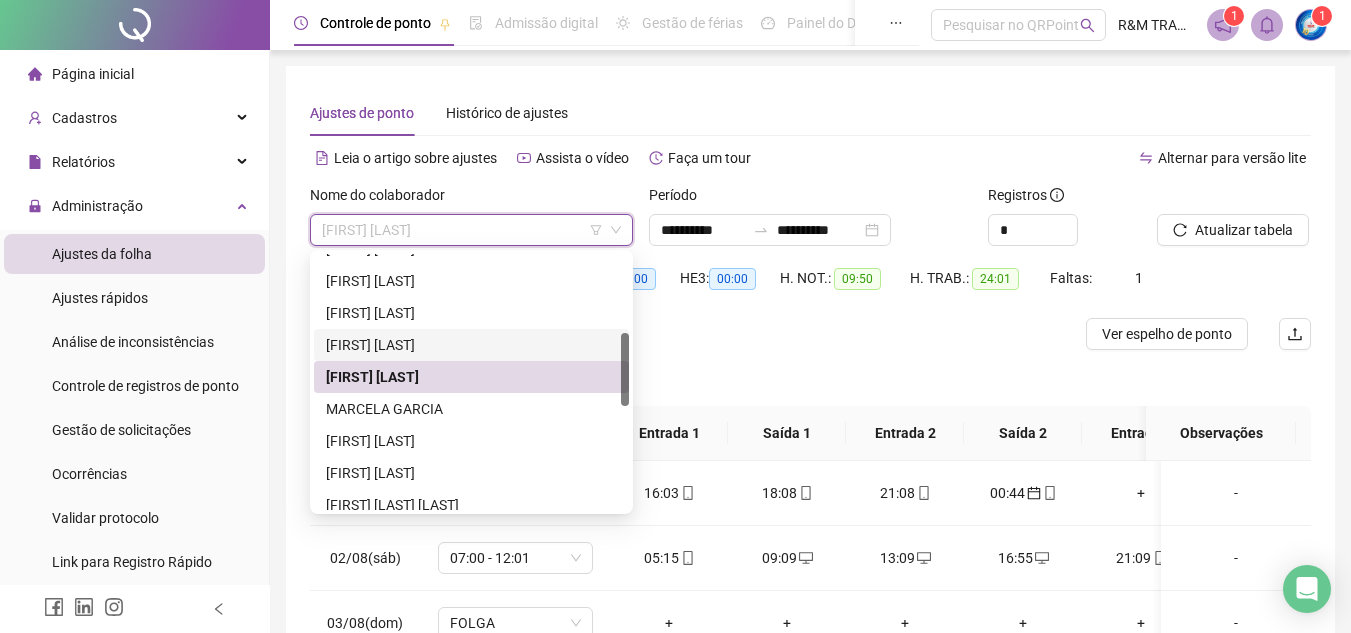 click on "Ajustes de ponto Histórico de ajustes" at bounding box center (810, 113) 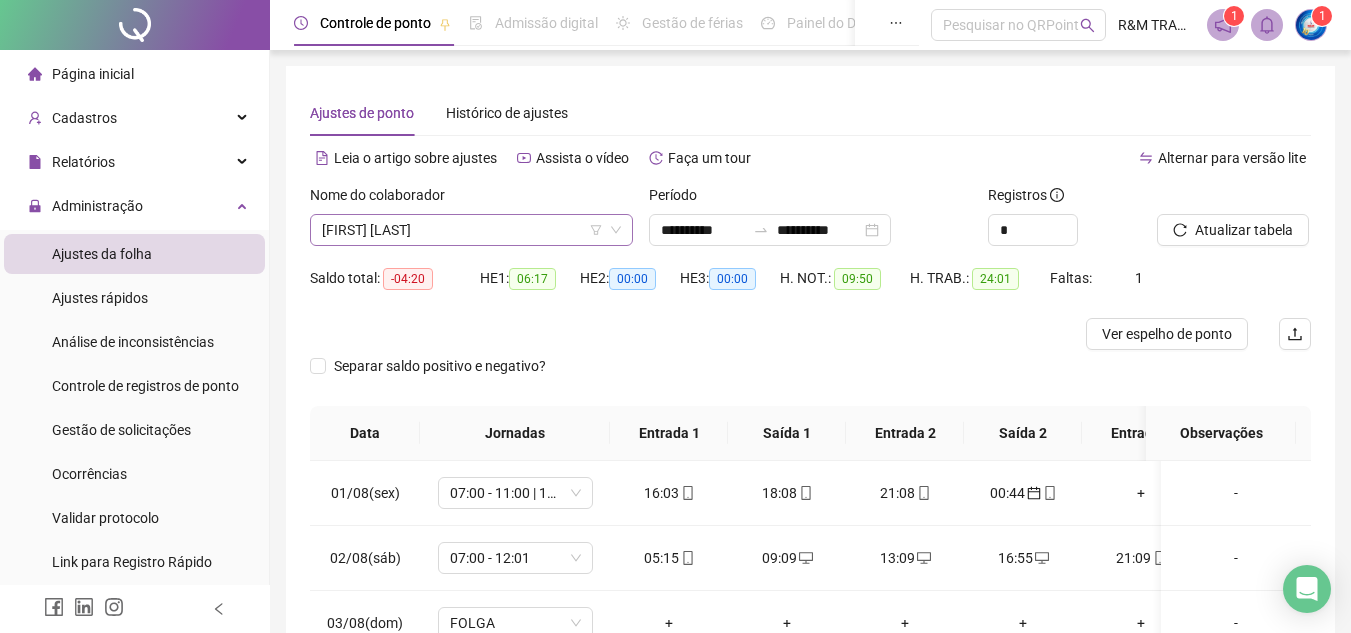 click on "[FIRST] [LAST]" at bounding box center (471, 230) 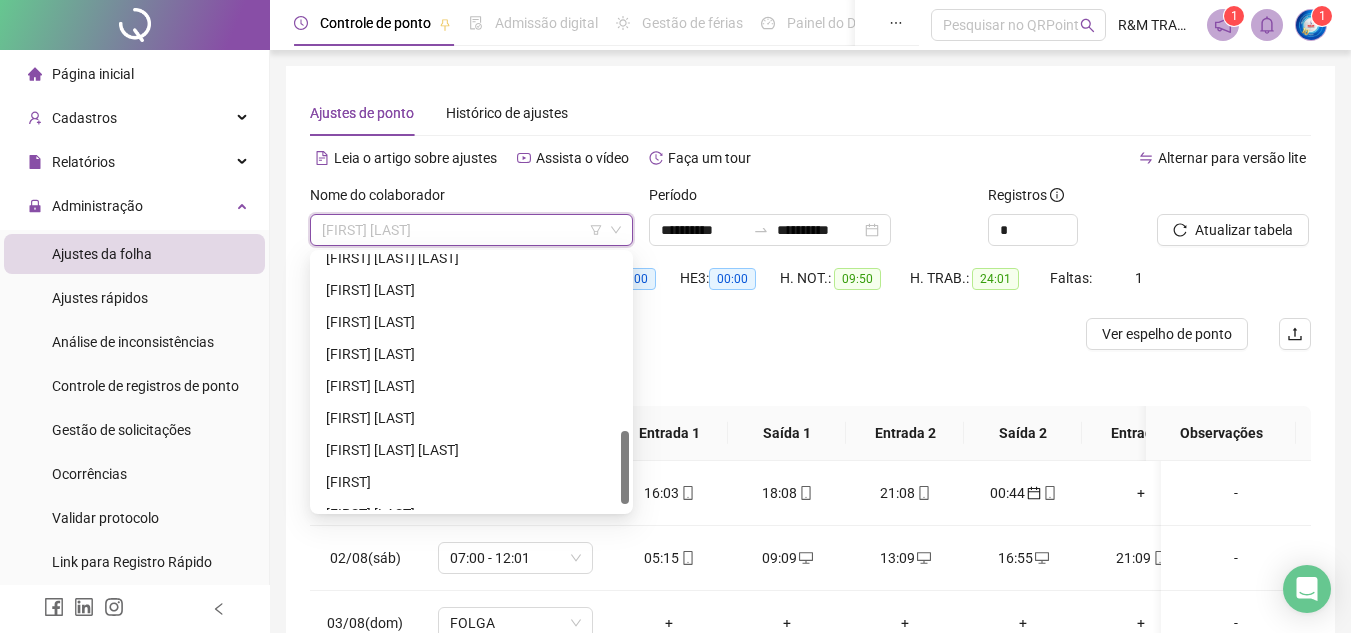 scroll, scrollTop: 640, scrollLeft: 0, axis: vertical 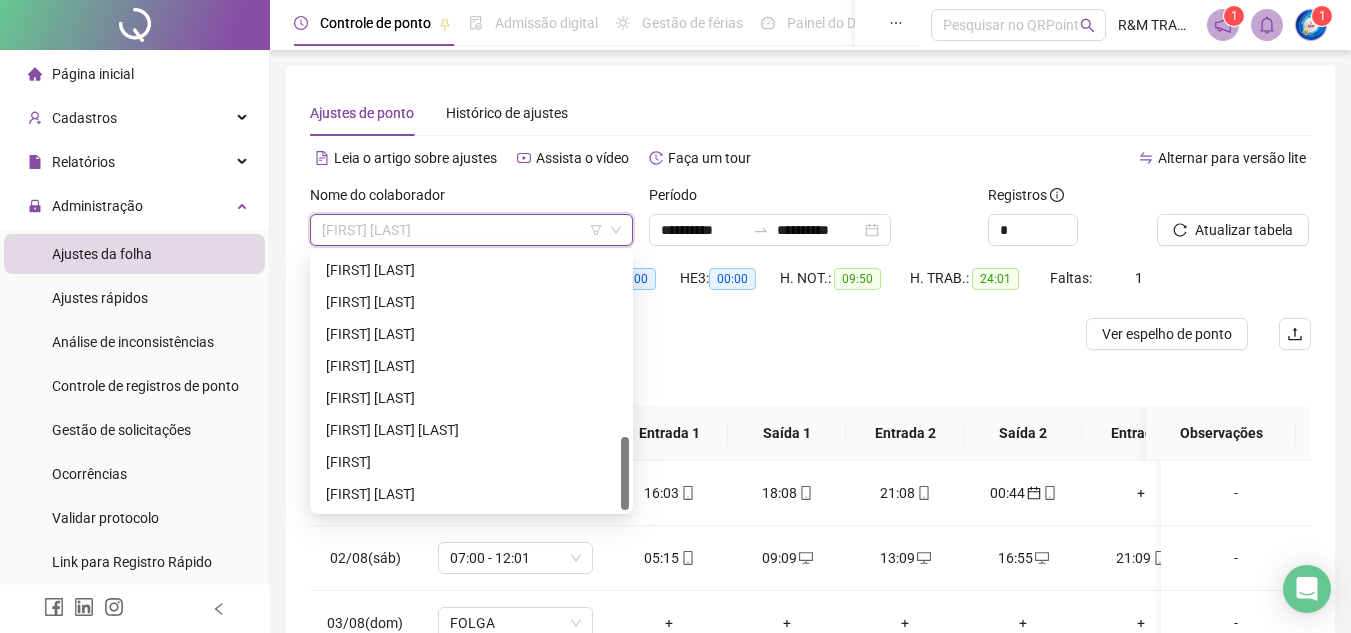 drag, startPoint x: 623, startPoint y: 349, endPoint x: 479, endPoint y: 433, distance: 166.70934 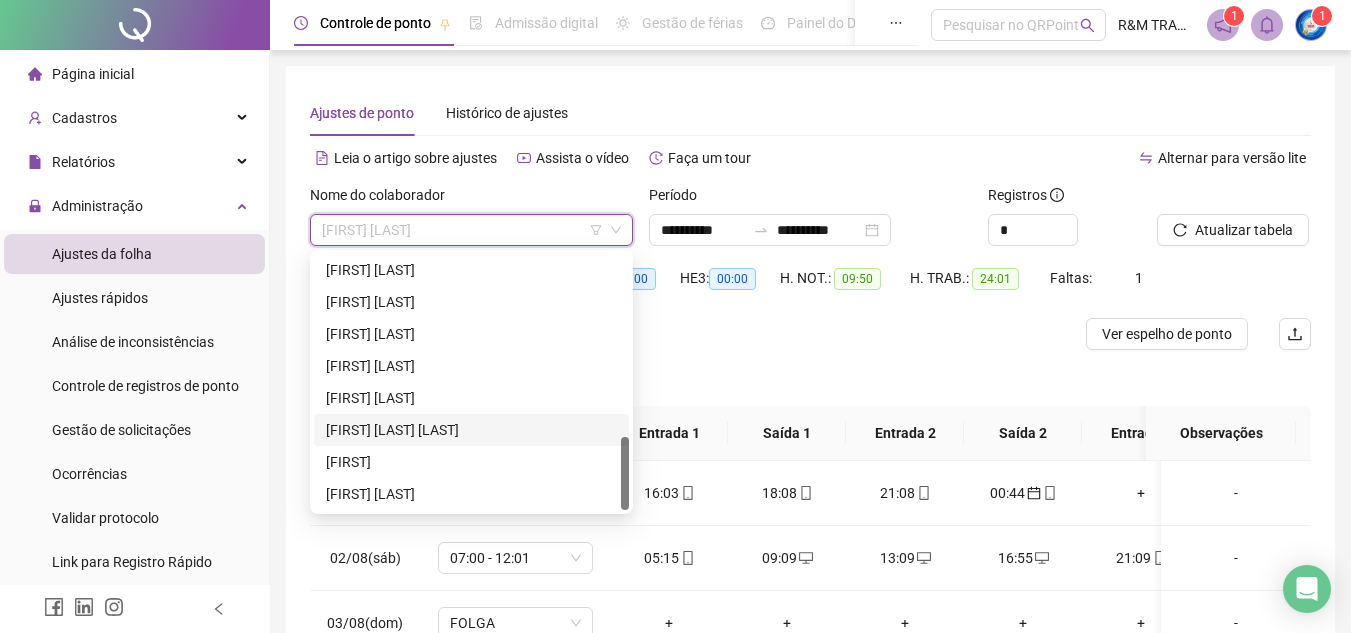 click on "[FIRST] [LAST] [LAST]" at bounding box center [471, 430] 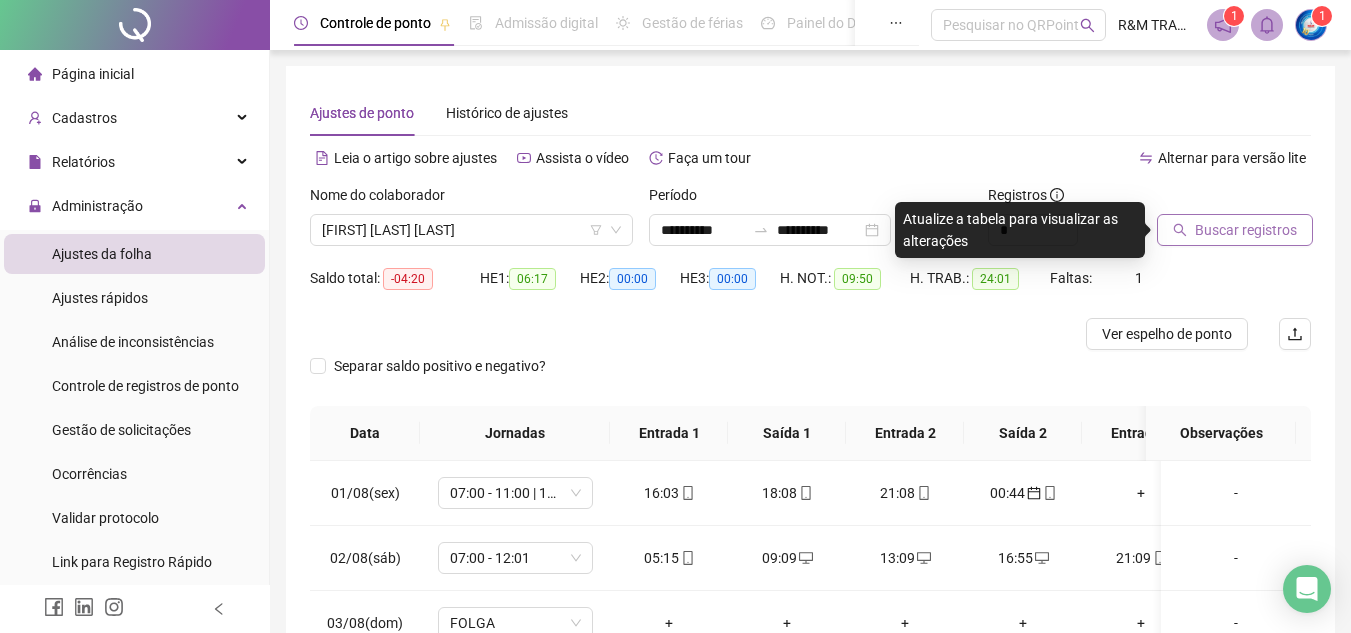click on "Buscar registros" at bounding box center [1246, 230] 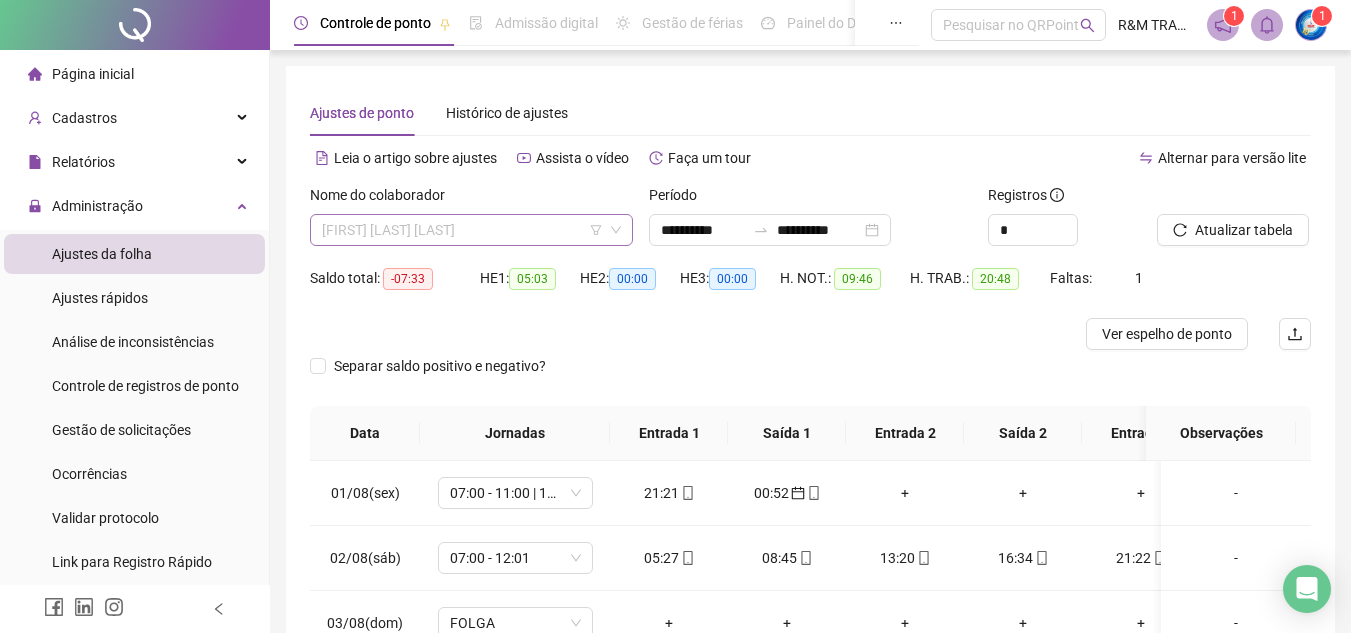 click on "[FIRST] [LAST] [LAST]" at bounding box center [471, 230] 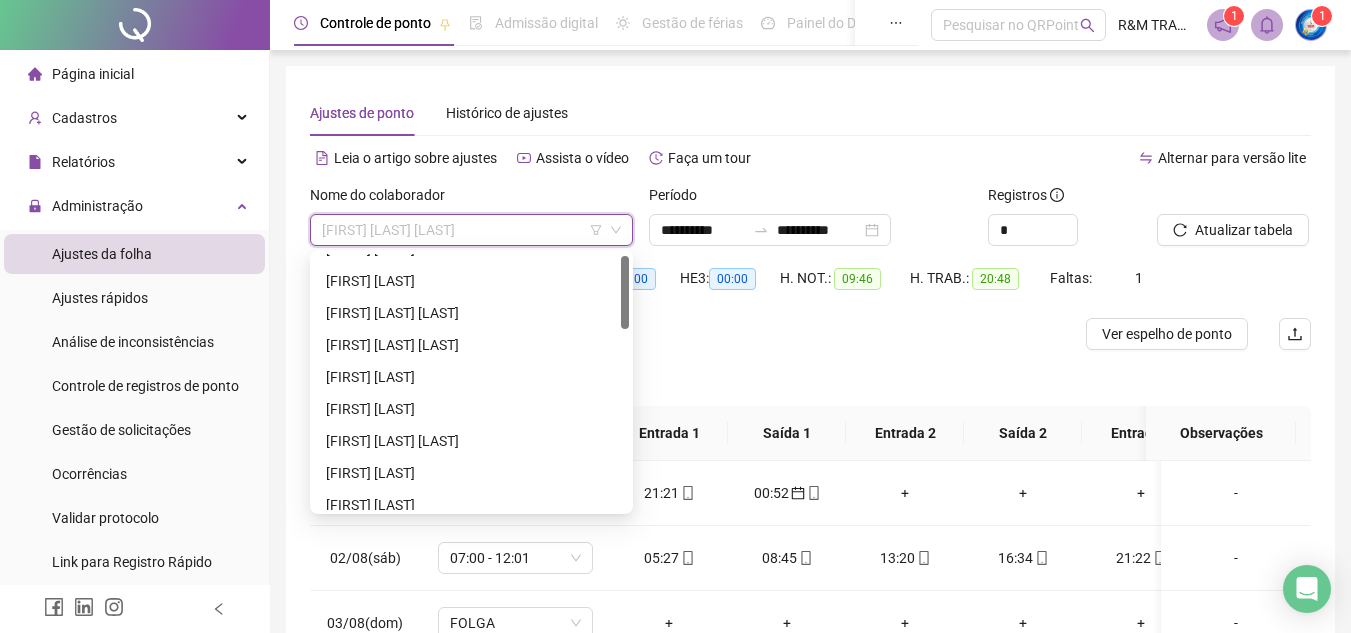 scroll, scrollTop: 0, scrollLeft: 0, axis: both 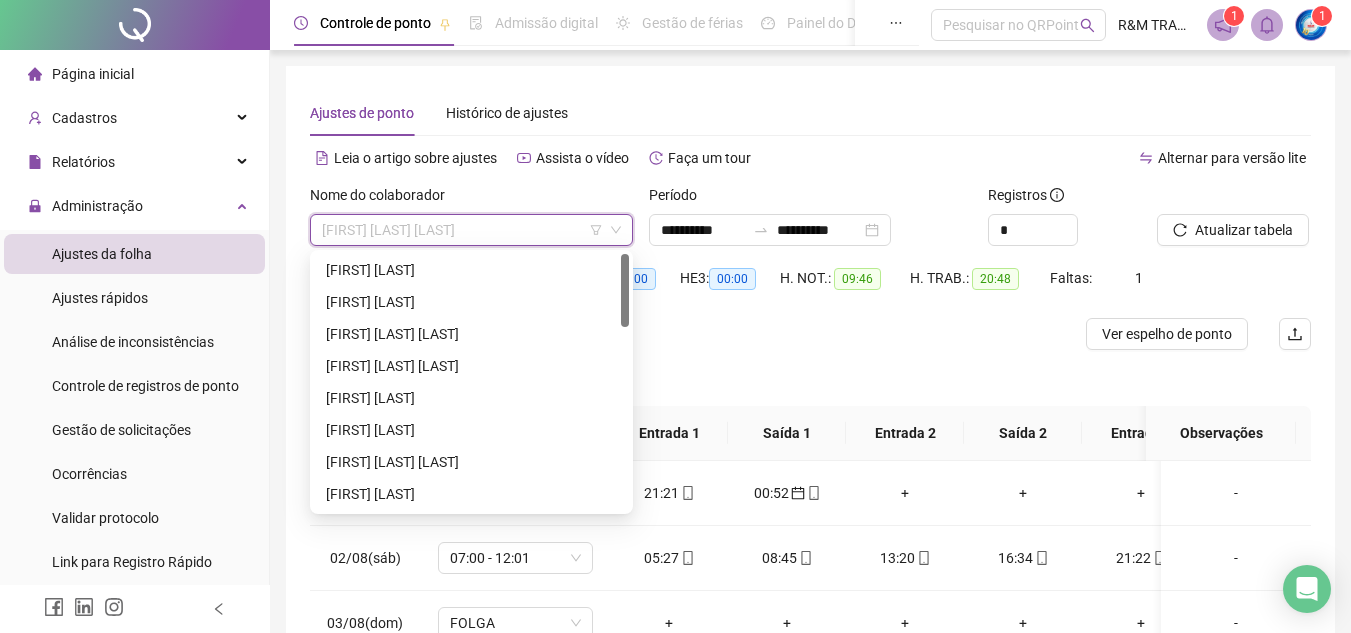 drag, startPoint x: 626, startPoint y: 490, endPoint x: 639, endPoint y: 289, distance: 201.41995 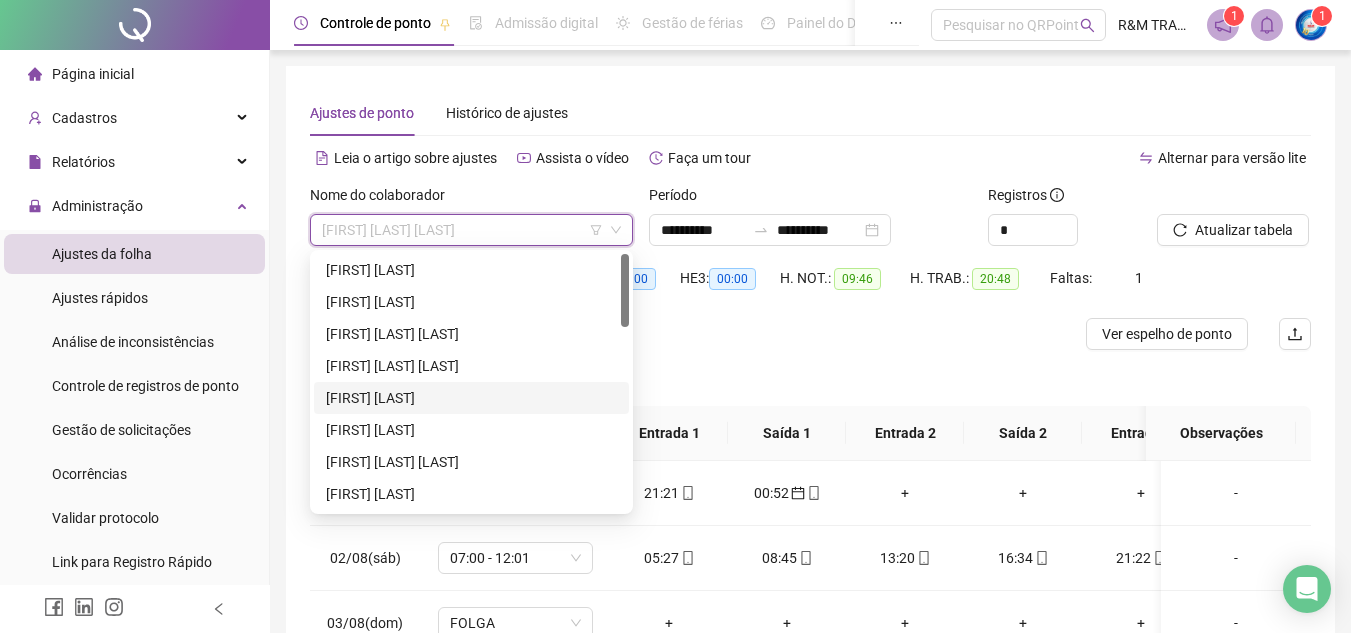 click on "[FIRST] [LAST]" at bounding box center [471, 398] 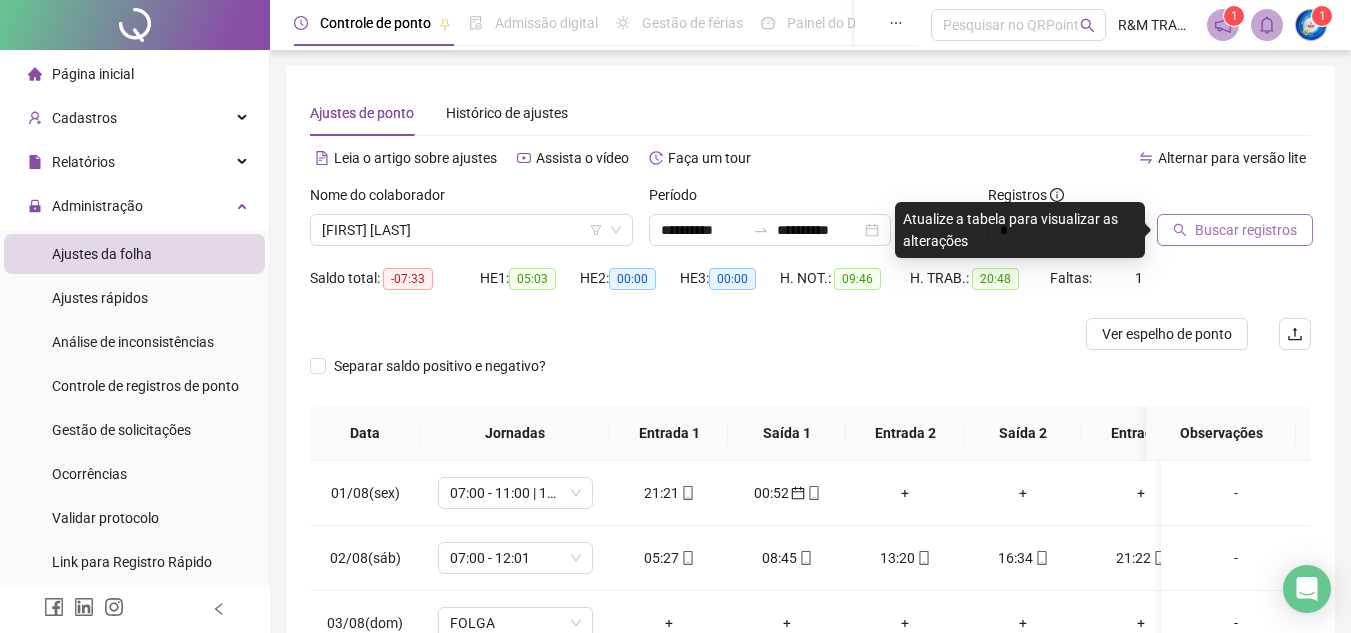 click on "Buscar registros" at bounding box center (1235, 230) 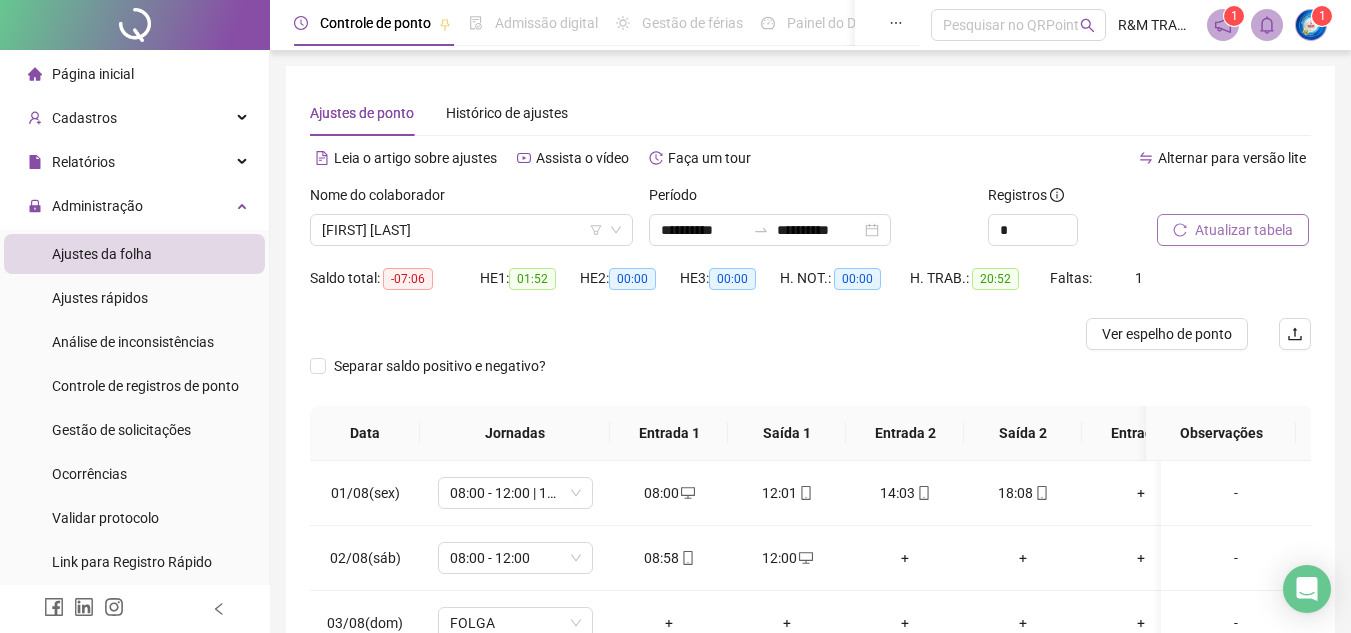 click on "Atualizar tabela" at bounding box center [1244, 230] 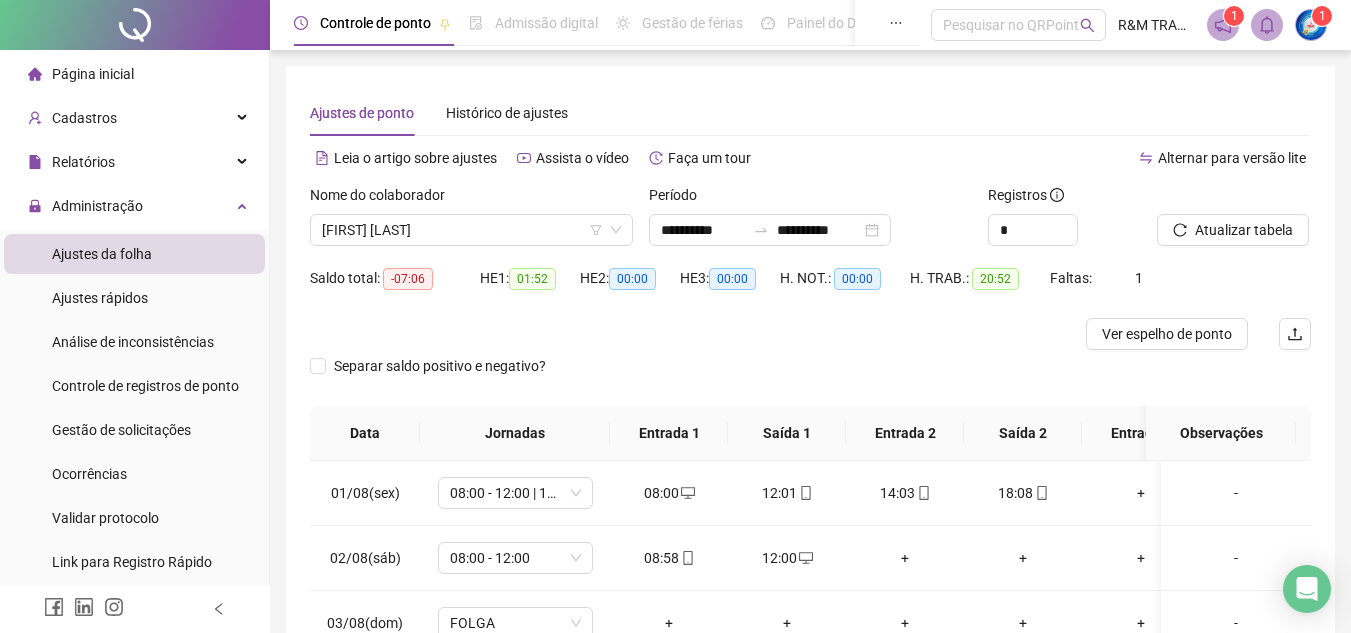 scroll, scrollTop: 278, scrollLeft: 0, axis: vertical 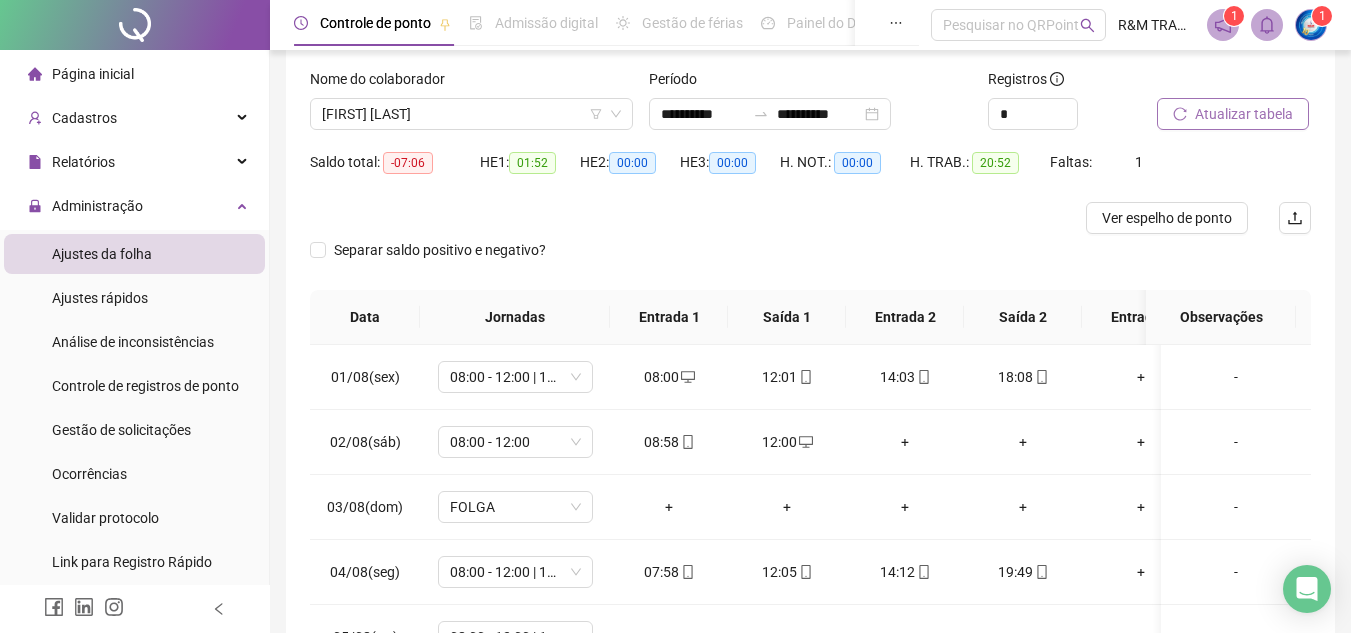 click on "Atualizar tabela" at bounding box center [1244, 114] 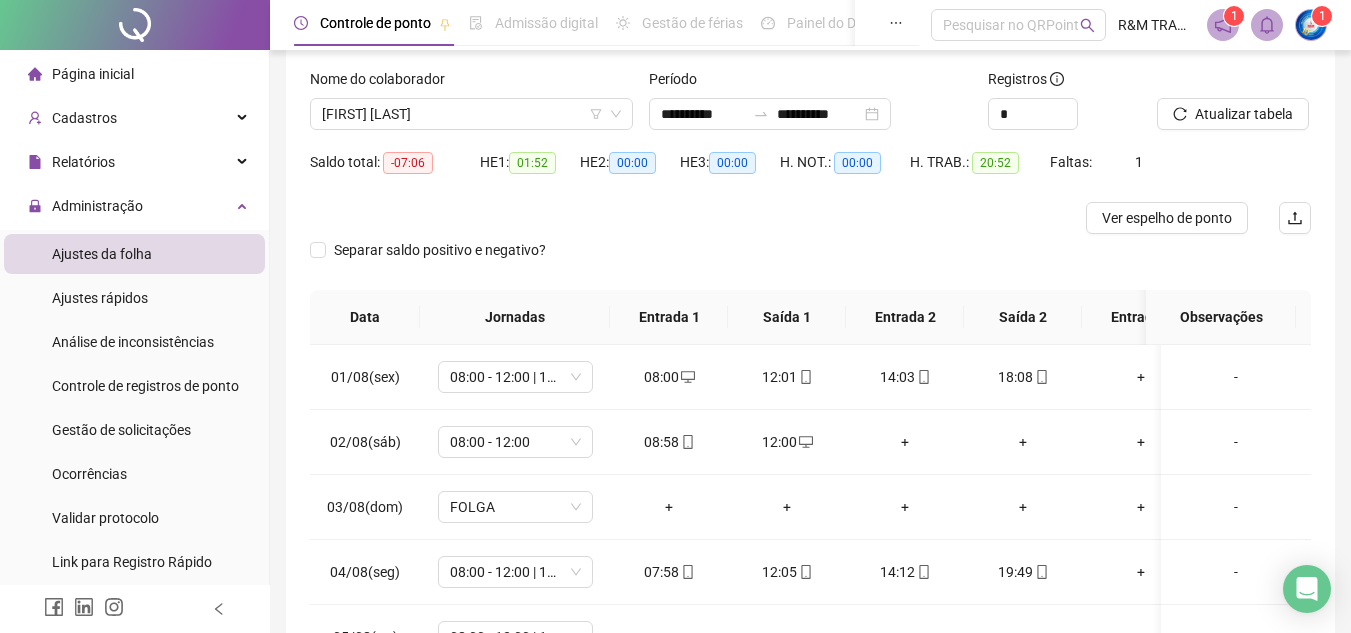 scroll, scrollTop: 278, scrollLeft: 0, axis: vertical 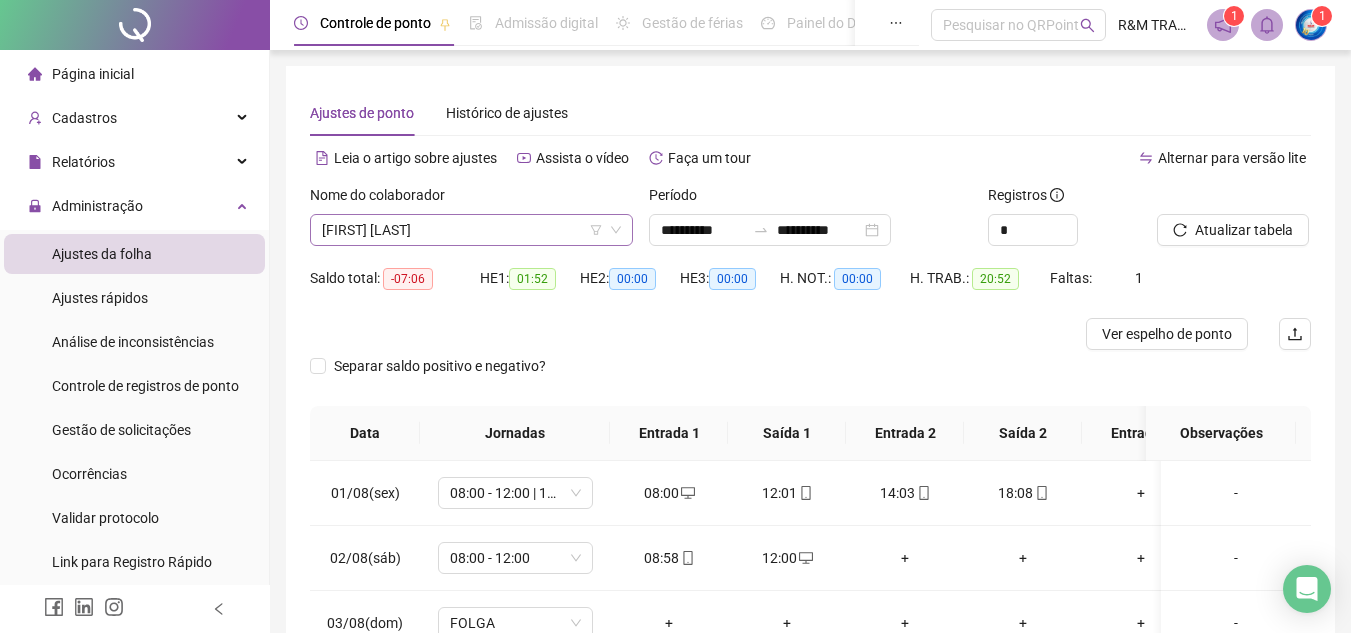 click on "[FIRST] [LAST]" at bounding box center [471, 230] 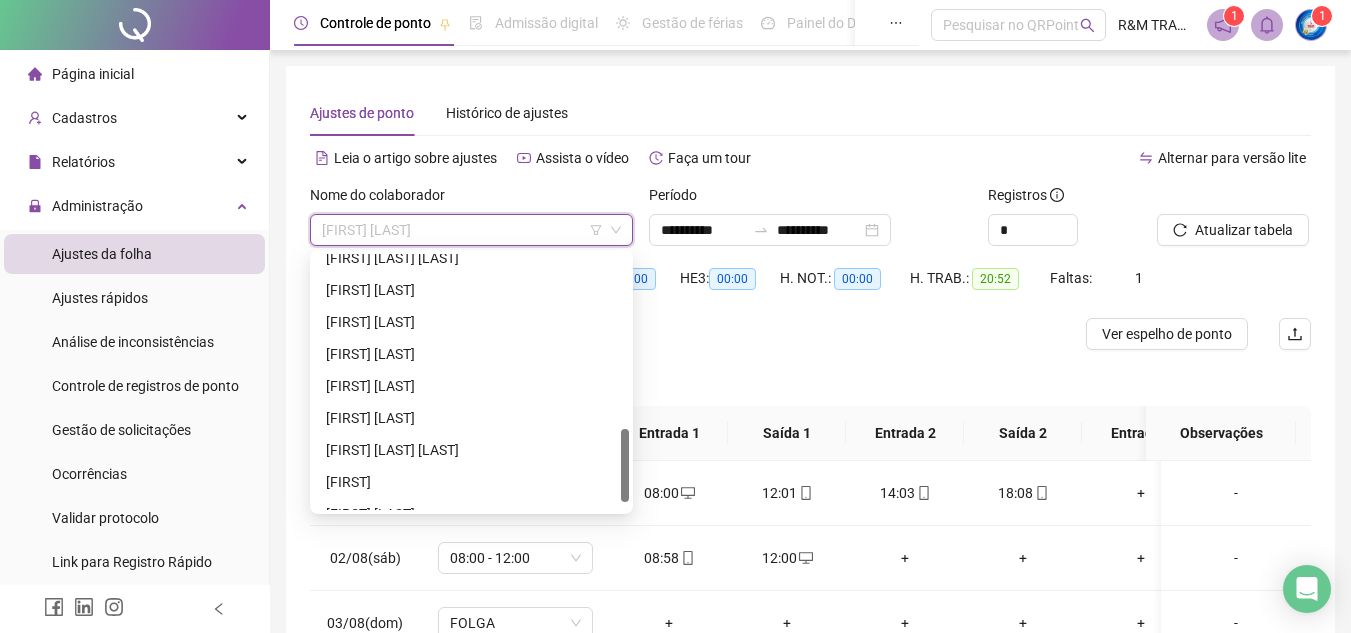 scroll, scrollTop: 623, scrollLeft: 0, axis: vertical 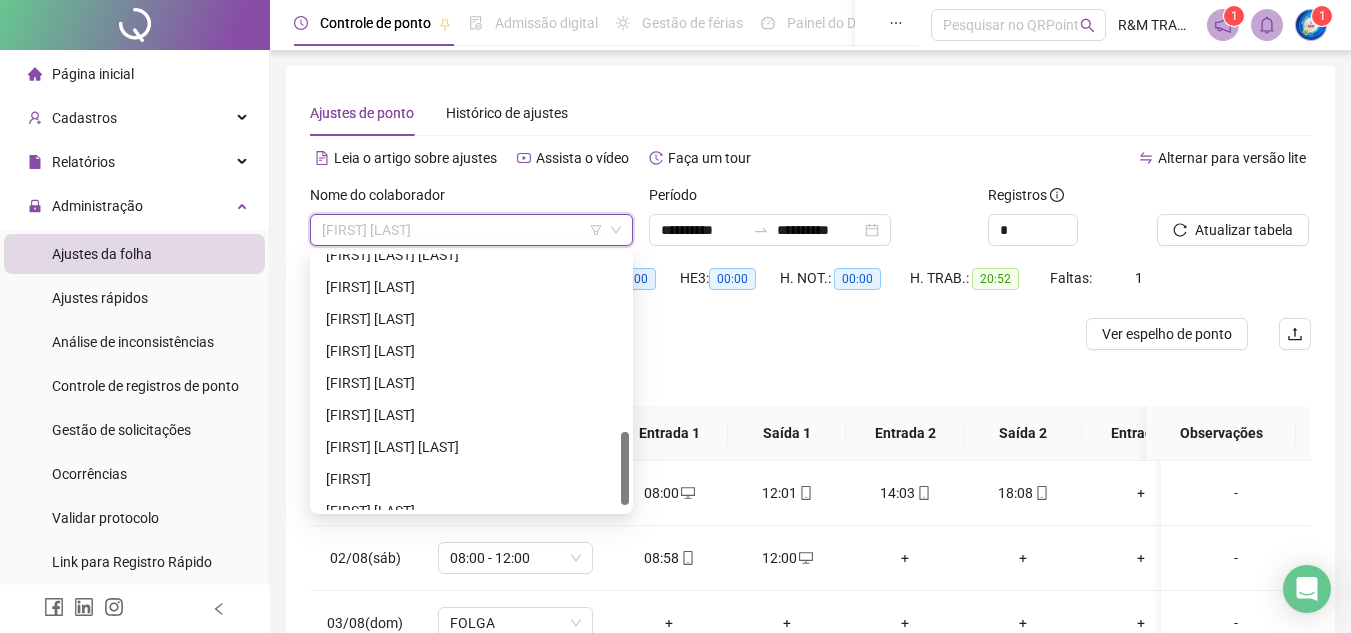 drag, startPoint x: 623, startPoint y: 271, endPoint x: 533, endPoint y: 447, distance: 197.6765 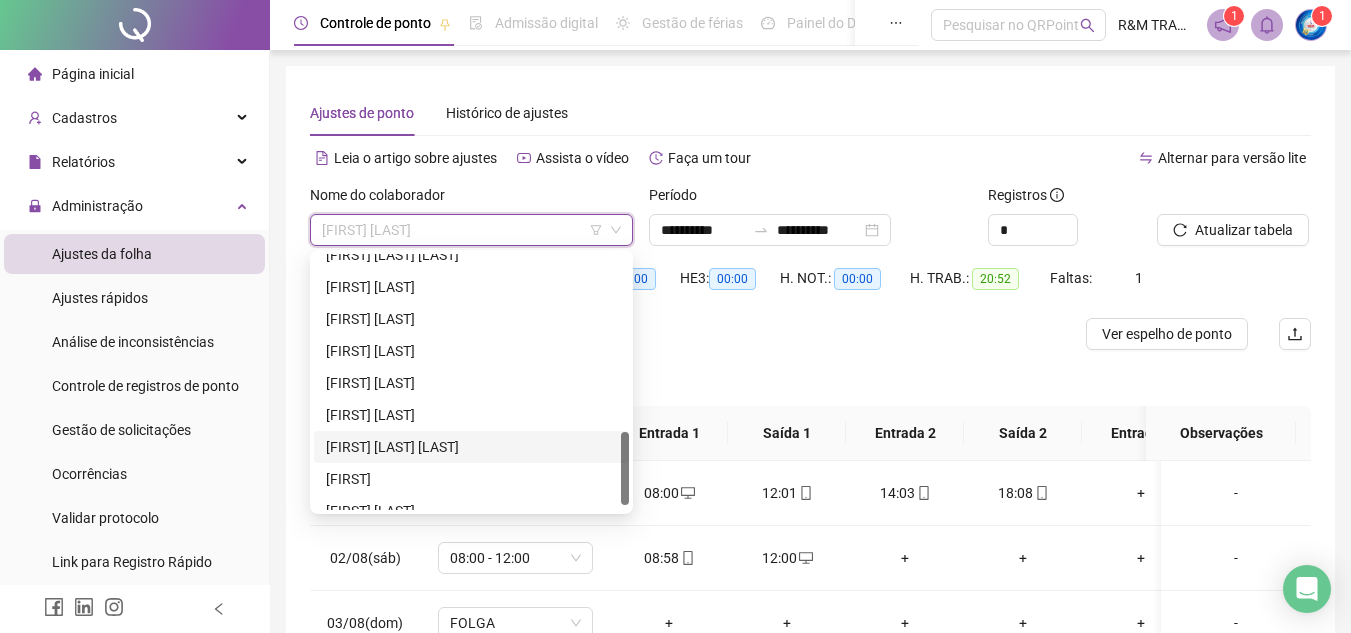 click on "[FIRST] [LAST] [LAST]" at bounding box center (471, 447) 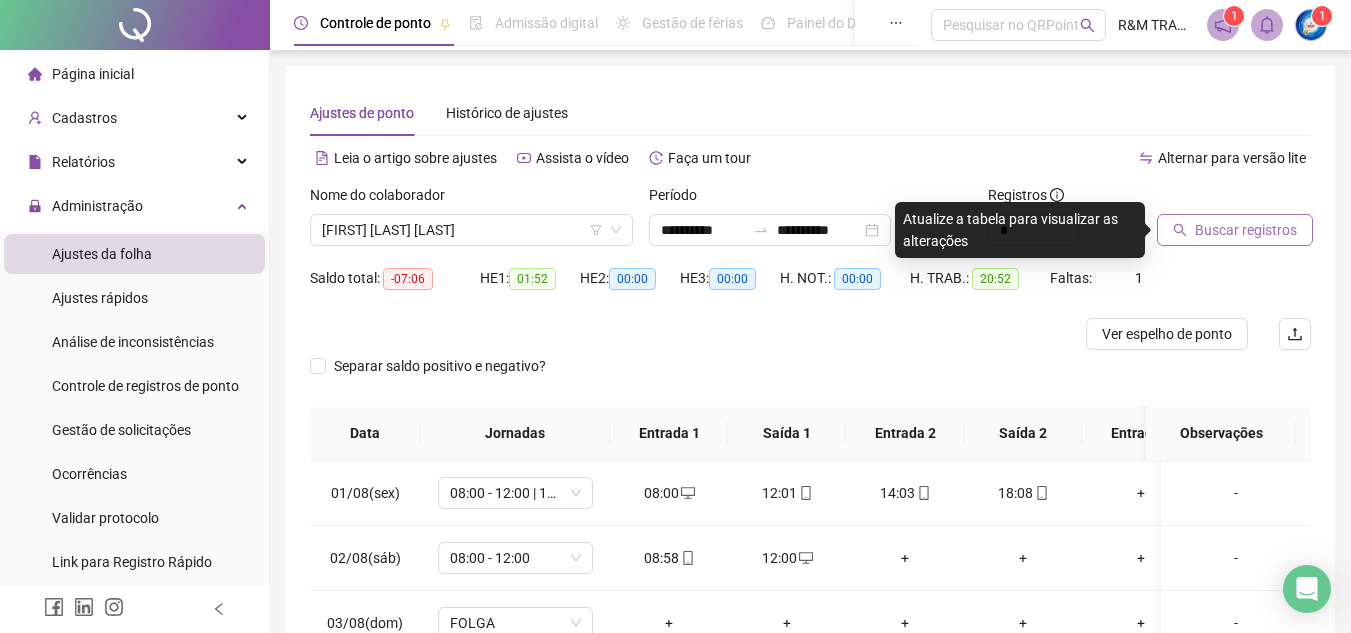 click on "Buscar registros" at bounding box center (1246, 230) 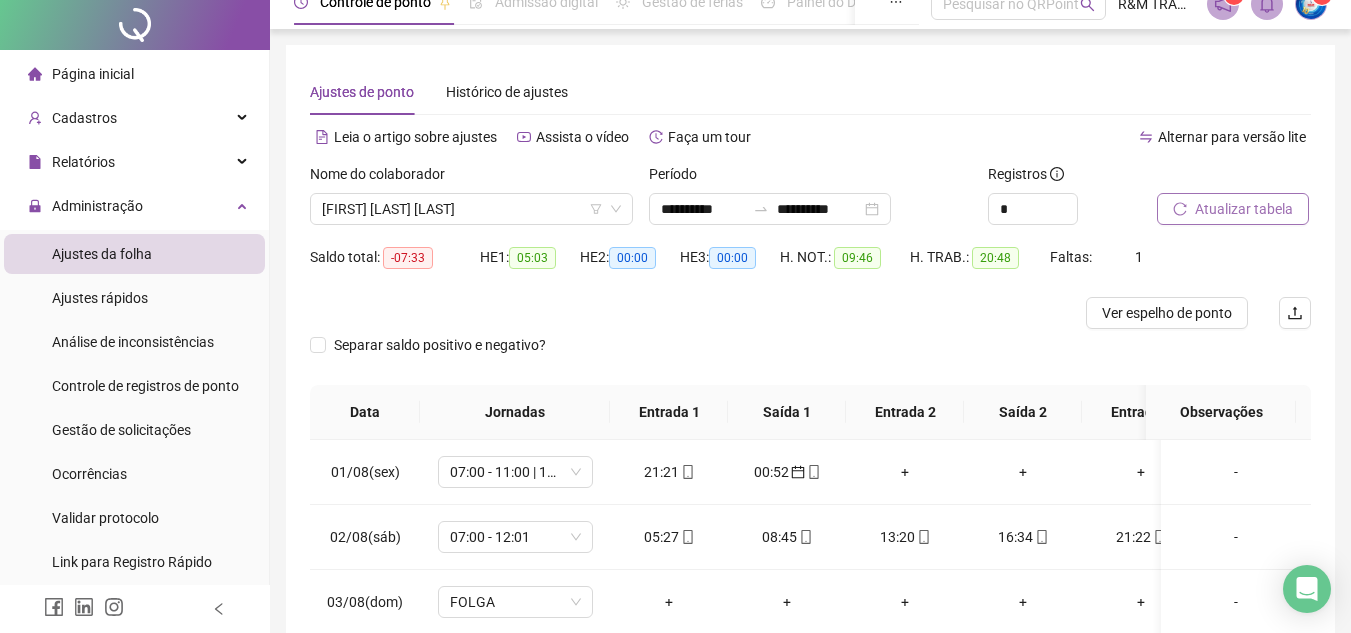 scroll, scrollTop: 0, scrollLeft: 0, axis: both 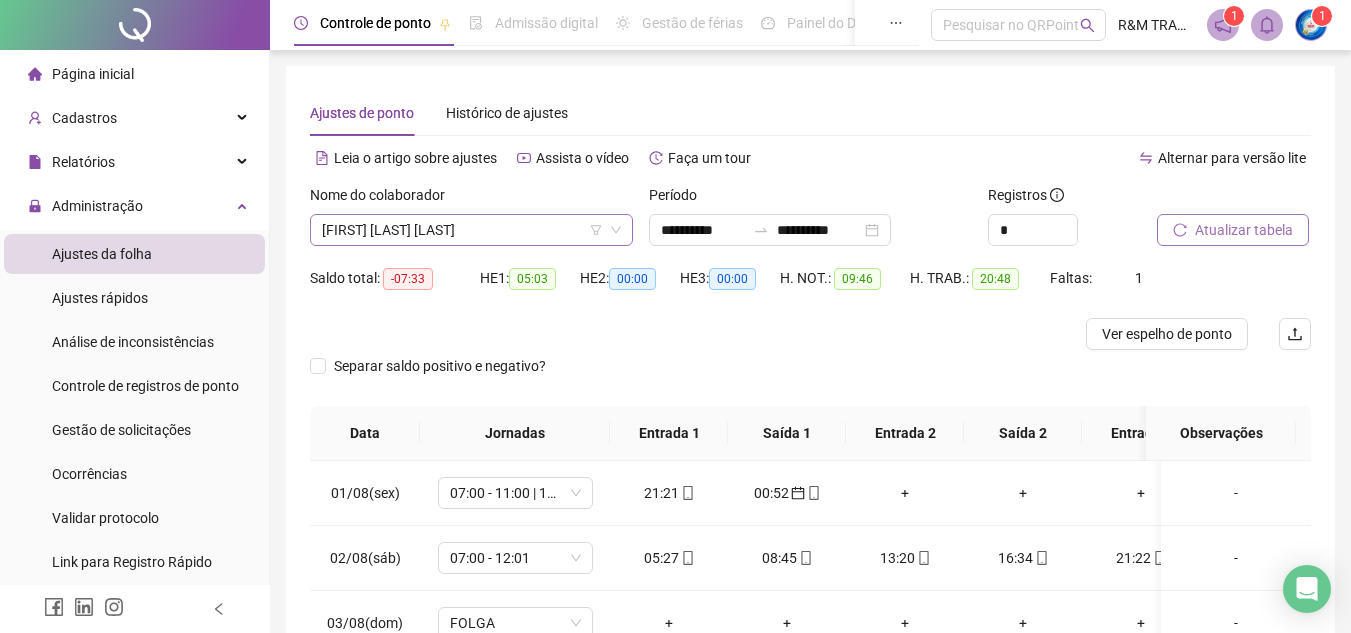 click on "[FIRST] [LAST] [LAST]" at bounding box center (471, 230) 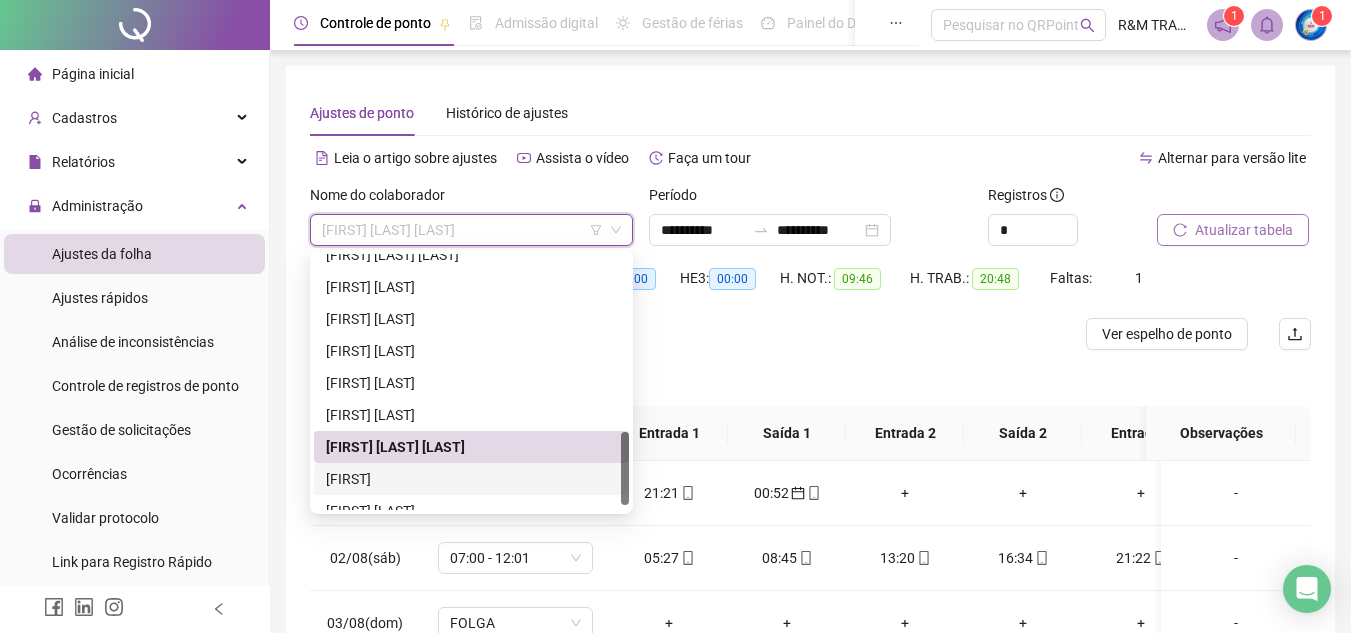 click on "[FIRST]" at bounding box center [471, 479] 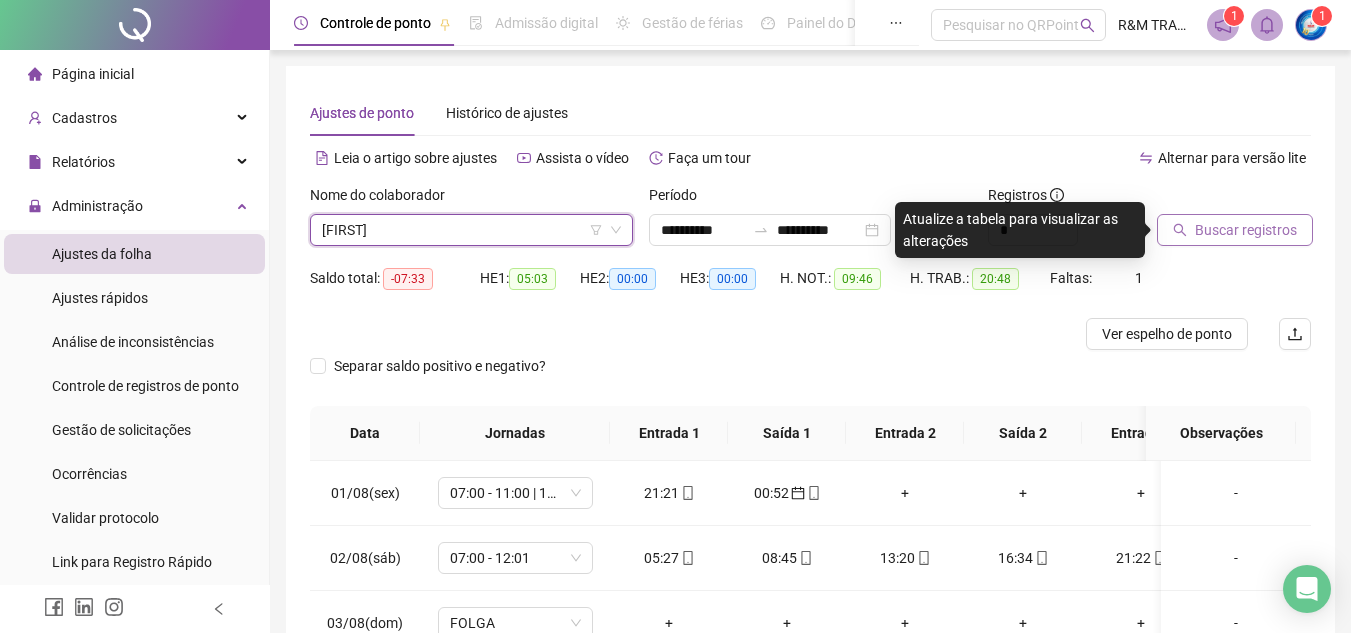click on "Buscar registros" at bounding box center [1246, 230] 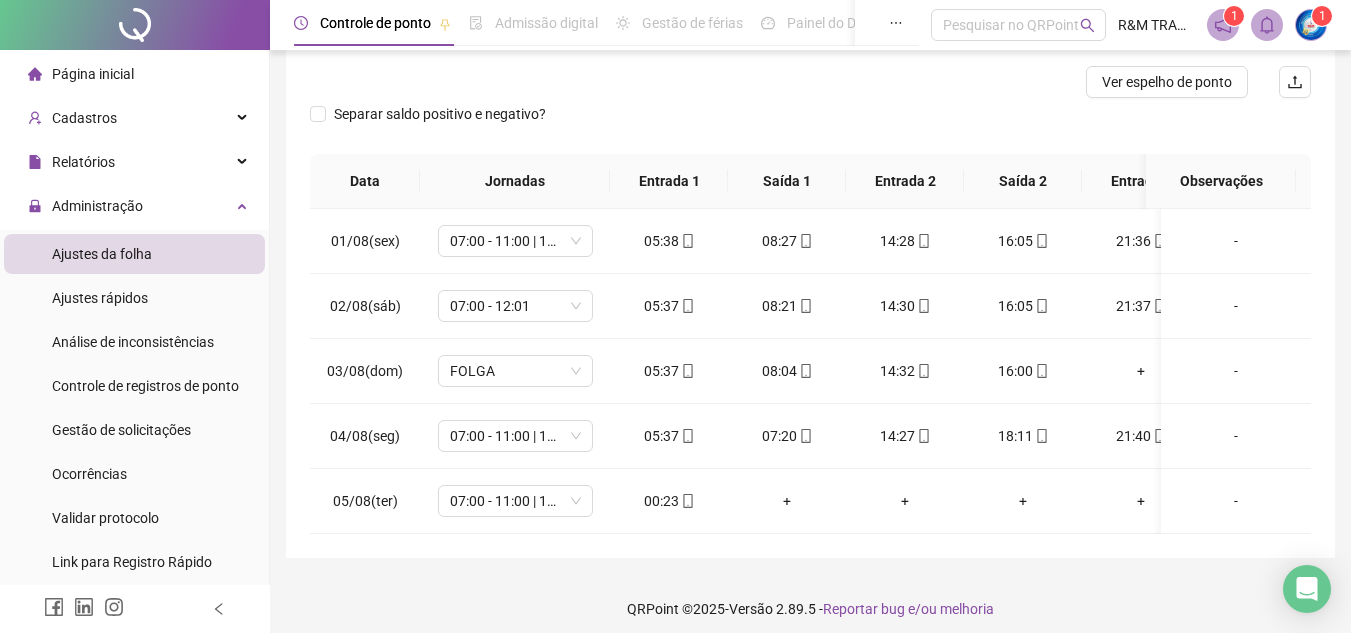 scroll, scrollTop: 278, scrollLeft: 0, axis: vertical 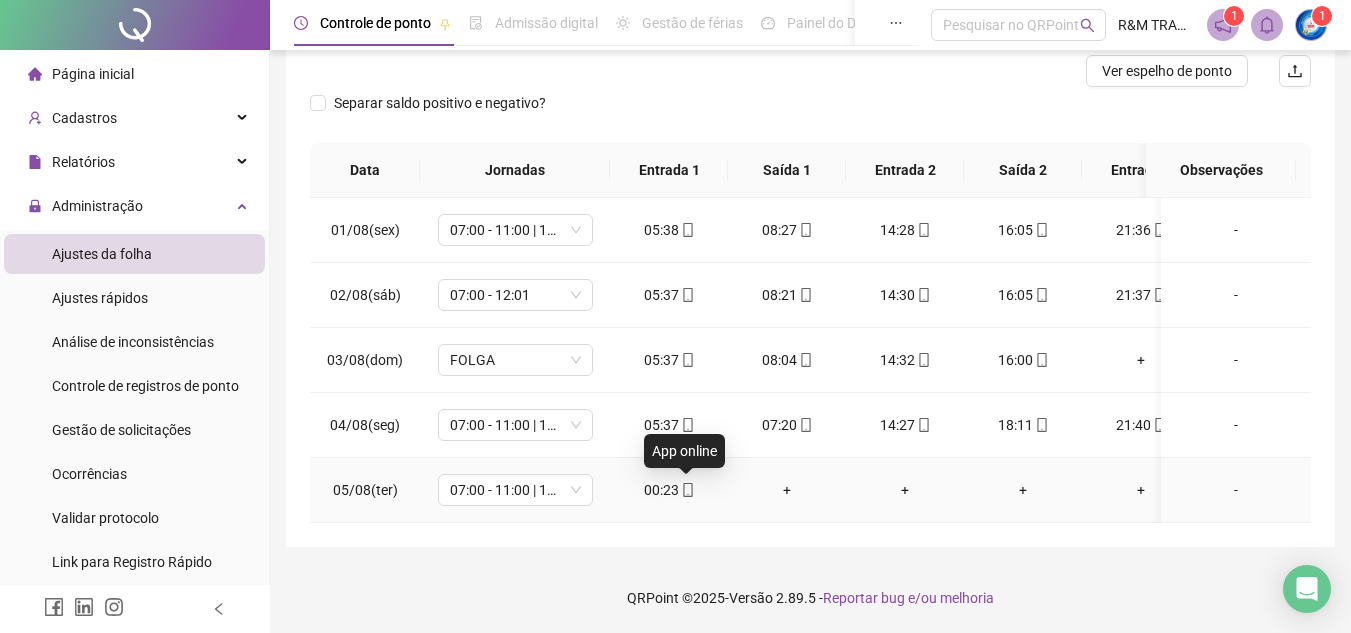 click 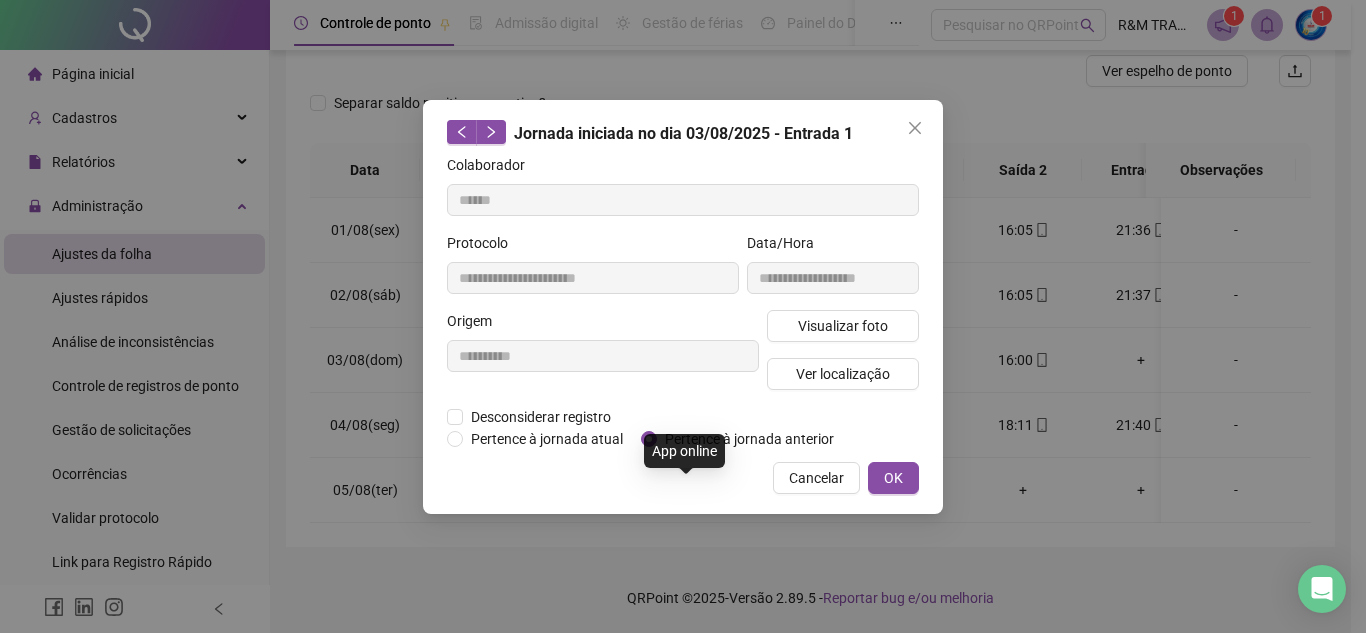 type on "**********" 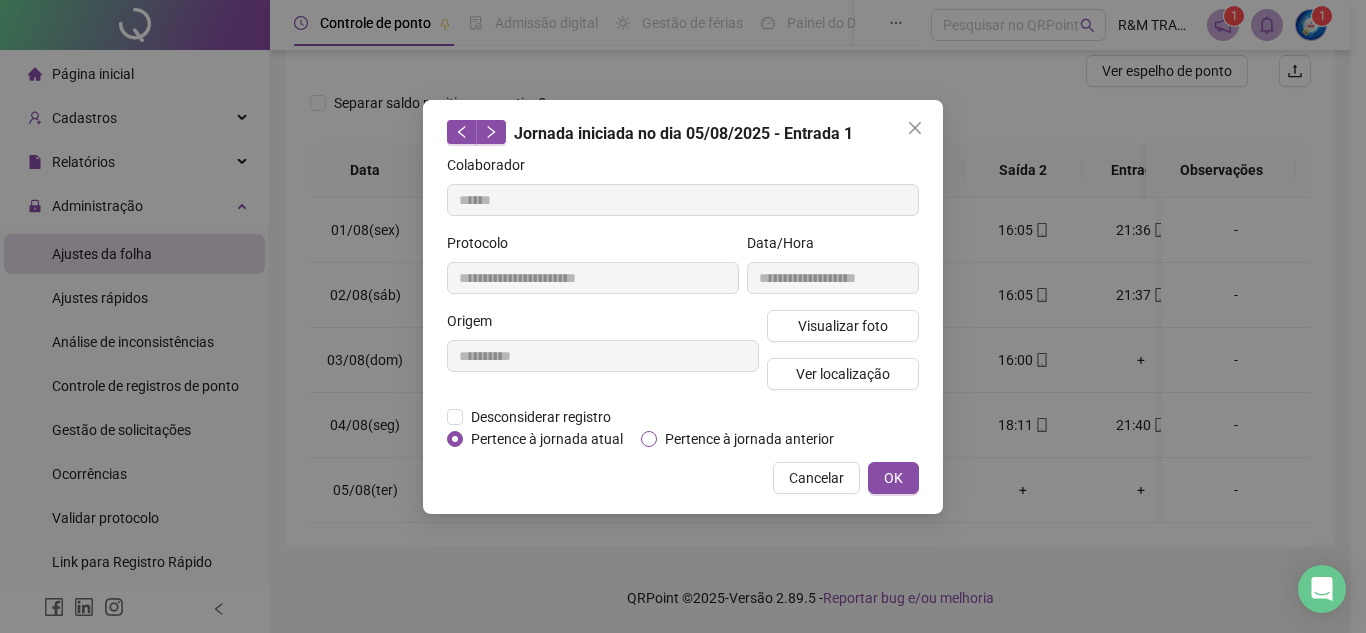 click on "Pertence à jornada anterior" at bounding box center [749, 439] 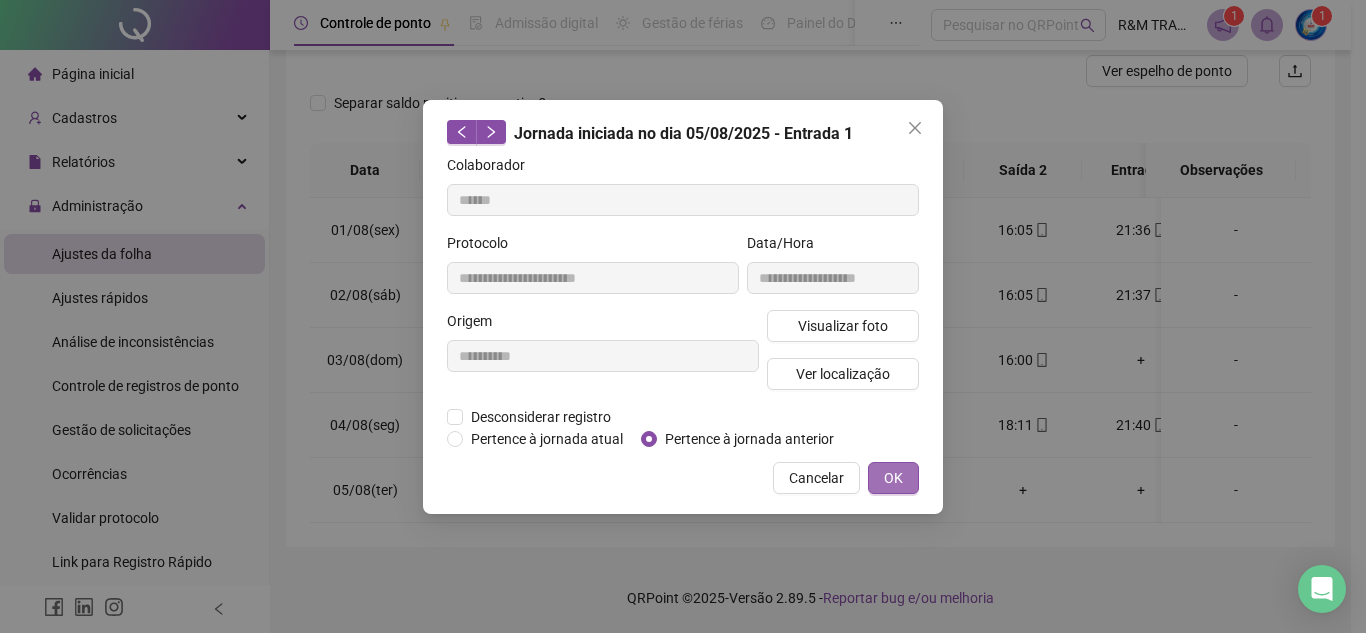 click on "OK" at bounding box center [893, 478] 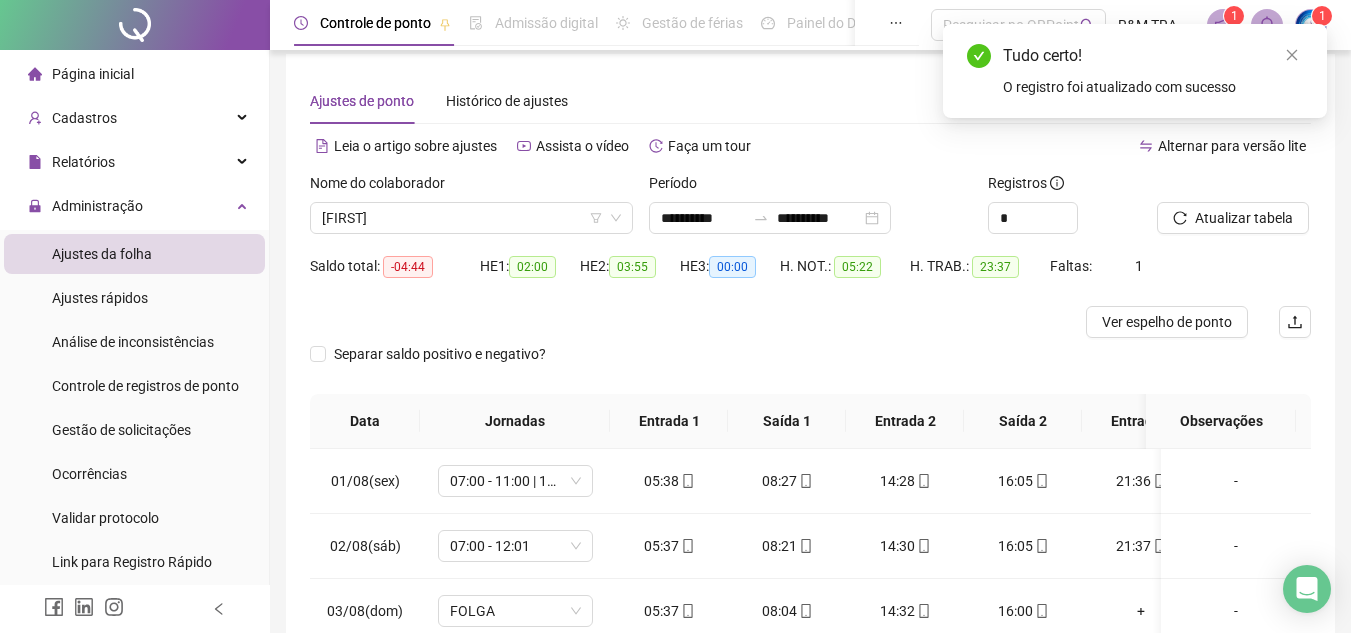 scroll, scrollTop: 0, scrollLeft: 0, axis: both 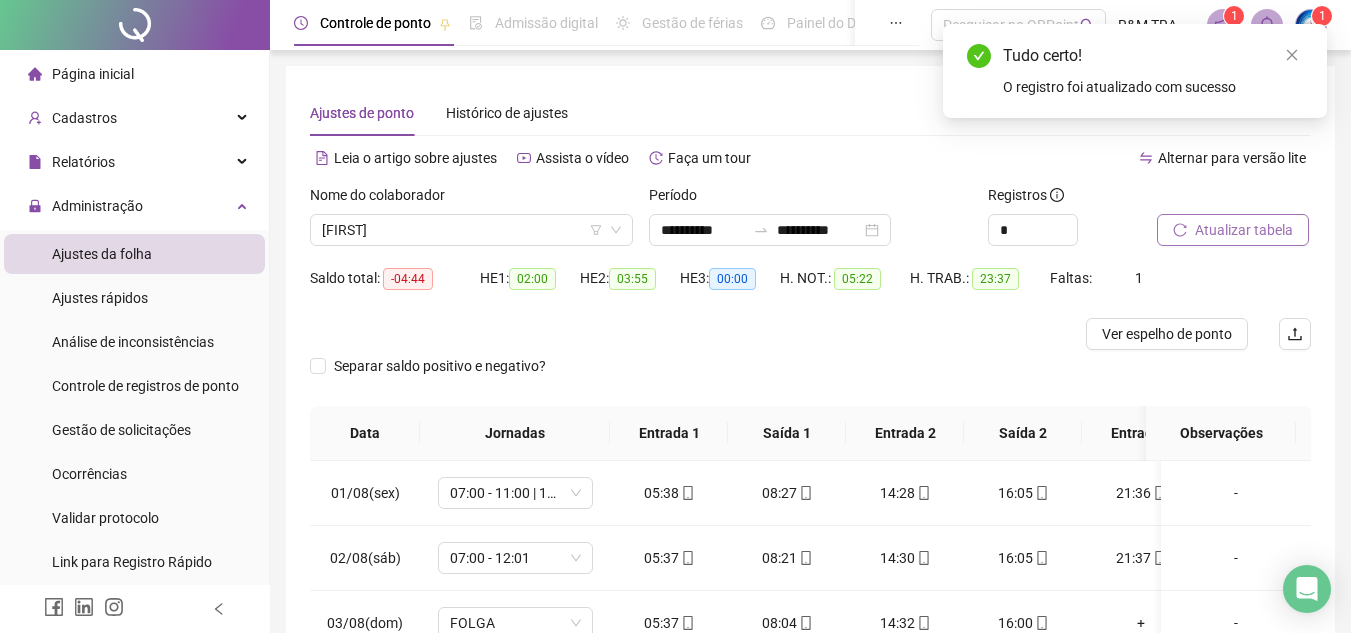 click on "Atualizar tabela" at bounding box center [1244, 230] 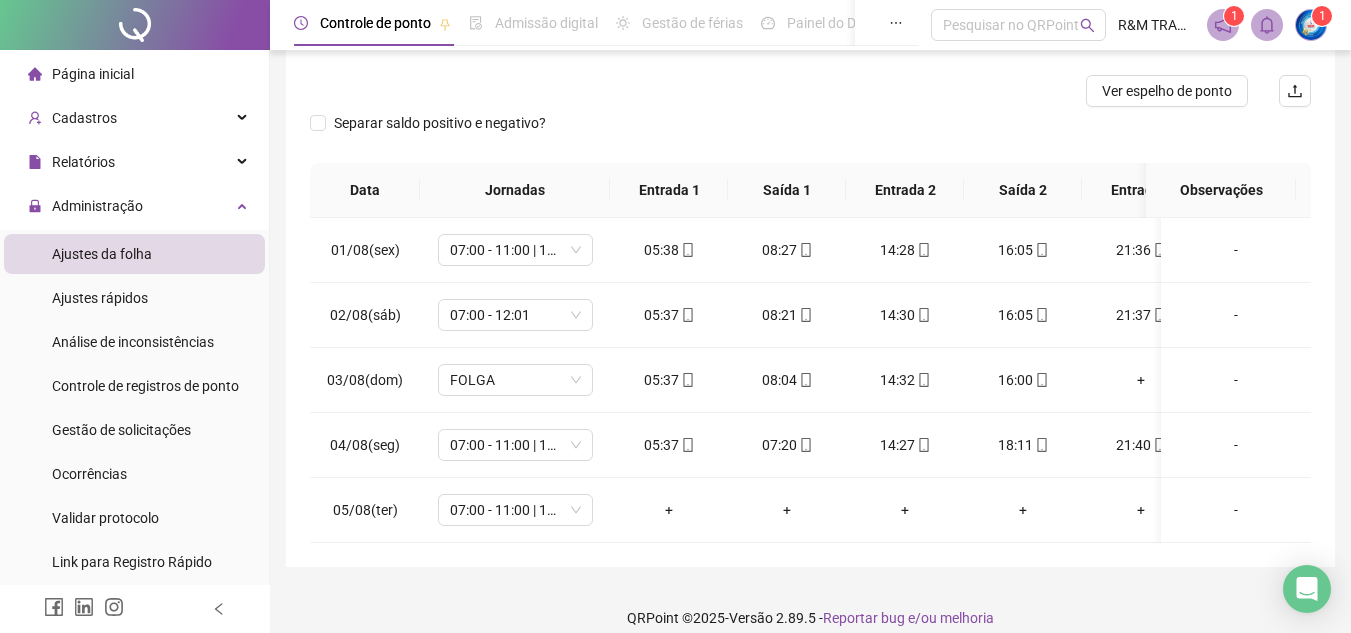 scroll, scrollTop: 244, scrollLeft: 0, axis: vertical 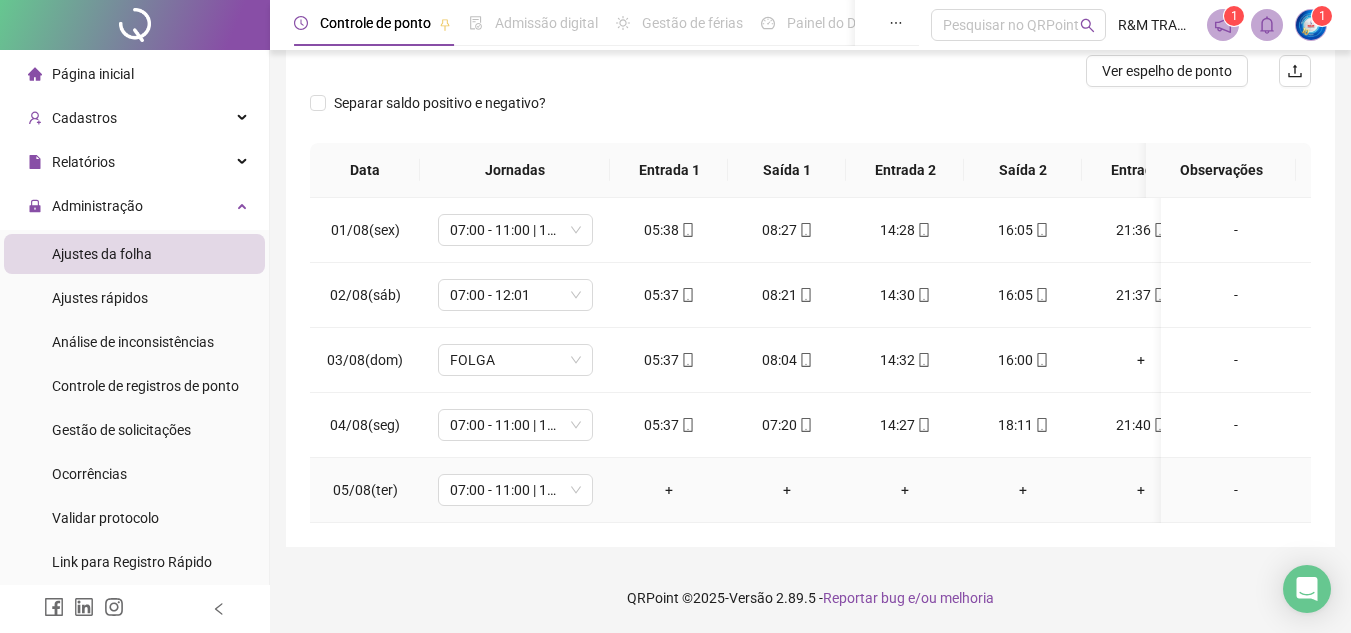 click on "+" at bounding box center (669, 490) 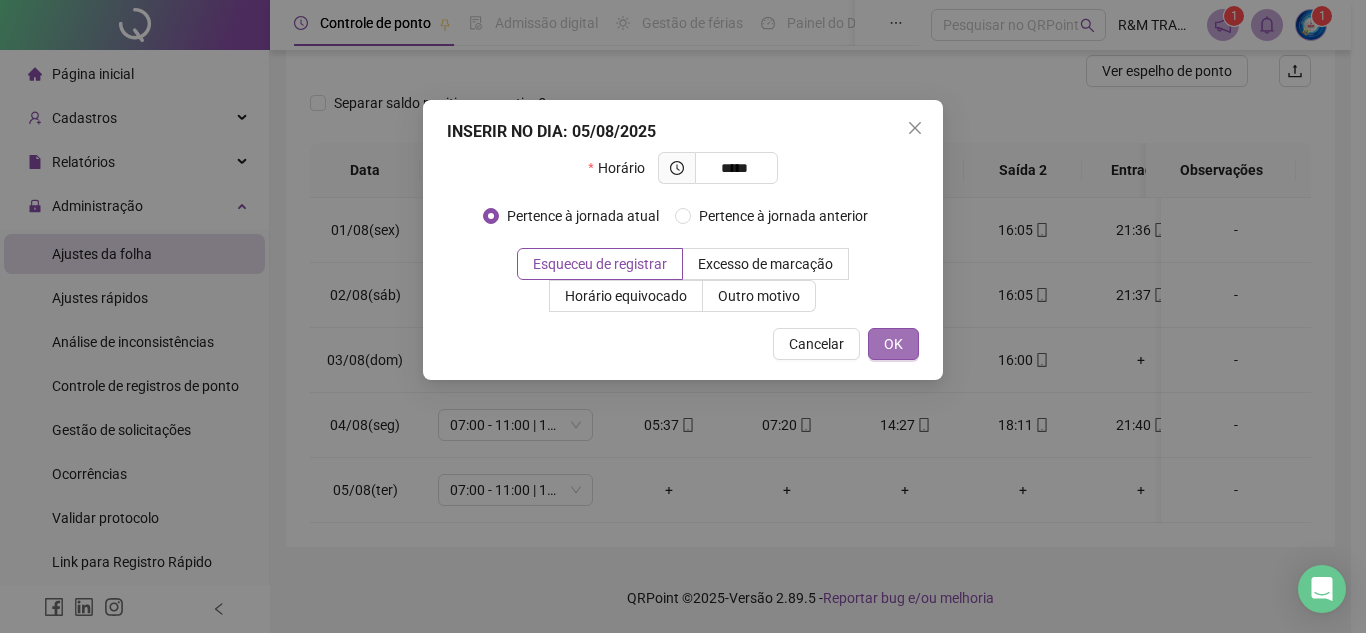type on "*****" 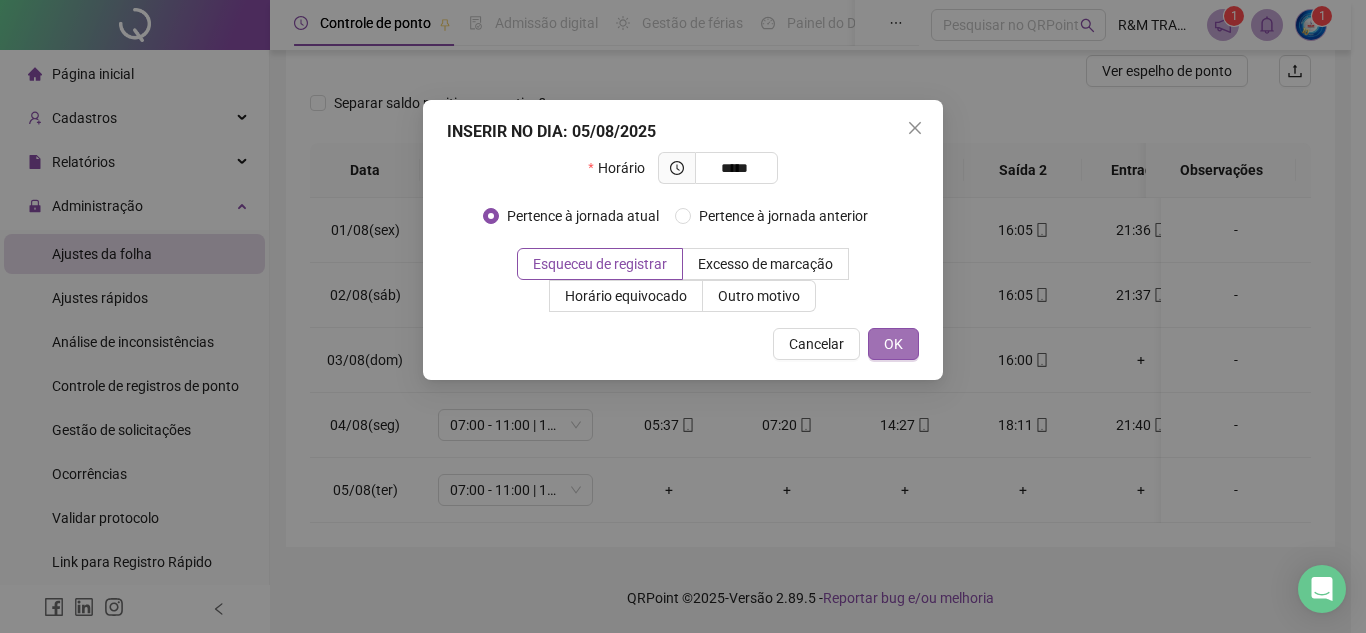 click on "OK" at bounding box center (893, 344) 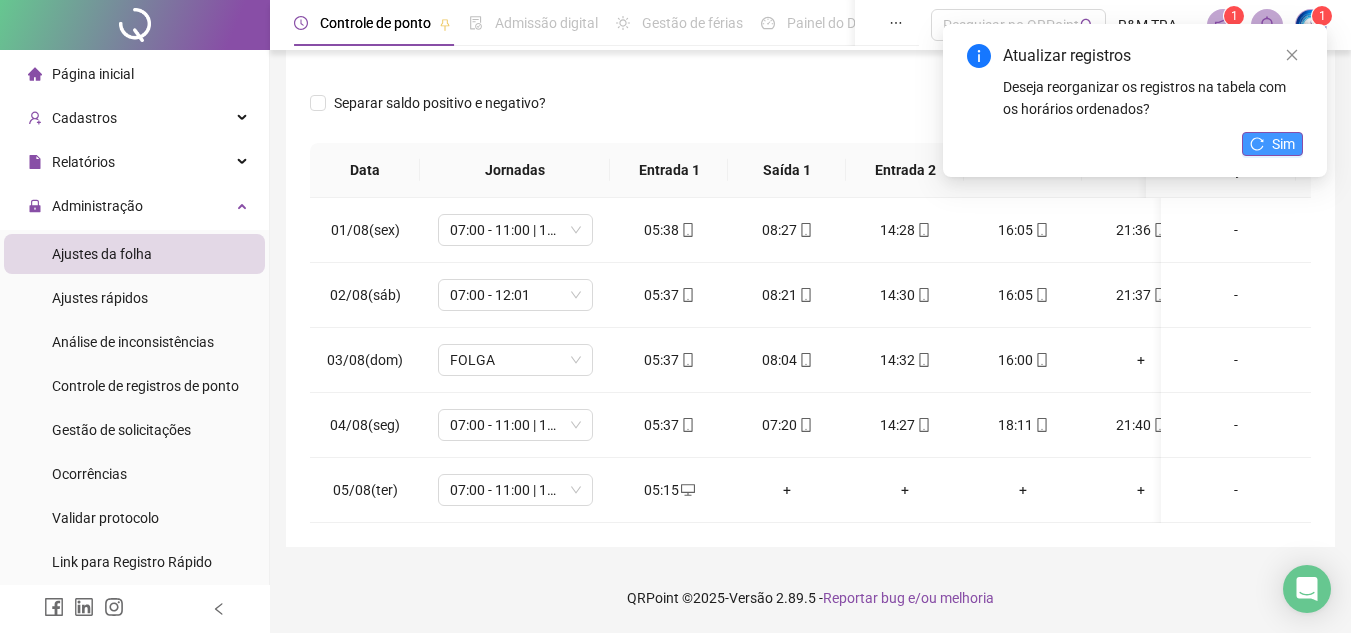 click on "Sim" at bounding box center [1283, 144] 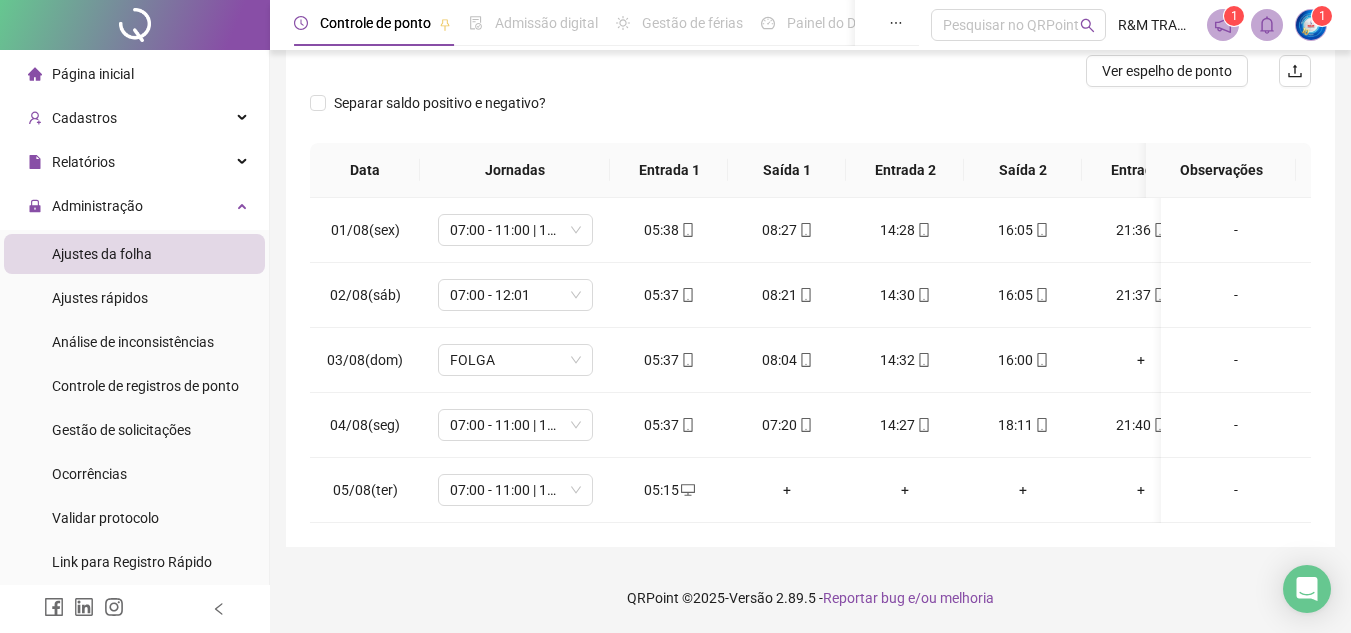 scroll, scrollTop: 11, scrollLeft: 0, axis: vertical 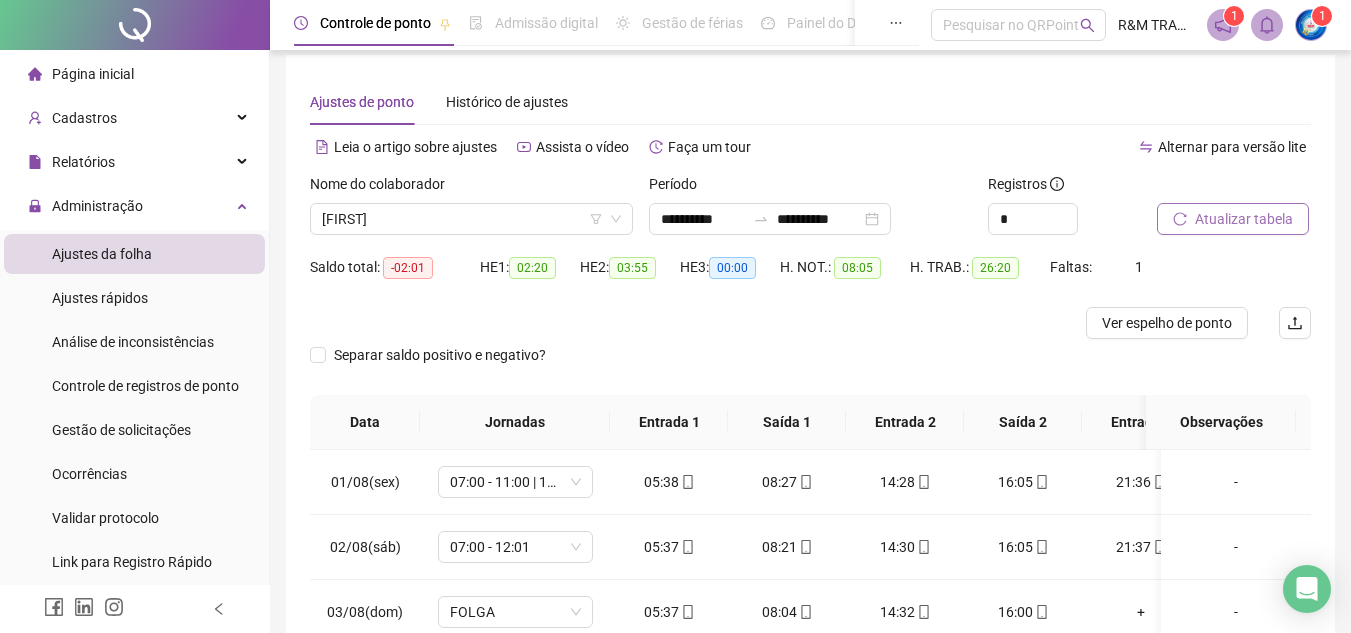 click on "Atualizar tabela" at bounding box center (1244, 219) 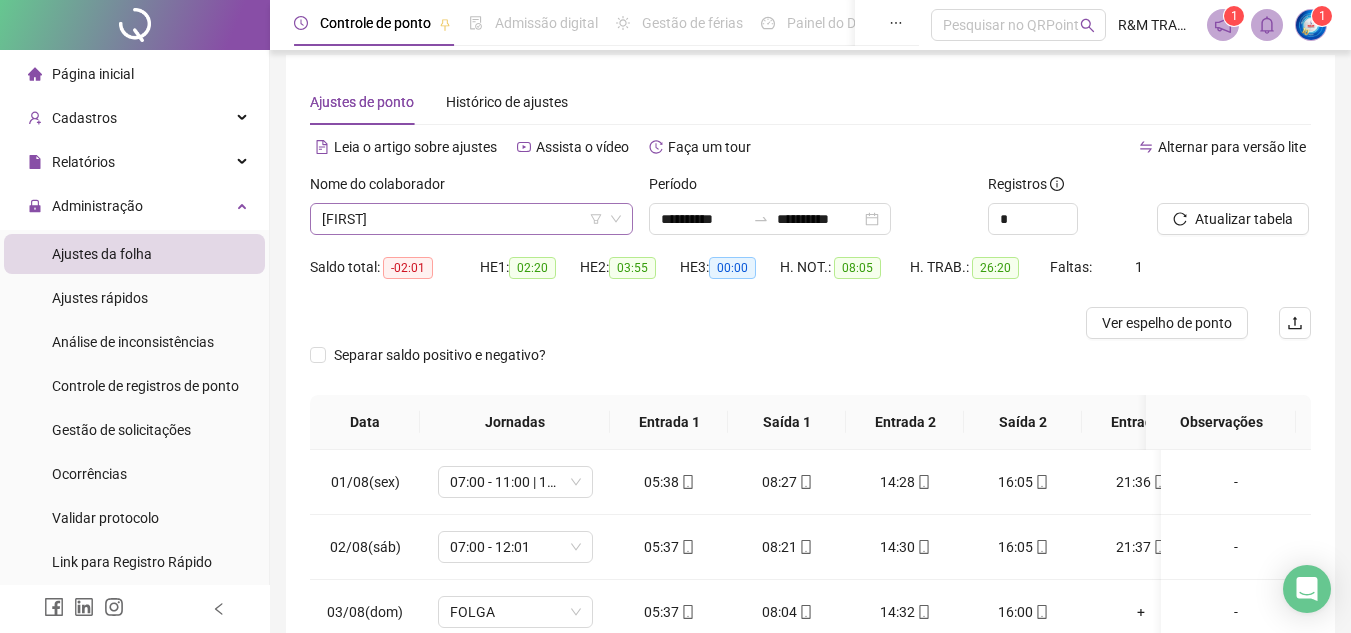 click on "[FIRST]" at bounding box center [471, 219] 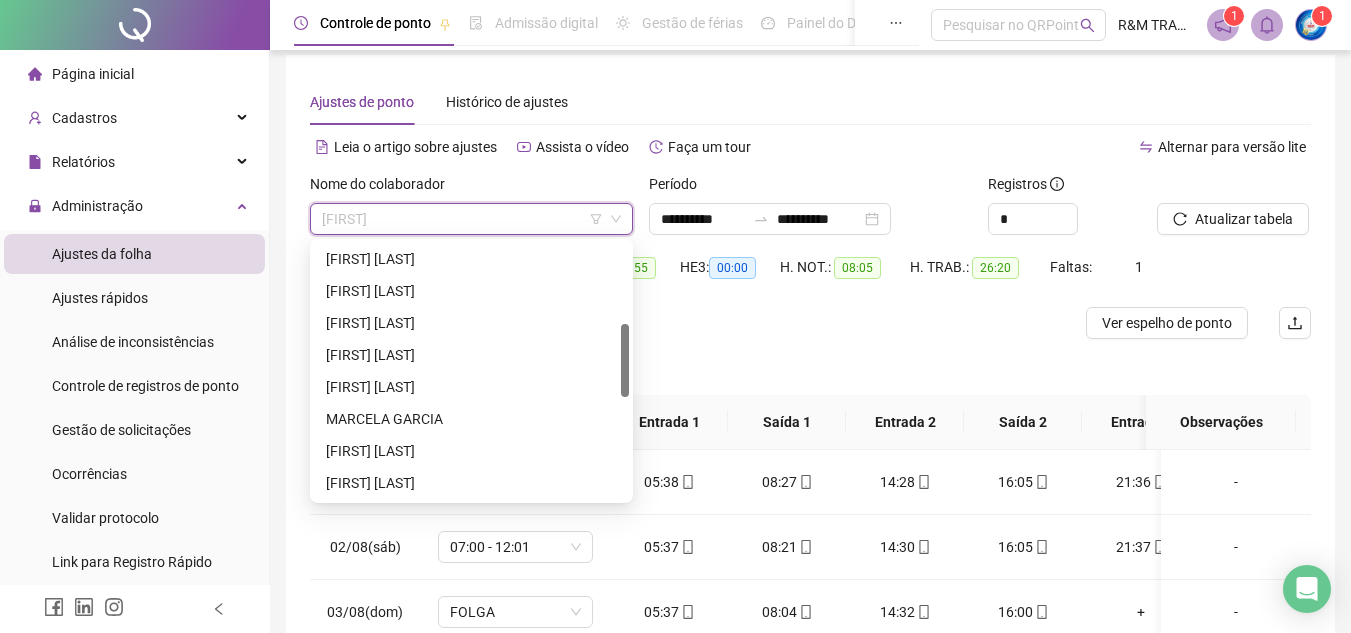 scroll, scrollTop: 246, scrollLeft: 0, axis: vertical 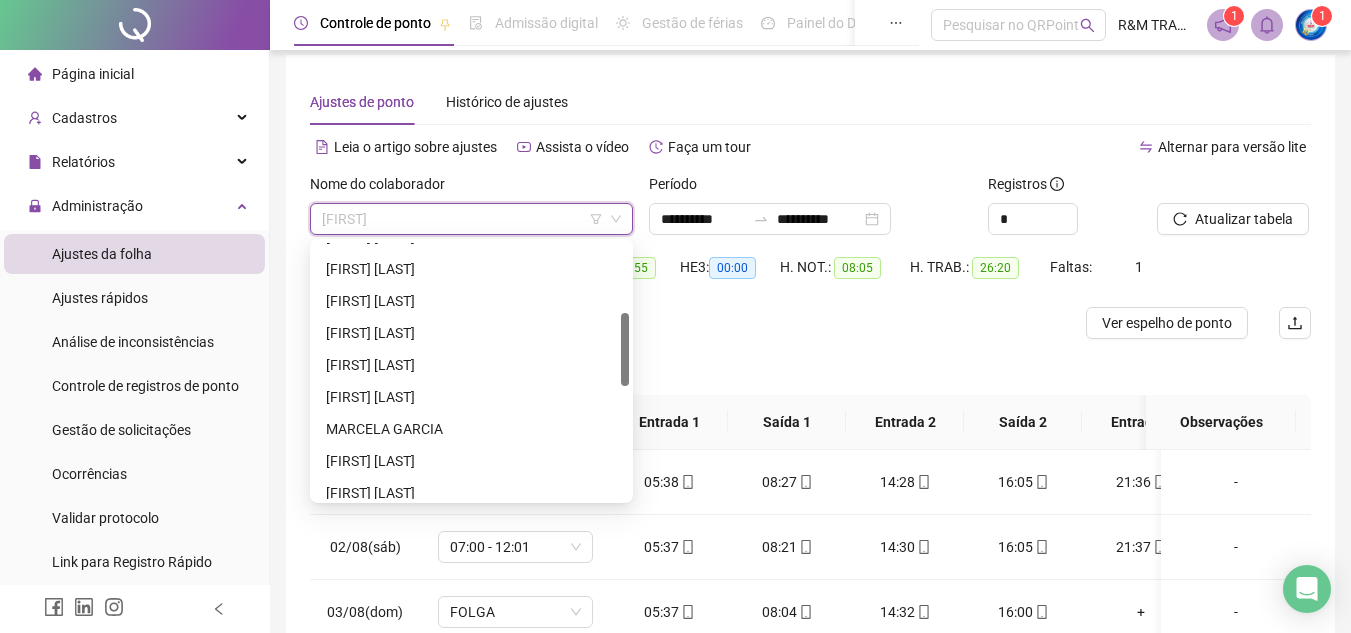 drag, startPoint x: 623, startPoint y: 438, endPoint x: 625, endPoint y: 330, distance: 108.01852 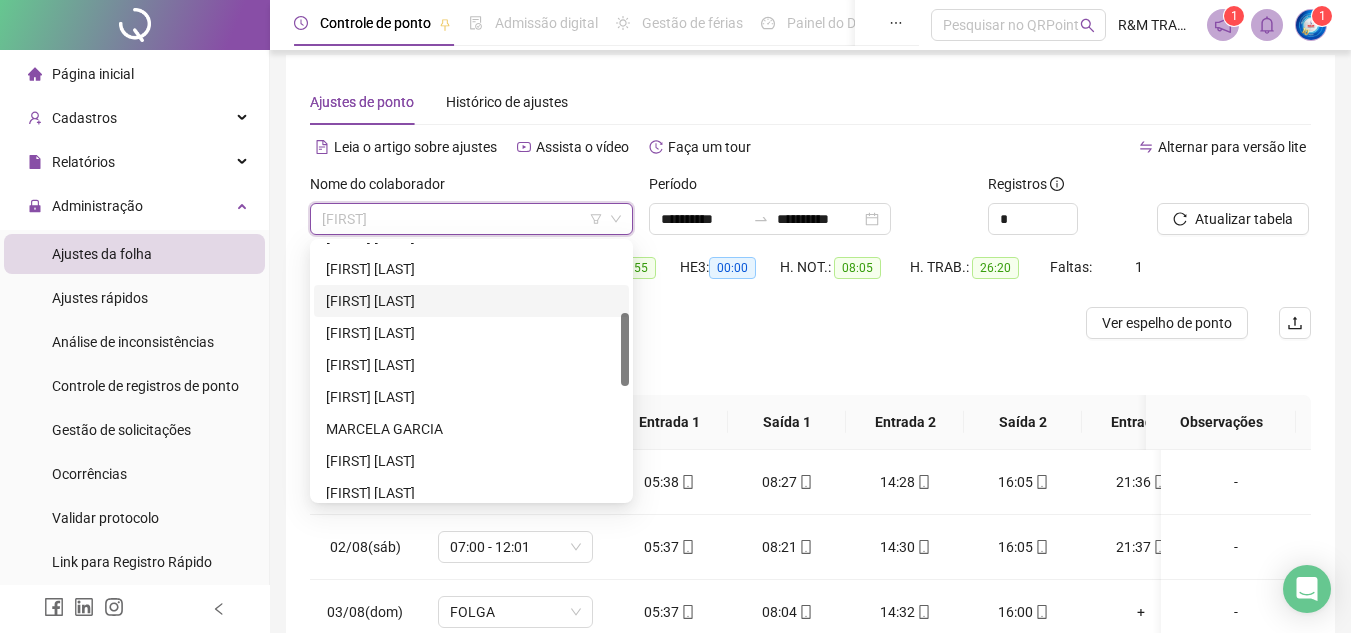 click on "[FIRST] [LAST]" at bounding box center [471, 301] 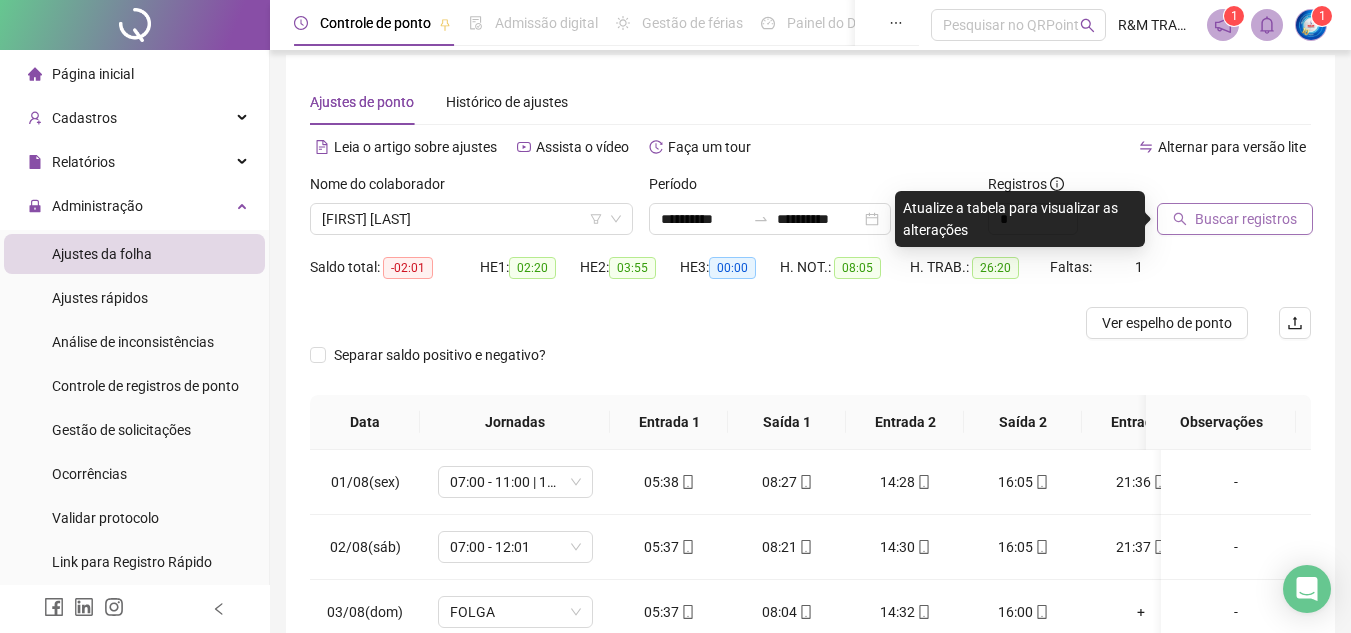 click on "Buscar registros" at bounding box center [1246, 219] 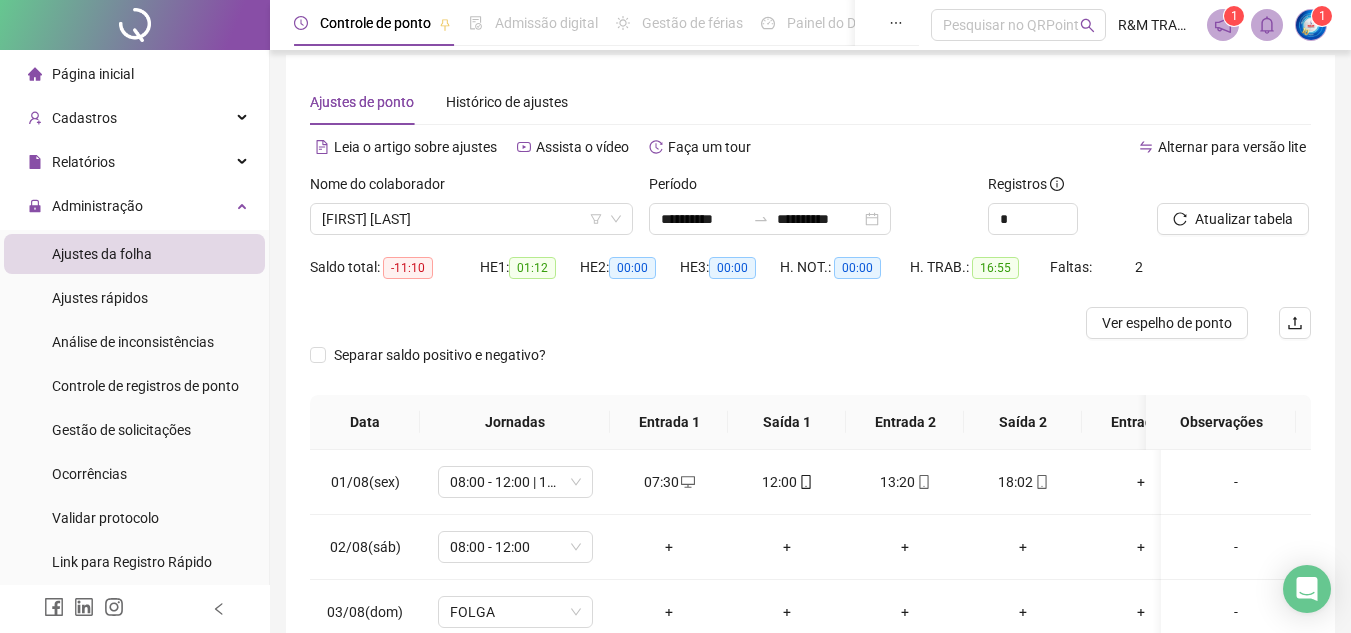 scroll, scrollTop: 278, scrollLeft: 0, axis: vertical 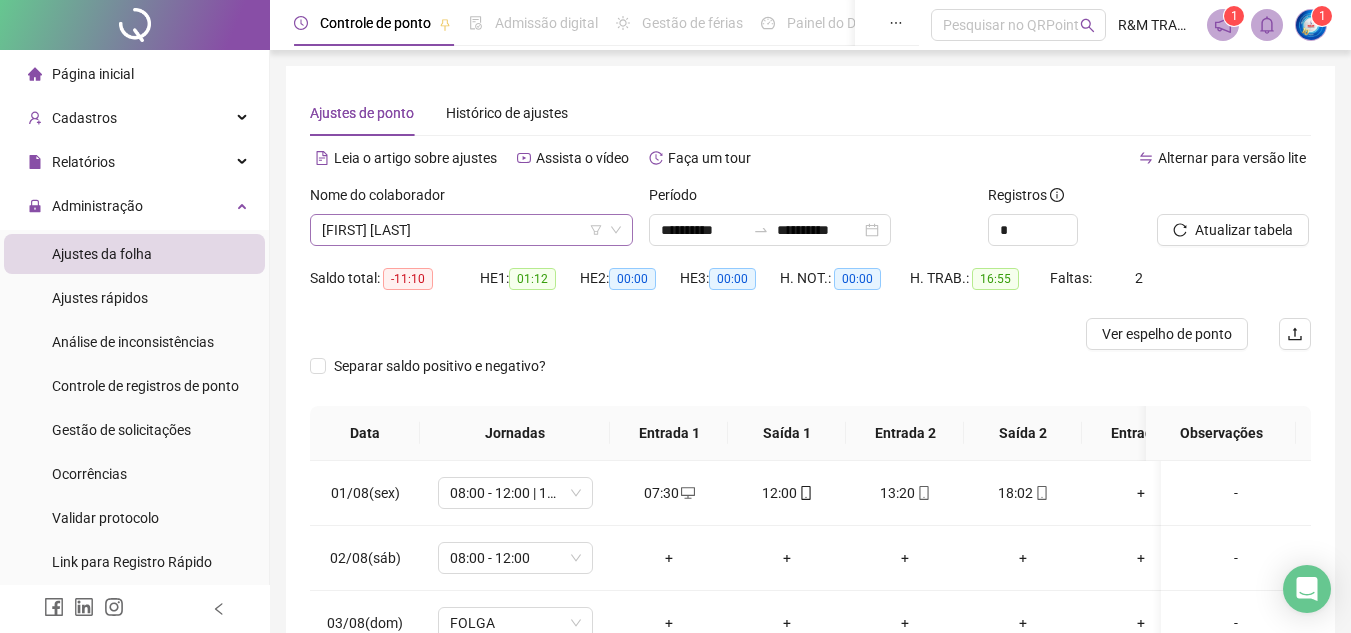 click on "[FIRST] [LAST]" at bounding box center [471, 230] 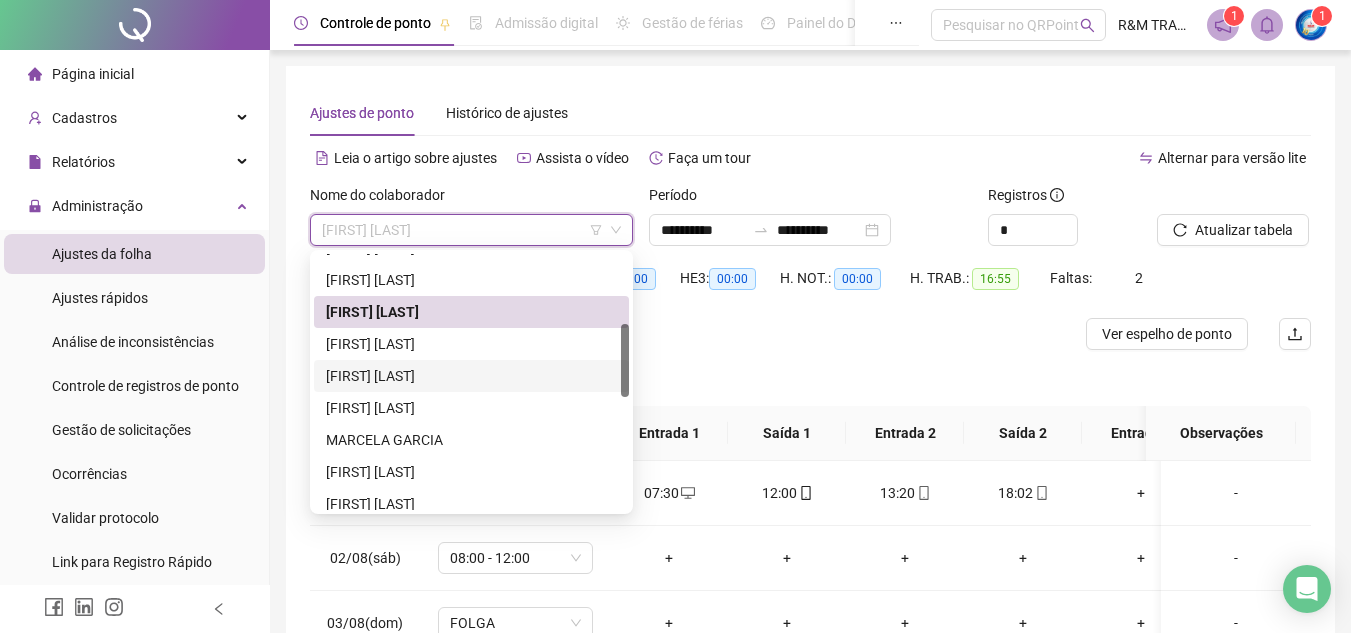 scroll, scrollTop: 0, scrollLeft: 0, axis: both 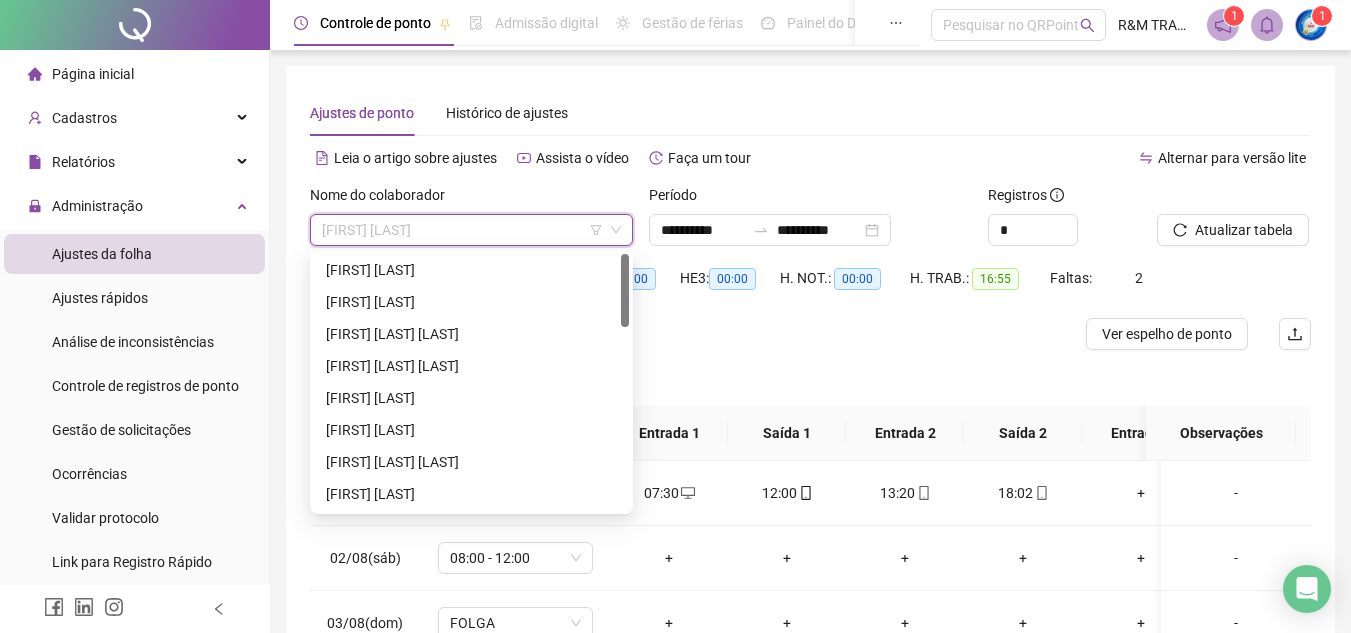 drag, startPoint x: 624, startPoint y: 393, endPoint x: 631, endPoint y: 310, distance: 83.294655 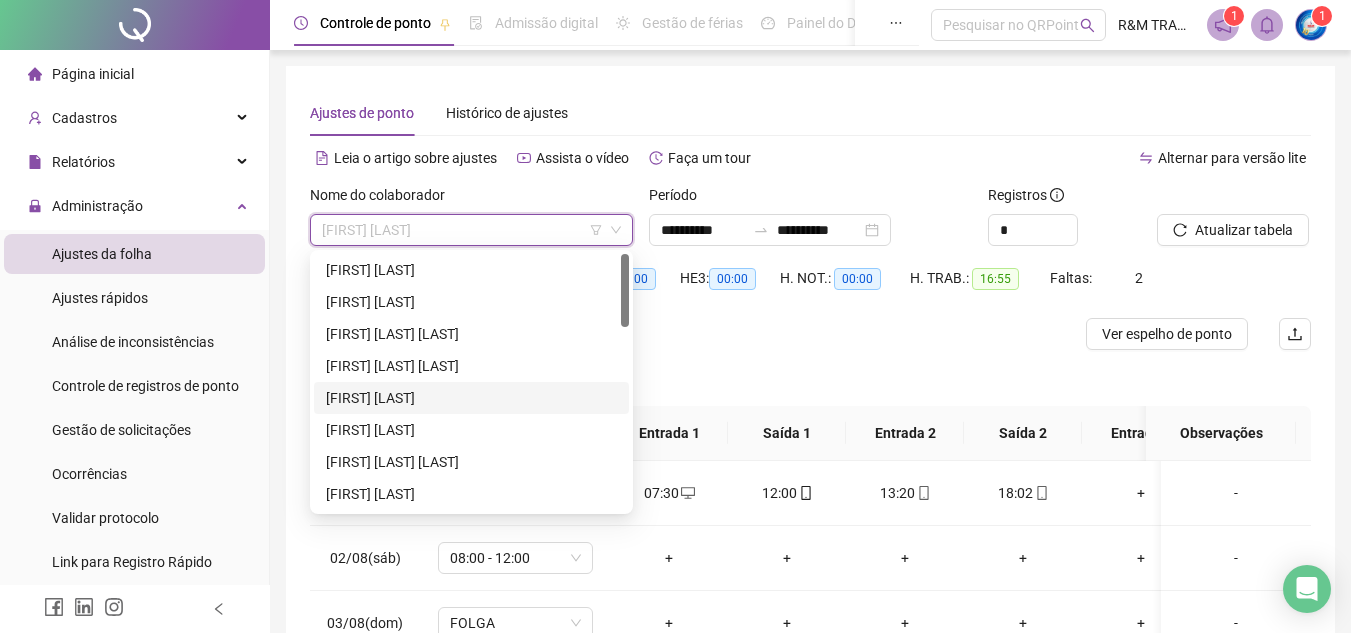 click on "[FIRST] [LAST]" at bounding box center (471, 398) 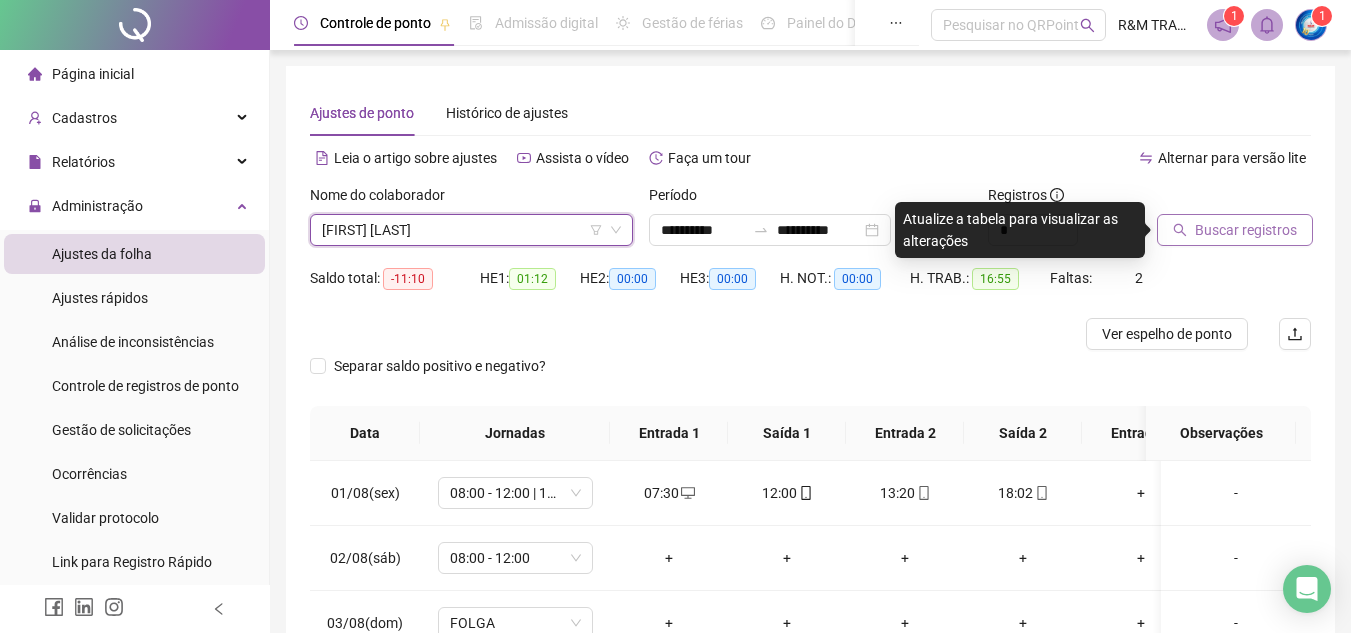 click on "Buscar registros" at bounding box center (1246, 230) 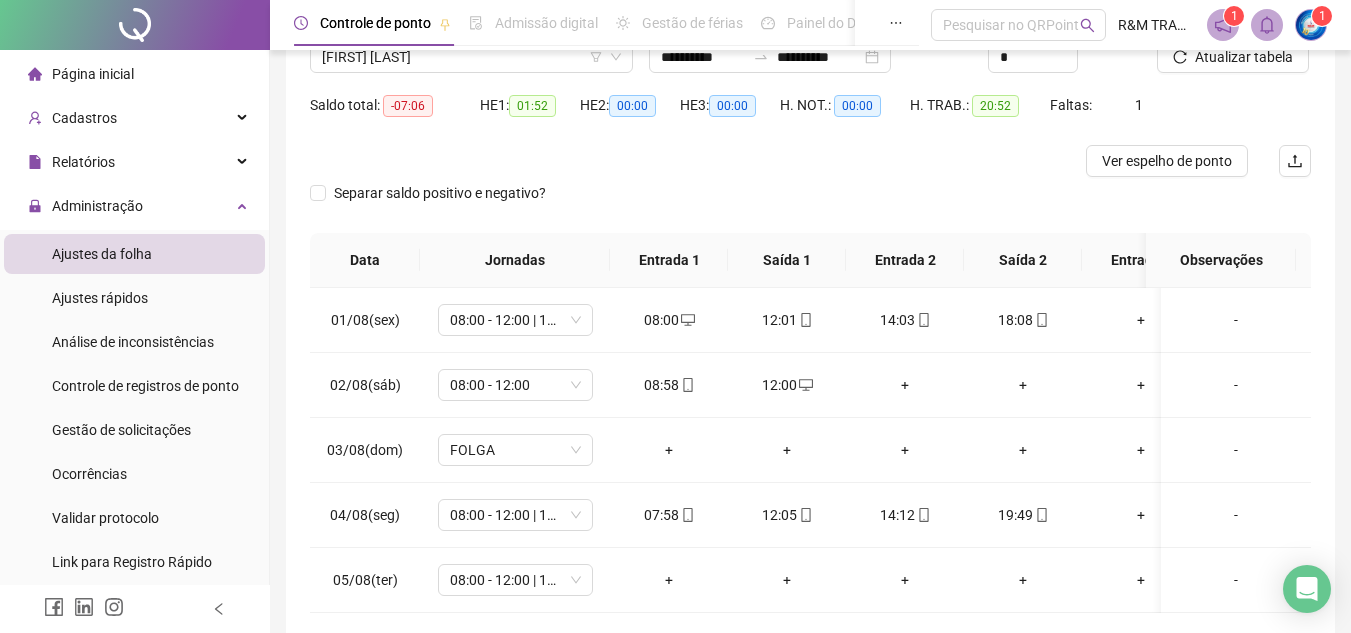 scroll, scrollTop: 278, scrollLeft: 0, axis: vertical 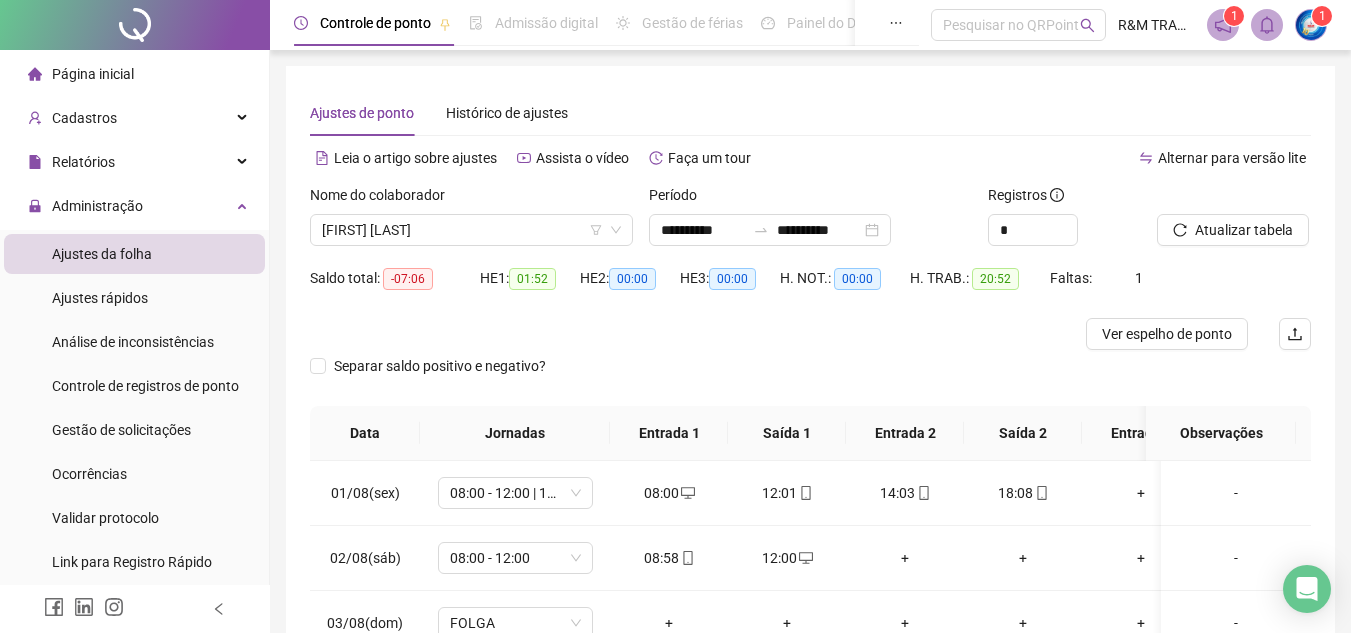 click on "Atualizar tabela" at bounding box center [1233, 230] 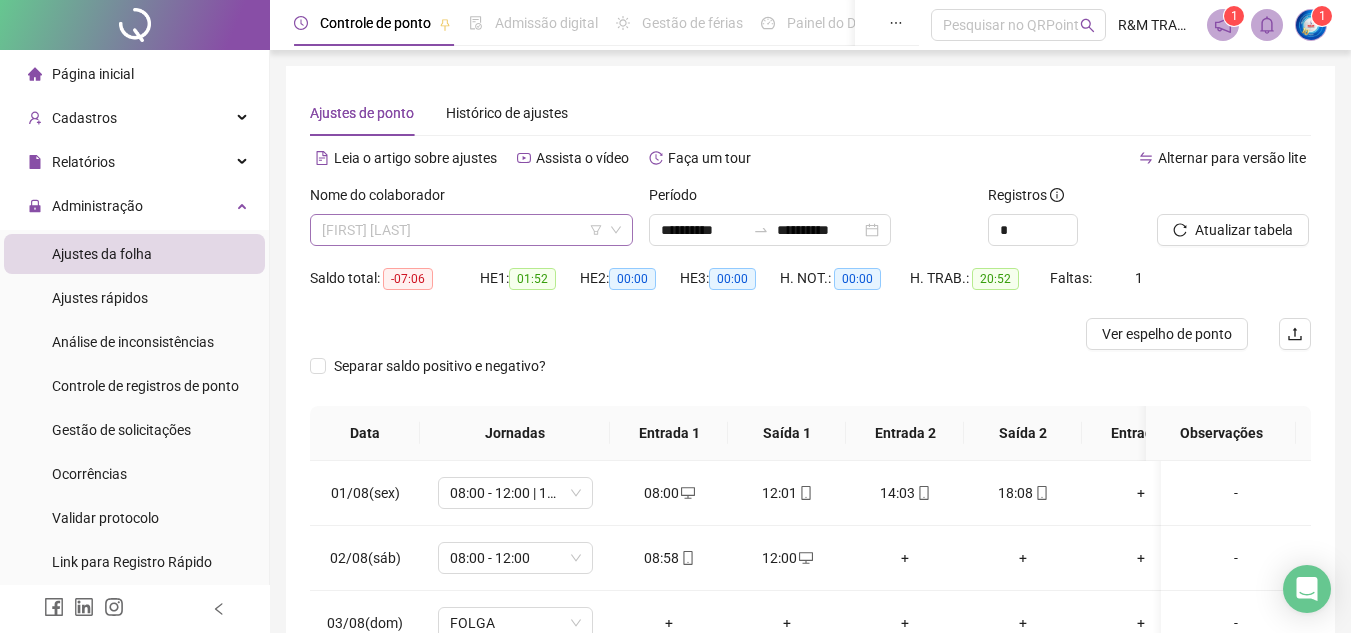click on "[FIRST] [LAST]" at bounding box center (471, 230) 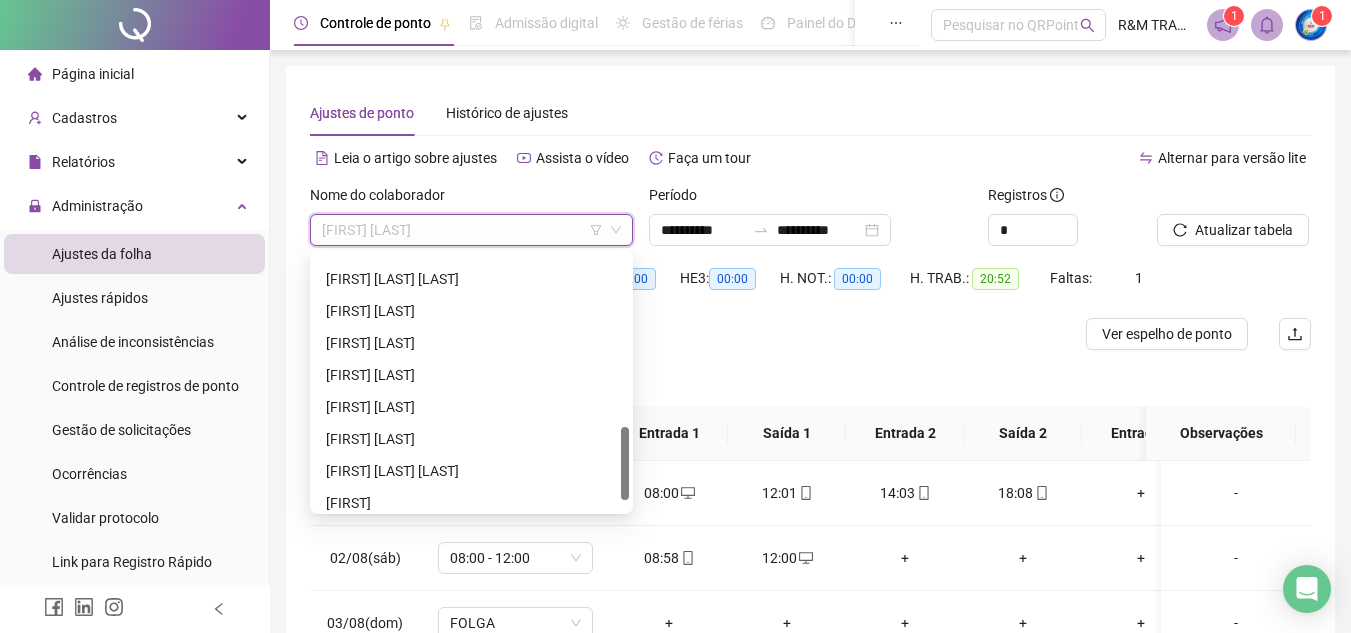 scroll, scrollTop: 609, scrollLeft: 0, axis: vertical 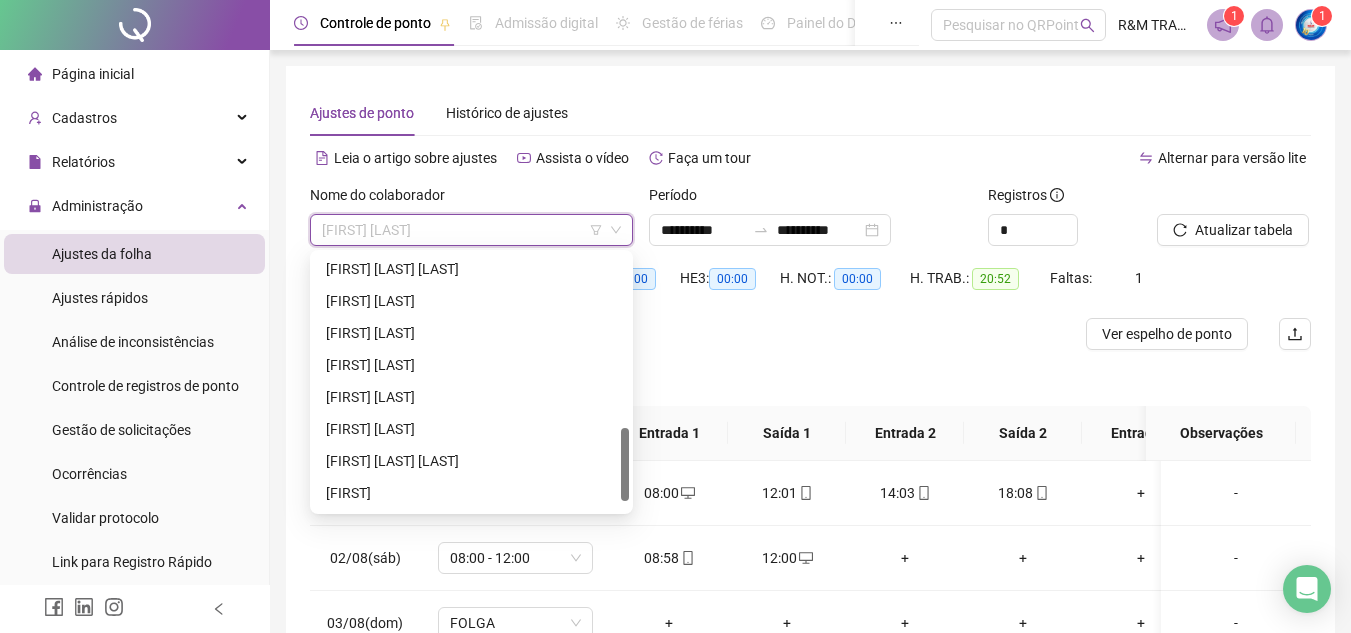 drag, startPoint x: 626, startPoint y: 277, endPoint x: 630, endPoint y: 451, distance: 174.04597 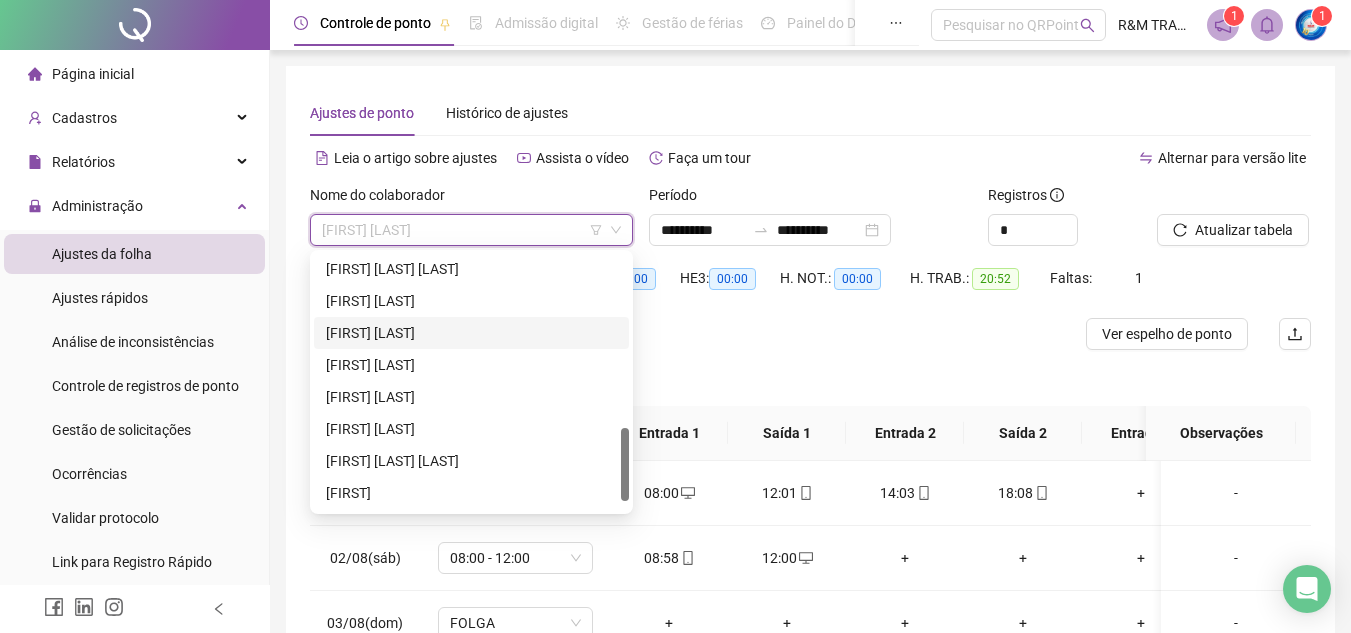 click on "[FIRST] [LAST]" at bounding box center [471, 333] 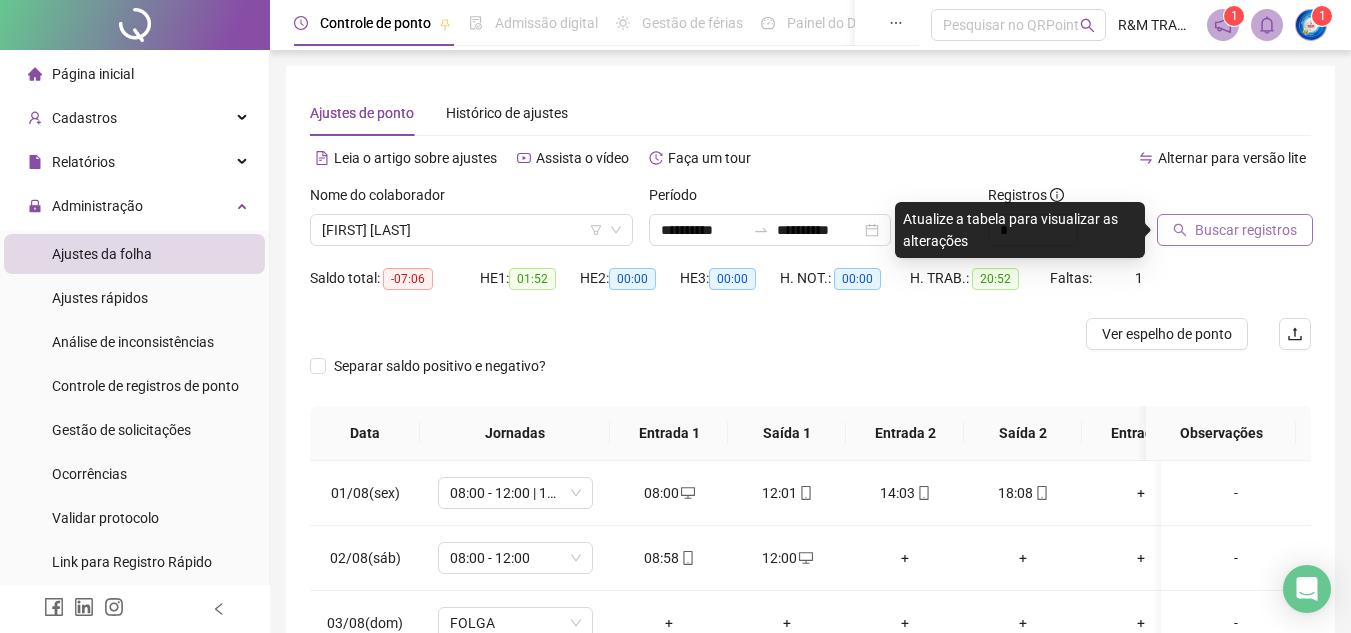 click on "Buscar registros" at bounding box center [1246, 230] 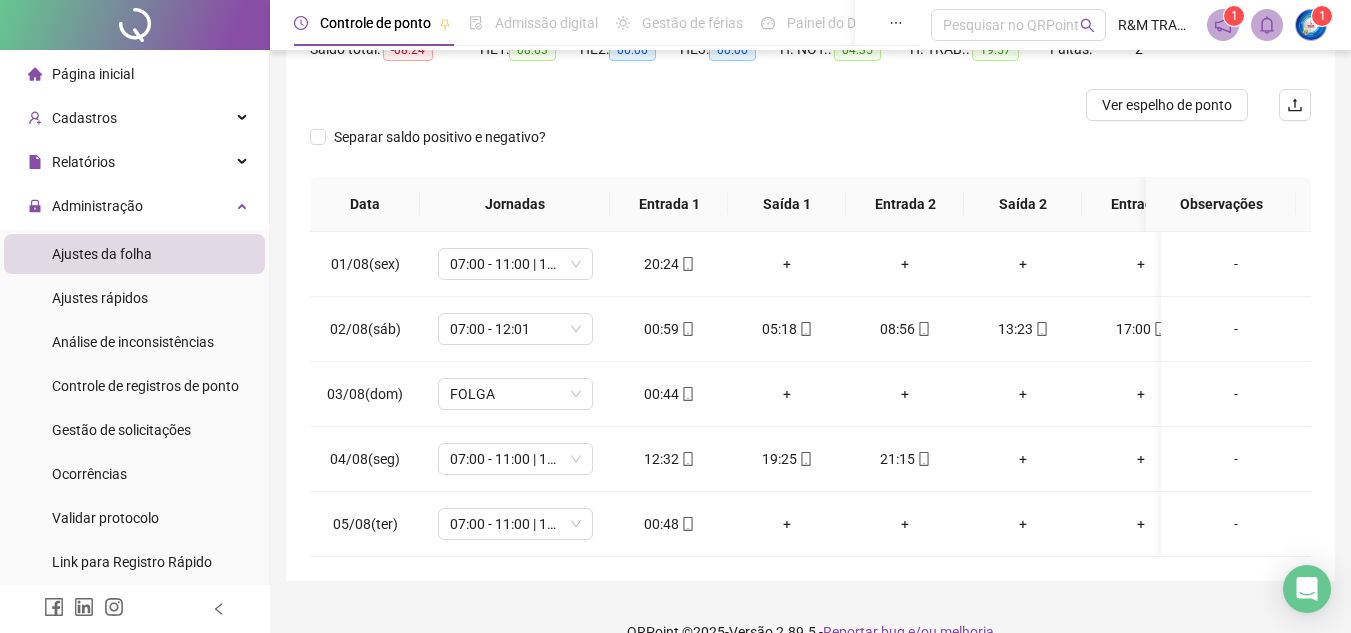 scroll, scrollTop: 278, scrollLeft: 0, axis: vertical 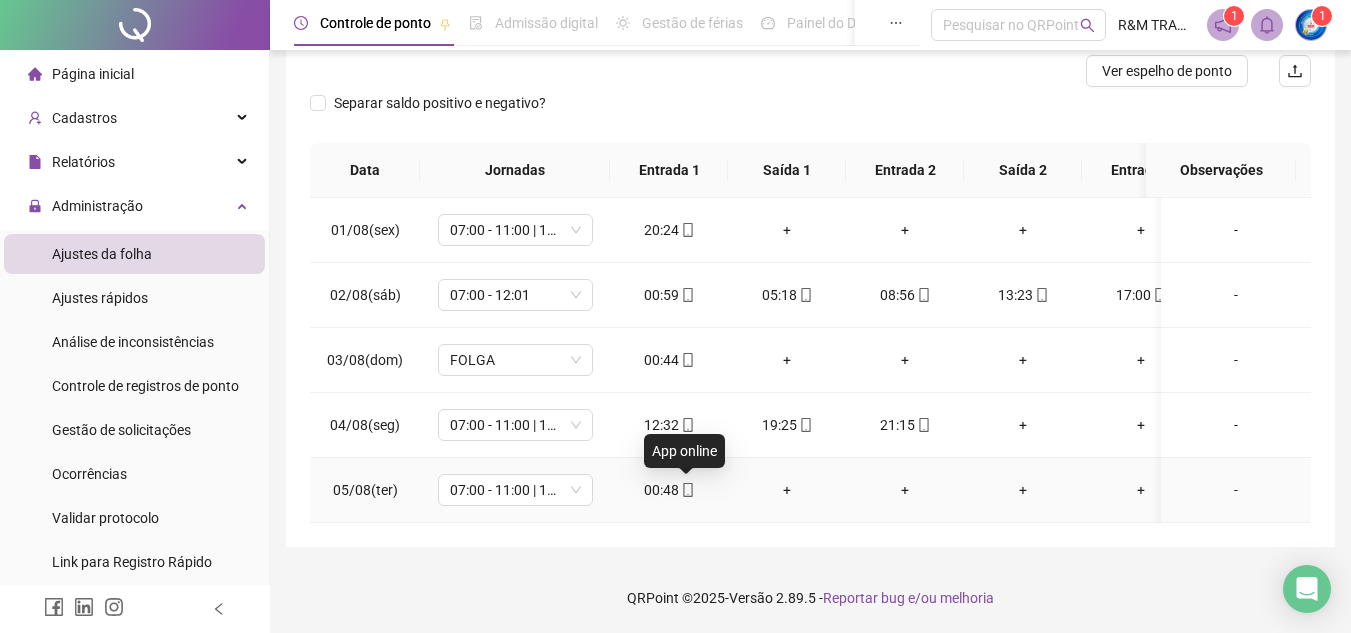 click 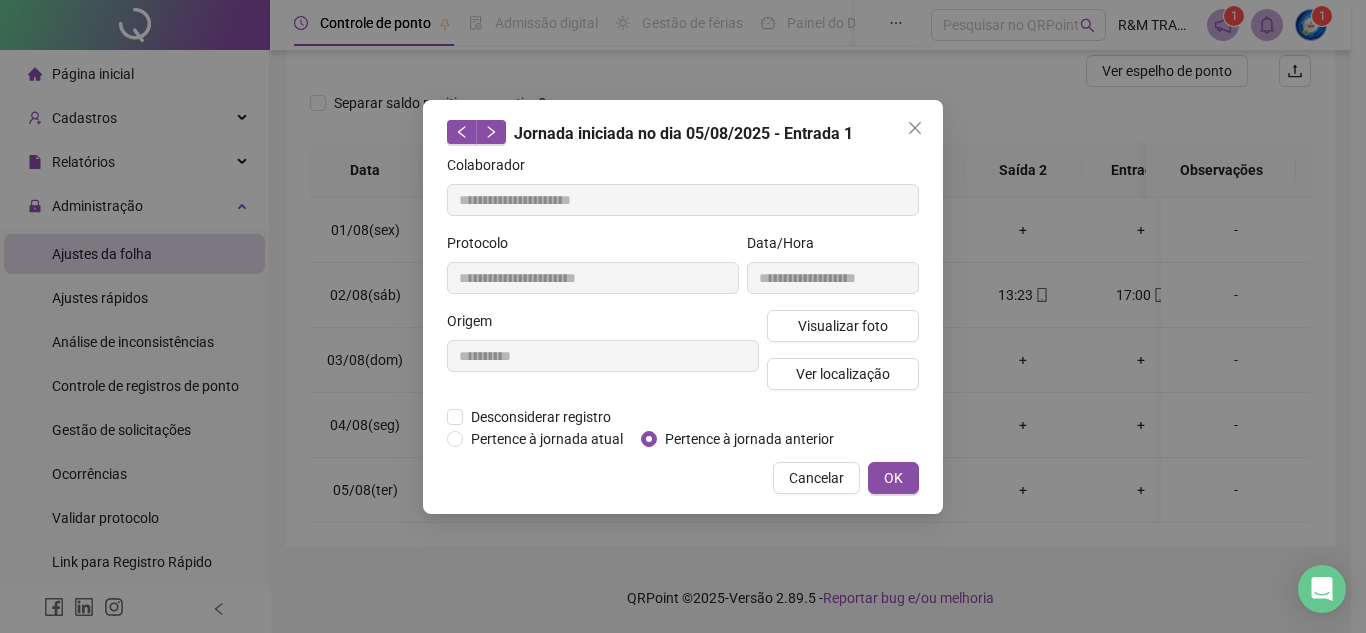 type on "**********" 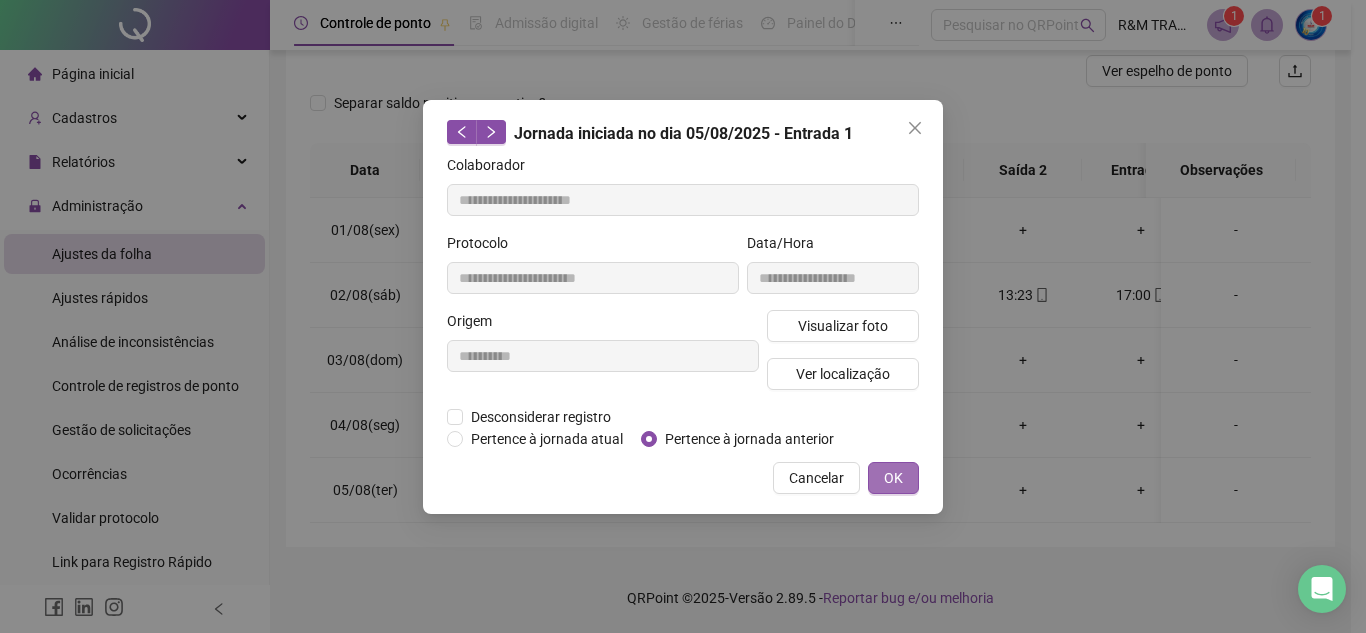 click on "OK" at bounding box center [893, 478] 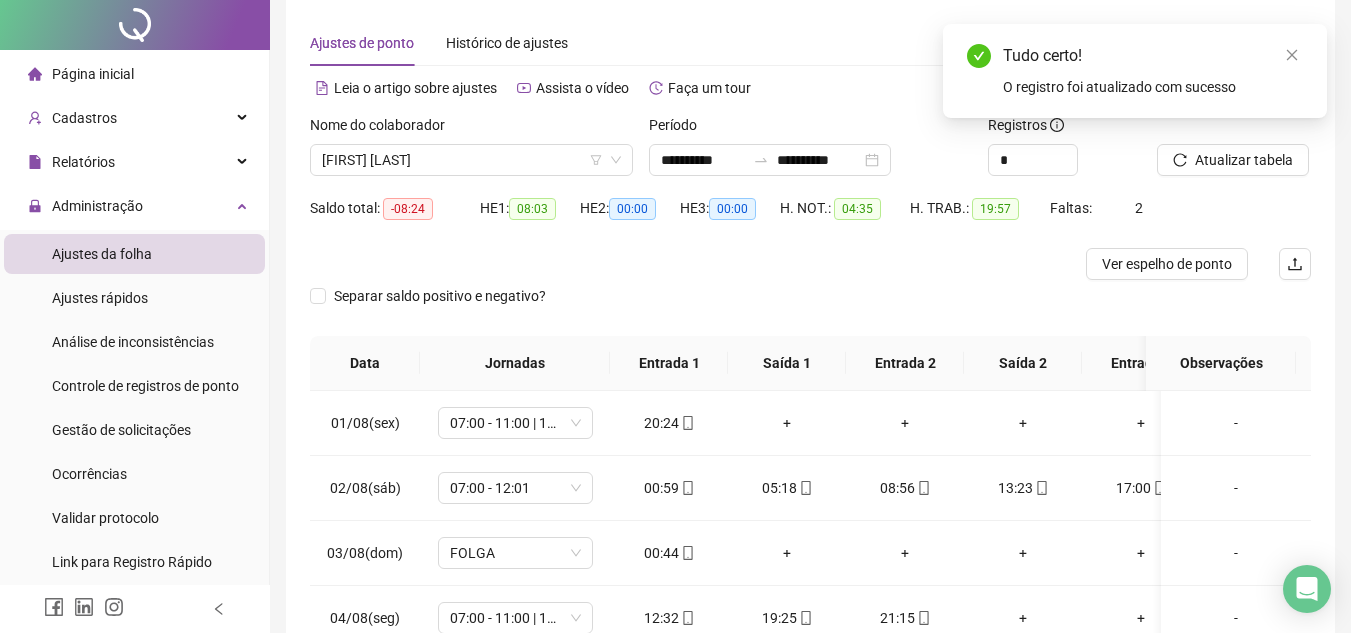 scroll, scrollTop: 0, scrollLeft: 0, axis: both 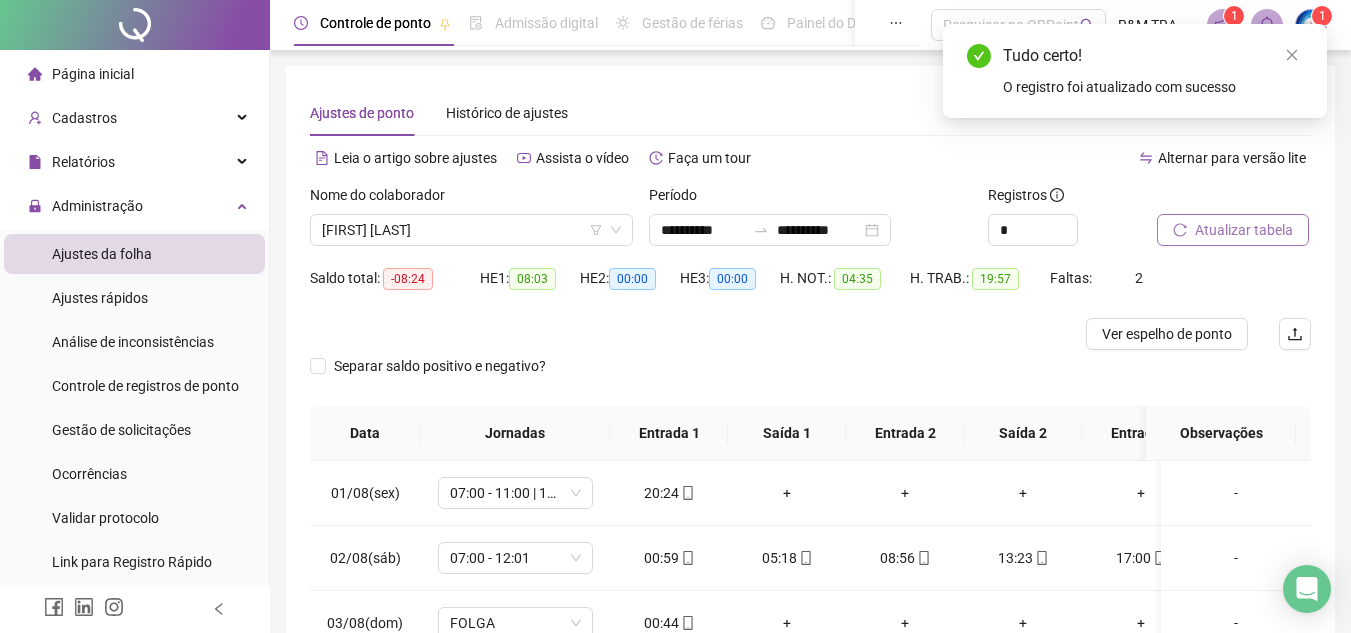 click on "Atualizar tabela" at bounding box center [1244, 230] 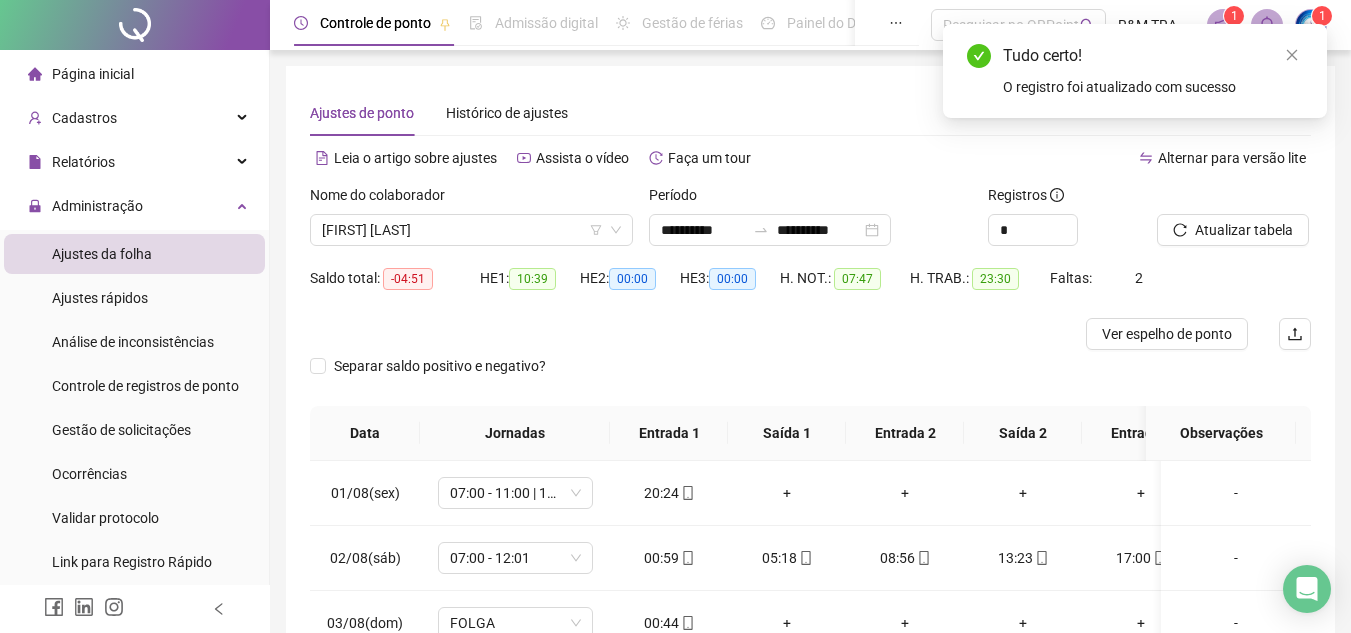 scroll, scrollTop: 278, scrollLeft: 0, axis: vertical 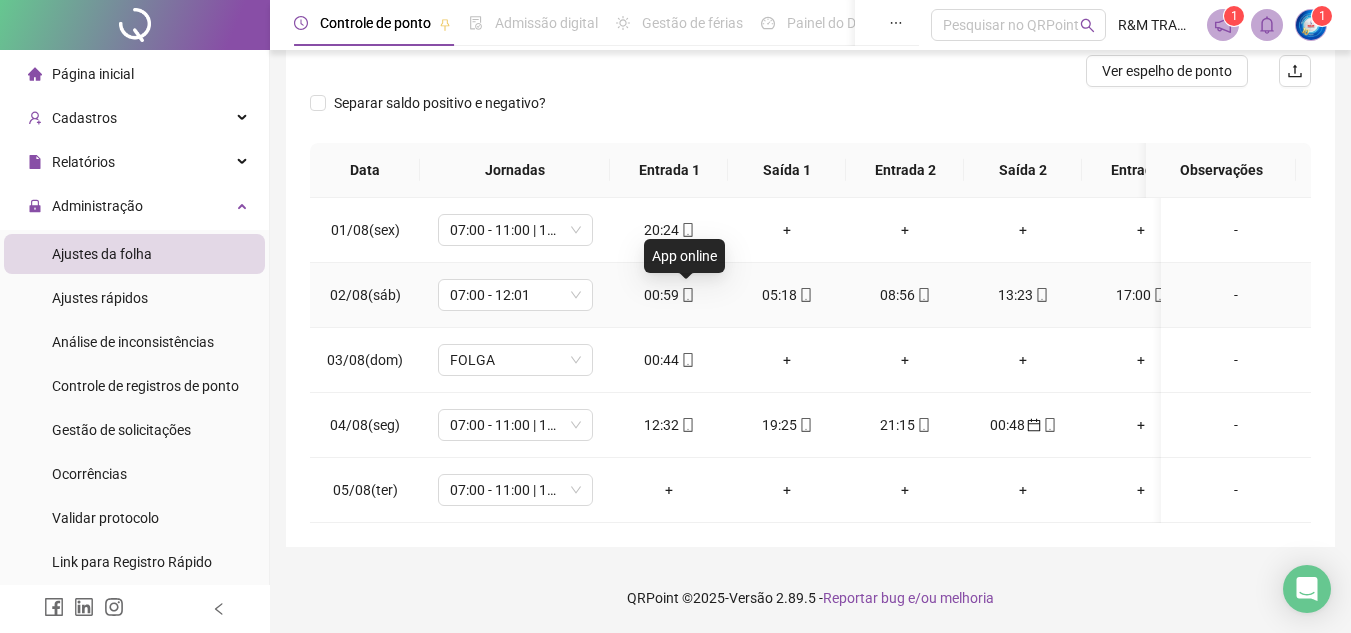 click 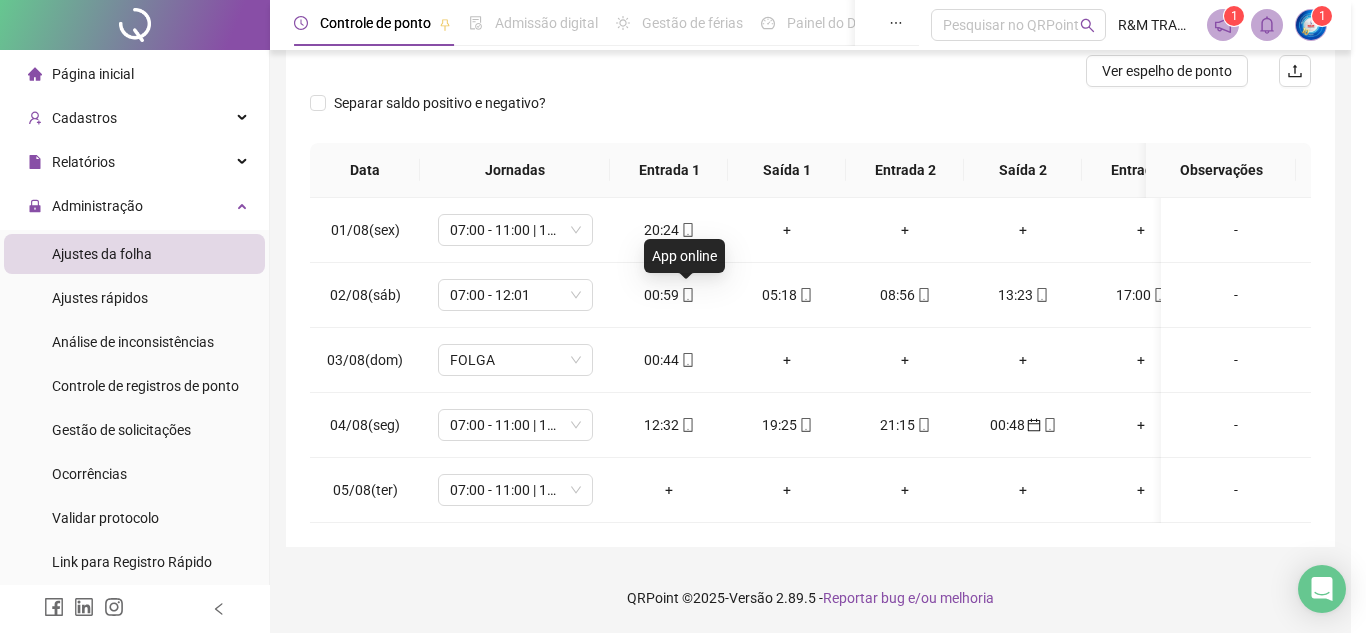 type on "**********" 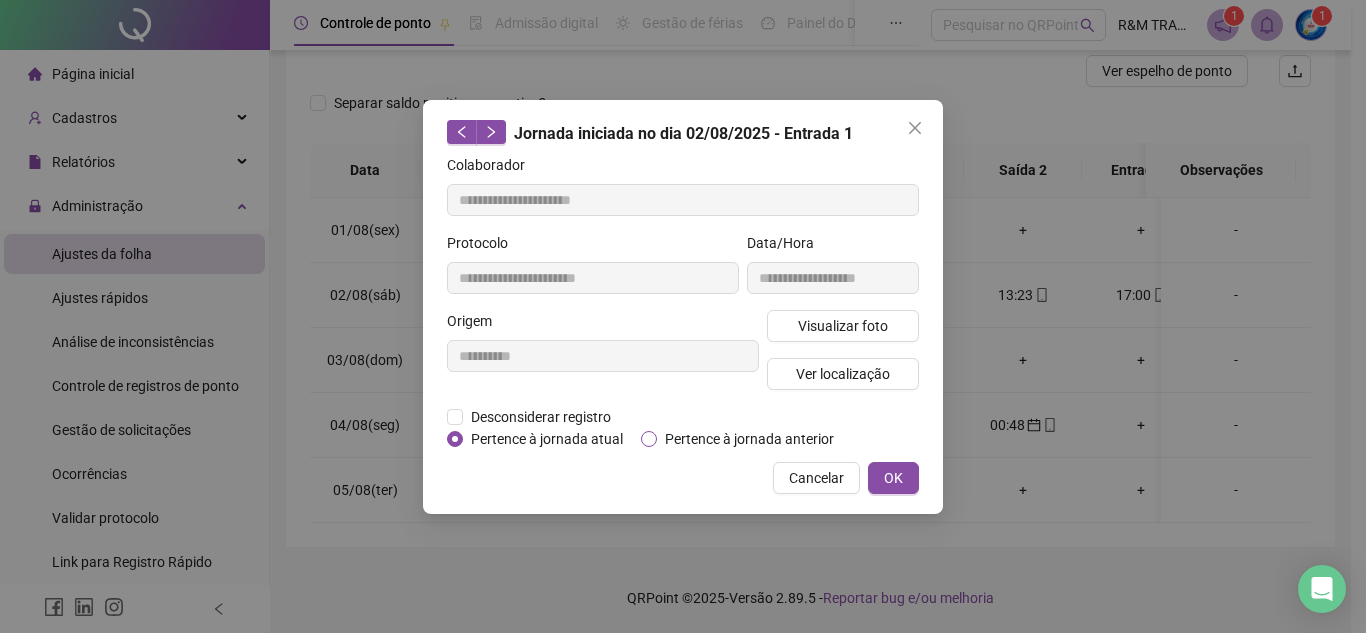 click on "Pertence à jornada anterior" at bounding box center (749, 439) 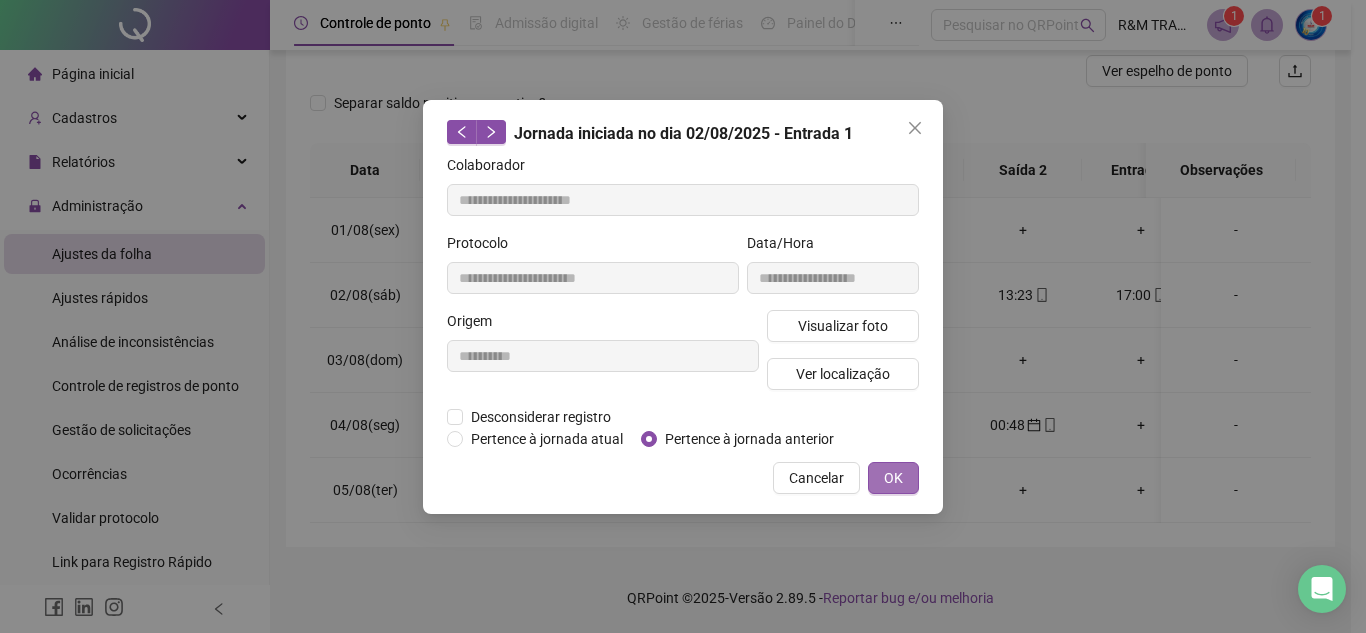 click on "OK" at bounding box center (893, 478) 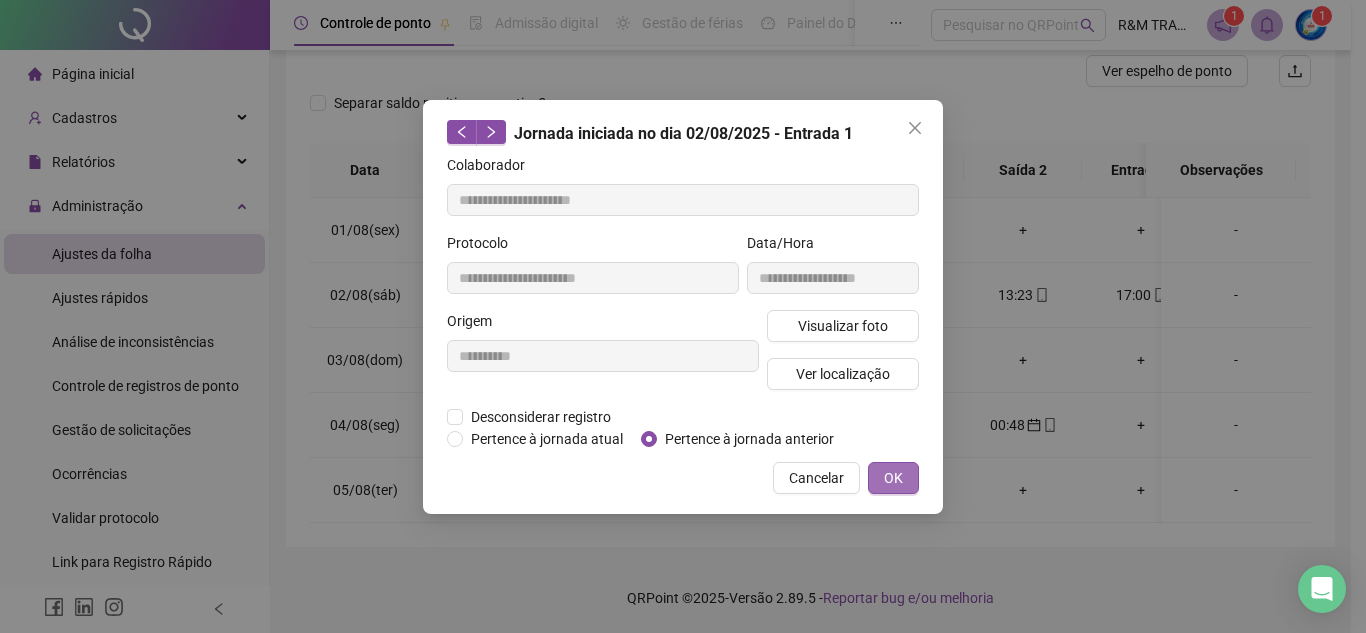 click on "OK" at bounding box center (893, 478) 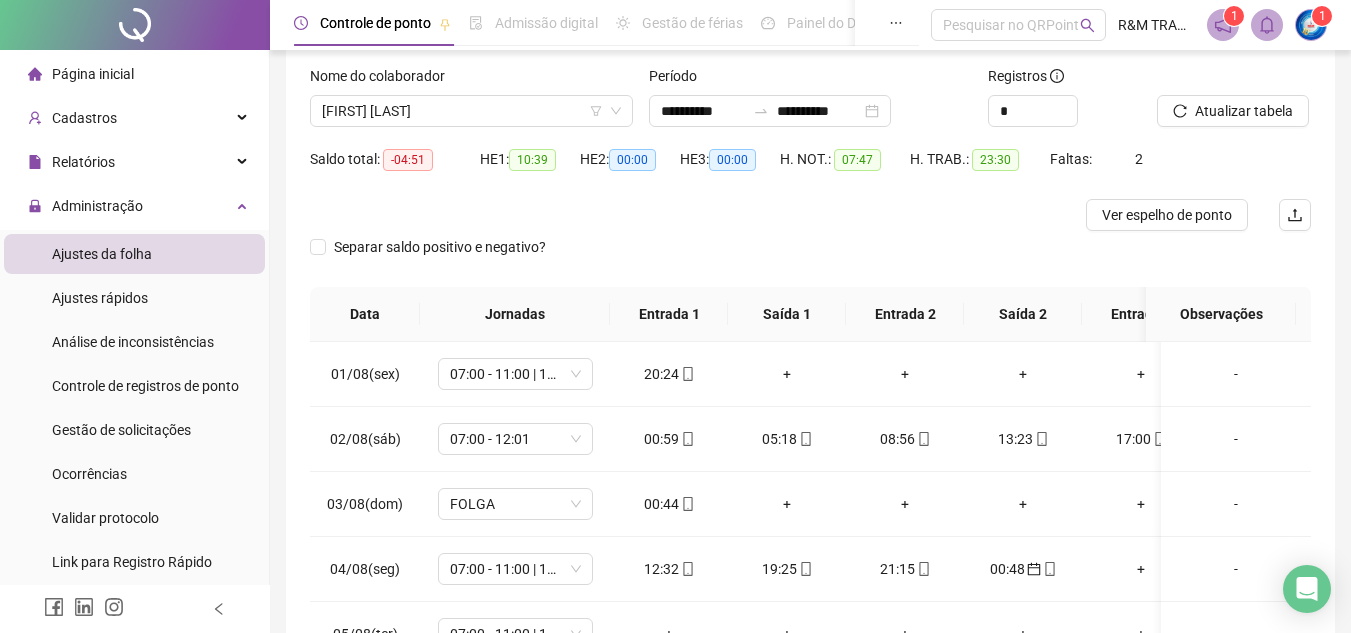 scroll, scrollTop: 49, scrollLeft: 0, axis: vertical 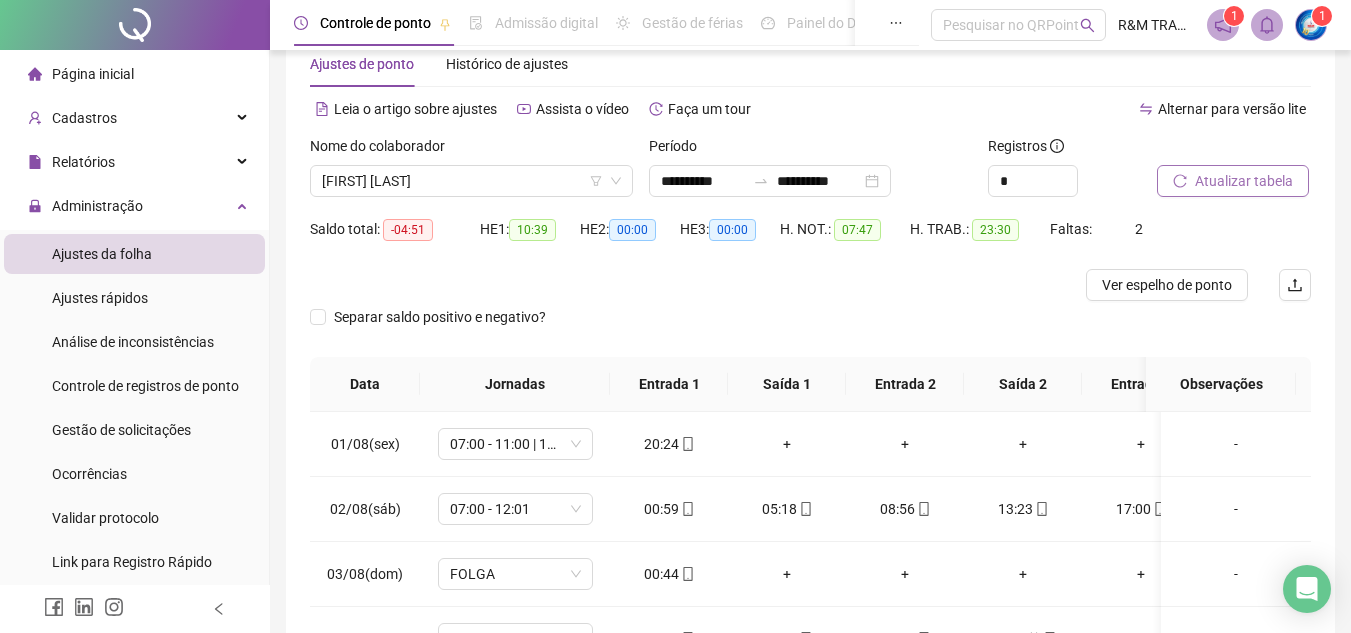 click on "Atualizar tabela" at bounding box center [1244, 181] 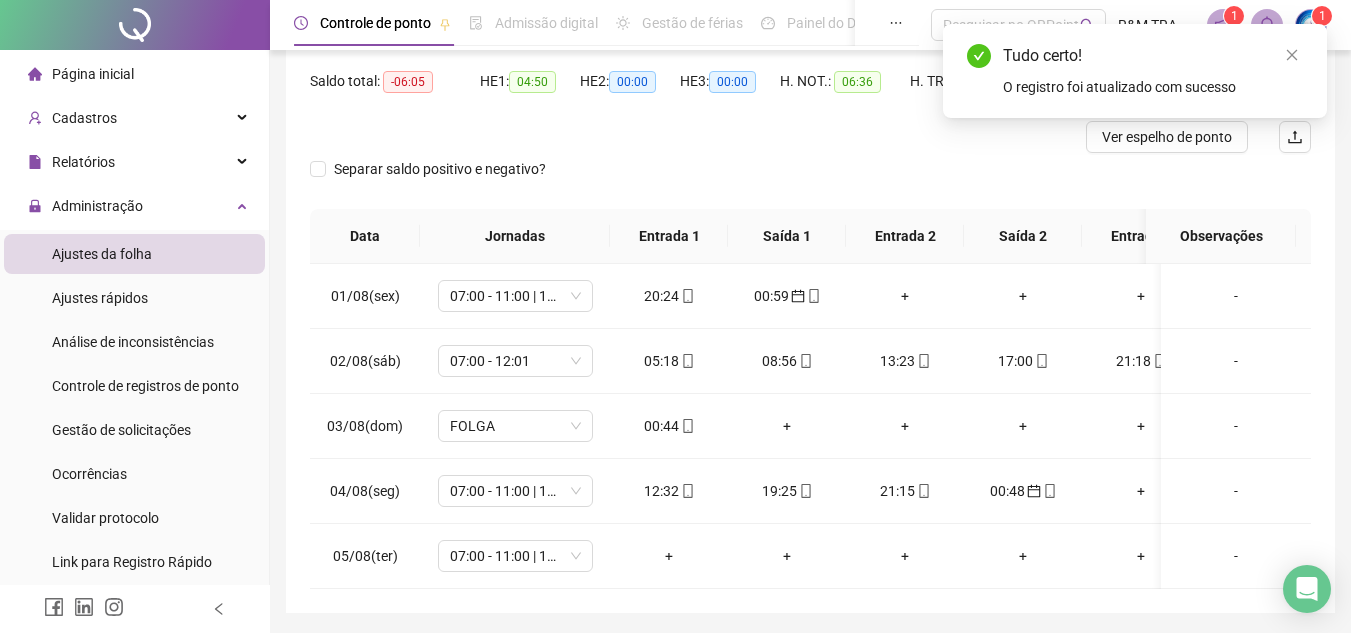 scroll, scrollTop: 257, scrollLeft: 0, axis: vertical 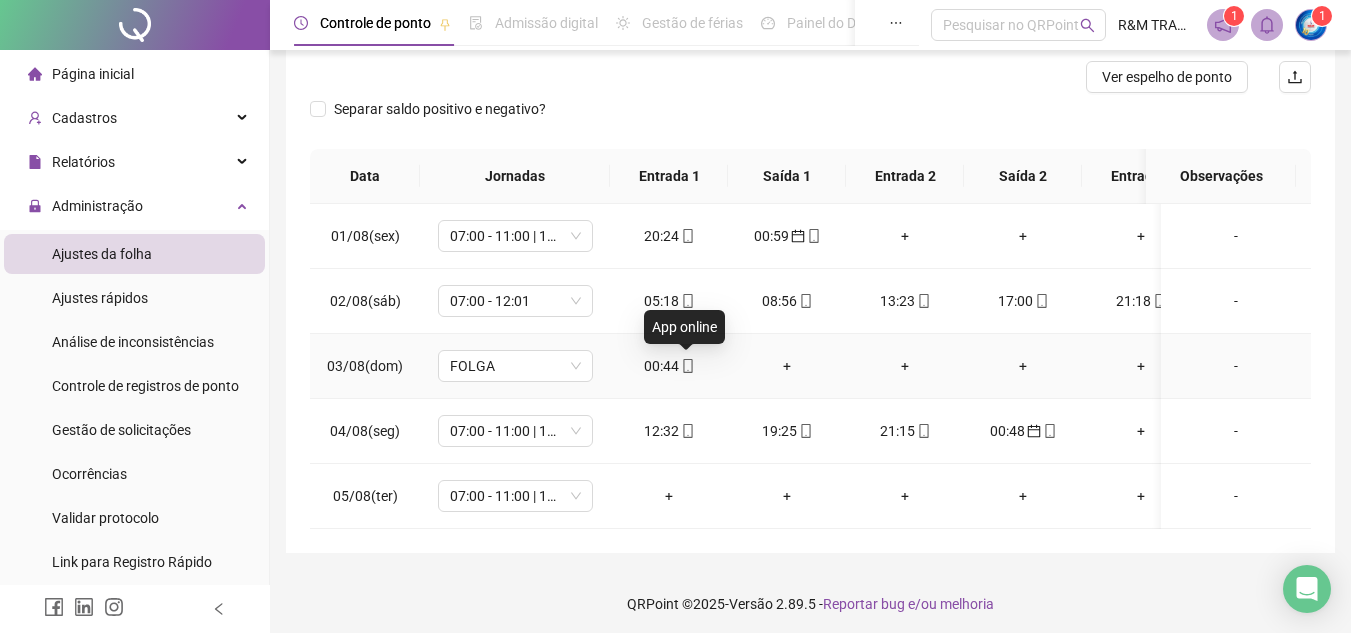click 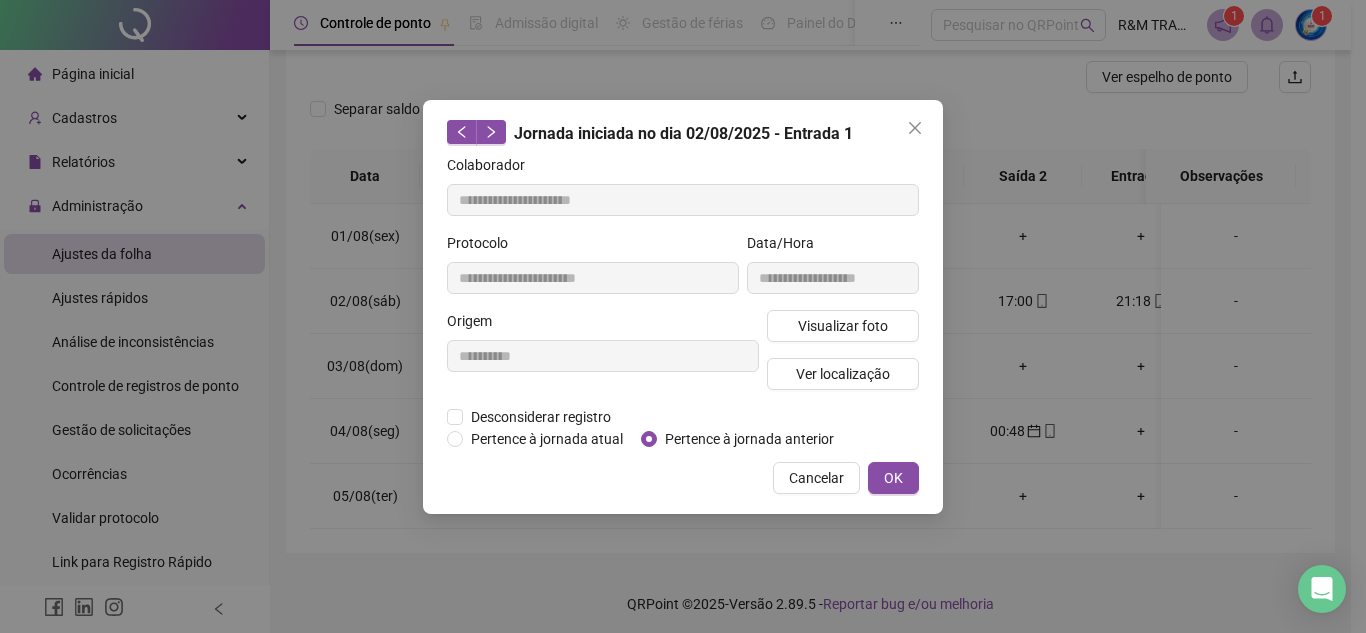 type on "**********" 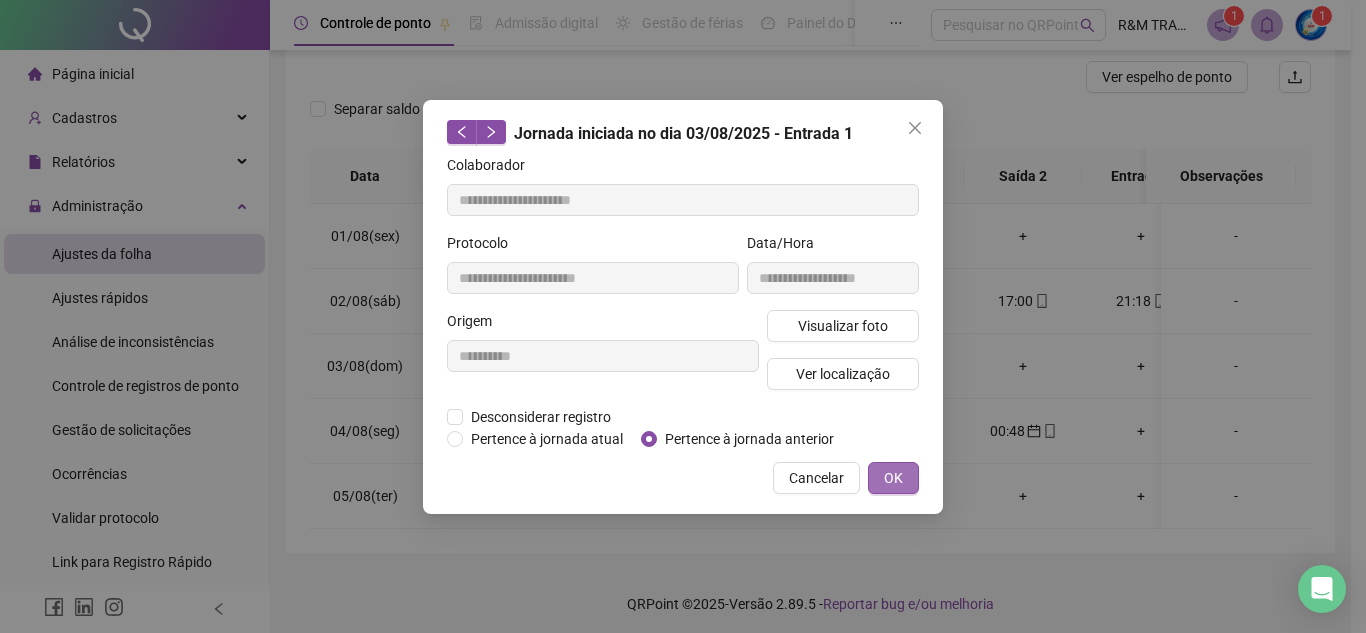 click on "OK" at bounding box center (893, 478) 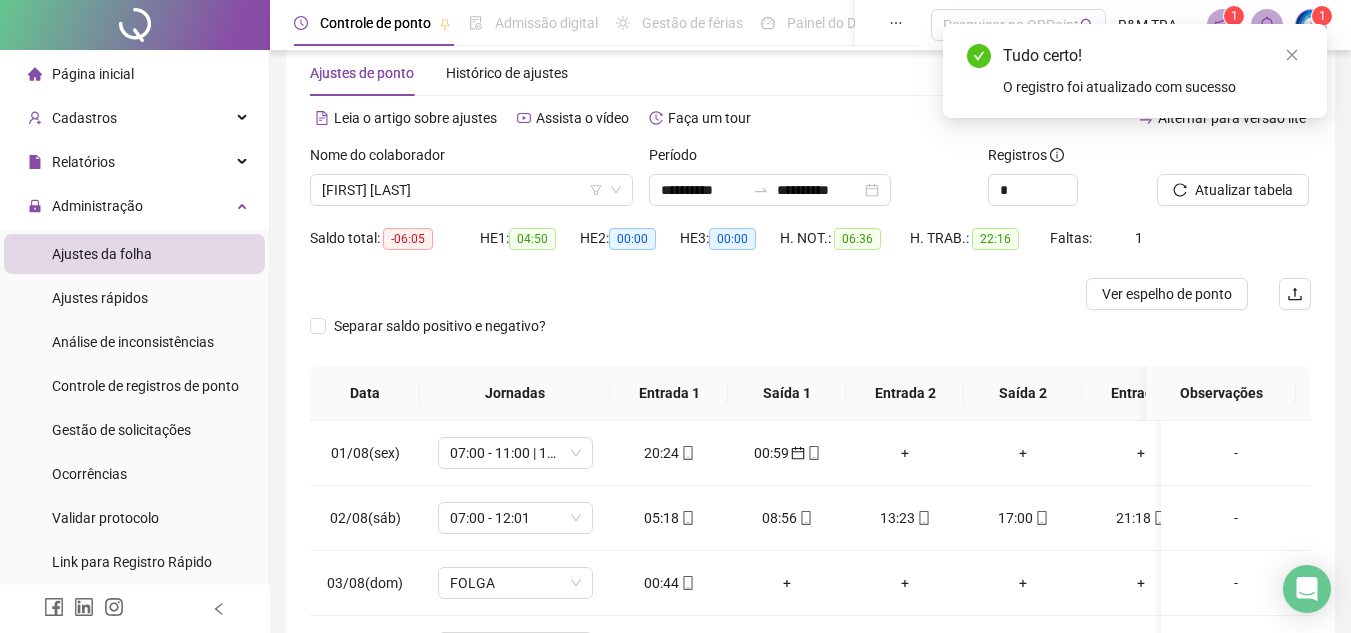 scroll, scrollTop: 6, scrollLeft: 0, axis: vertical 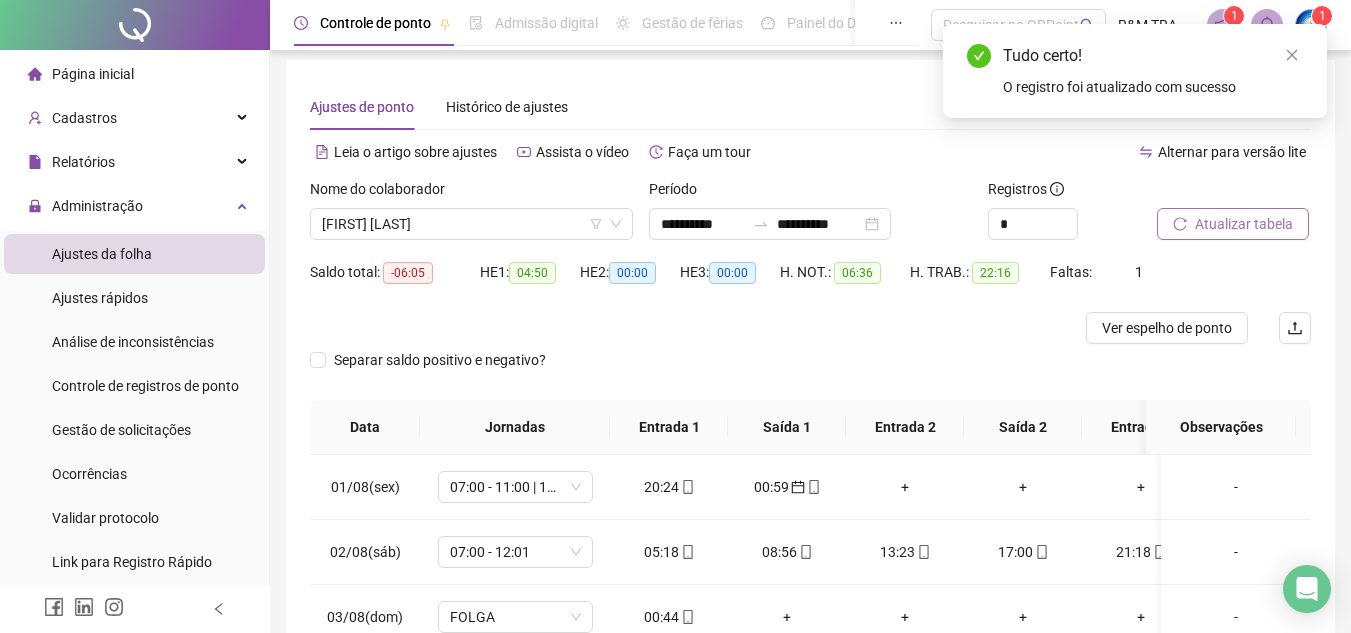 click on "Atualizar tabela" at bounding box center (1244, 224) 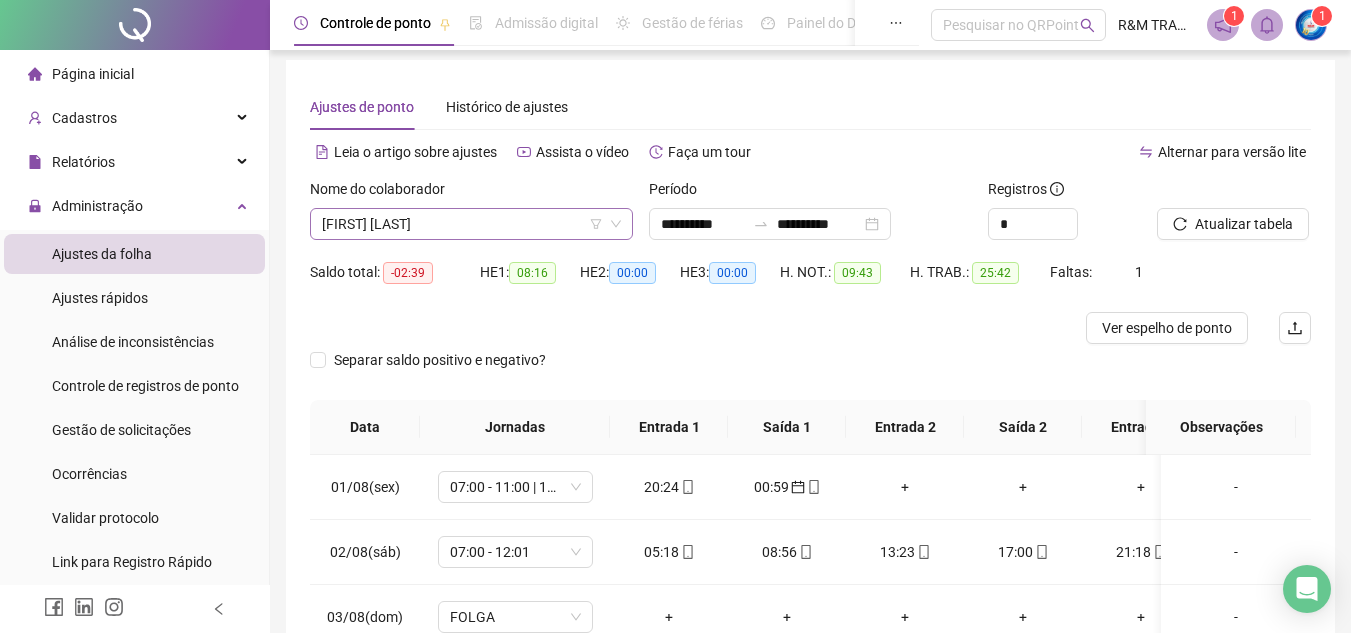 click on "[FIRST] [LAST]" at bounding box center [471, 224] 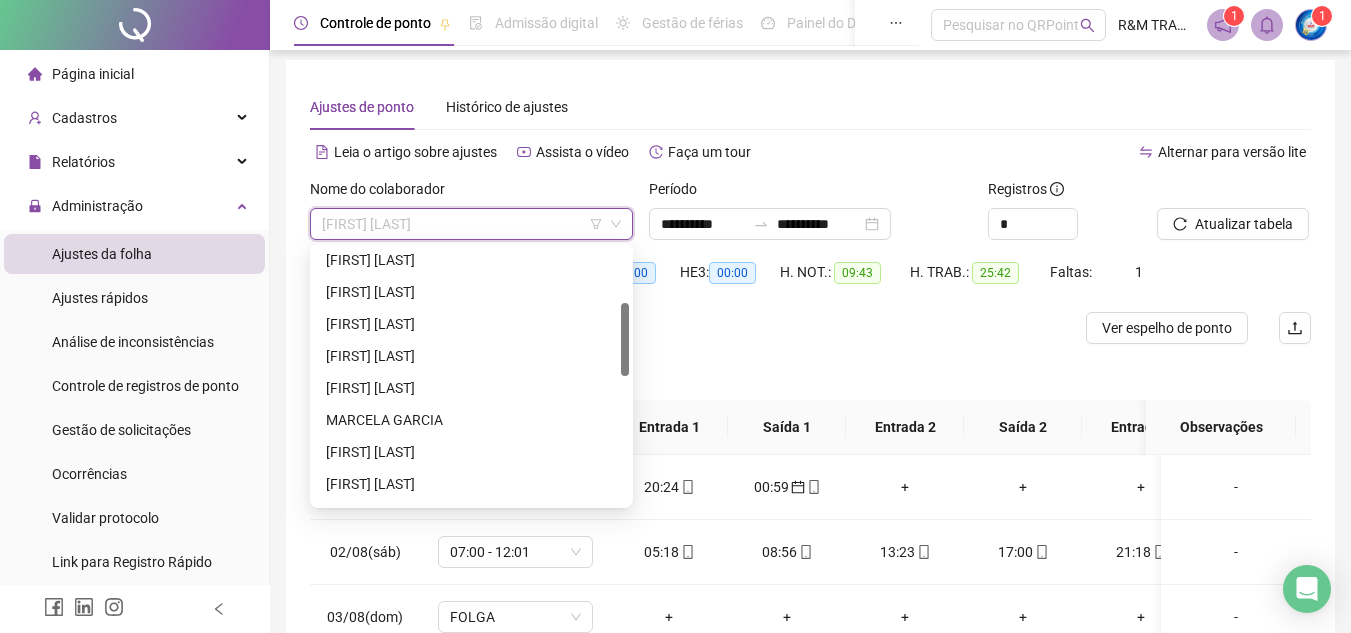 scroll, scrollTop: 193, scrollLeft: 0, axis: vertical 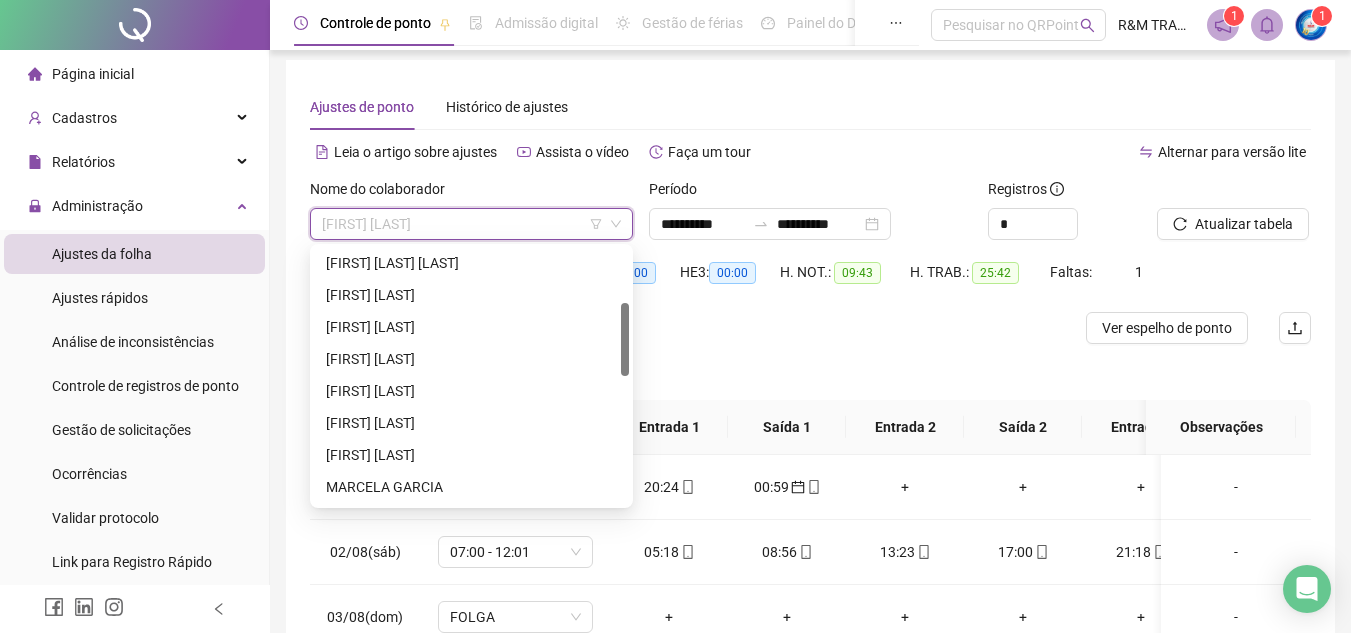 drag, startPoint x: 623, startPoint y: 468, endPoint x: 621, endPoint y: 349, distance: 119.01681 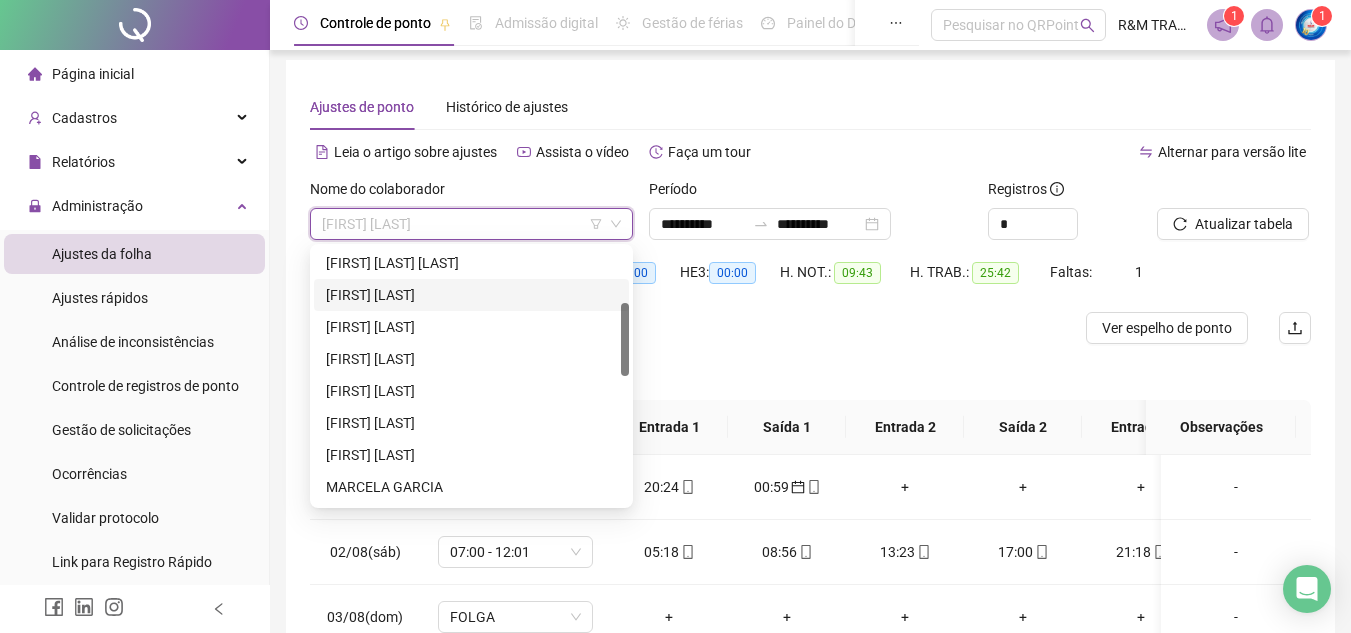 drag, startPoint x: 424, startPoint y: 287, endPoint x: 609, endPoint y: 258, distance: 187.25919 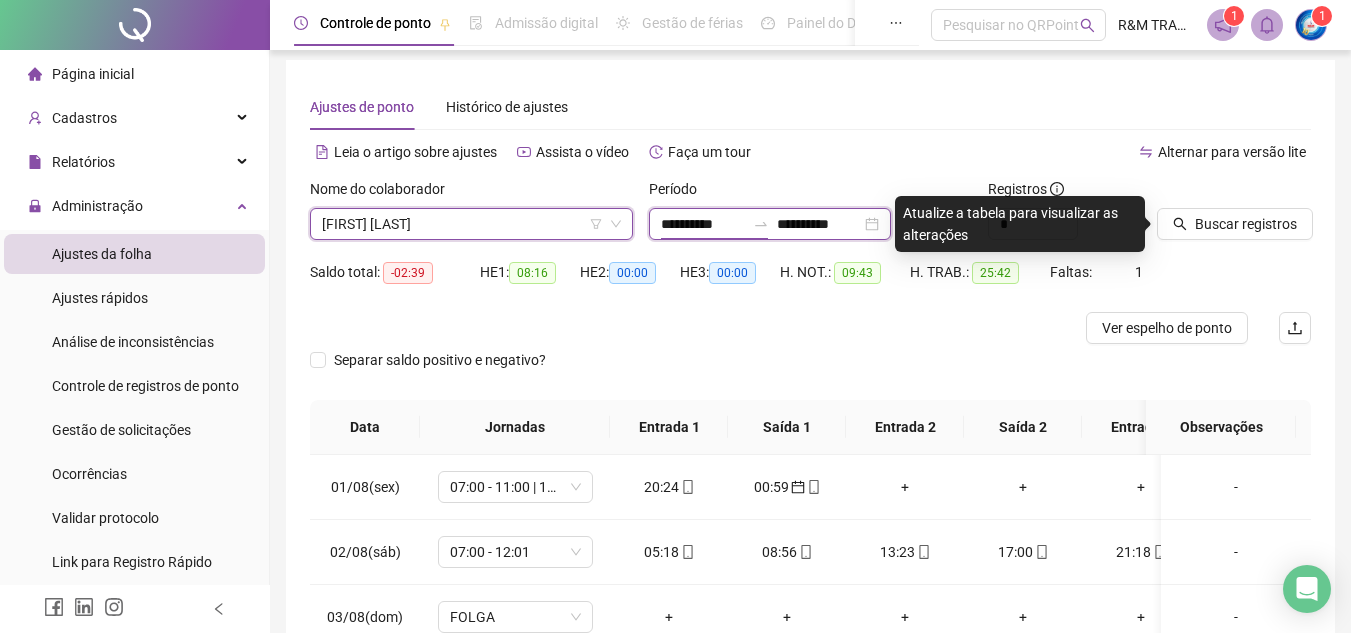 click on "**********" at bounding box center [703, 224] 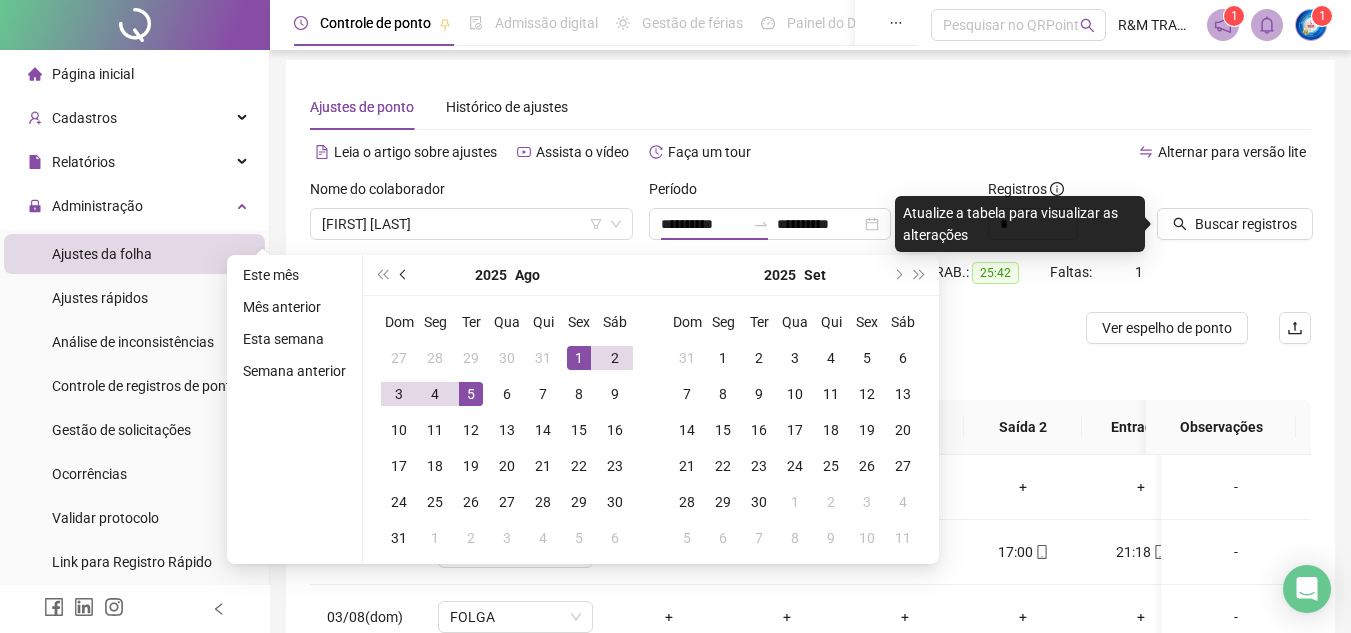click at bounding box center [405, 275] 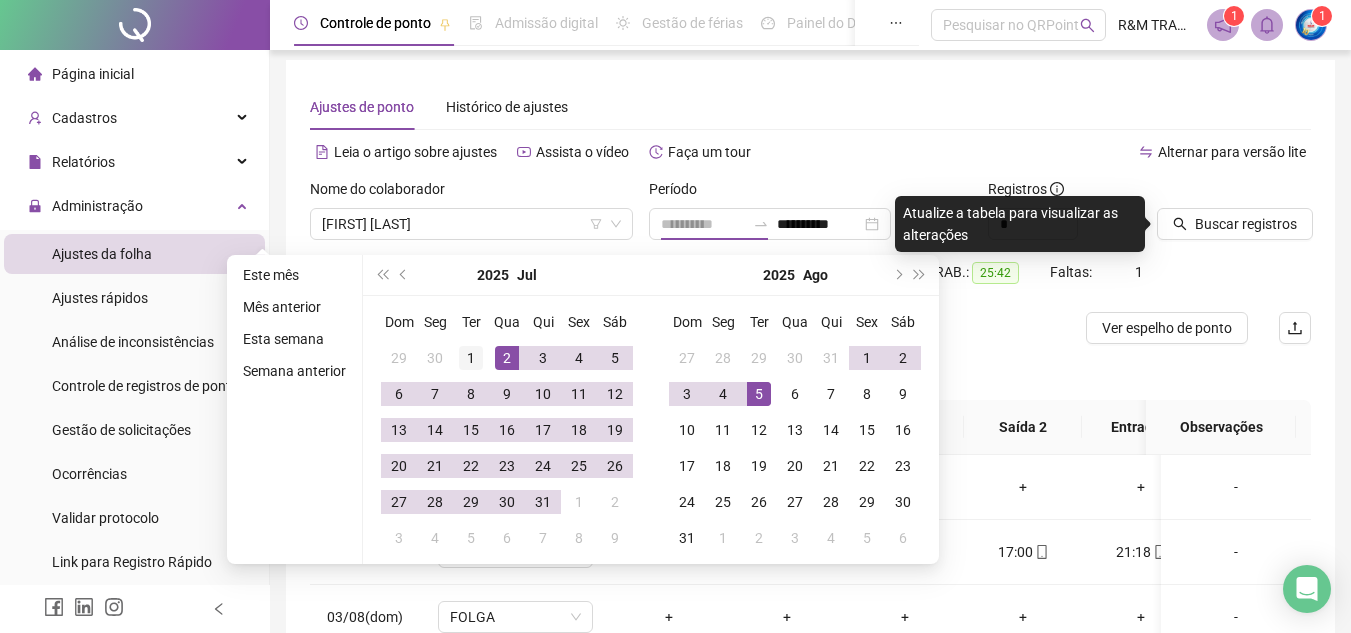 type on "**********" 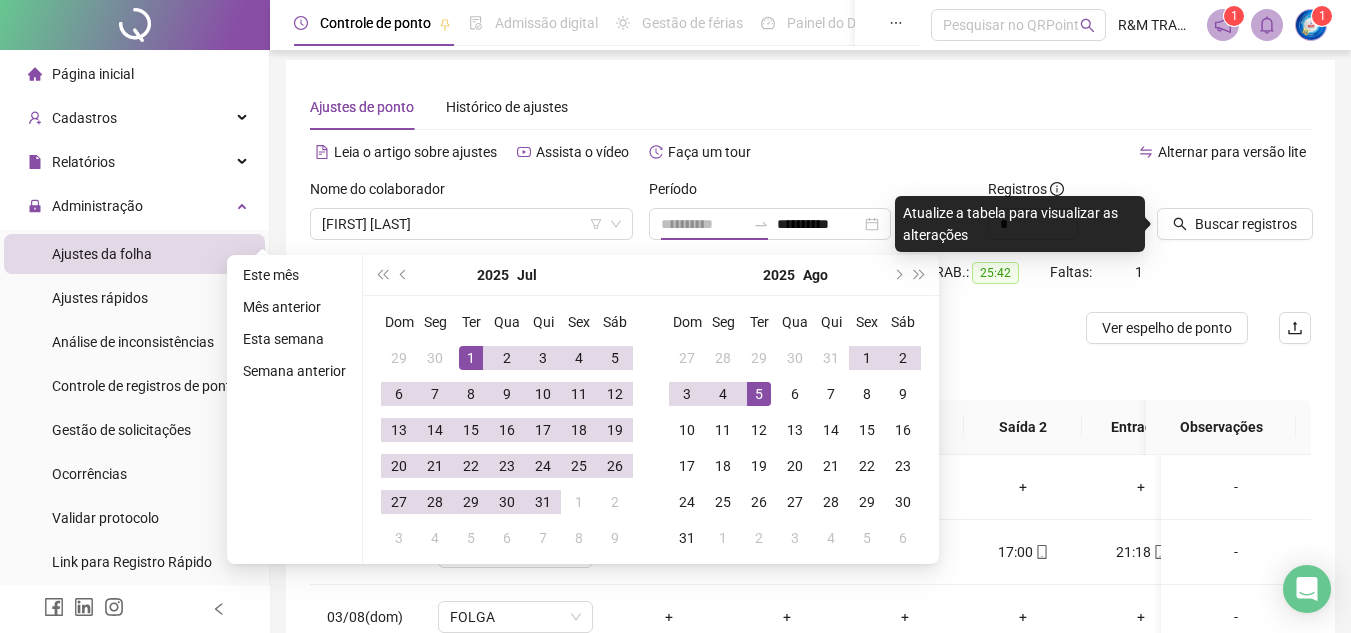 click on "1" at bounding box center (471, 358) 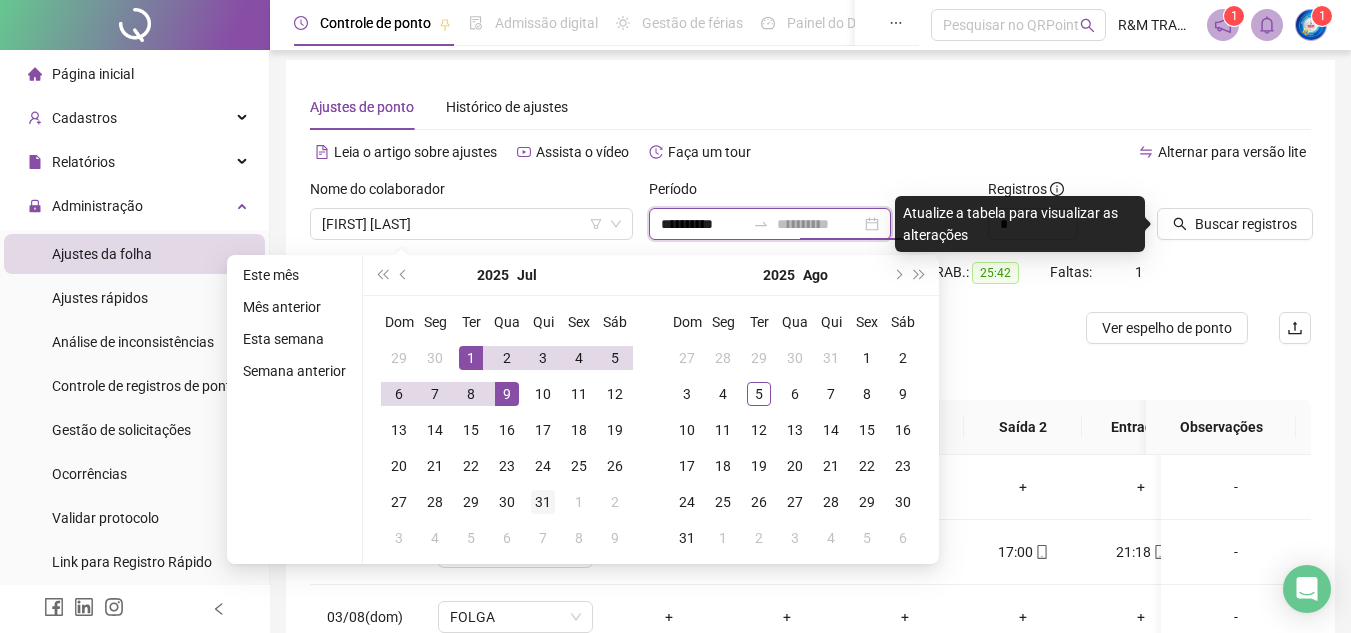 type on "**********" 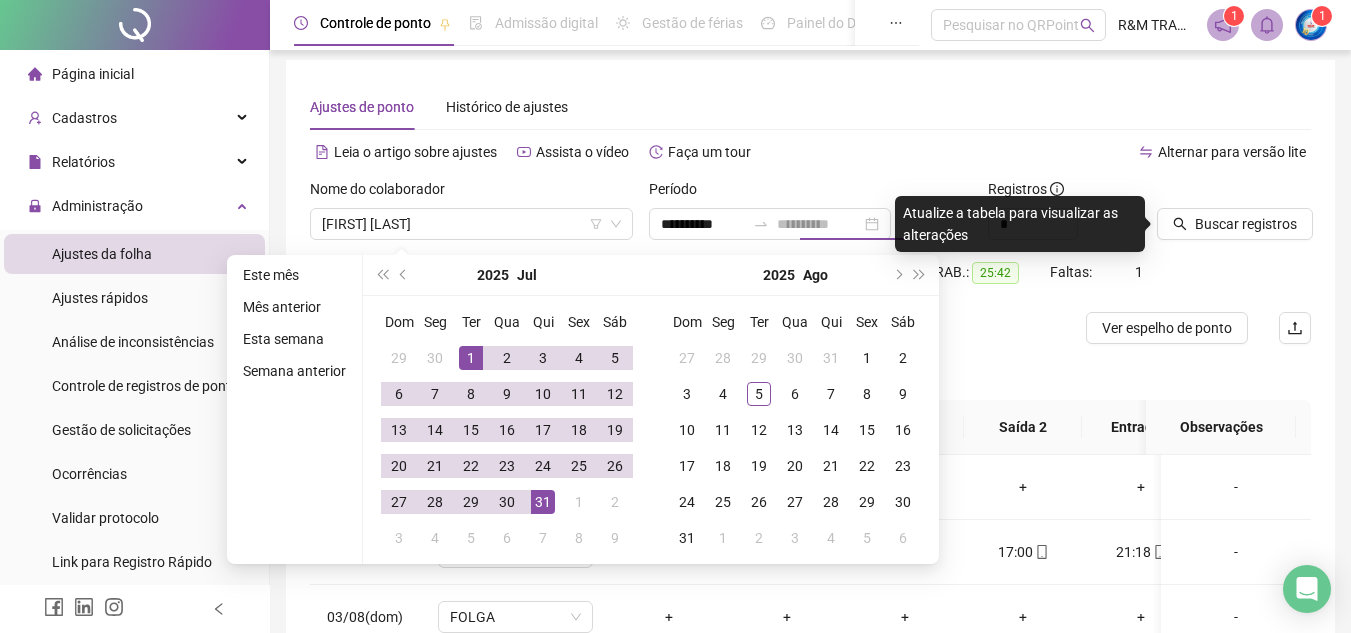 click on "31" at bounding box center [543, 502] 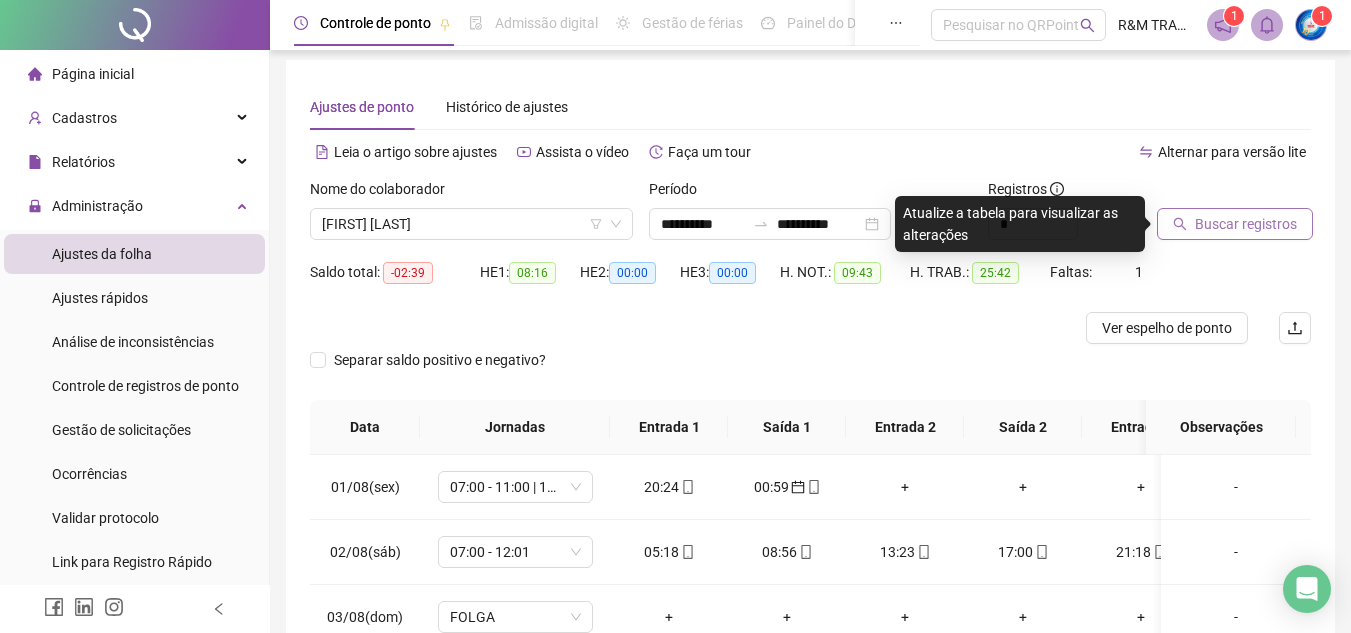 click on "Buscar registros" at bounding box center [1246, 224] 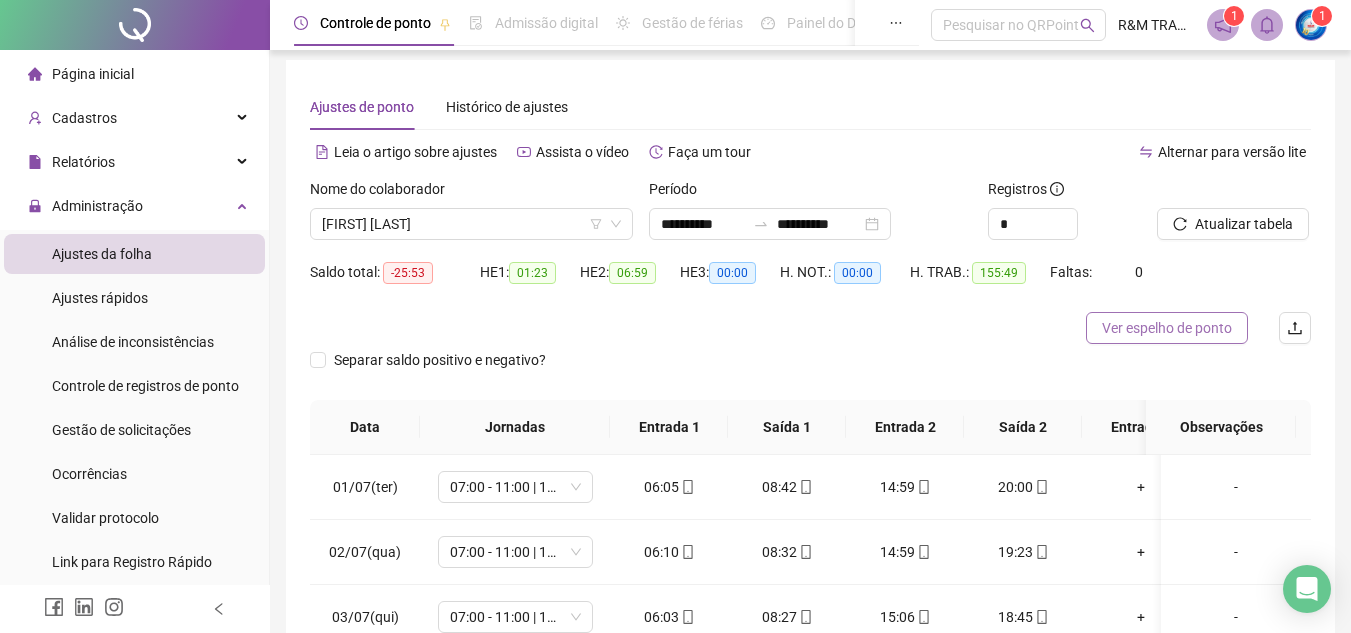 click on "Ver espelho de ponto" at bounding box center (1167, 328) 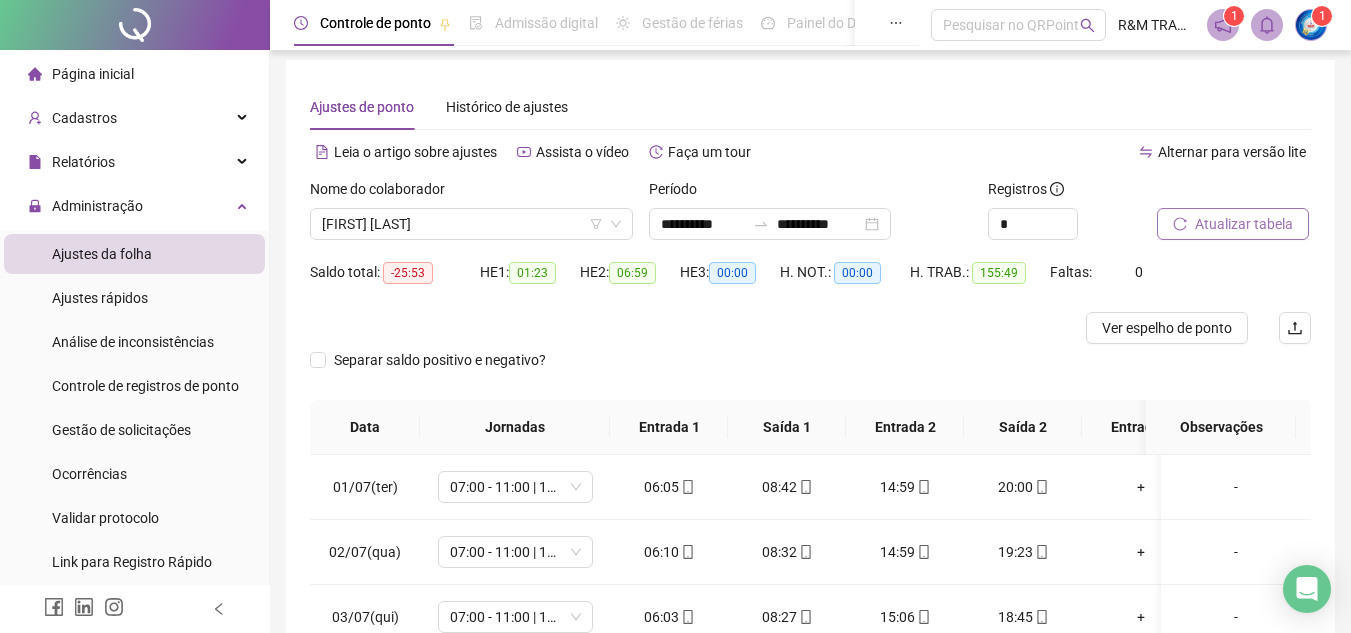 click on "Atualizar tabela" at bounding box center [1244, 224] 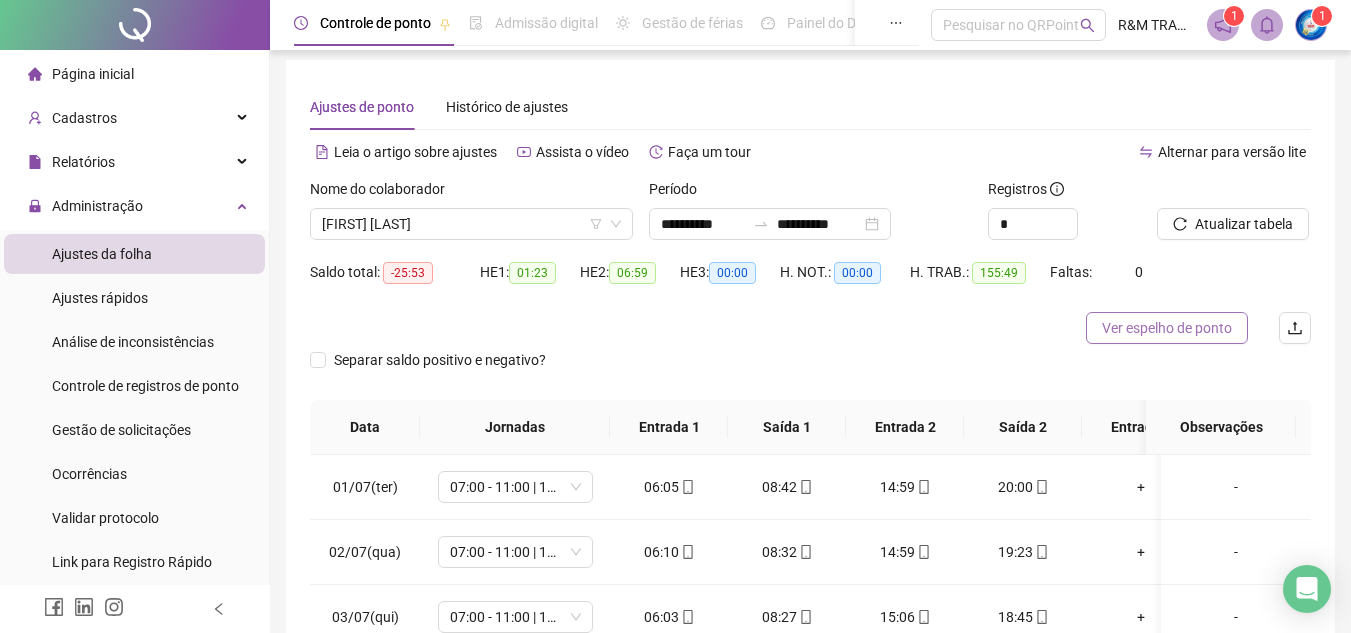 click on "Ver espelho de ponto" at bounding box center [1167, 328] 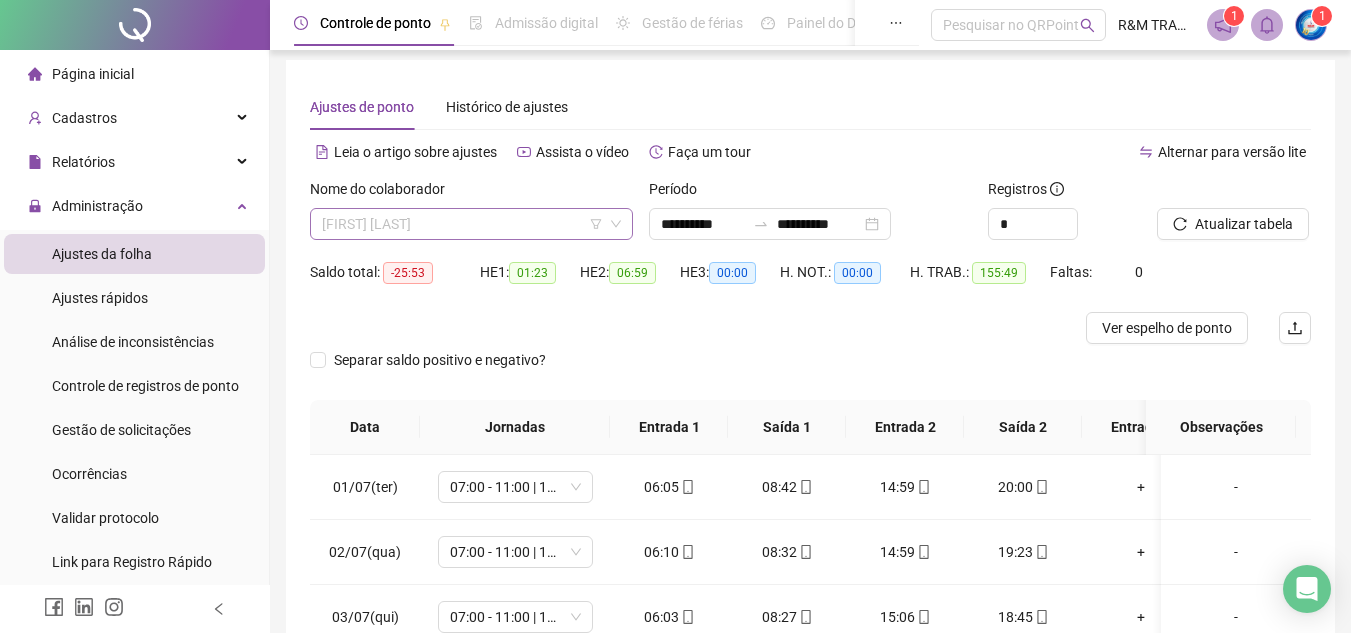 click on "[FIRST] [LAST]" at bounding box center (471, 224) 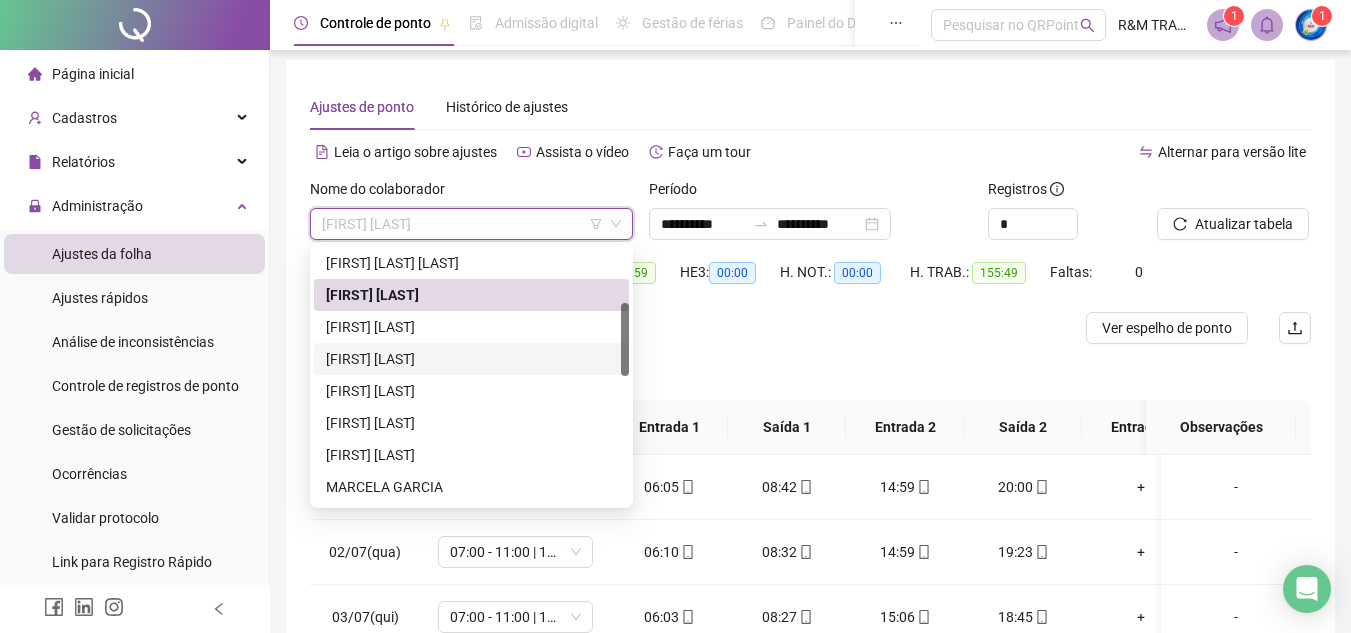 scroll, scrollTop: 0, scrollLeft: 0, axis: both 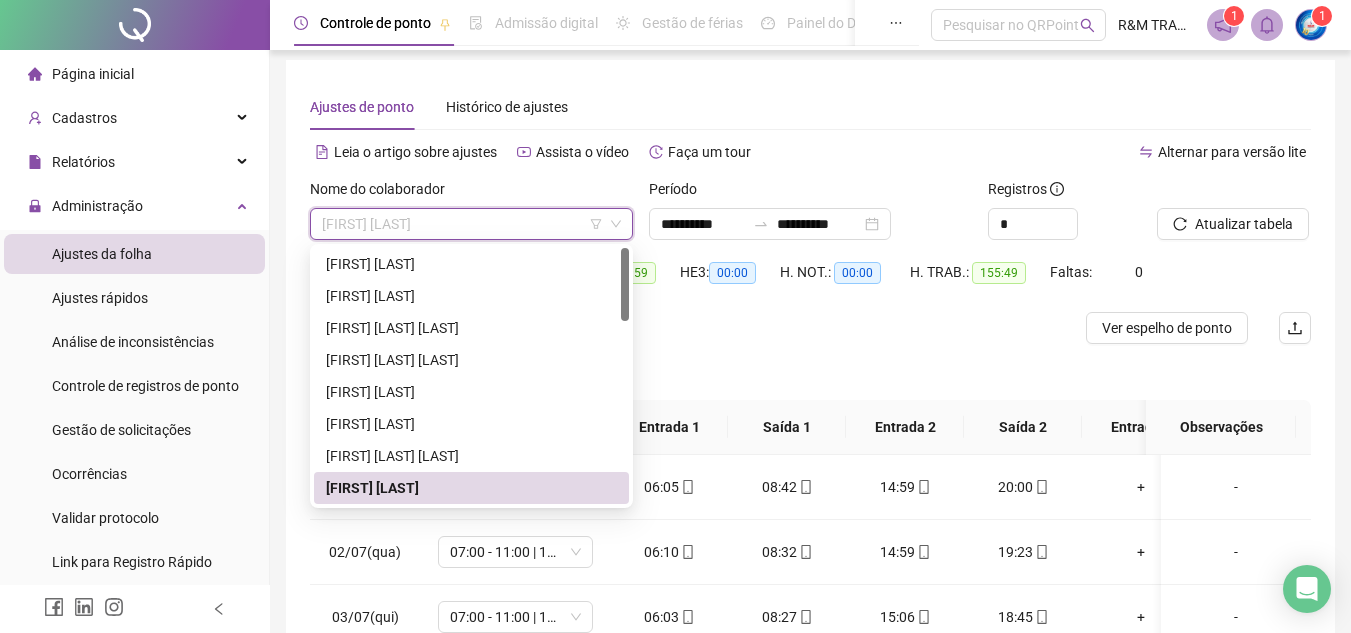 drag, startPoint x: 624, startPoint y: 365, endPoint x: 622, endPoint y: 270, distance: 95.02105 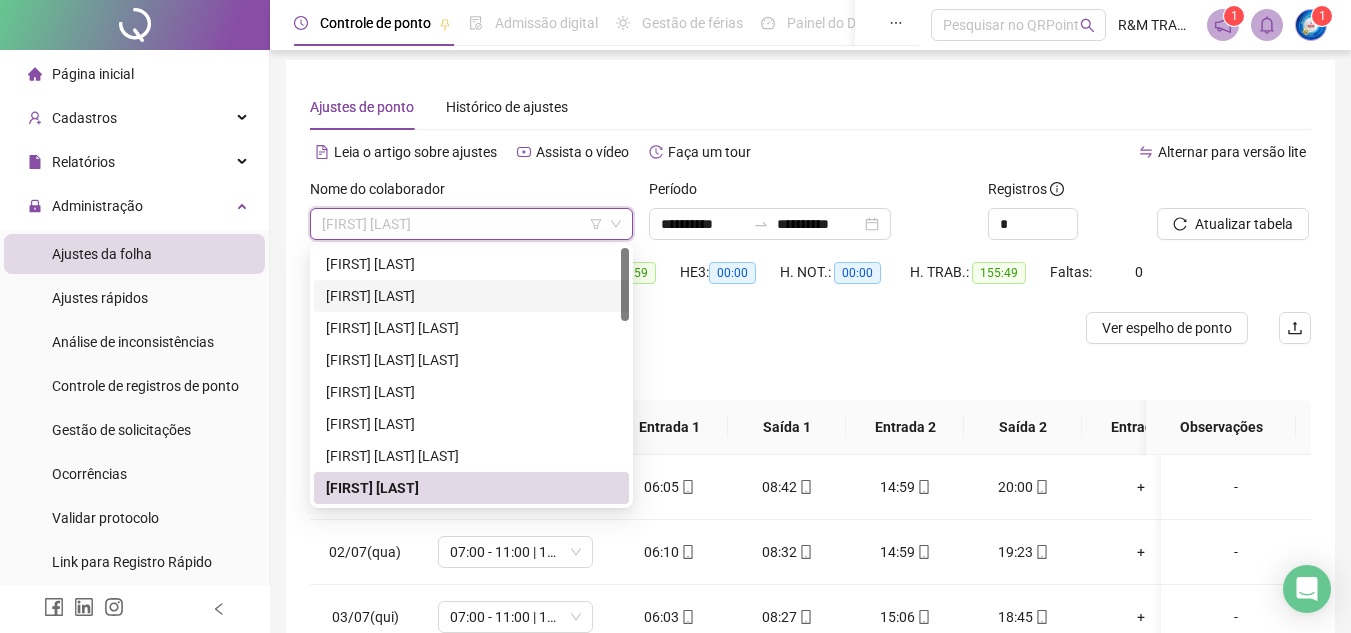 click on "[FIRST] [LAST]" at bounding box center (471, 296) 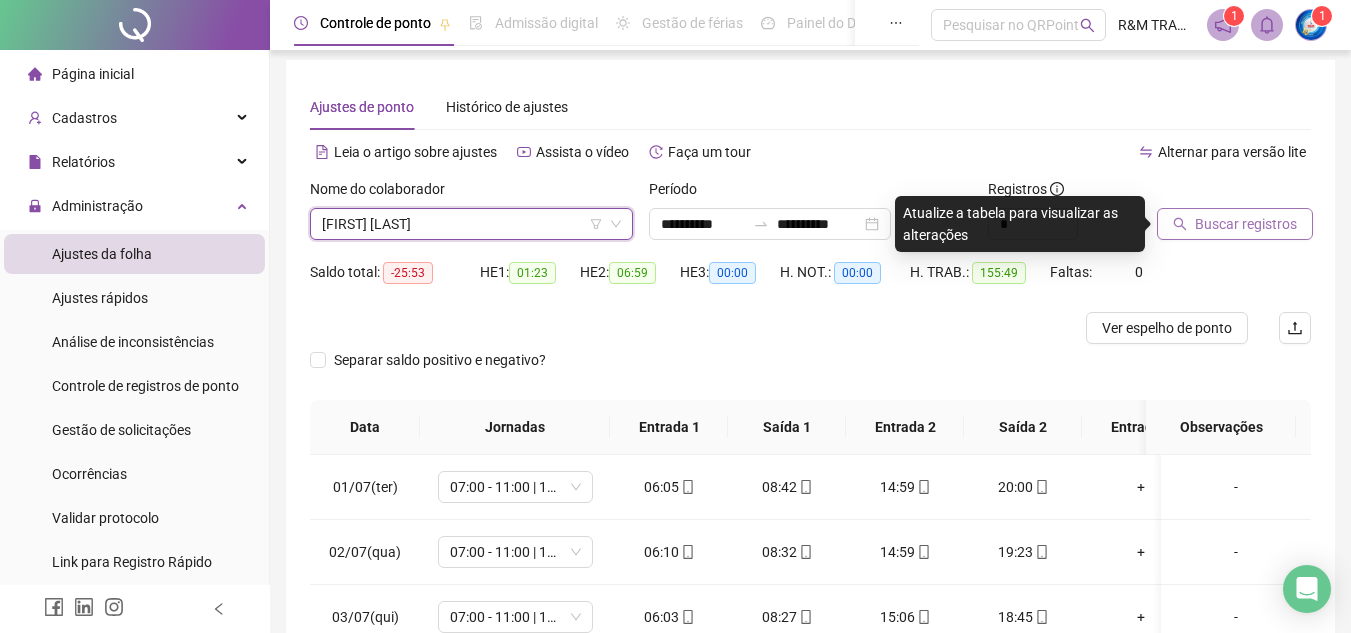 click on "Buscar registros" at bounding box center (1246, 224) 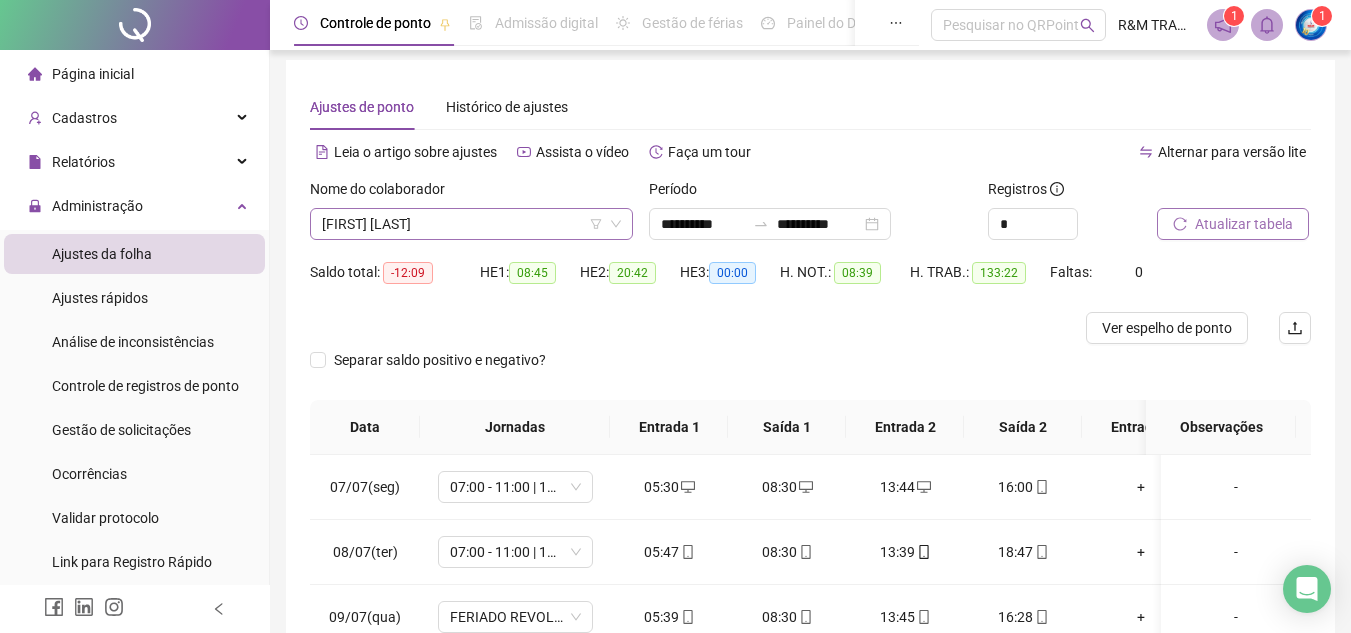 click on "[FIRST] [LAST]" at bounding box center [471, 224] 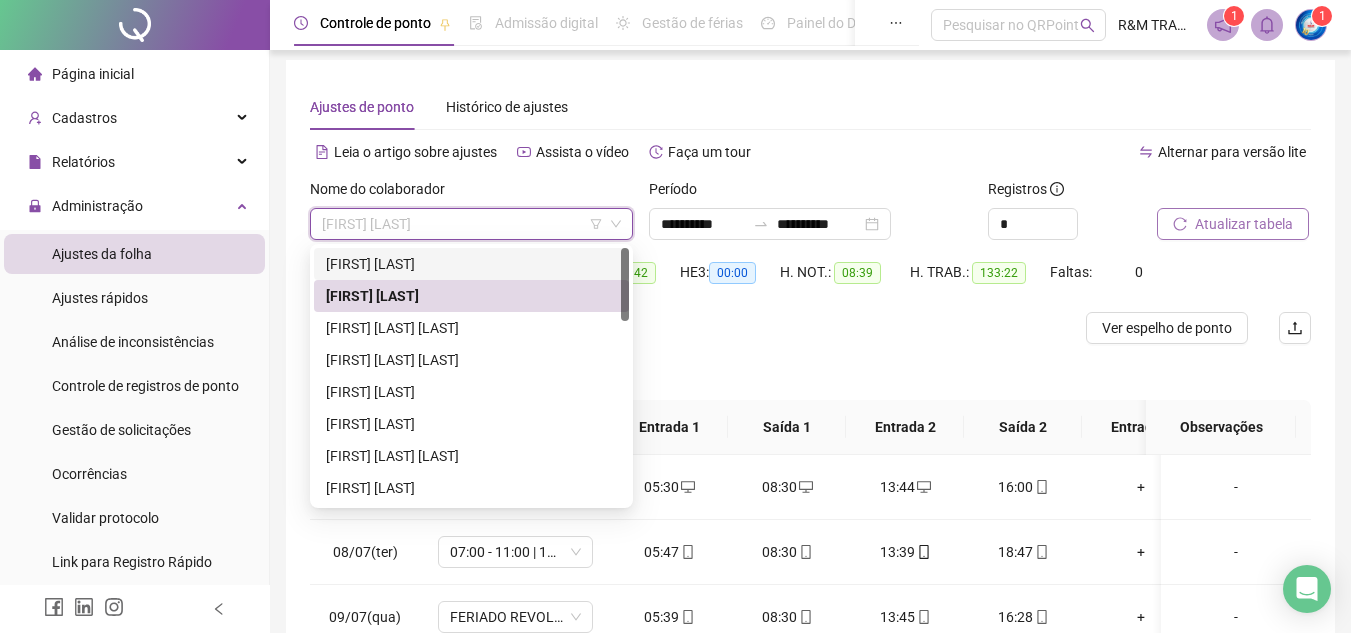 drag, startPoint x: 631, startPoint y: 260, endPoint x: 626, endPoint y: 300, distance: 40.311287 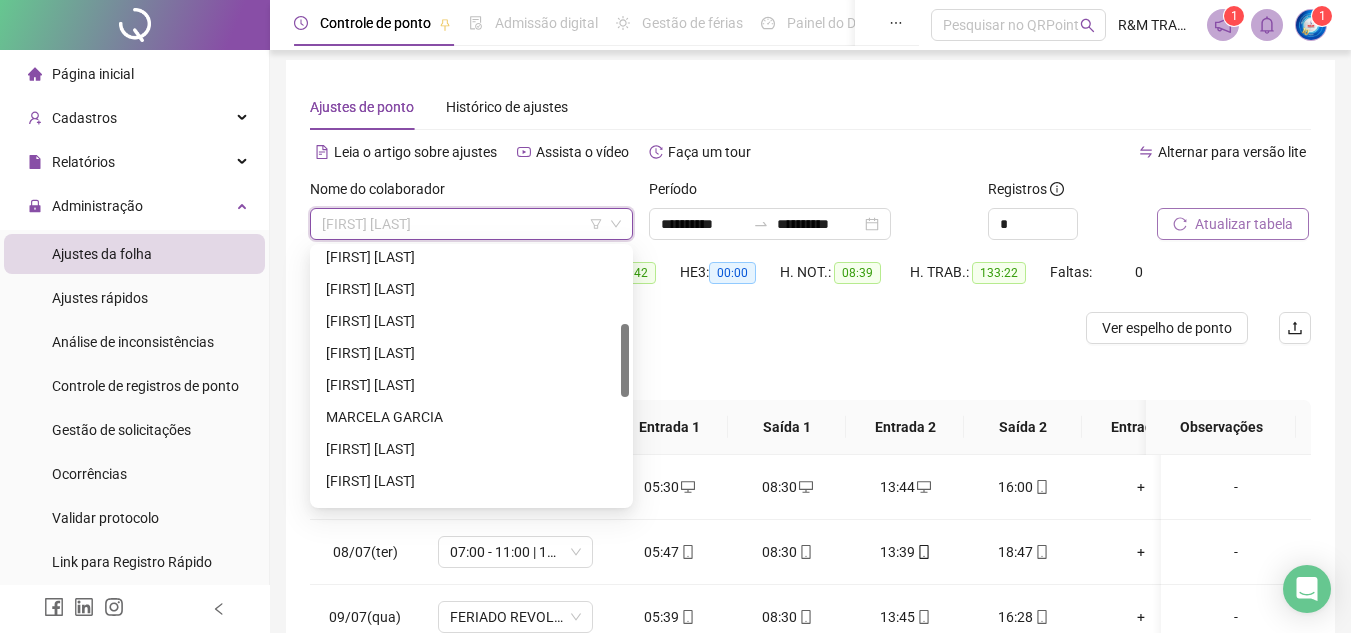 scroll, scrollTop: 266, scrollLeft: 0, axis: vertical 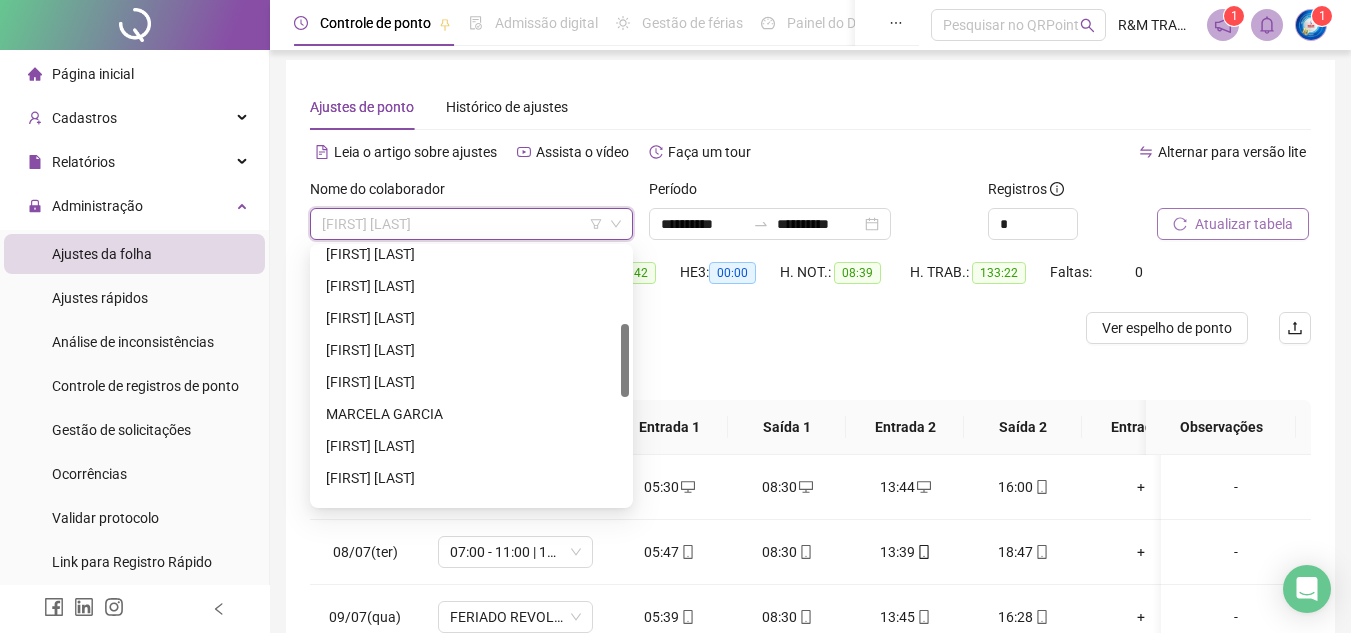 drag, startPoint x: 623, startPoint y: 289, endPoint x: 623, endPoint y: 365, distance: 76 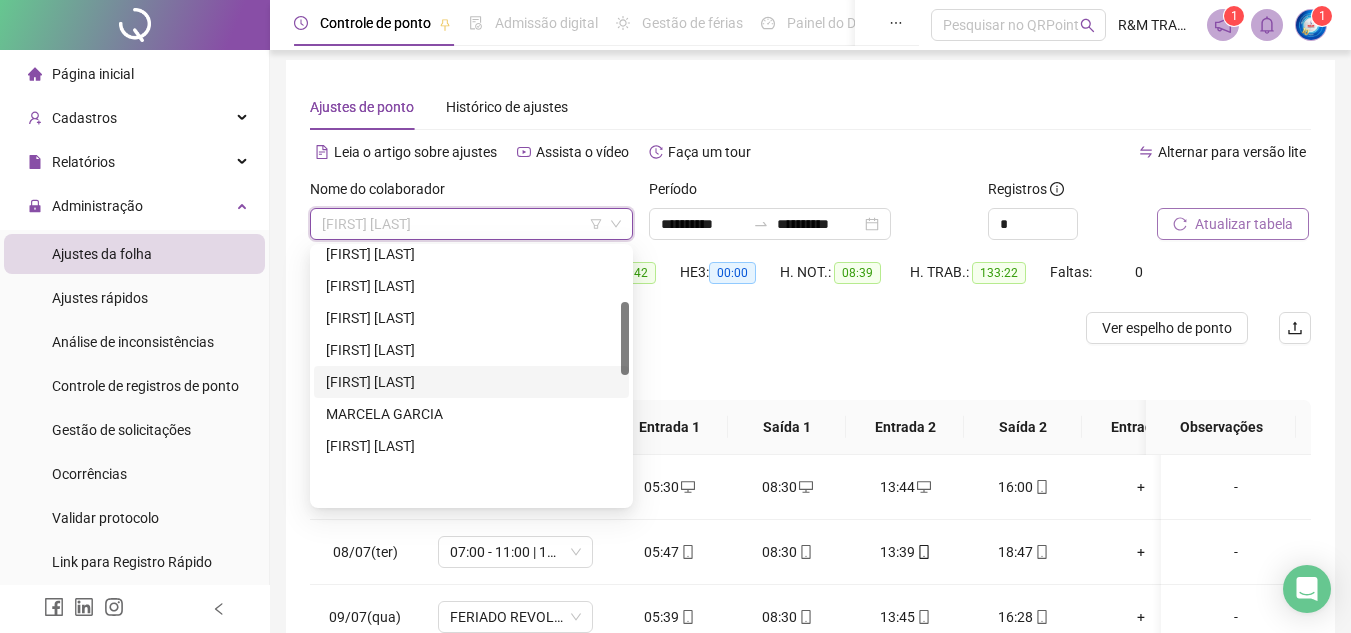 scroll, scrollTop: 179, scrollLeft: 0, axis: vertical 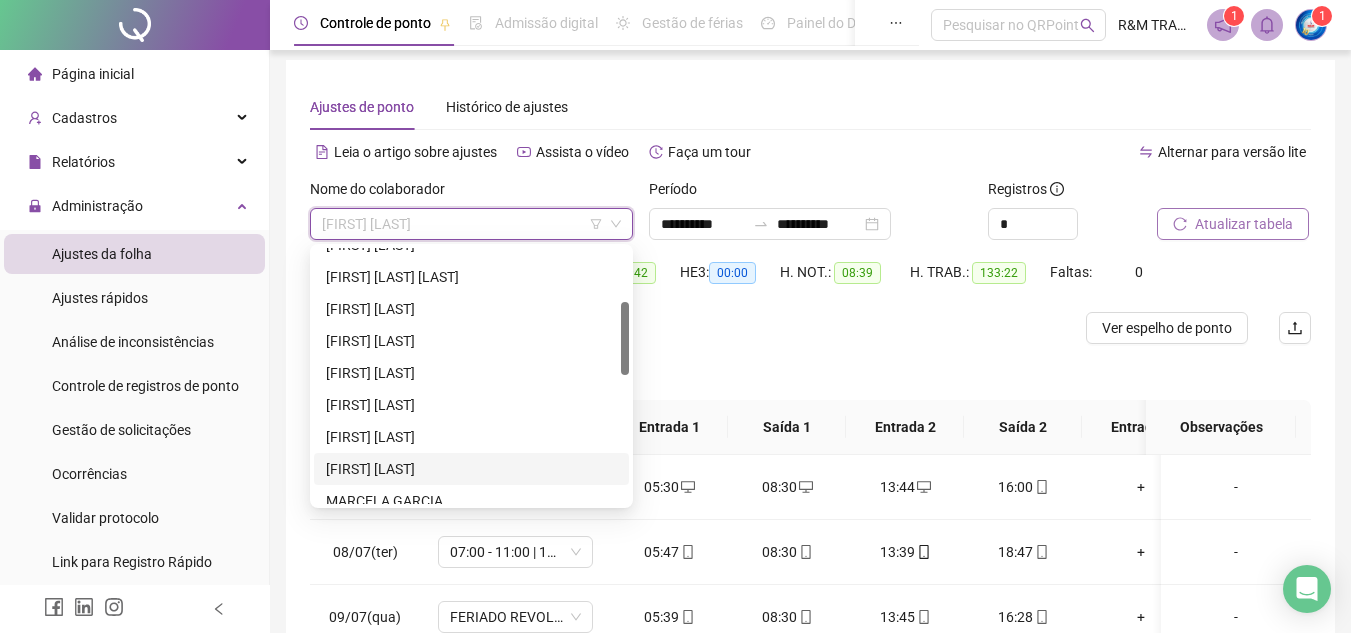 drag, startPoint x: 625, startPoint y: 380, endPoint x: 623, endPoint y: 355, distance: 25.079872 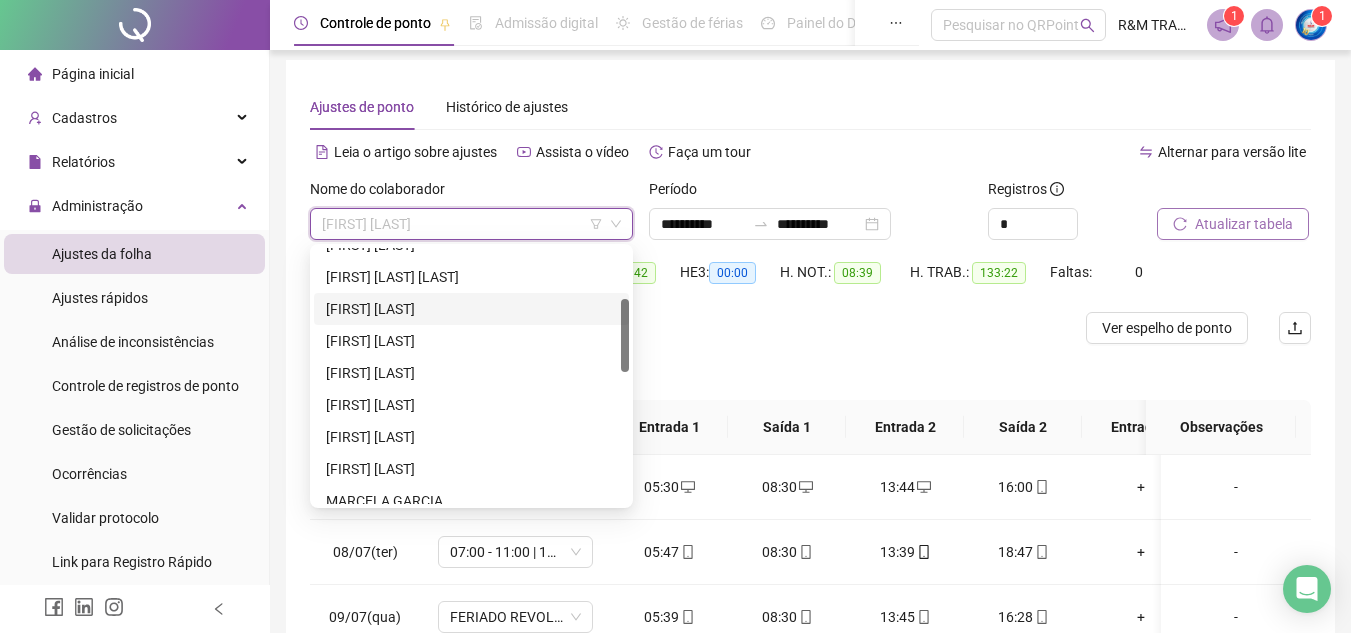 click on "[FIRST] [LAST]" at bounding box center (471, 309) 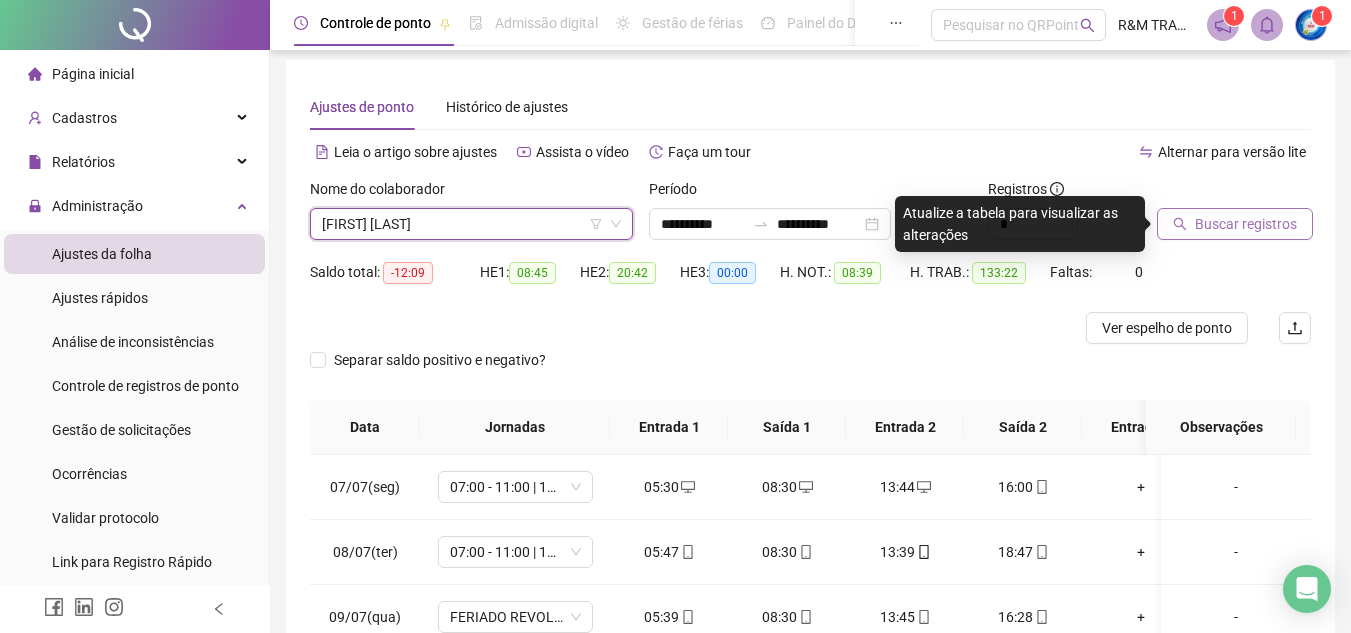 click on "Buscar registros" at bounding box center (1246, 224) 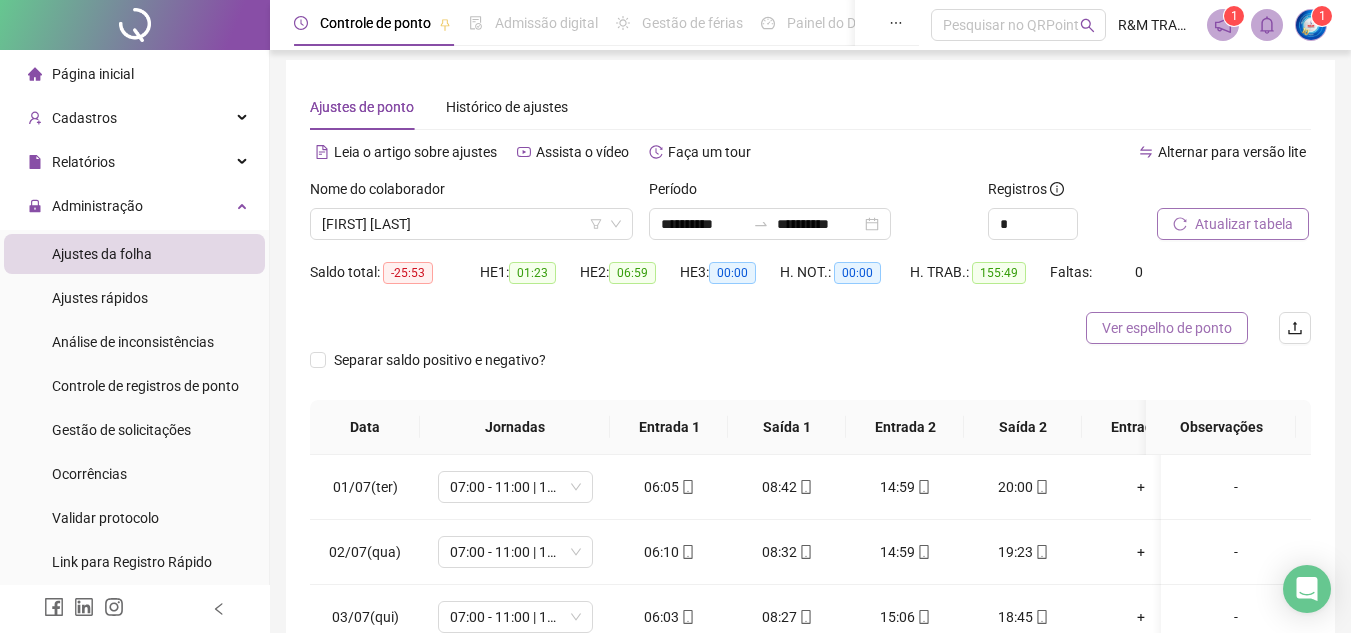 click on "Ver espelho de ponto" at bounding box center [1167, 328] 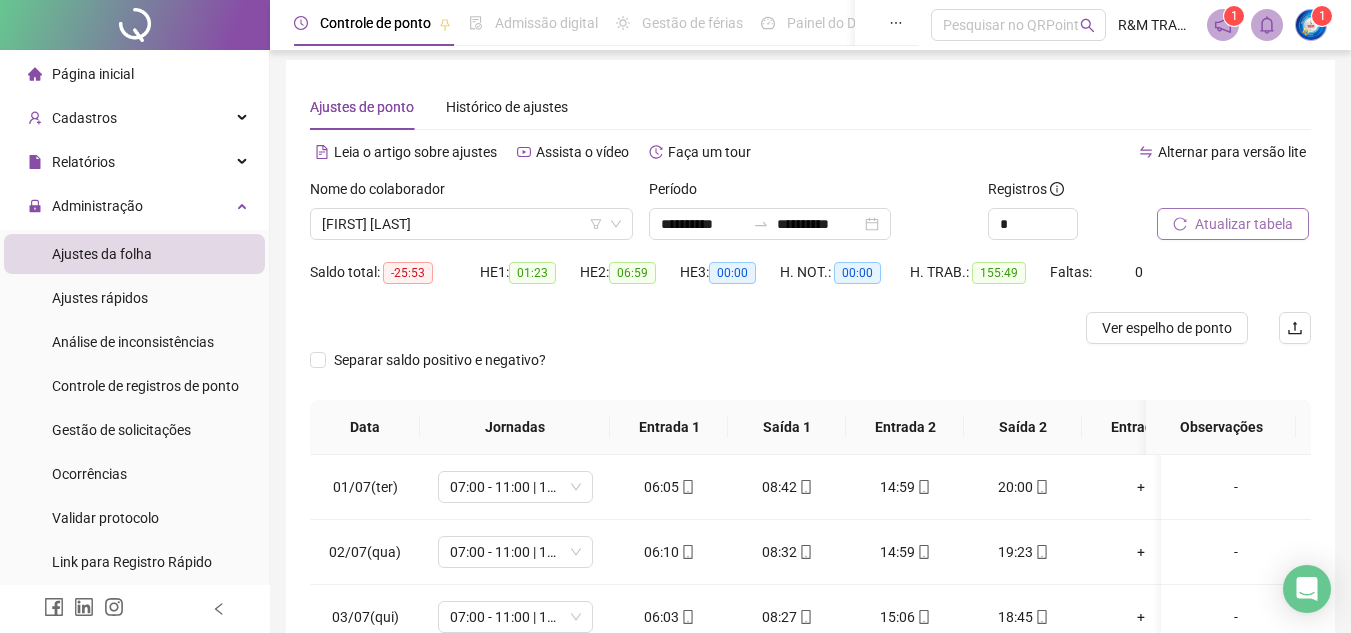 click on "Ajustes de ponto Histórico de ajustes" at bounding box center [810, 107] 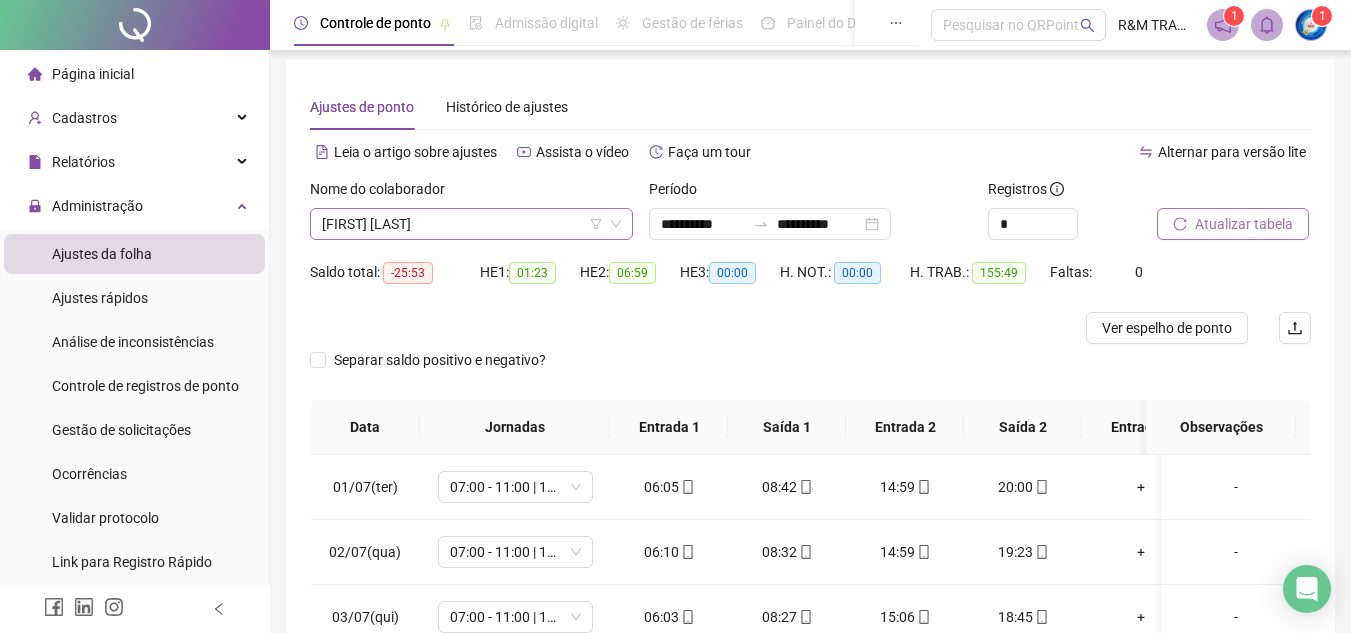 click on "[FIRST] [LAST]" at bounding box center [471, 224] 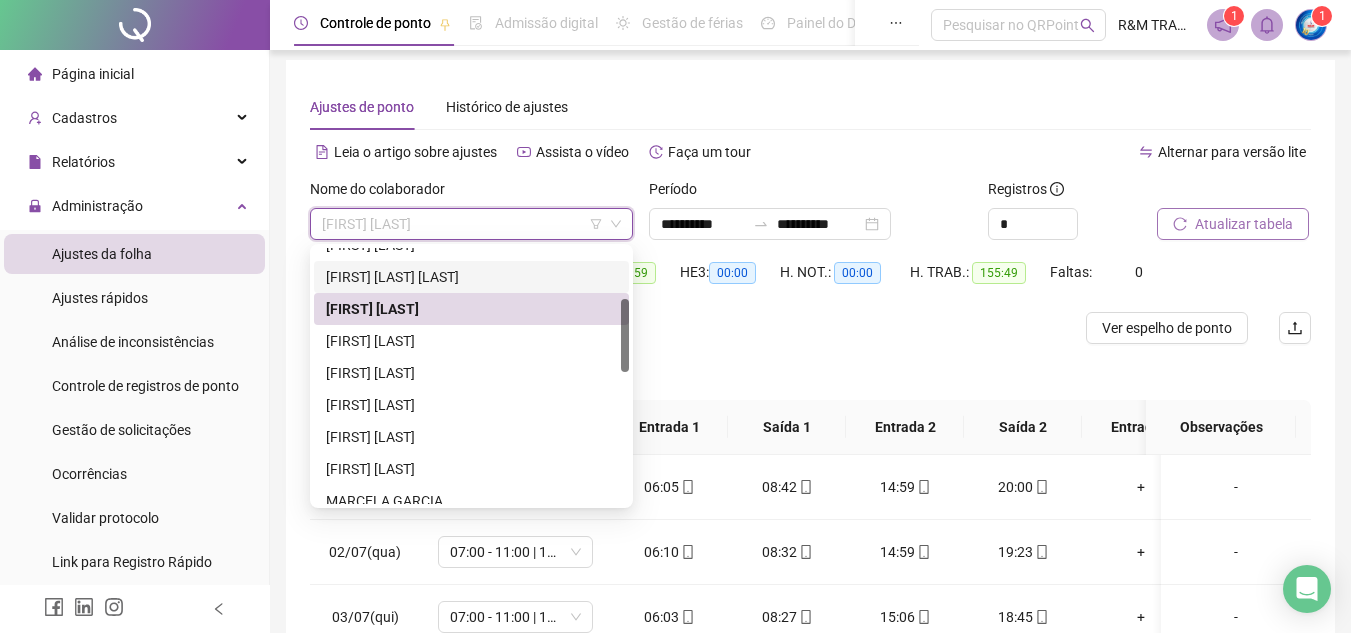click on "[FIRST] [LAST] [LAST]" at bounding box center (471, 277) 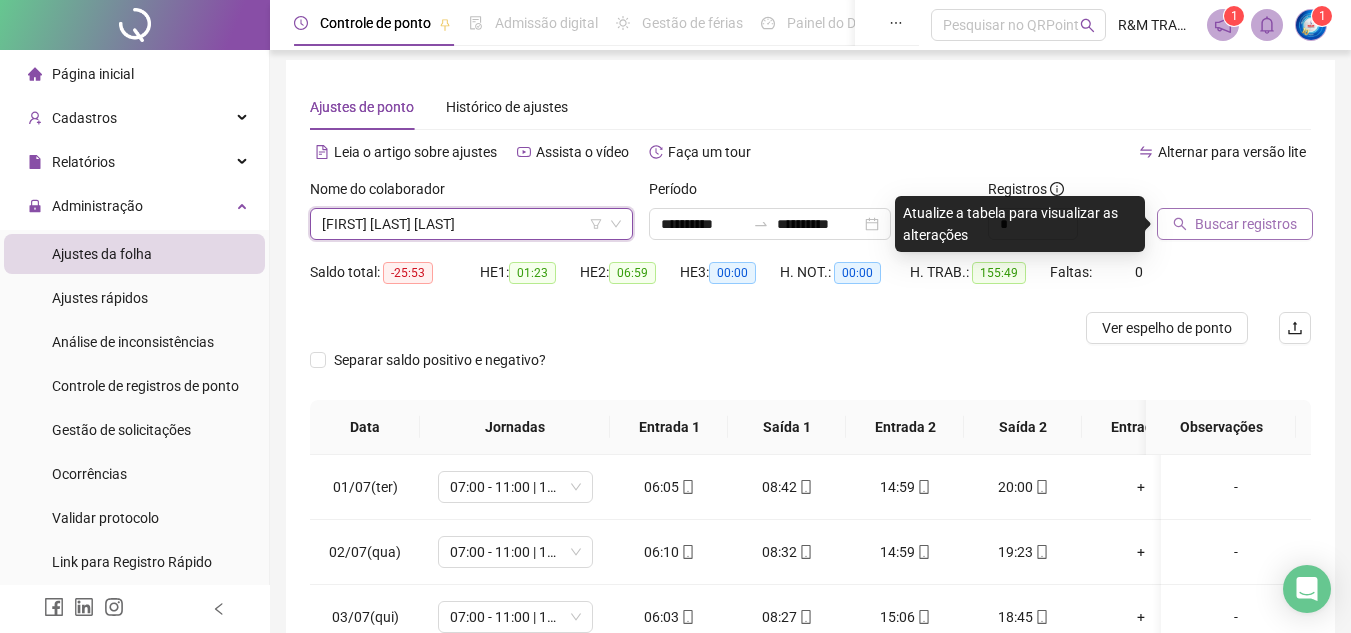 click on "Buscar registros" at bounding box center [1246, 224] 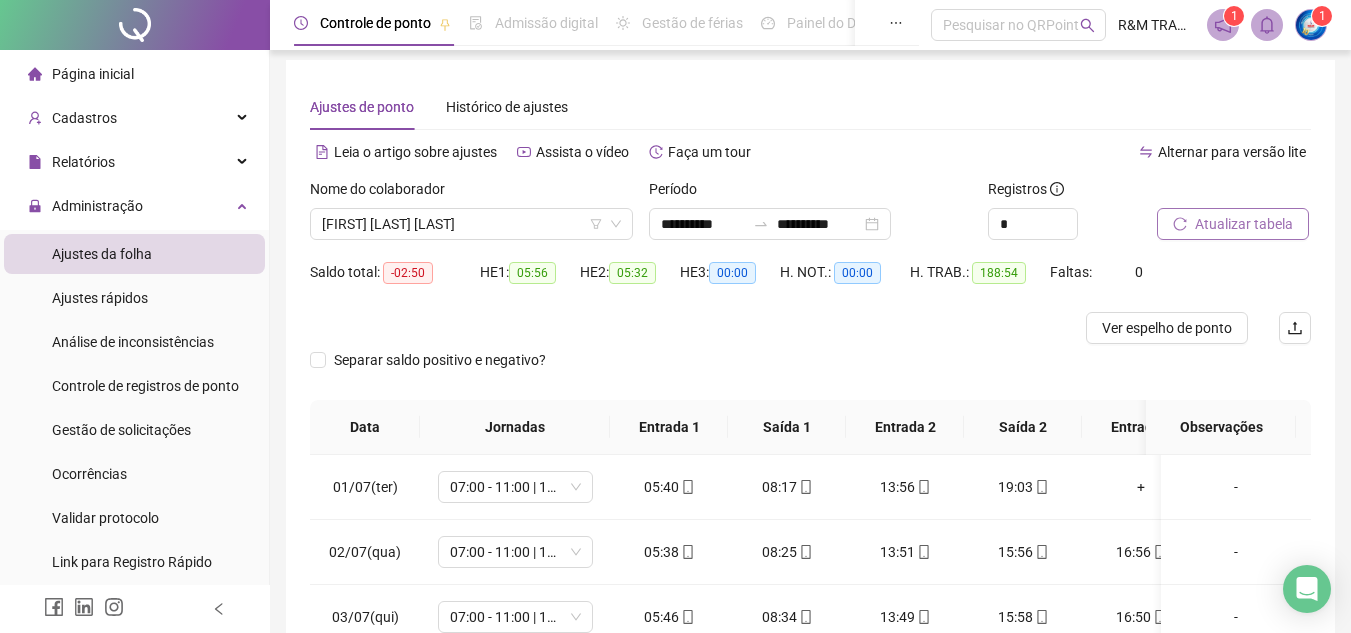 click on "Atualizar tabela" at bounding box center (1244, 224) 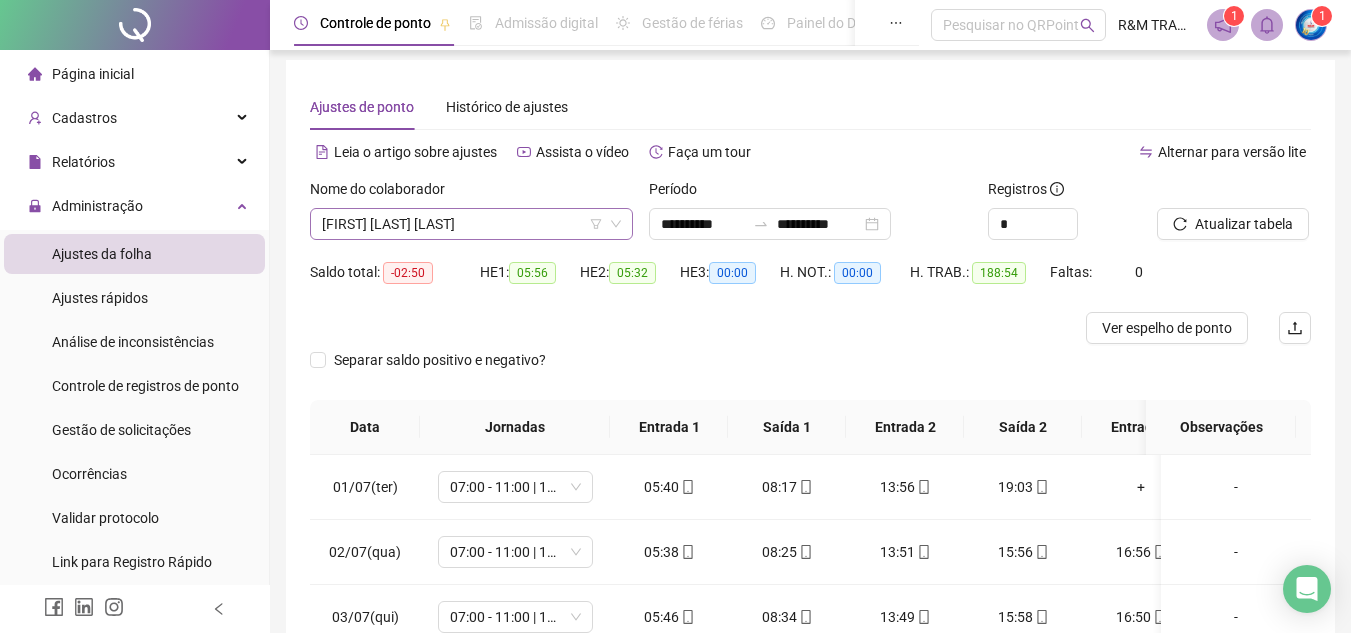 click on "[FIRST] [LAST] [LAST]" at bounding box center [471, 224] 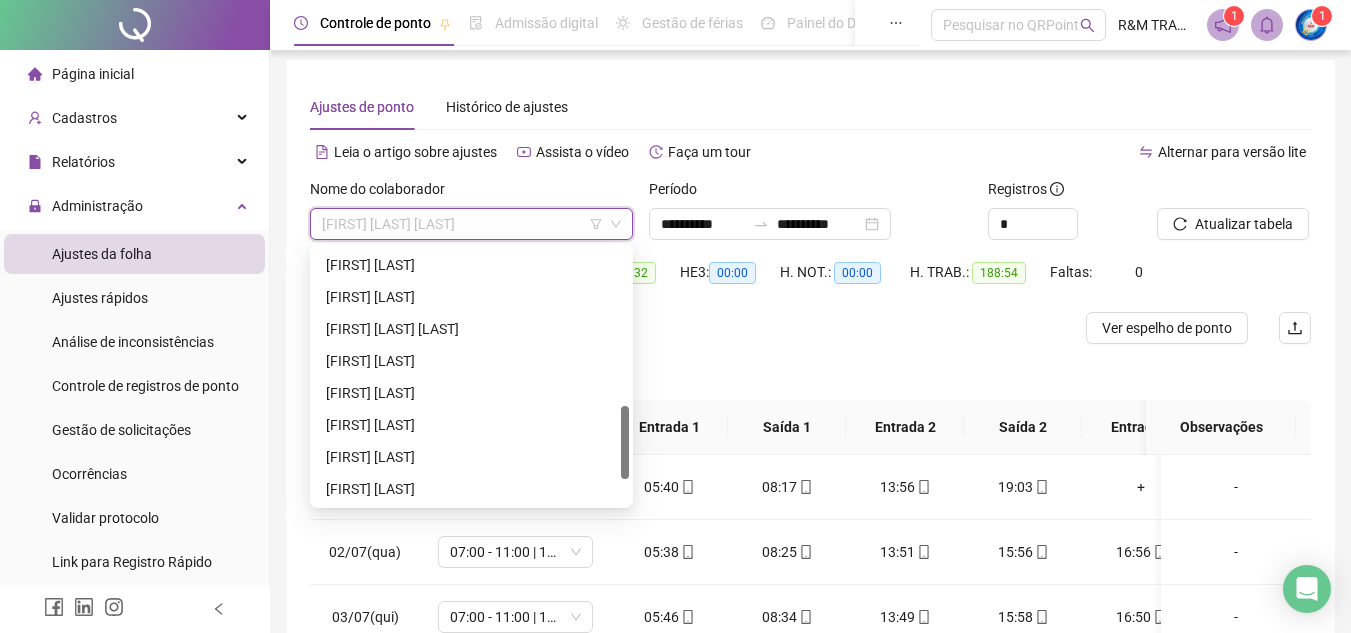 scroll, scrollTop: 554, scrollLeft: 0, axis: vertical 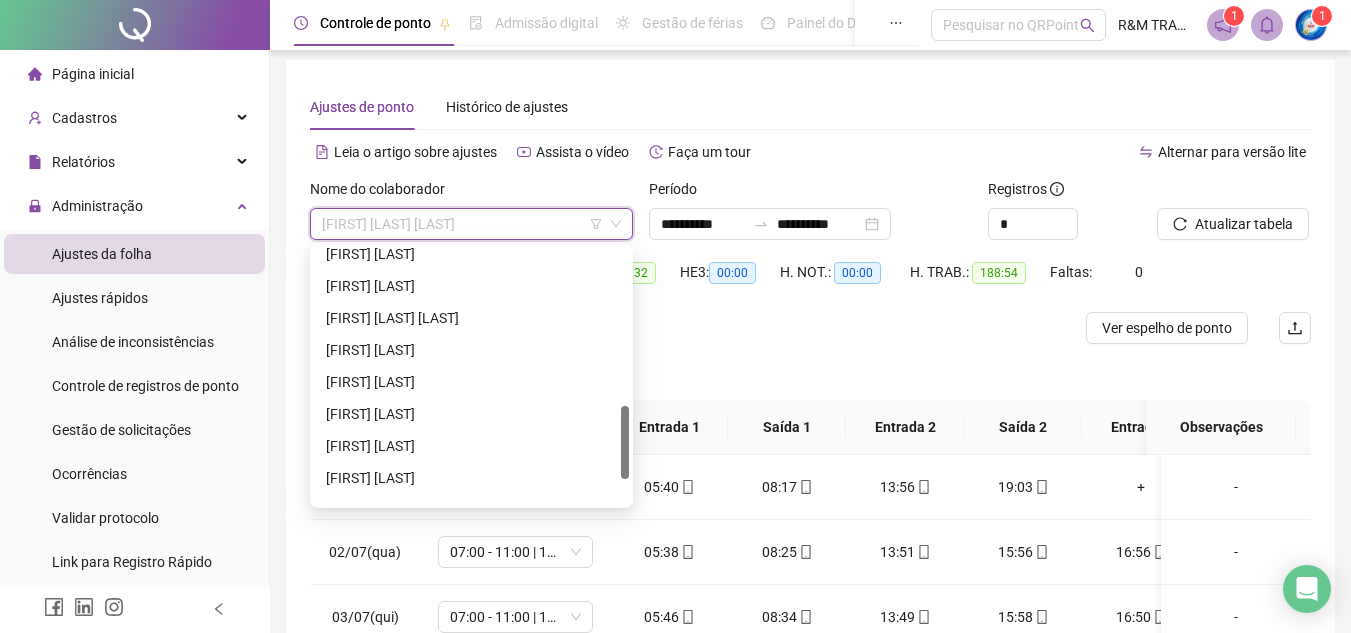 drag, startPoint x: 624, startPoint y: 324, endPoint x: 632, endPoint y: 431, distance: 107.298645 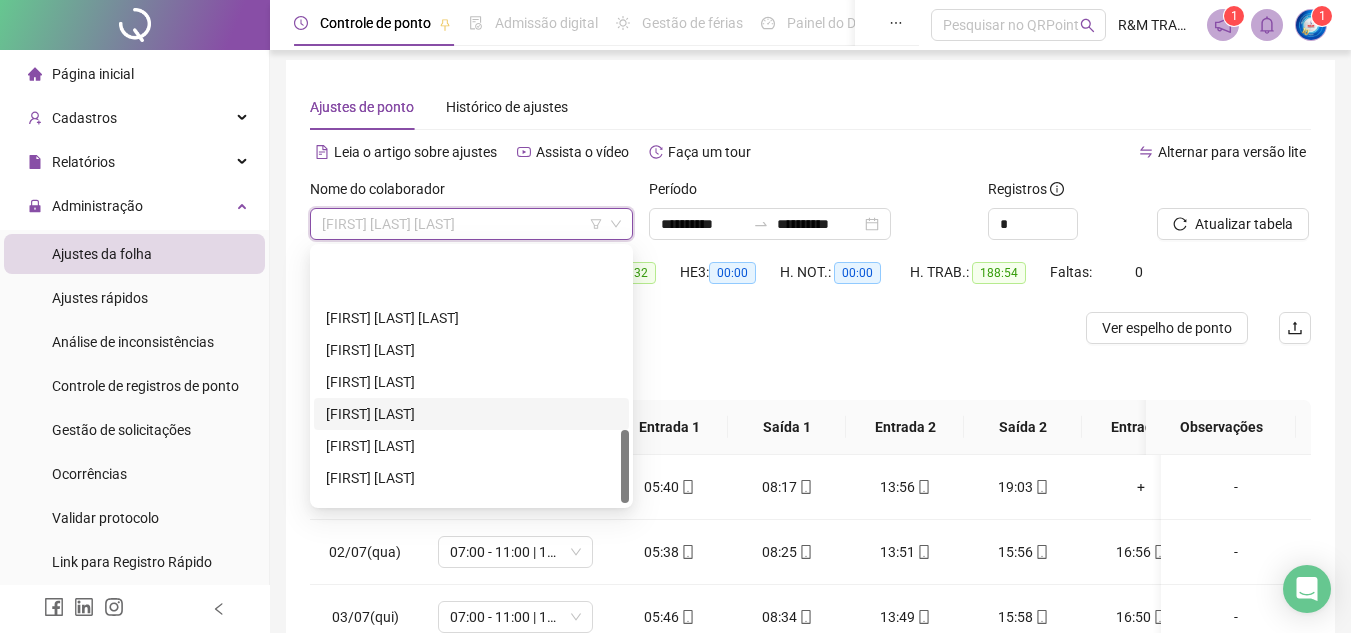 scroll, scrollTop: 640, scrollLeft: 0, axis: vertical 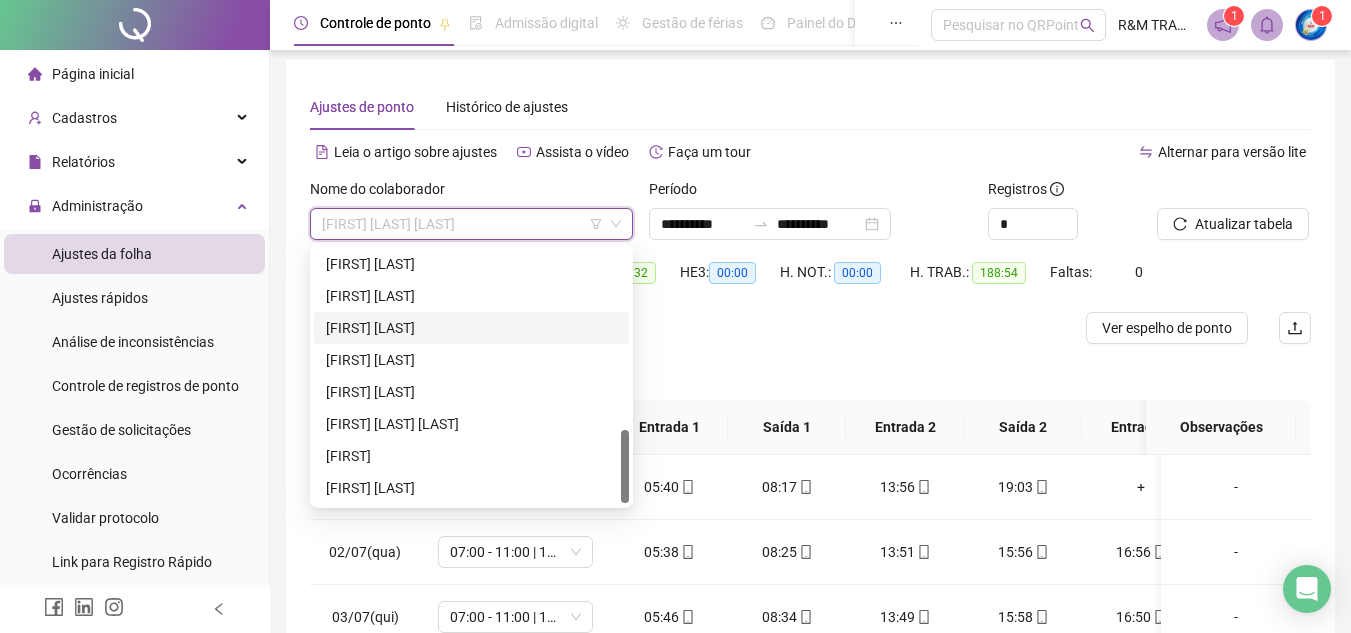 drag, startPoint x: 624, startPoint y: 440, endPoint x: 518, endPoint y: 445, distance: 106.11786 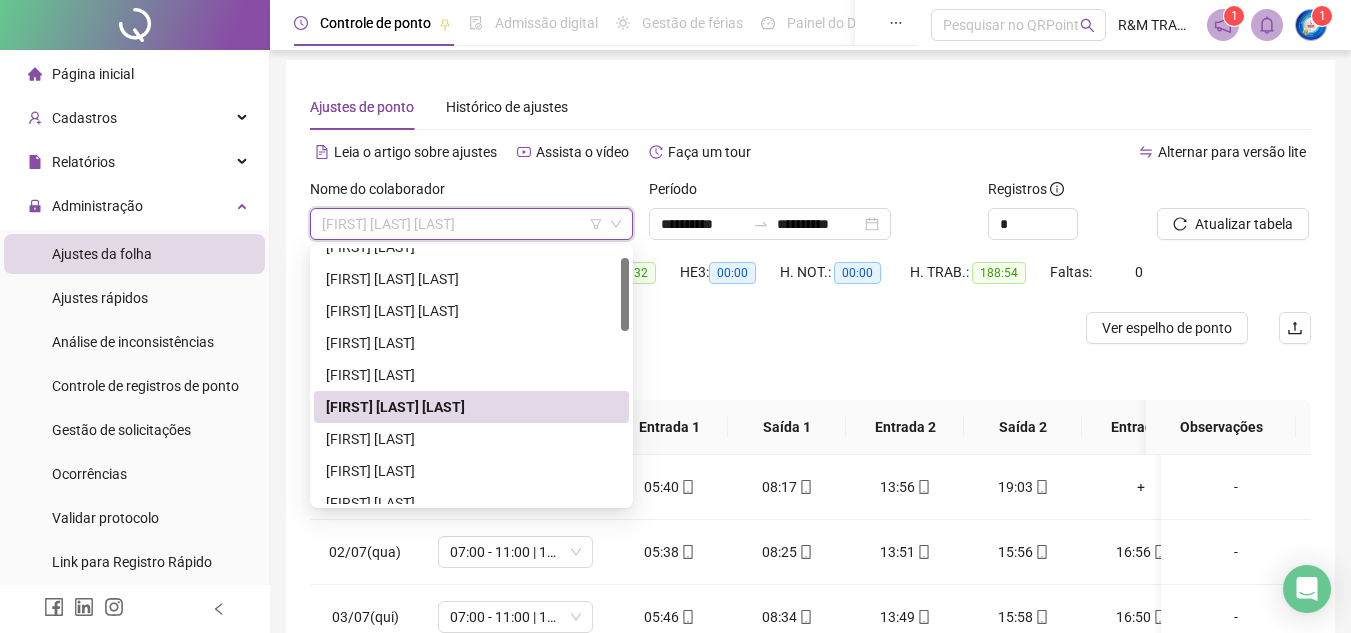 scroll, scrollTop: 35, scrollLeft: 0, axis: vertical 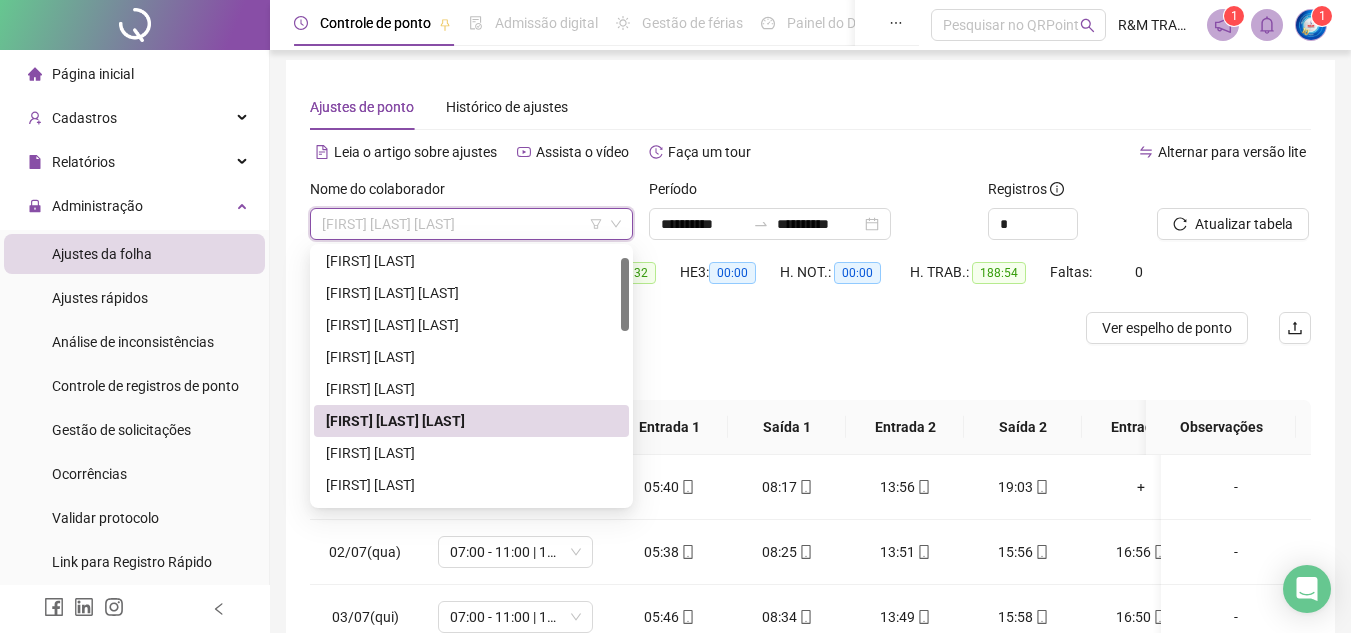 drag, startPoint x: 624, startPoint y: 442, endPoint x: 610, endPoint y: 269, distance: 173.56555 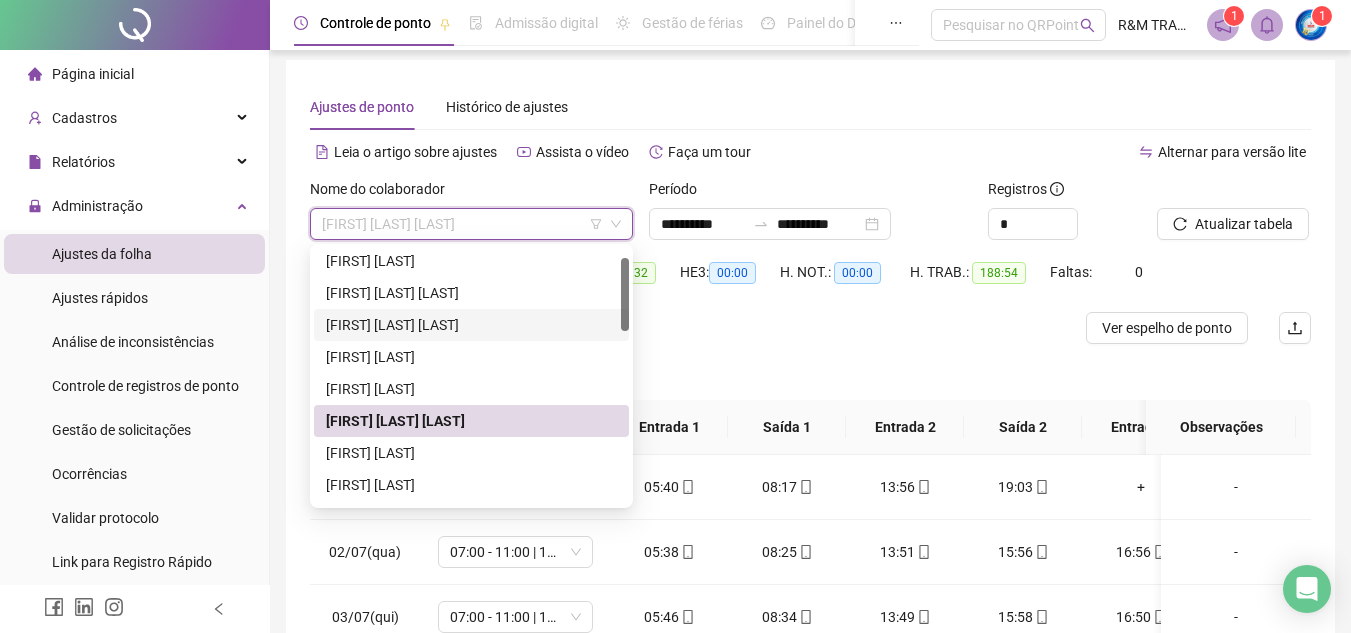 click on "[FIRST] [LAST] [LAST]" at bounding box center (471, 325) 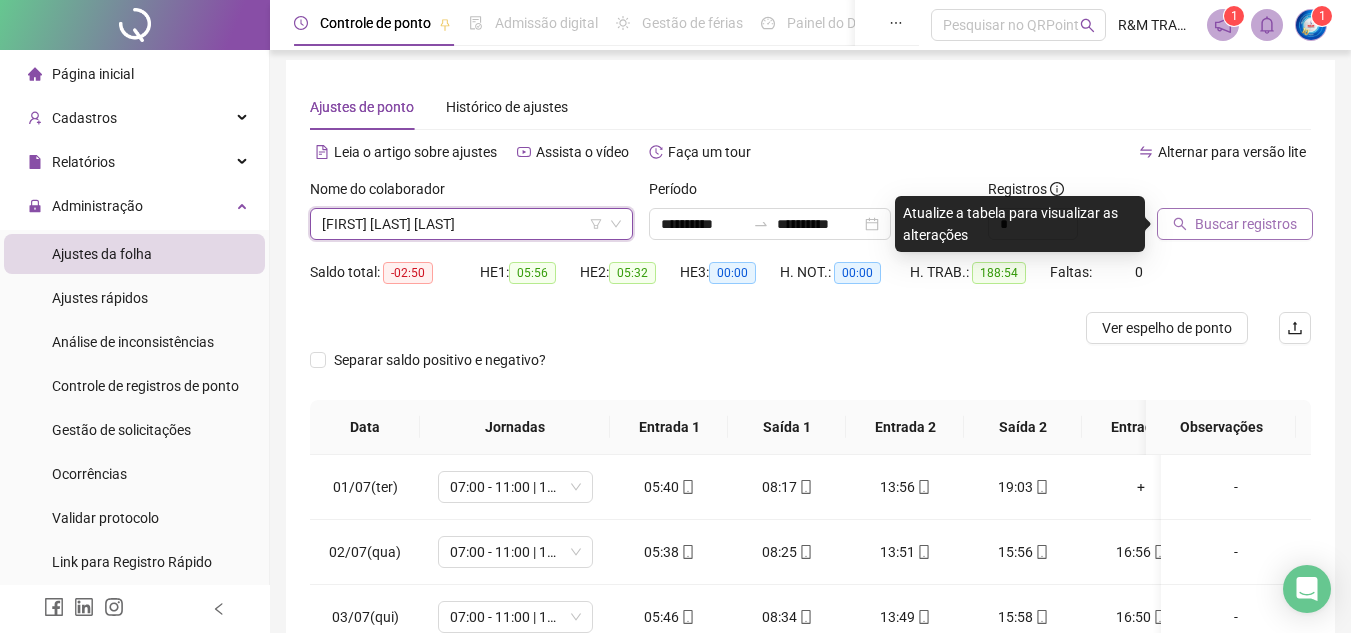click on "Buscar registros" at bounding box center [1246, 224] 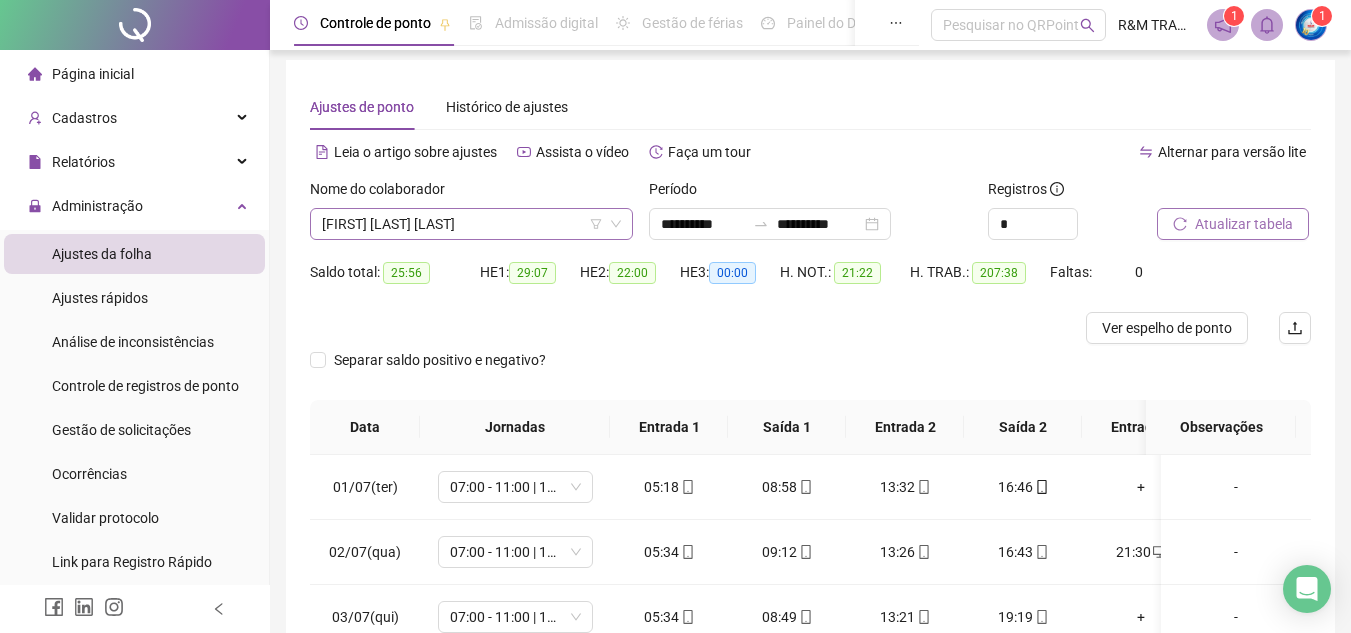 click on "[FIRST] [LAST] [LAST]" at bounding box center (471, 224) 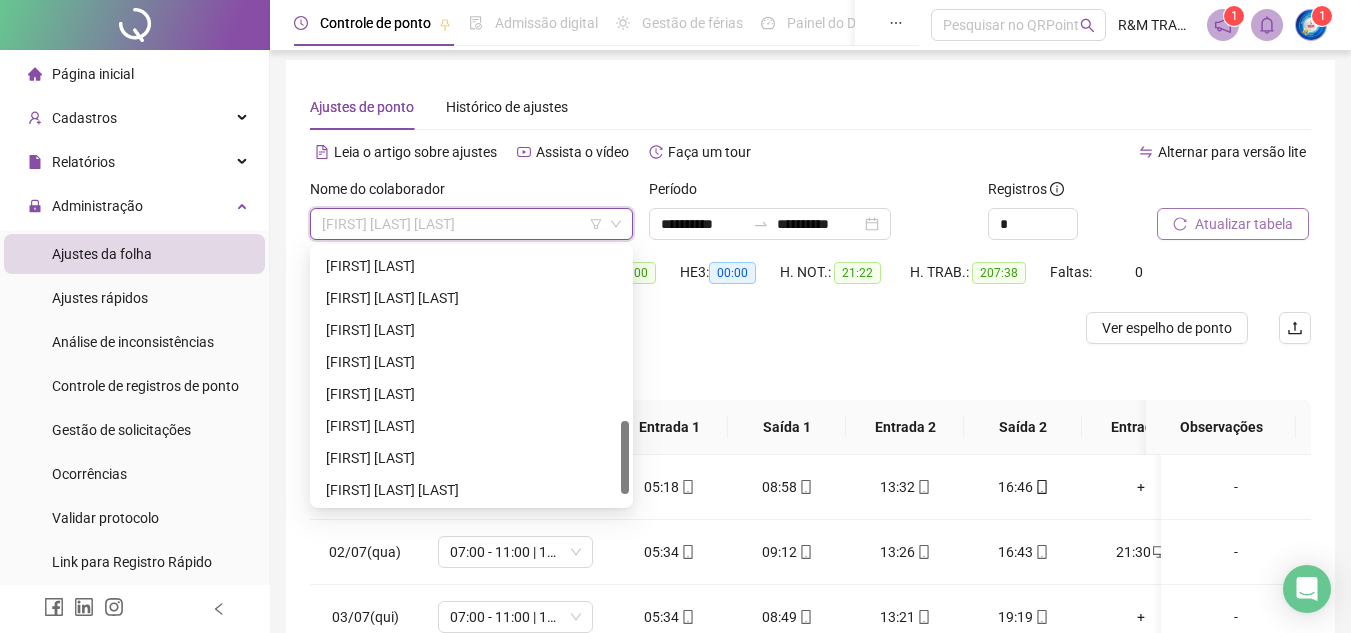 scroll, scrollTop: 606, scrollLeft: 0, axis: vertical 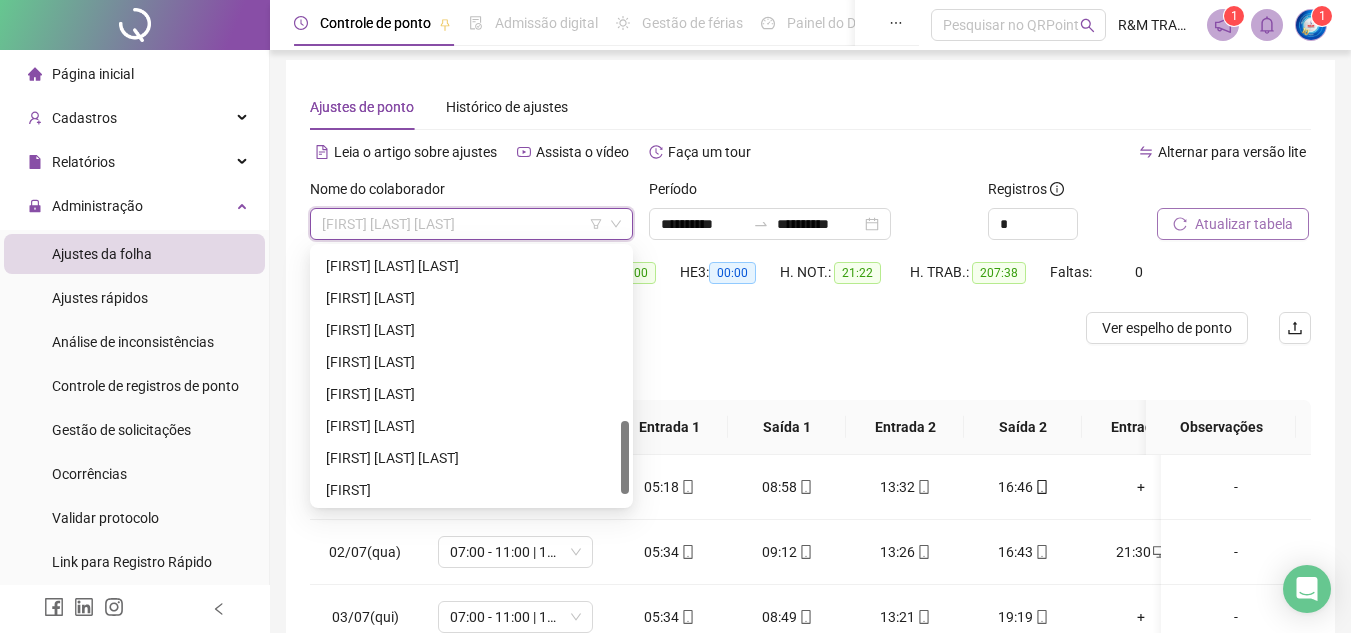drag, startPoint x: 627, startPoint y: 275, endPoint x: 628, endPoint y: 438, distance: 163.00307 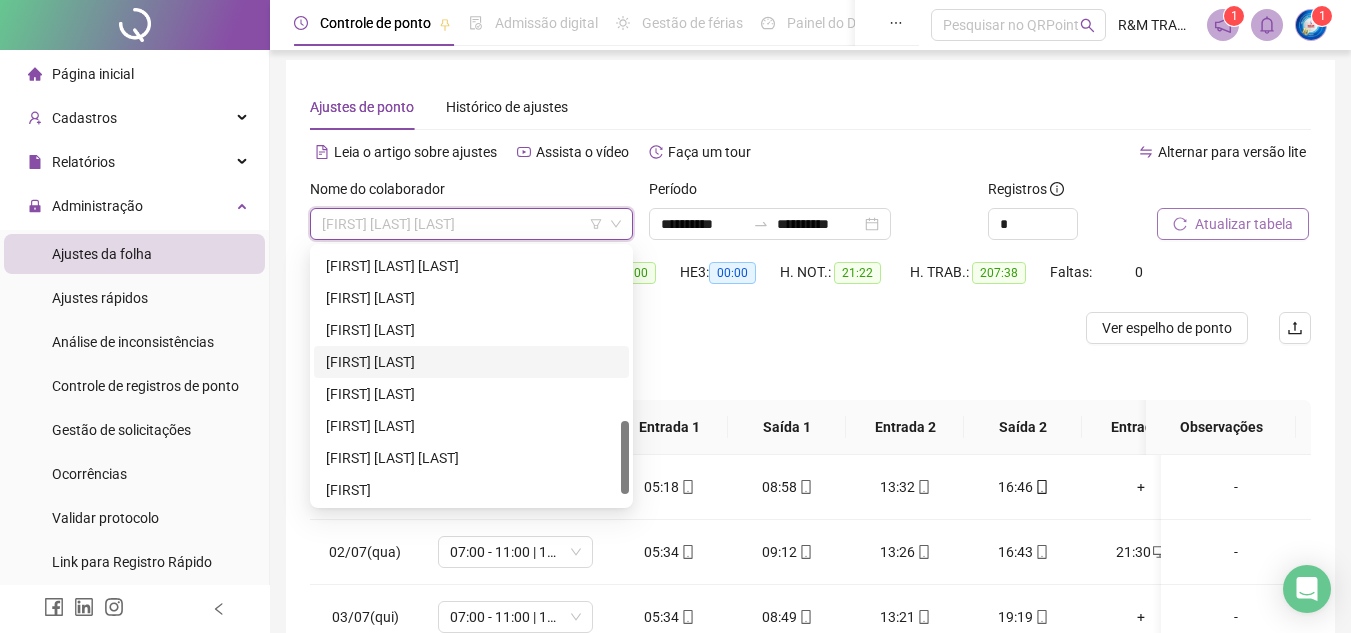 click on "[FIRST] [LAST]" at bounding box center [471, 362] 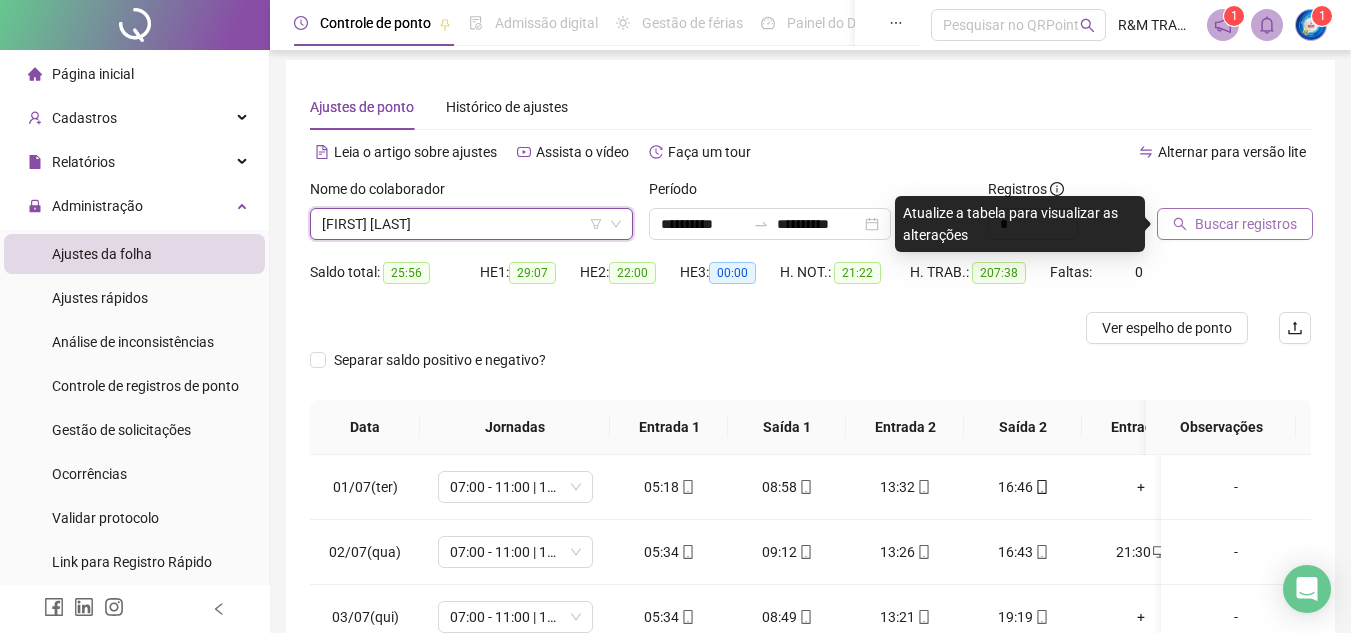 click on "Buscar registros" at bounding box center [1235, 224] 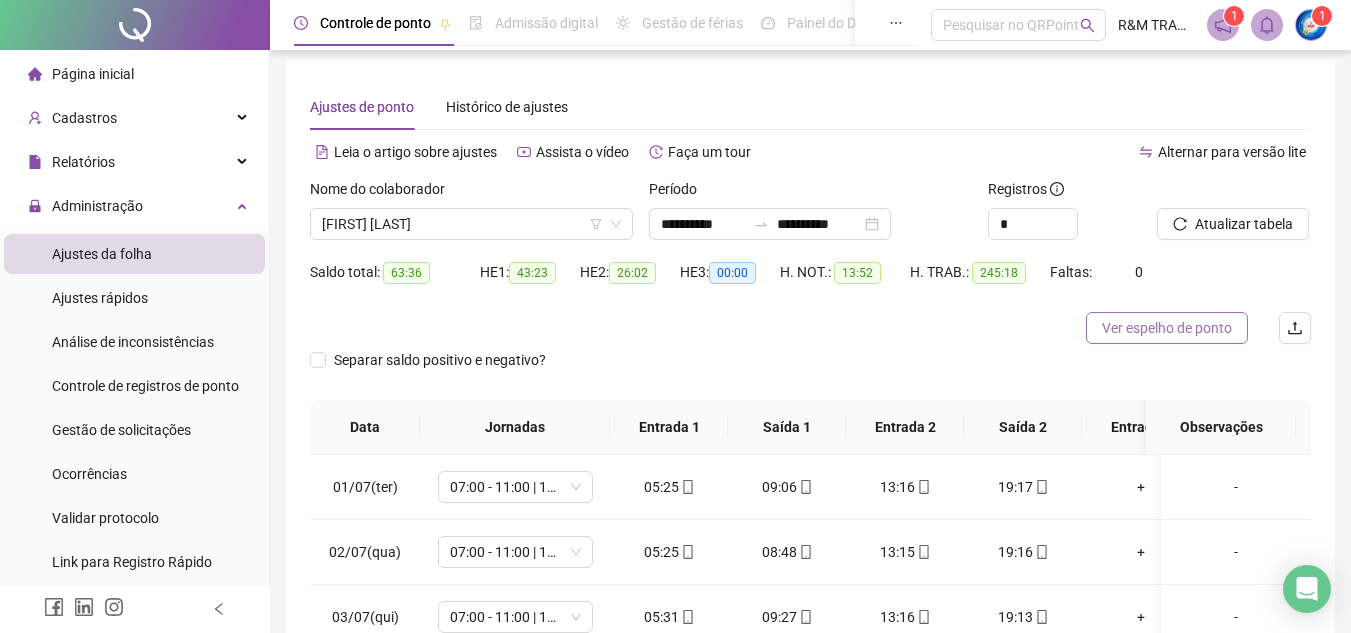 click on "Ver espelho de ponto" at bounding box center [1167, 328] 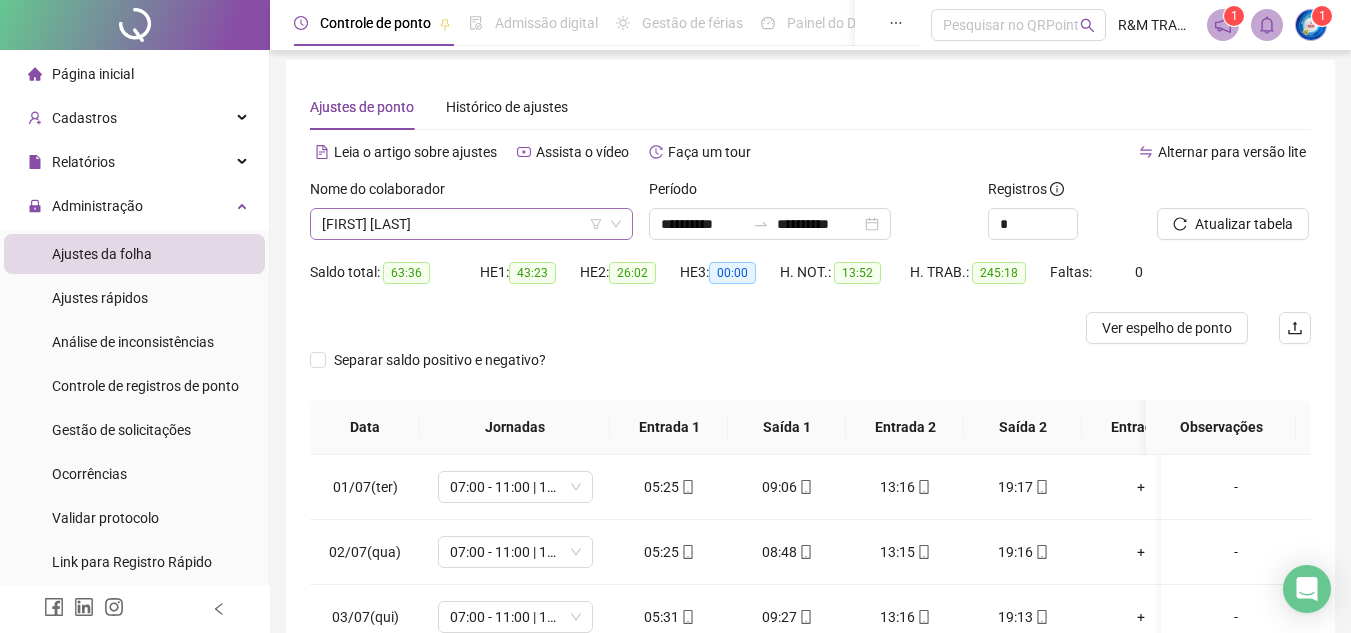 click on "[FIRST] [LAST]" at bounding box center [471, 224] 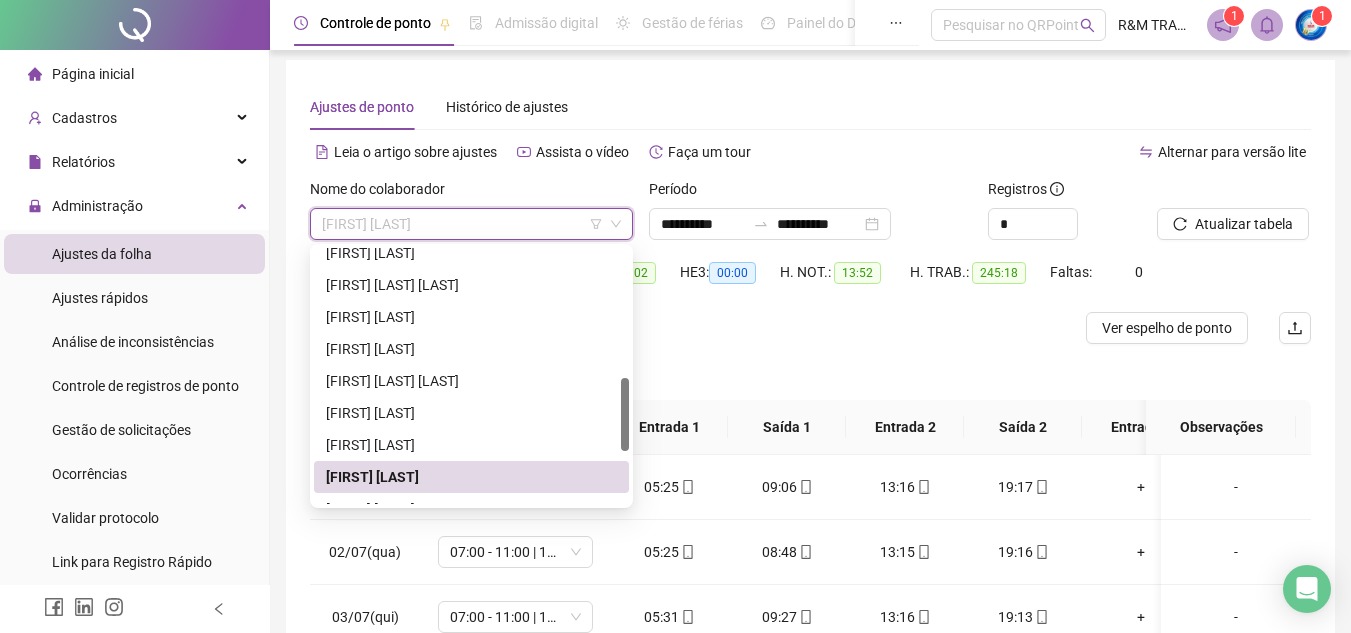 scroll, scrollTop: 456, scrollLeft: 0, axis: vertical 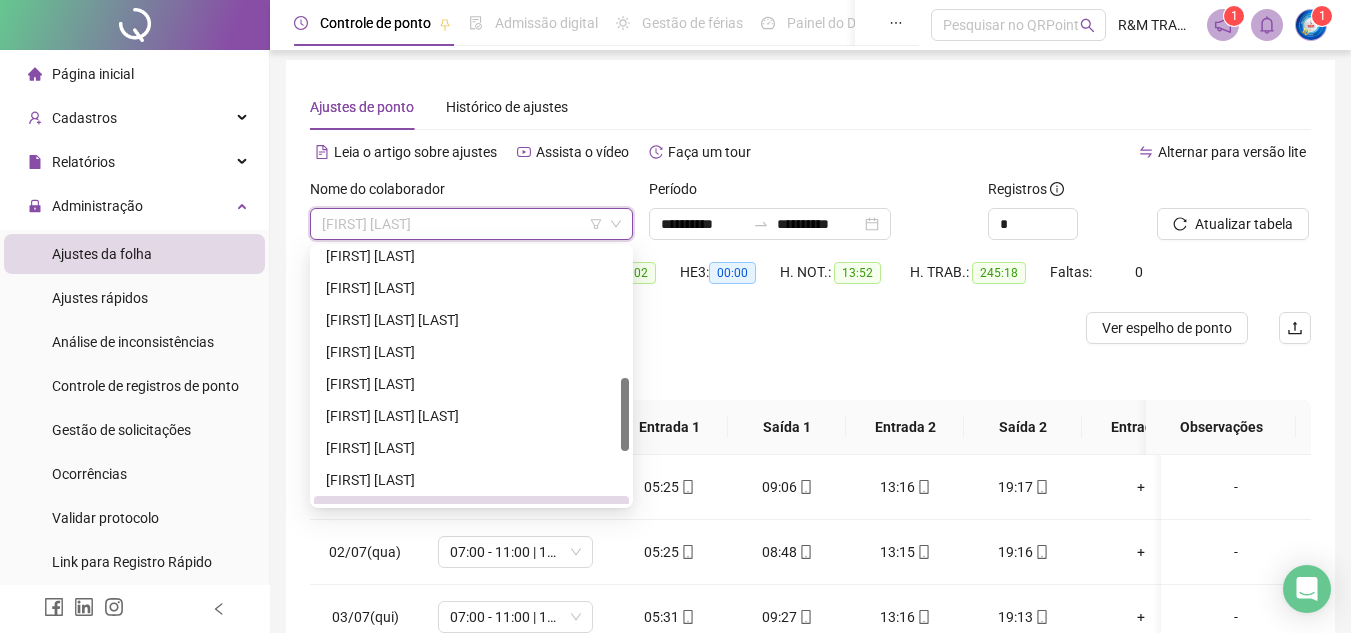 drag, startPoint x: 627, startPoint y: 443, endPoint x: 625, endPoint y: 400, distance: 43.046486 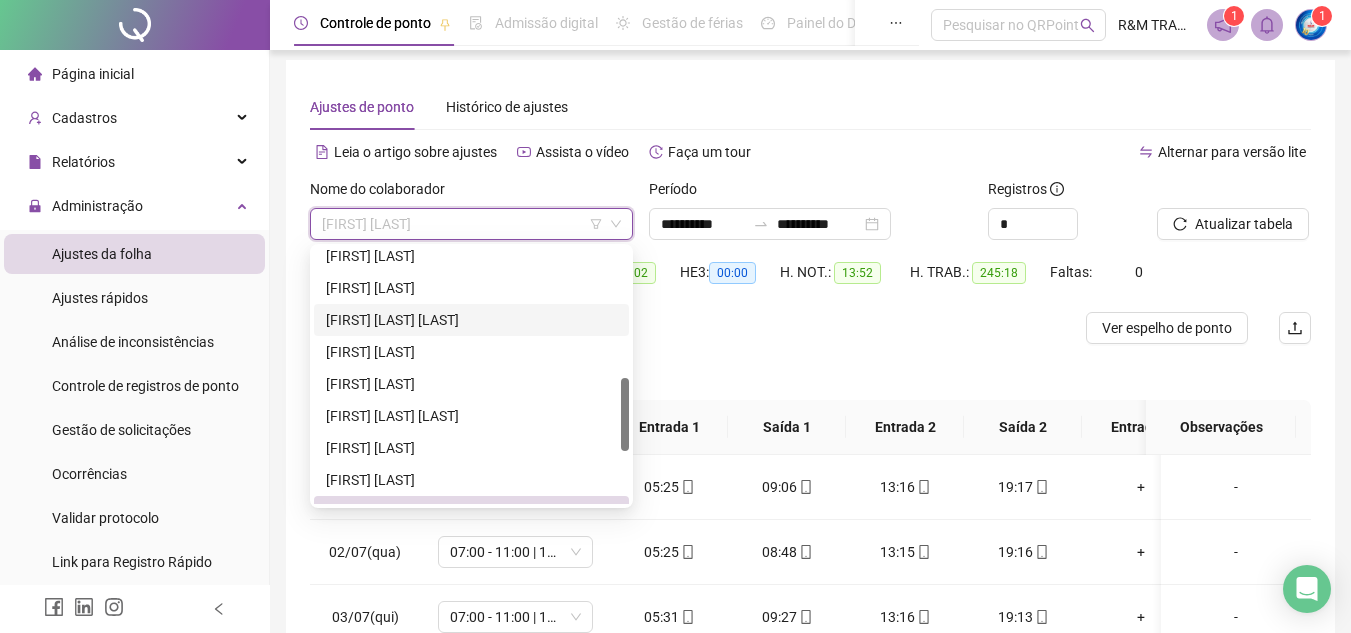 click on "[FIRST] [LAST] [LAST]" at bounding box center (471, 320) 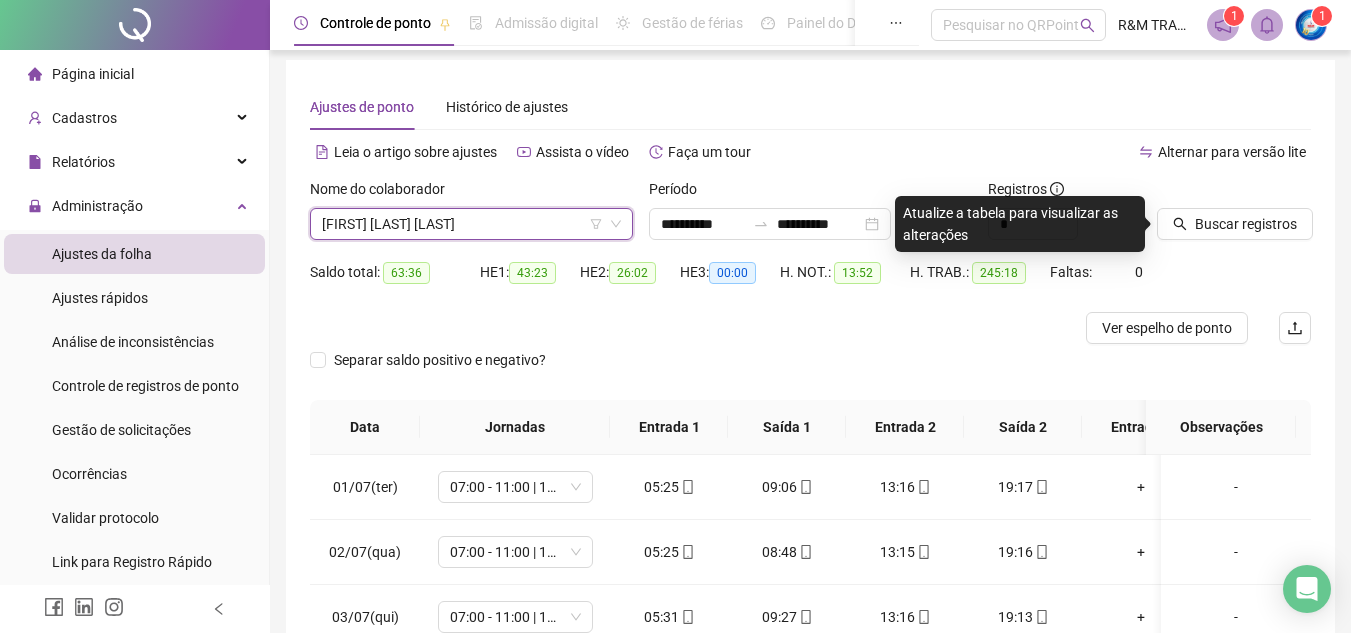 click on "[FIRST] [LAST] [LAST]" at bounding box center [471, 224] 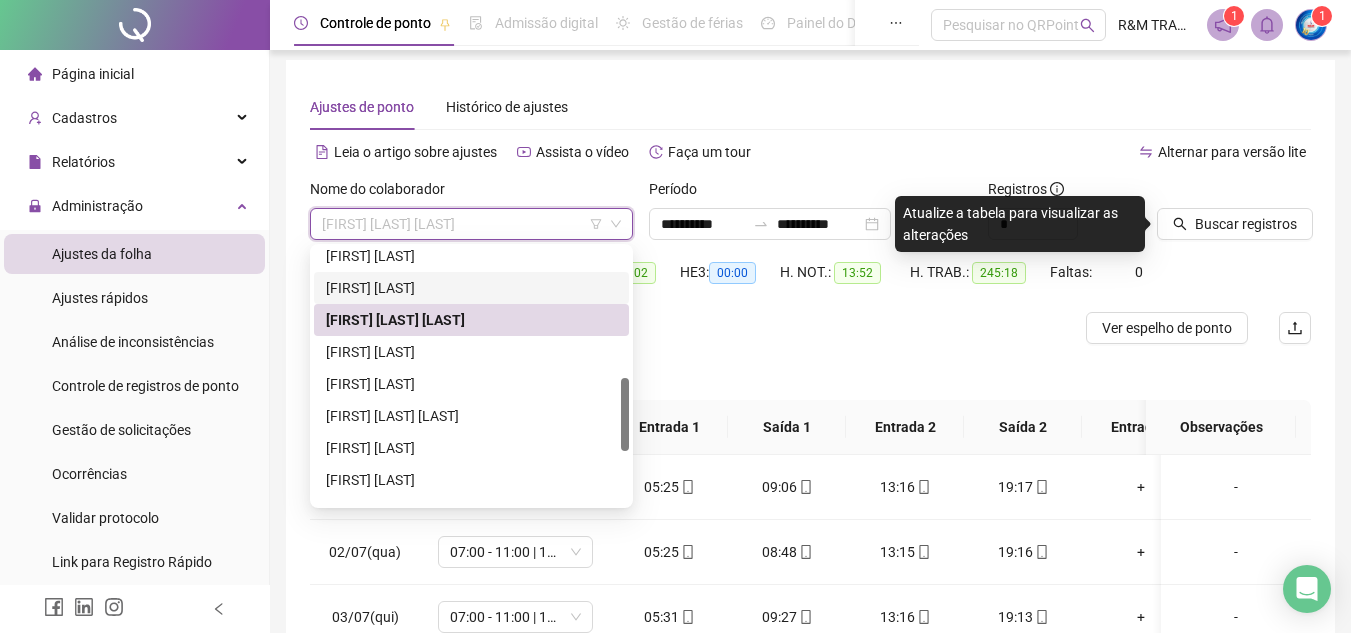 click on "[FIRST] [LAST]" at bounding box center (471, 288) 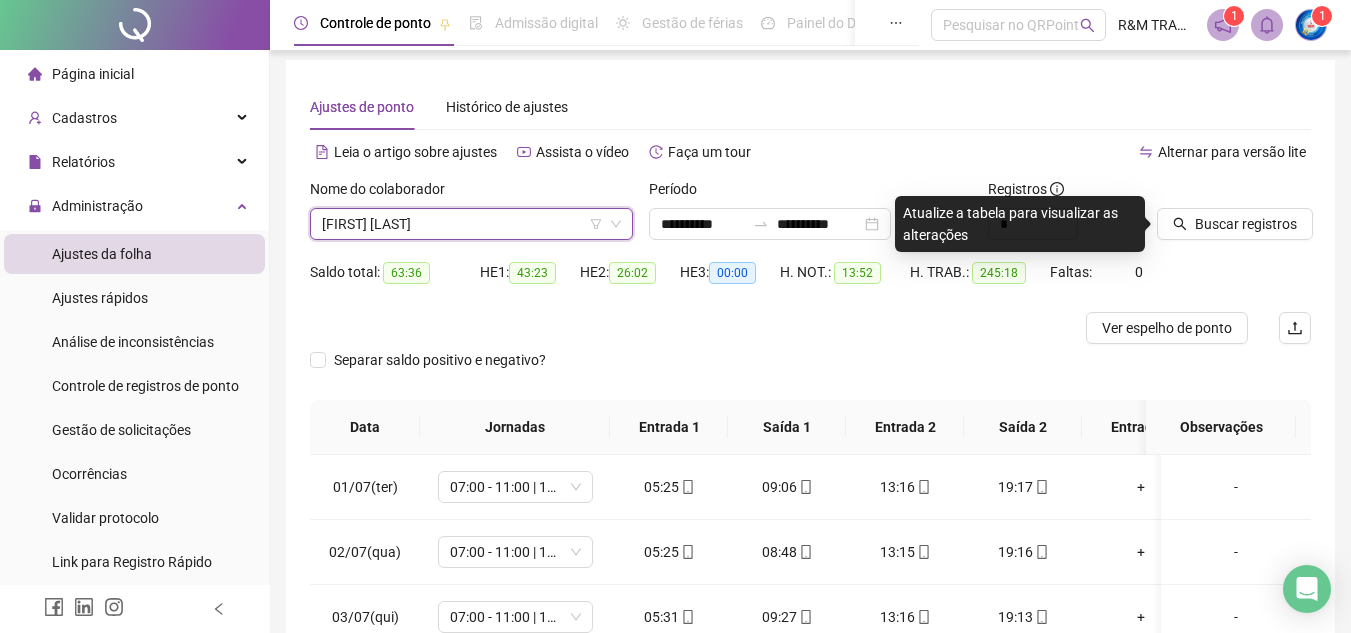 drag, startPoint x: 1247, startPoint y: 237, endPoint x: 1233, endPoint y: 241, distance: 14.56022 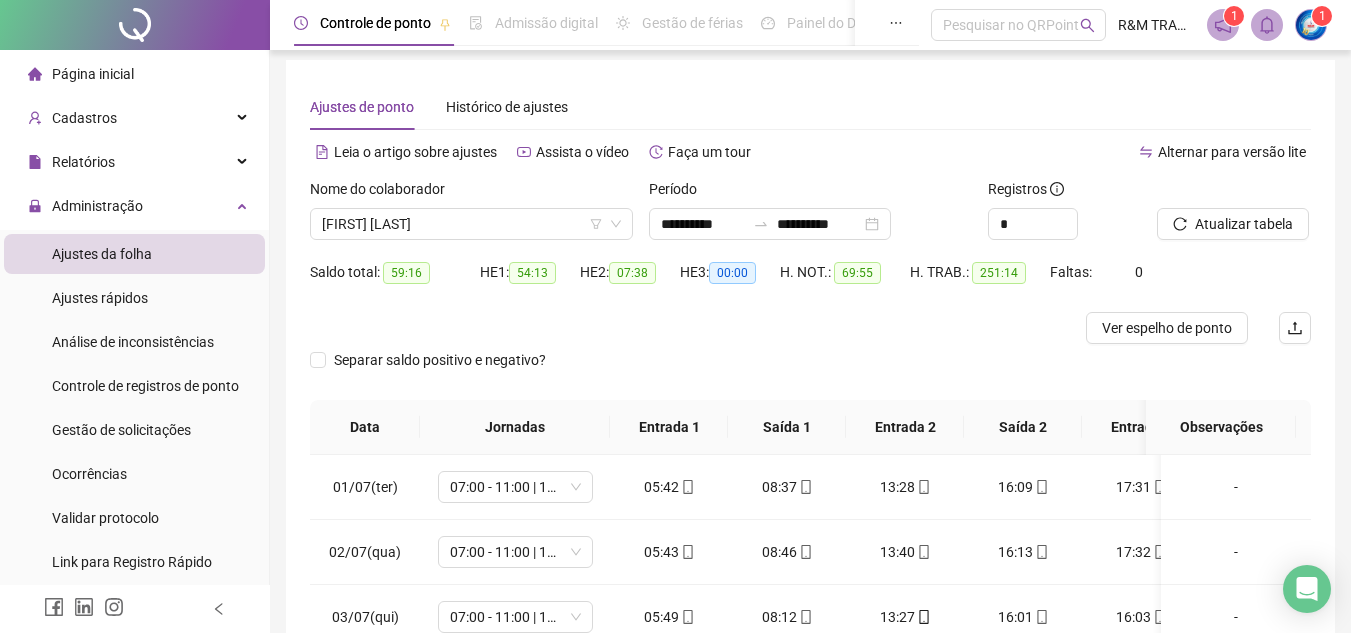 scroll, scrollTop: 0, scrollLeft: 0, axis: both 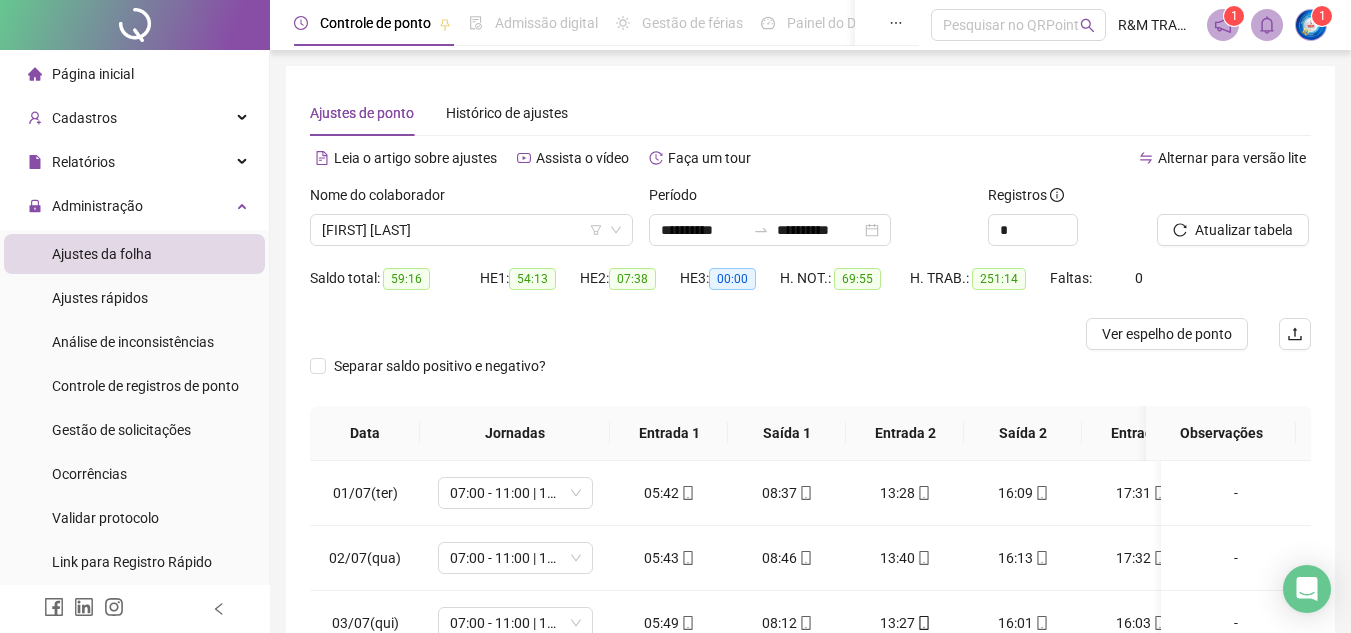 click on "Ver espelho de ponto" at bounding box center [1167, 334] 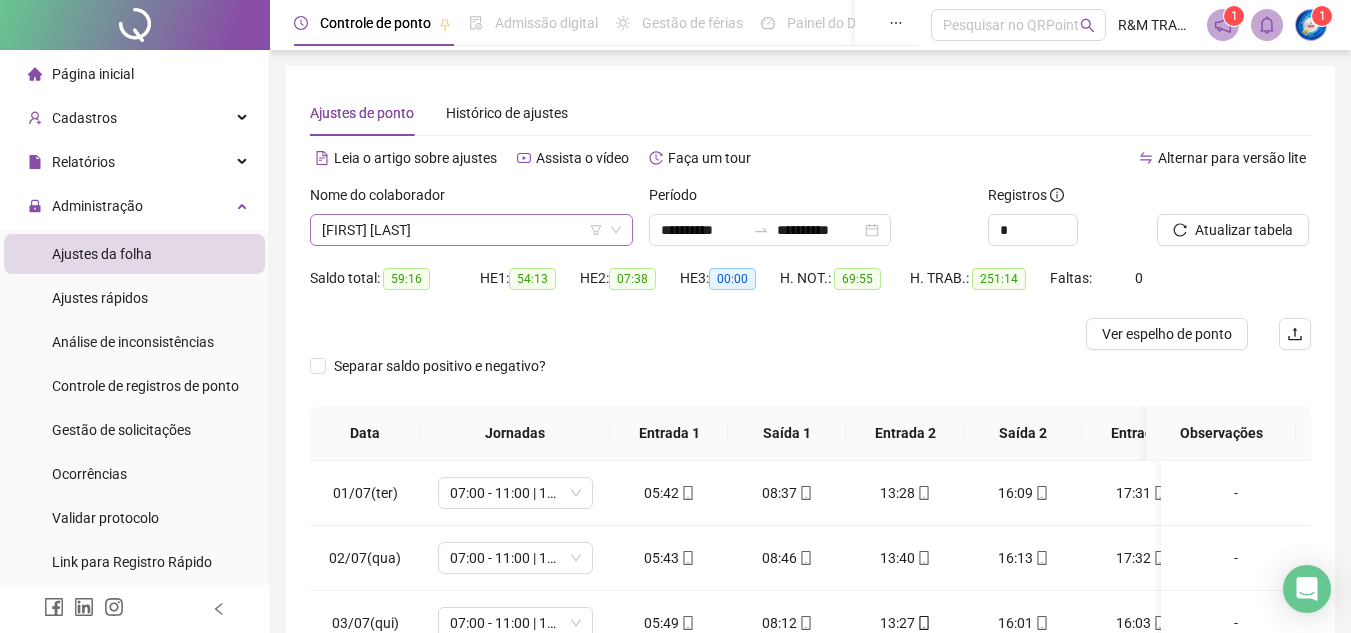 click on "[FIRST] [LAST]" at bounding box center [471, 230] 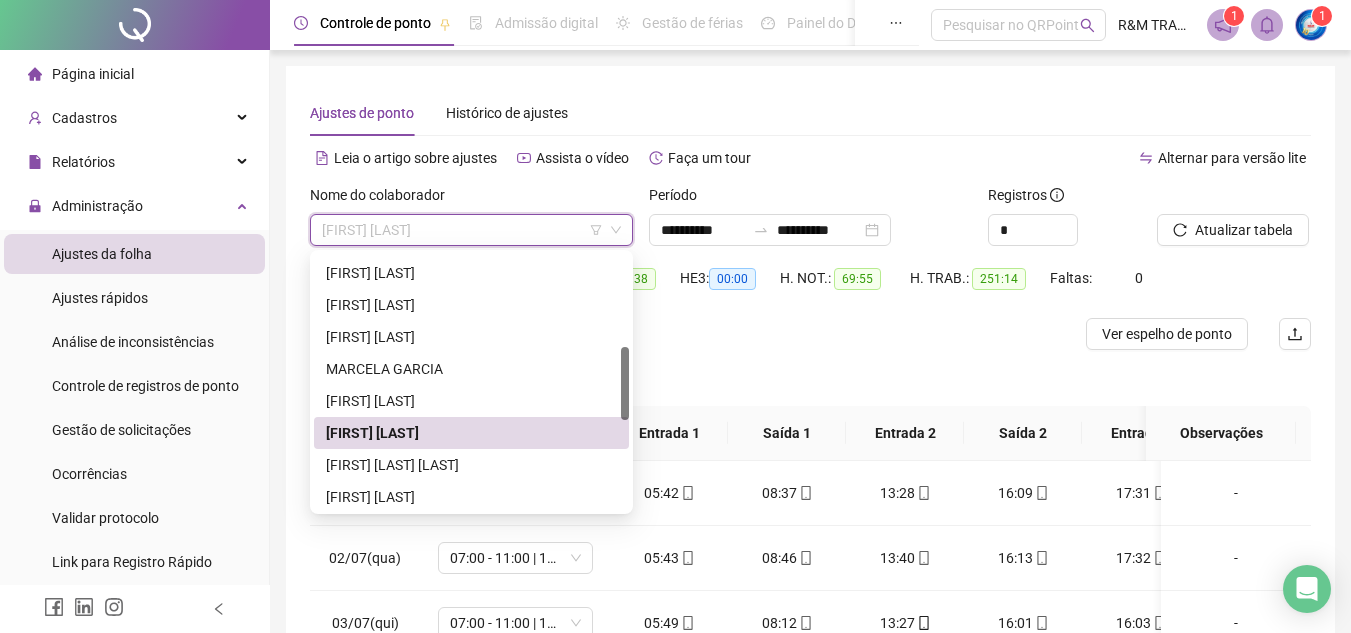 scroll, scrollTop: 296, scrollLeft: 0, axis: vertical 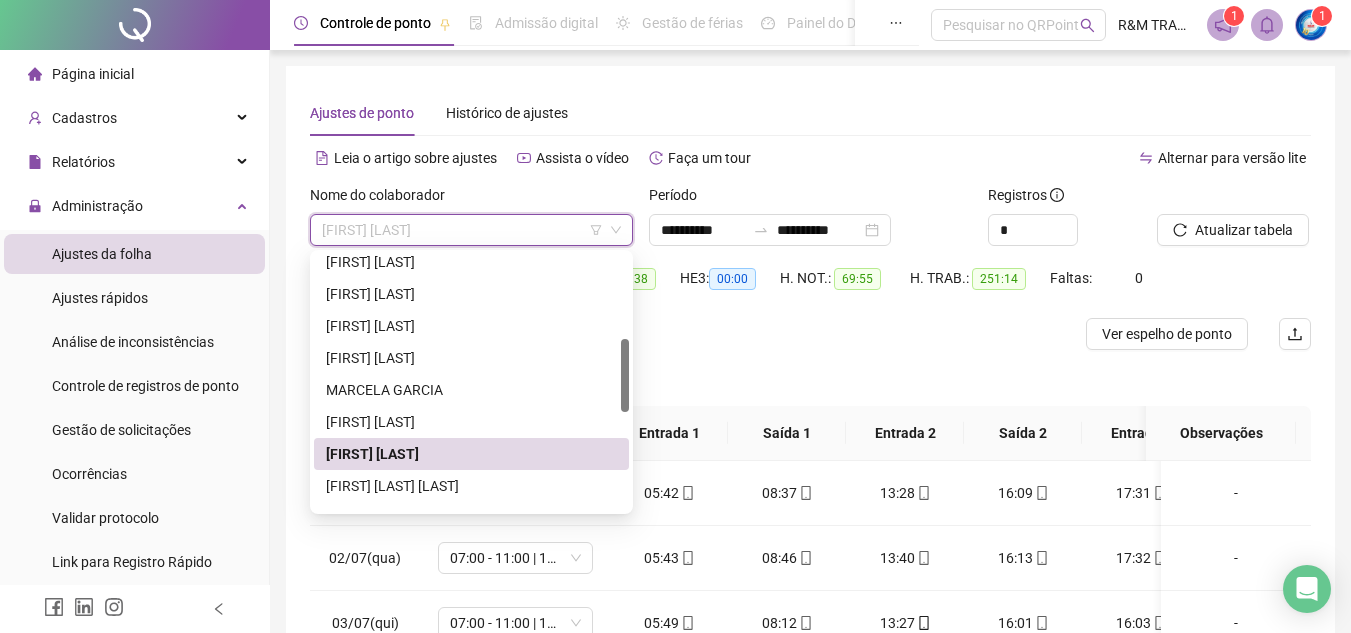 drag, startPoint x: 617, startPoint y: 419, endPoint x: 621, endPoint y: 390, distance: 29.274563 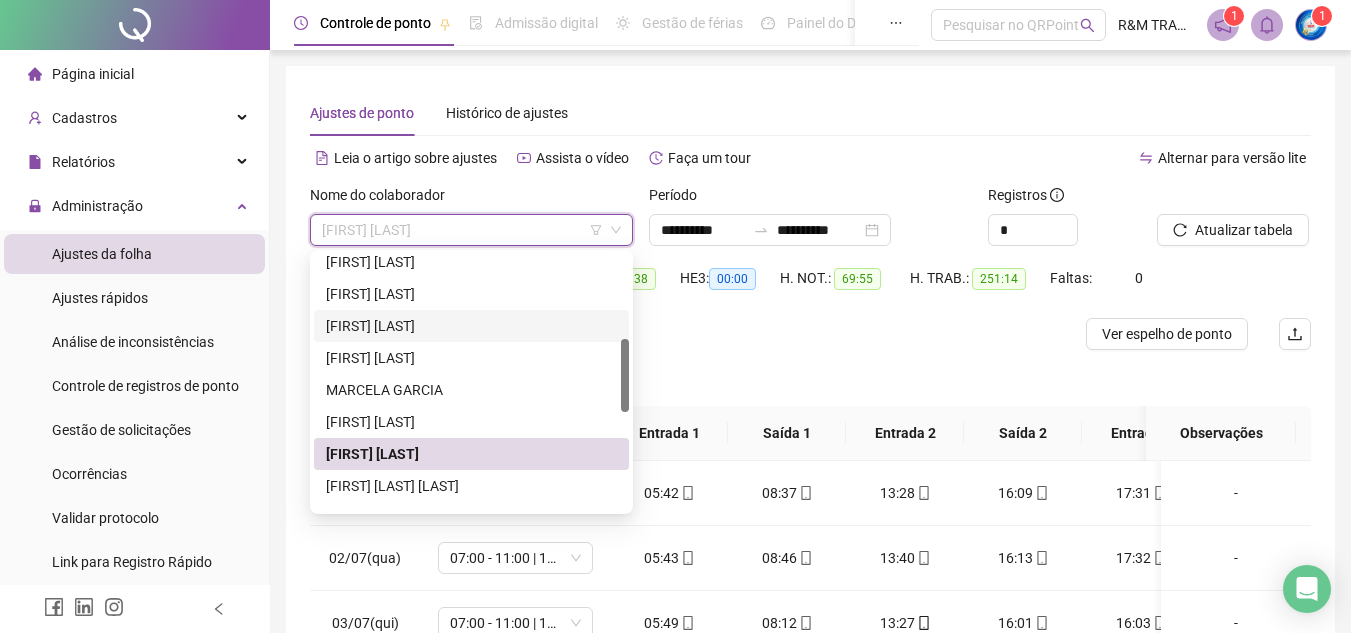 click on "[FIRST] [LAST]" at bounding box center (471, 326) 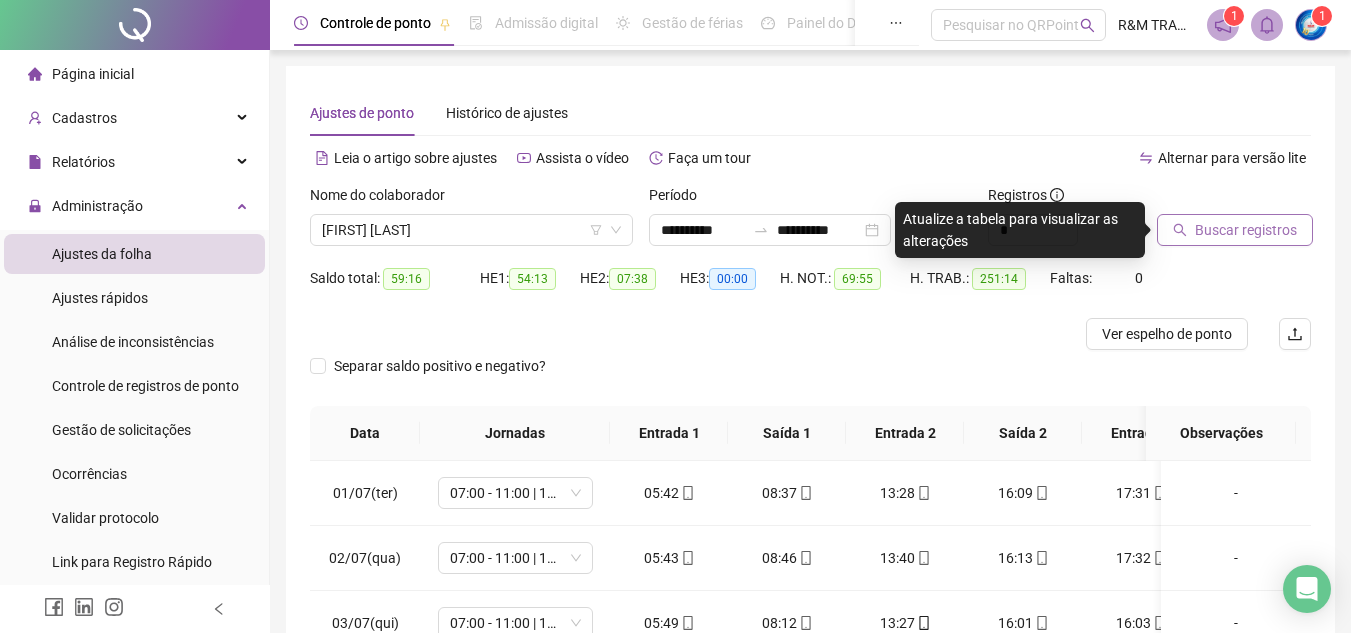 click on "Buscar registros" at bounding box center (1246, 230) 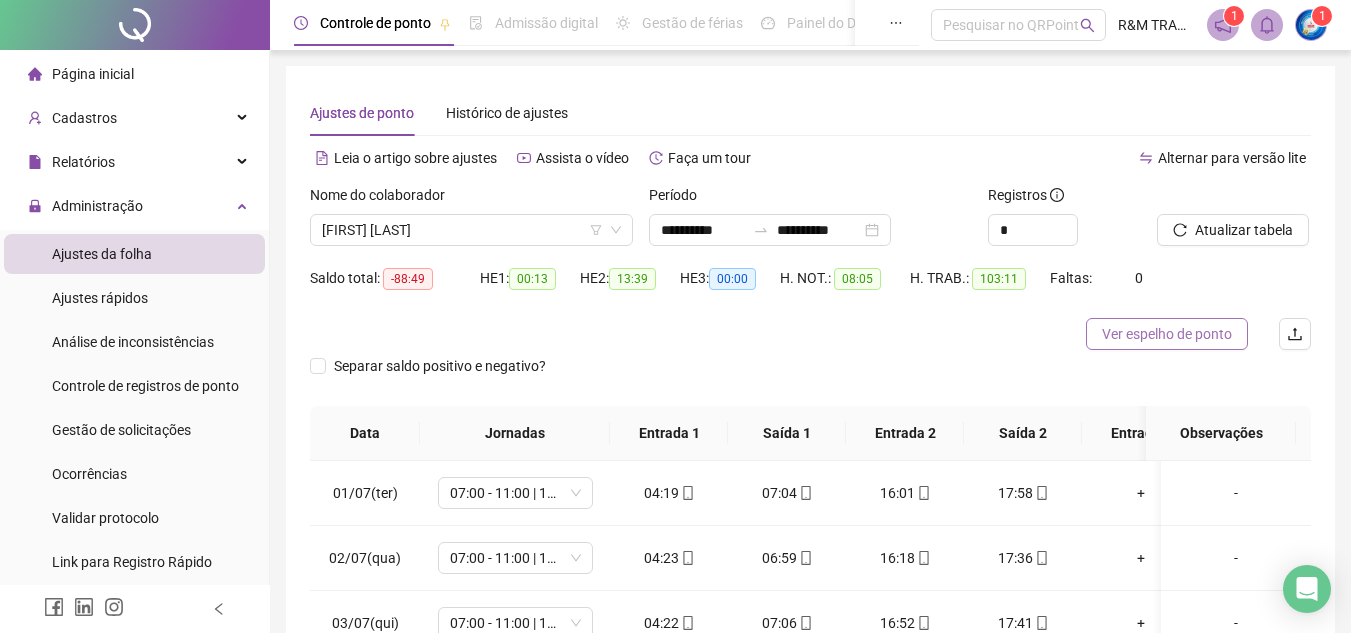 click on "Ver espelho de ponto" at bounding box center [1167, 334] 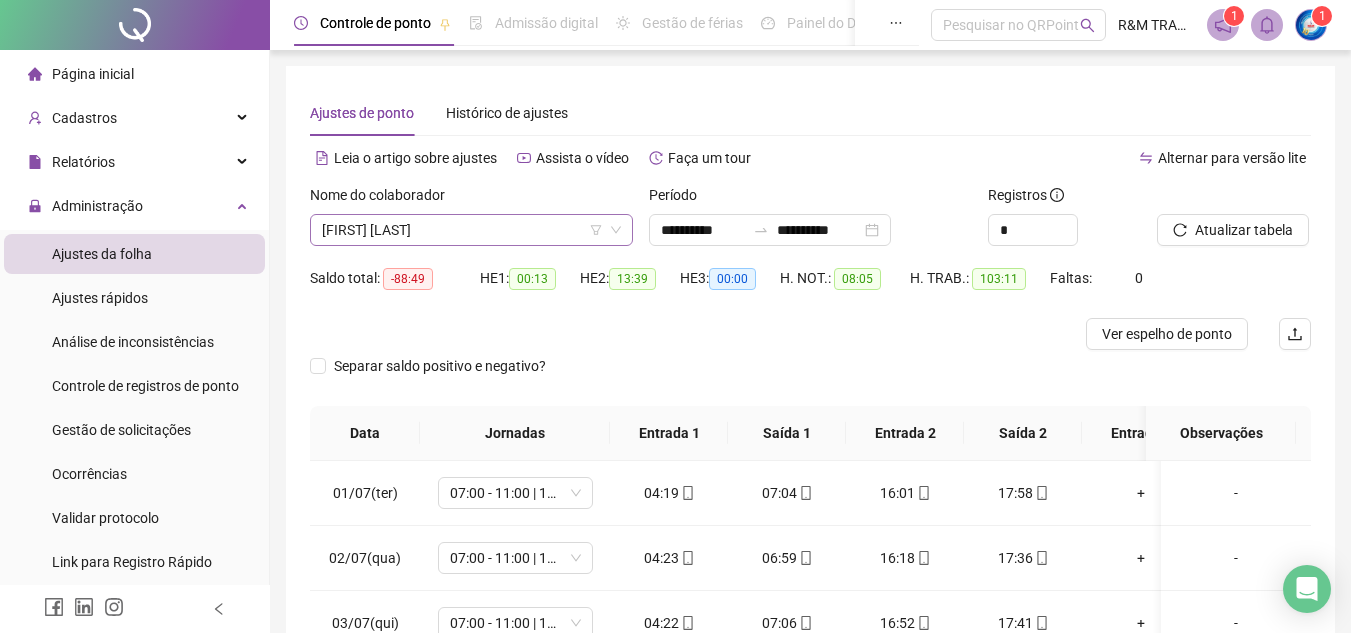 click on "[FIRST] [LAST]" at bounding box center (471, 230) 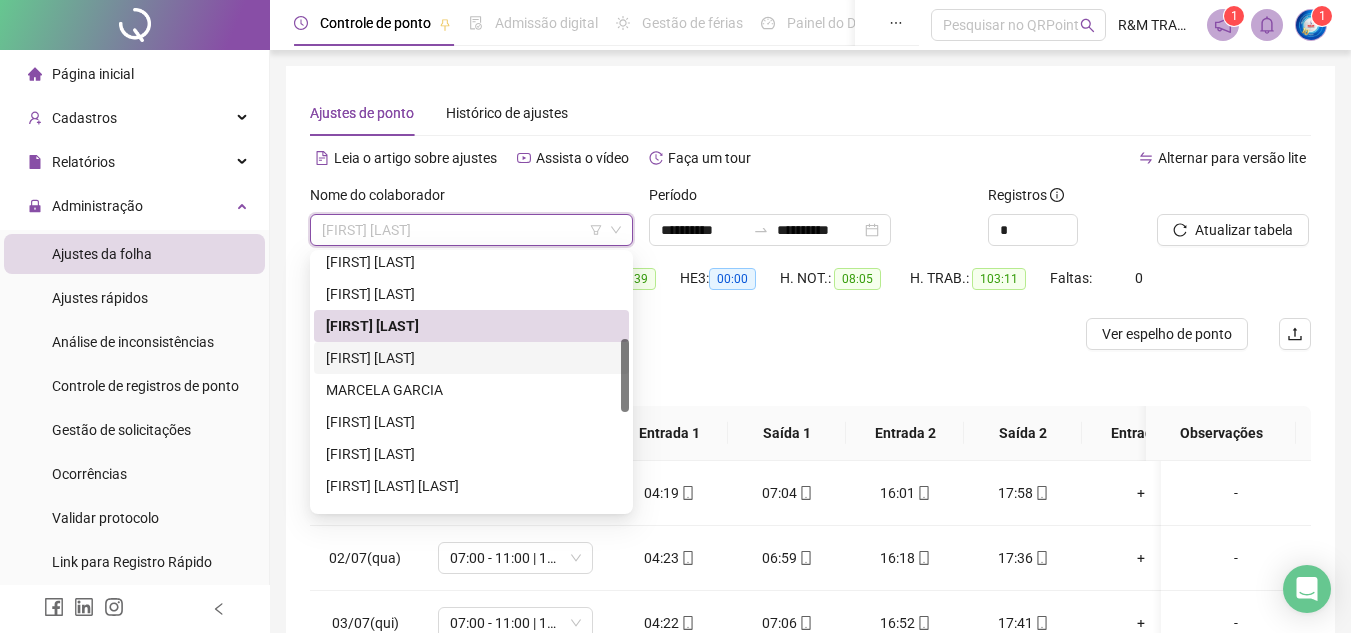 click on "[FIRST] [LAST]" at bounding box center [471, 358] 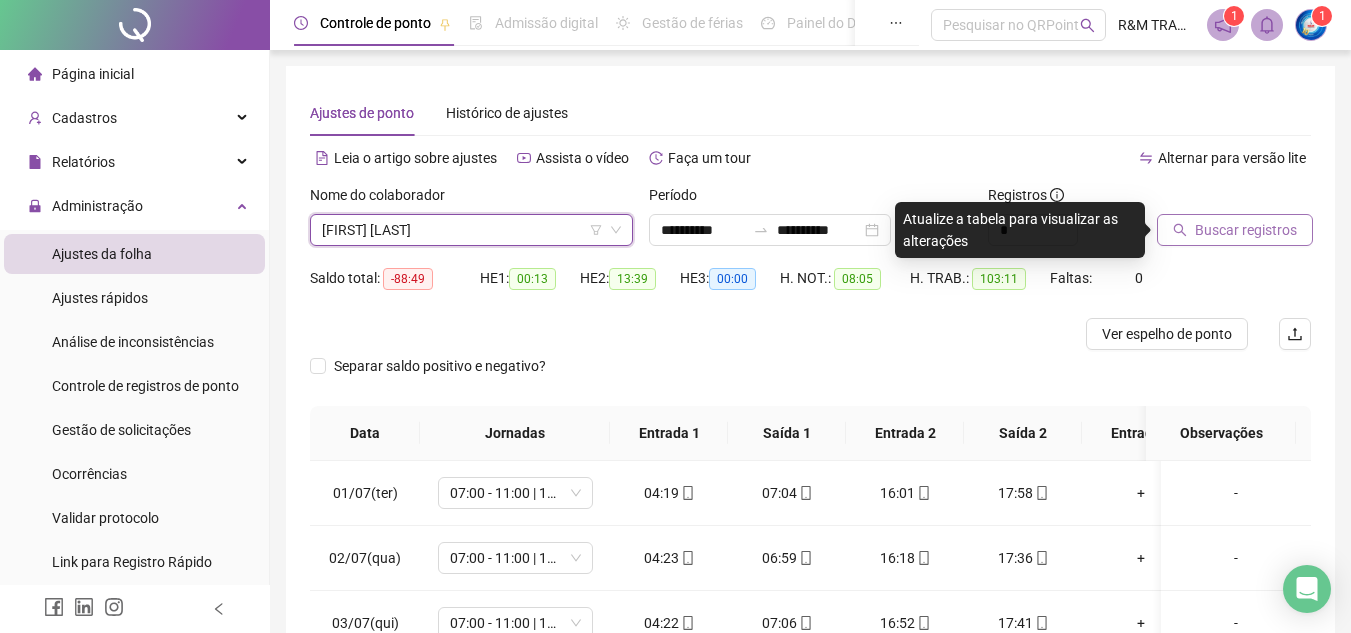 click on "Buscar registros" at bounding box center (1246, 230) 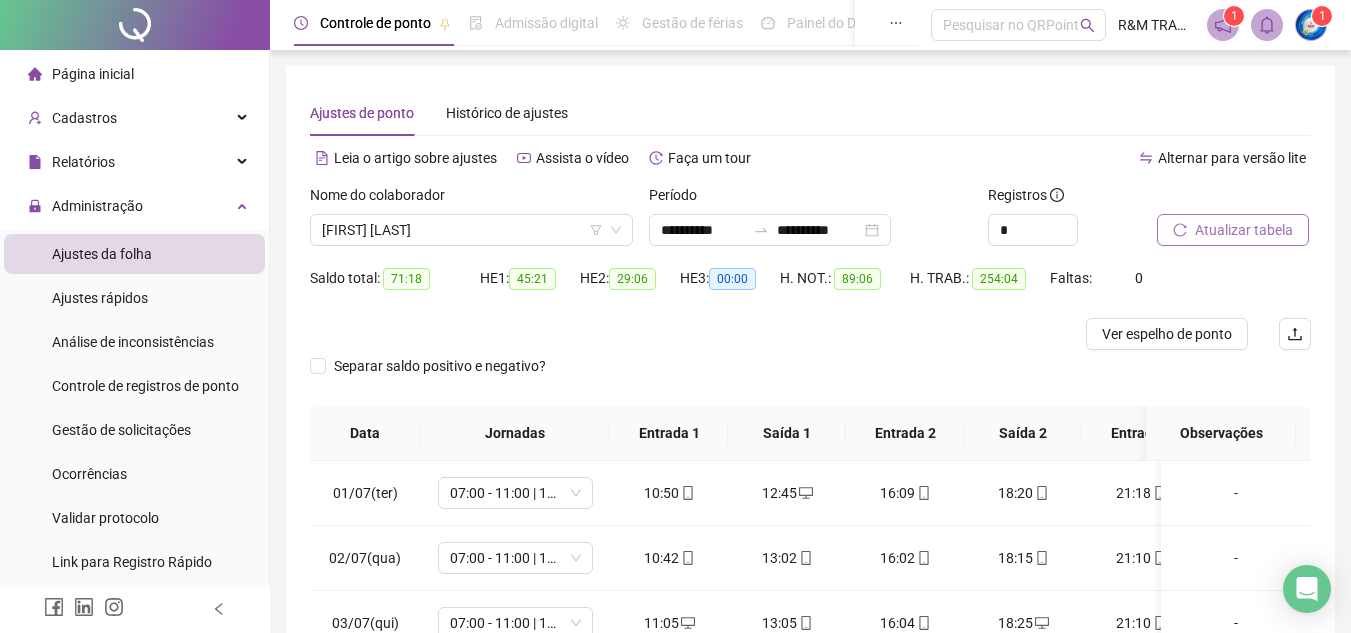 click on "Atualizar tabela" at bounding box center (1244, 230) 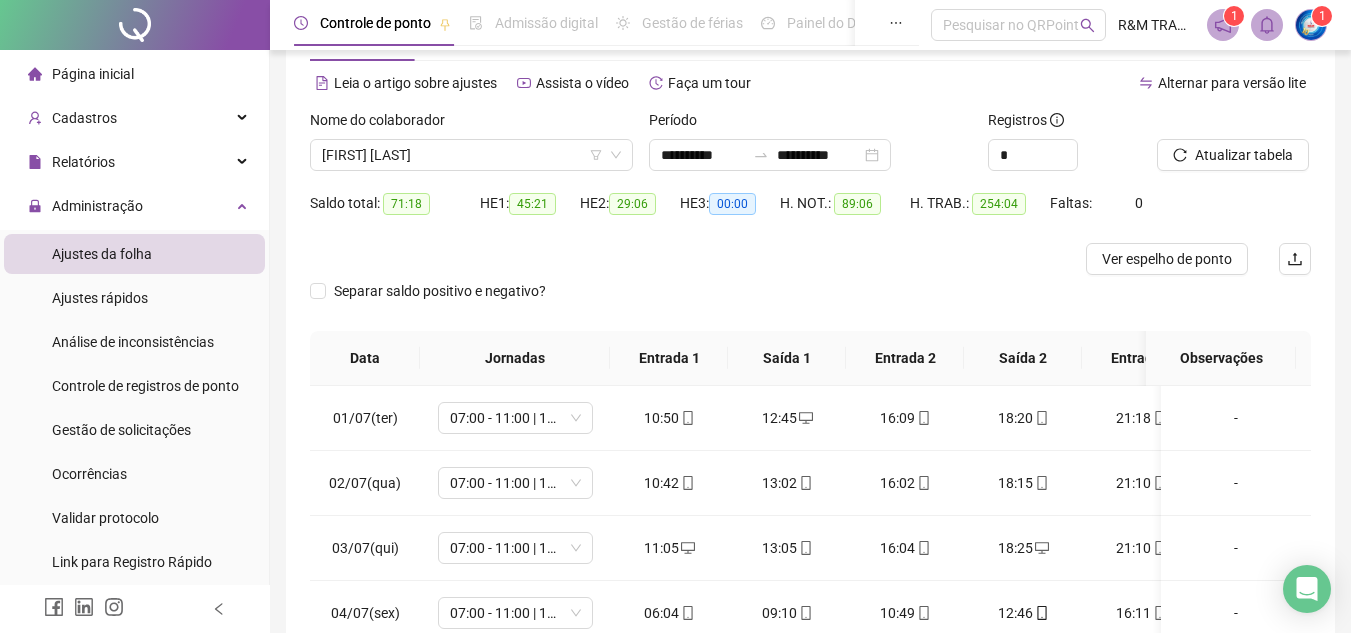 scroll, scrollTop: 12, scrollLeft: 0, axis: vertical 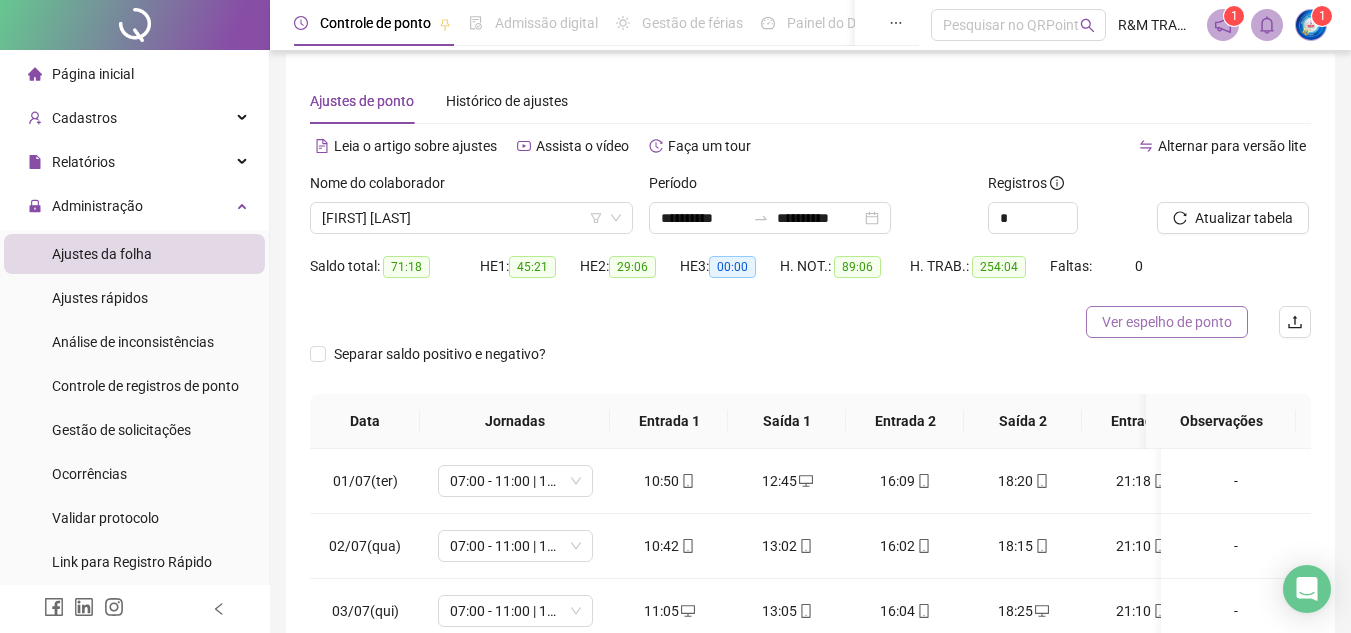 click on "Ver espelho de ponto" at bounding box center (1167, 322) 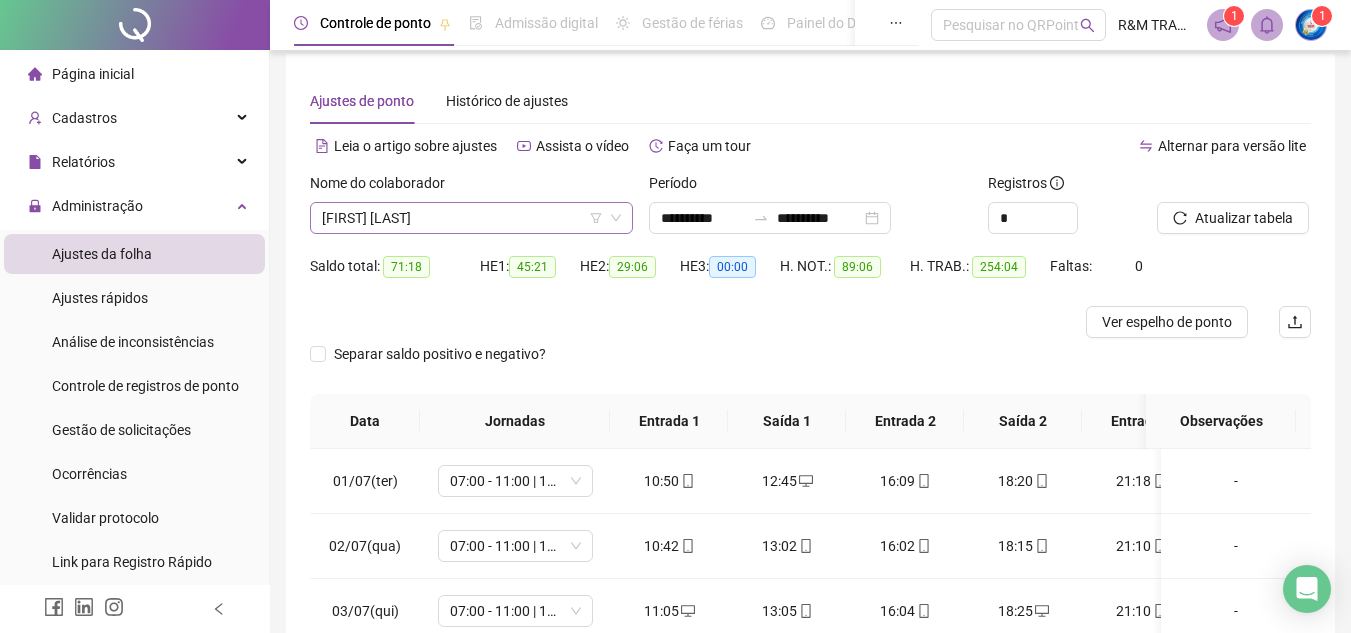 click on "[FIRST] [LAST]" at bounding box center (471, 218) 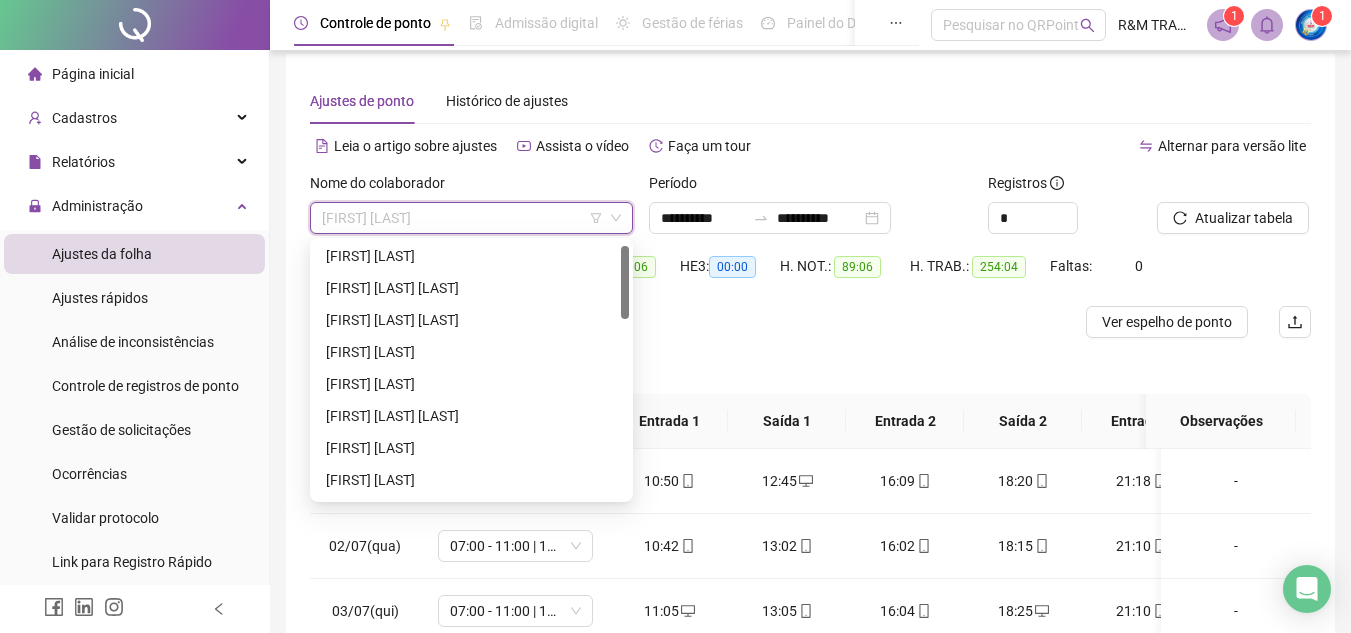 scroll, scrollTop: 0, scrollLeft: 0, axis: both 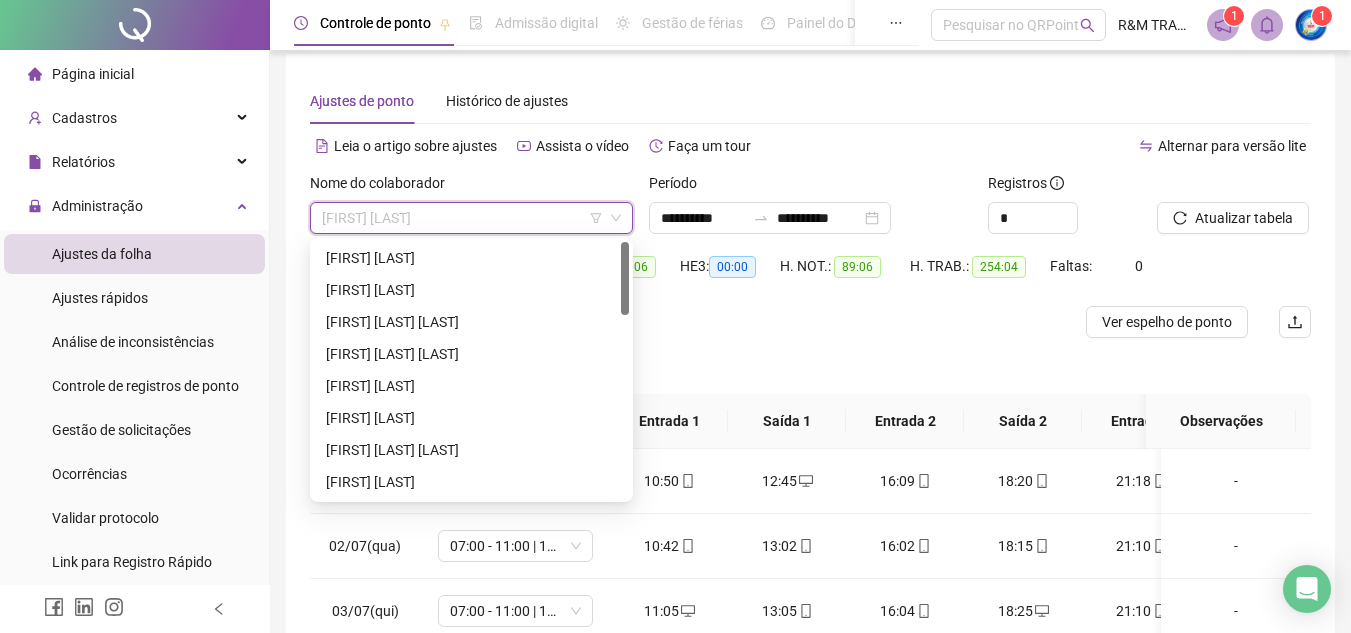 drag, startPoint x: 616, startPoint y: 369, endPoint x: 617, endPoint y: 272, distance: 97.00516 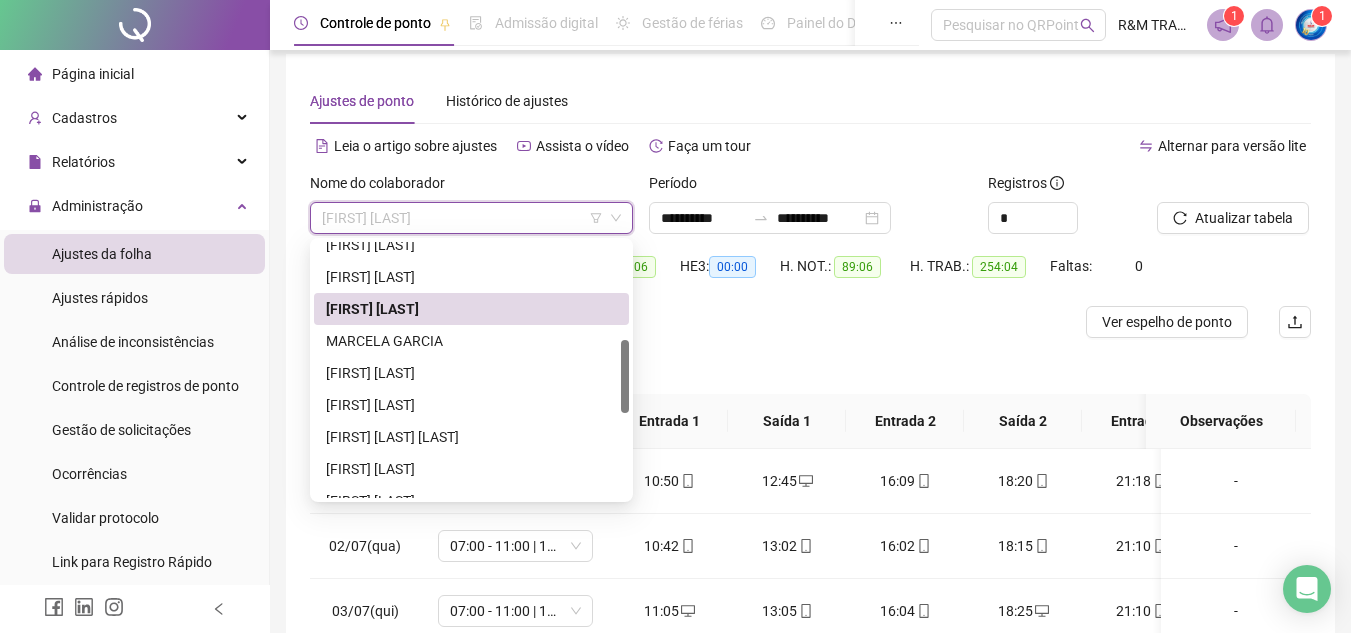 scroll, scrollTop: 347, scrollLeft: 0, axis: vertical 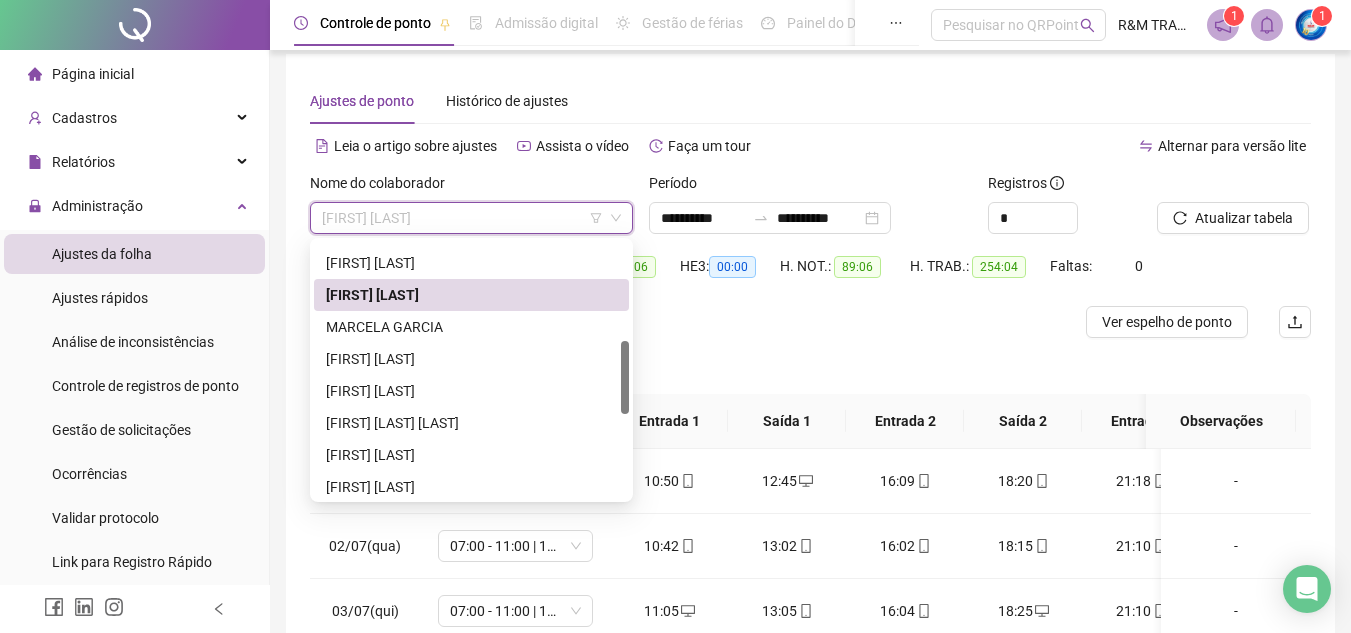 drag, startPoint x: 627, startPoint y: 270, endPoint x: 631, endPoint y: 369, distance: 99.08077 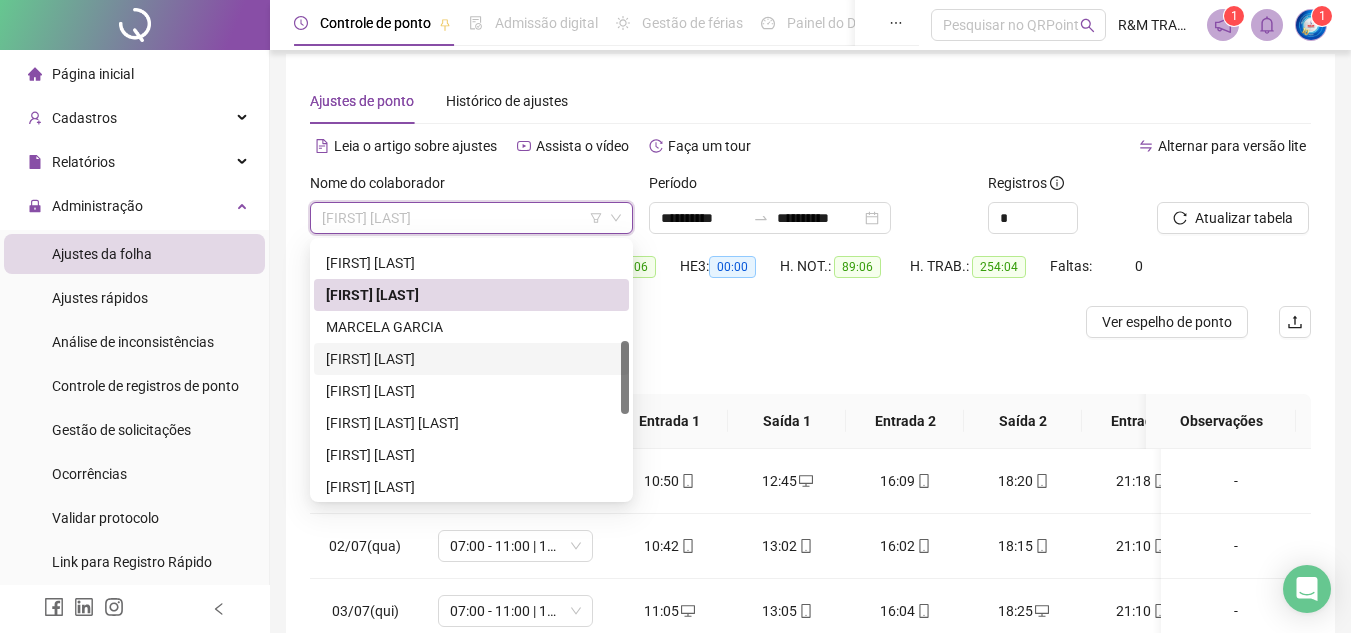 click on "[FIRST] [LAST]" at bounding box center [471, 359] 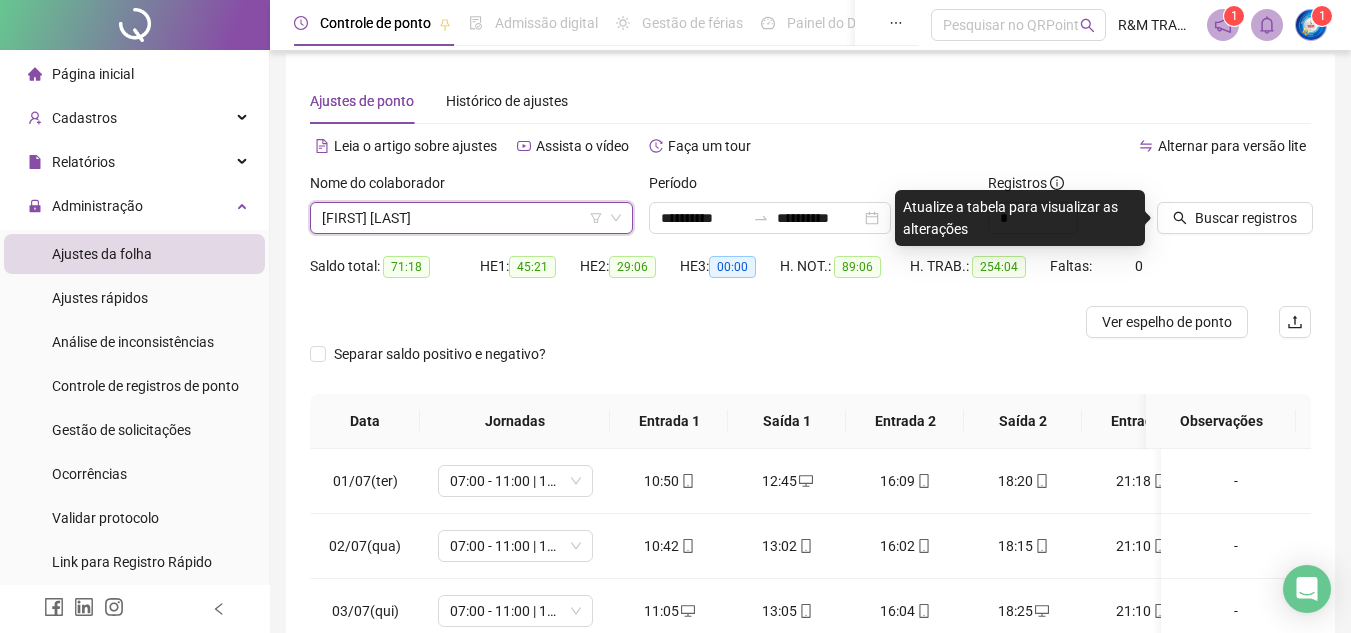 drag, startPoint x: 1223, startPoint y: 225, endPoint x: 748, endPoint y: 102, distance: 490.6669 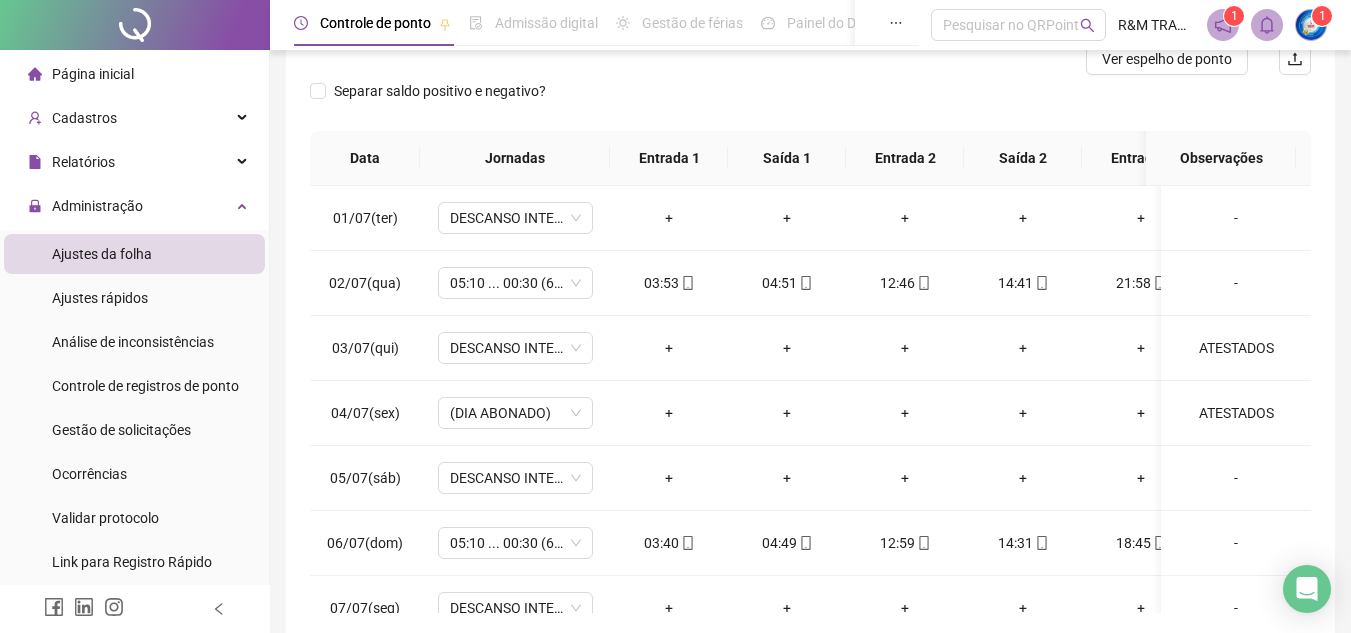 scroll, scrollTop: 285, scrollLeft: 0, axis: vertical 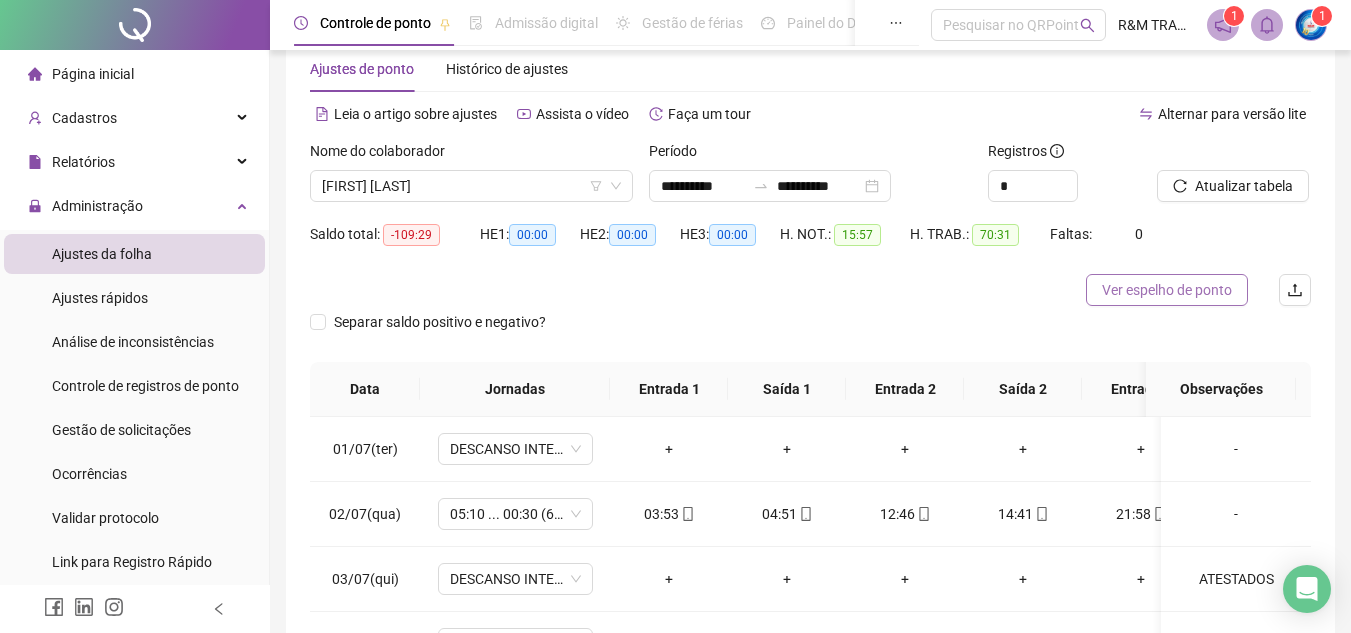 click on "Ver espelho de ponto" at bounding box center (1167, 290) 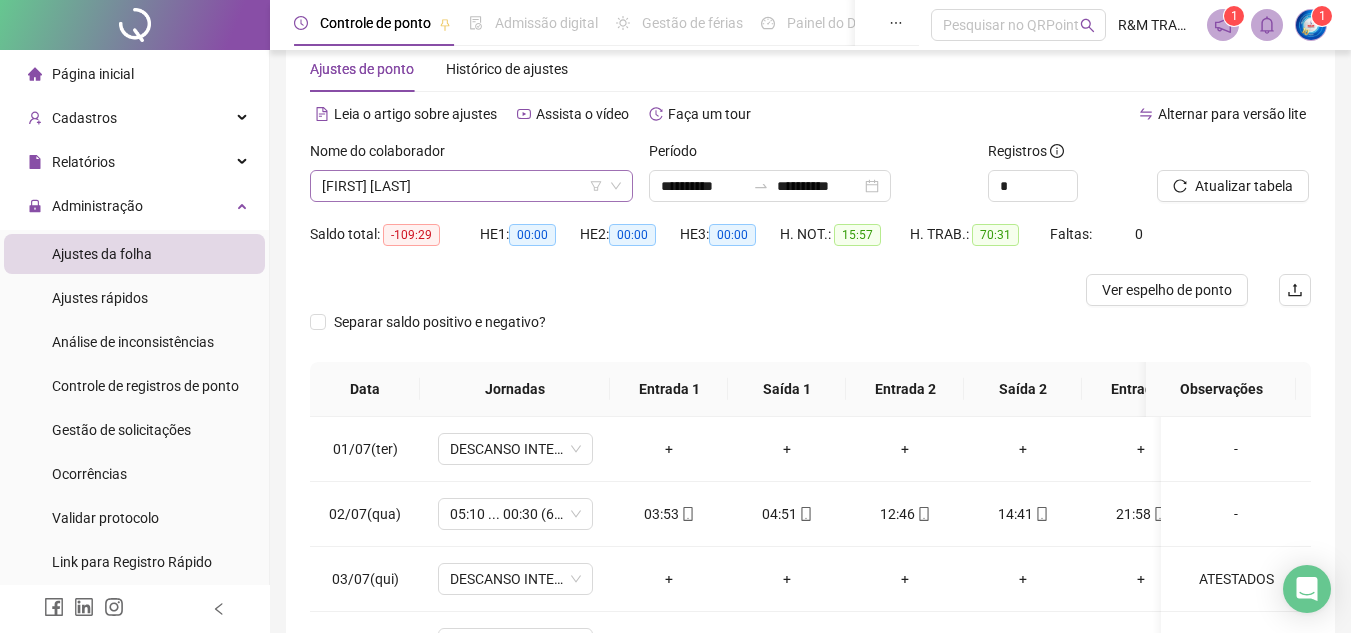 click on "[FIRST] [LAST]" at bounding box center [471, 186] 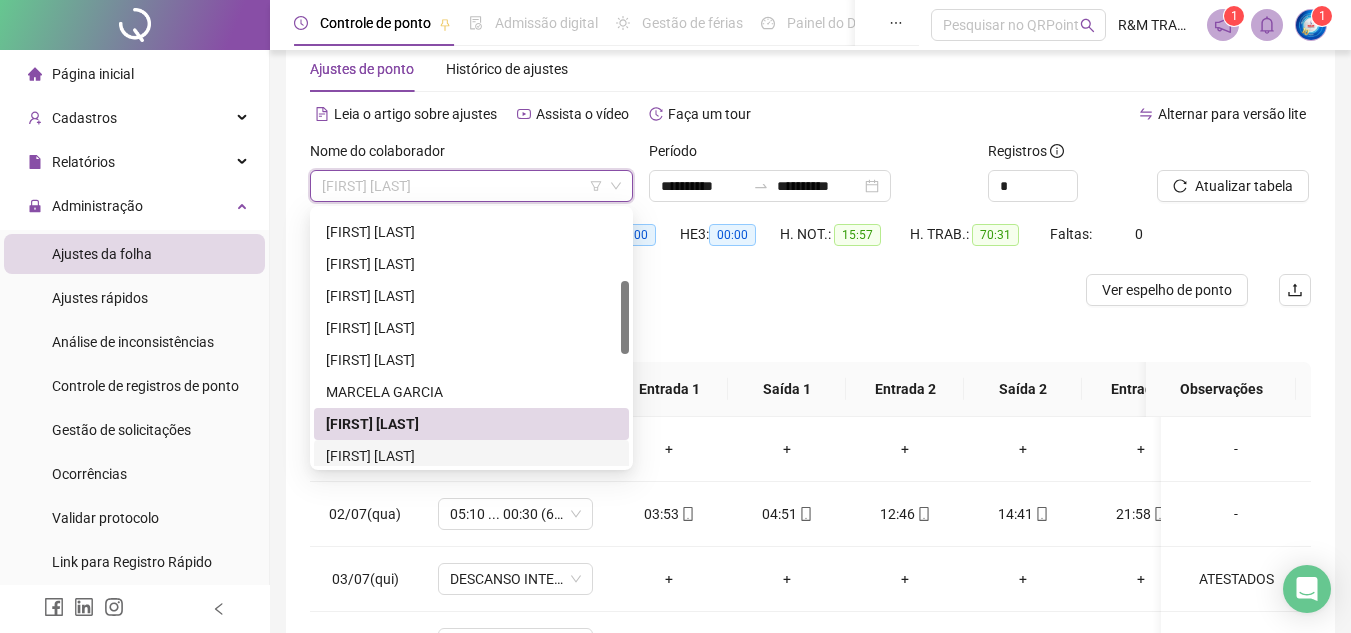 scroll, scrollTop: 250, scrollLeft: 0, axis: vertical 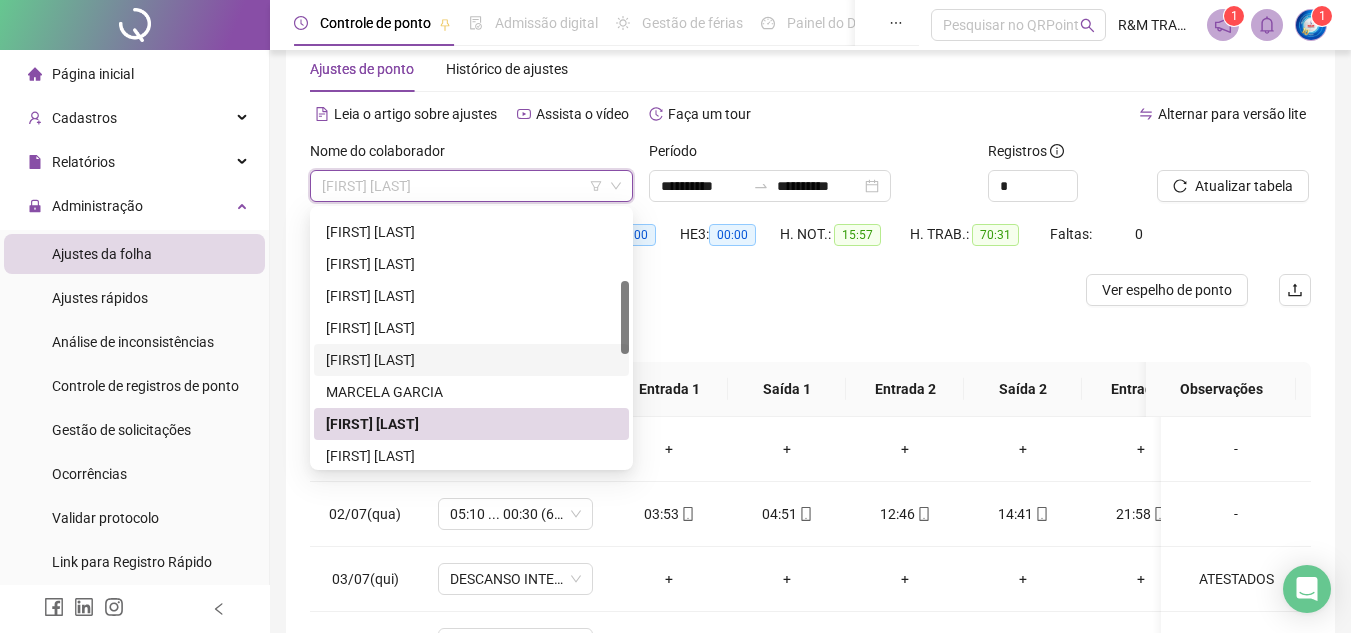 click on "[FIRST] [LAST]" at bounding box center [471, 360] 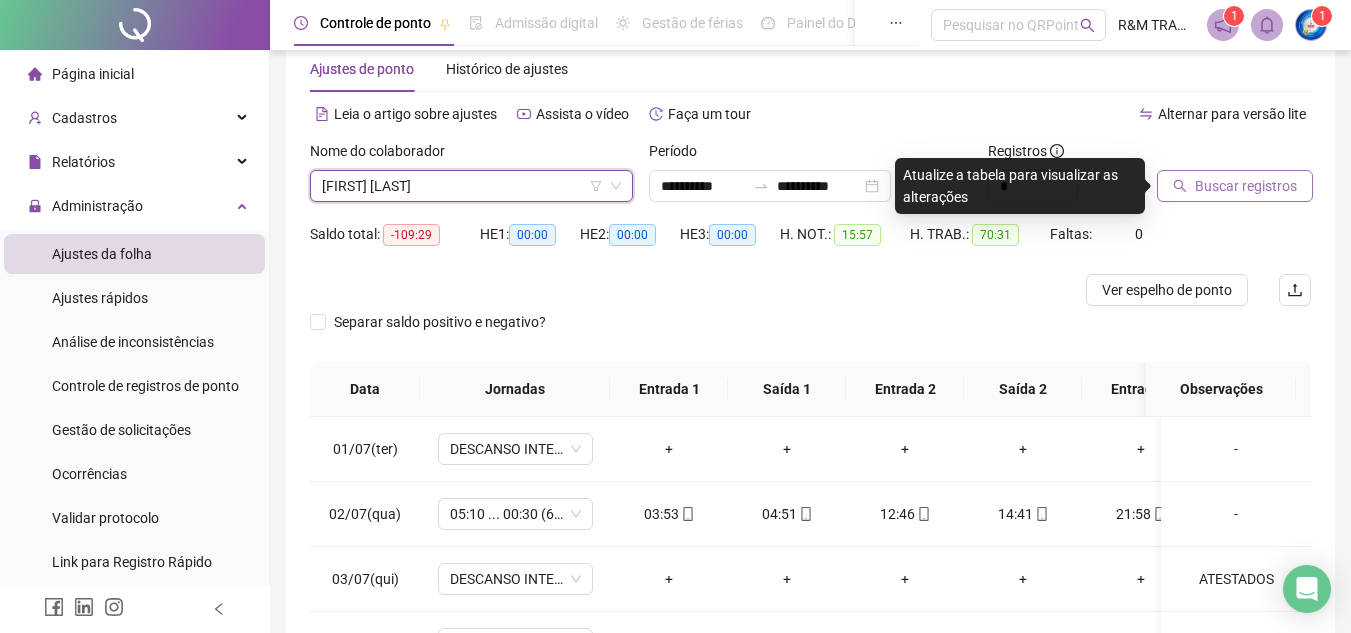 click on "Buscar registros" at bounding box center [1246, 186] 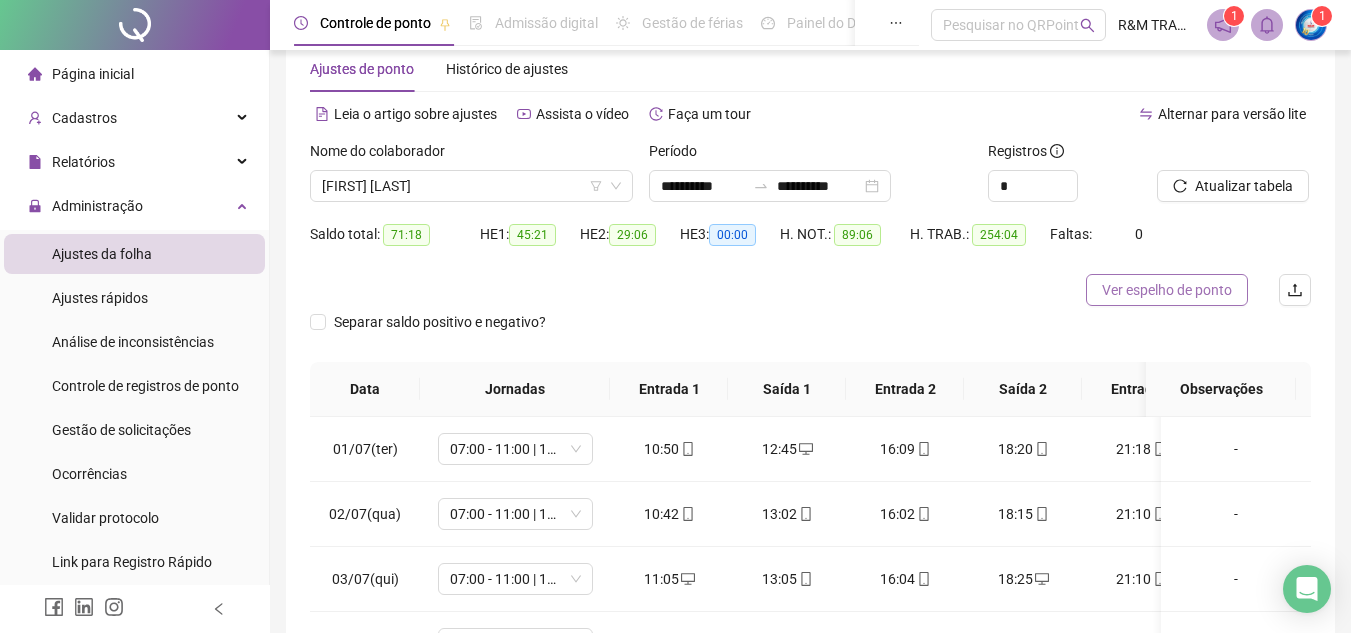 click on "Ver espelho de ponto" at bounding box center [1167, 290] 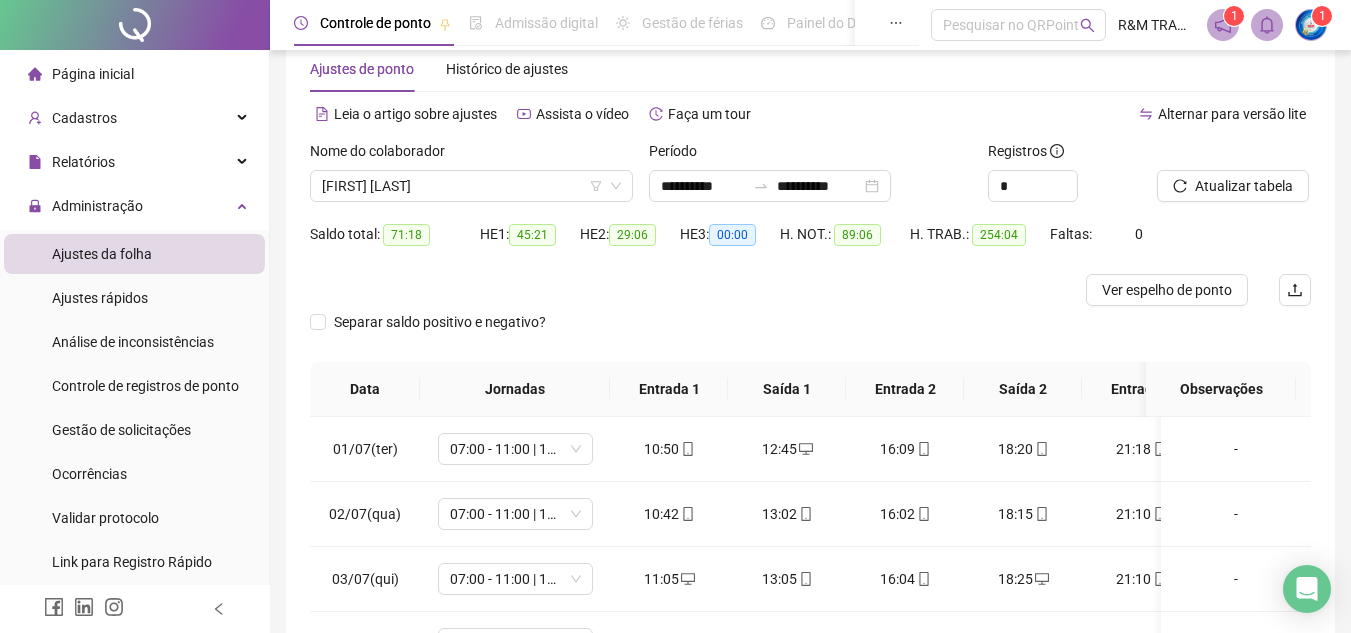 click on "**********" at bounding box center [810, 445] 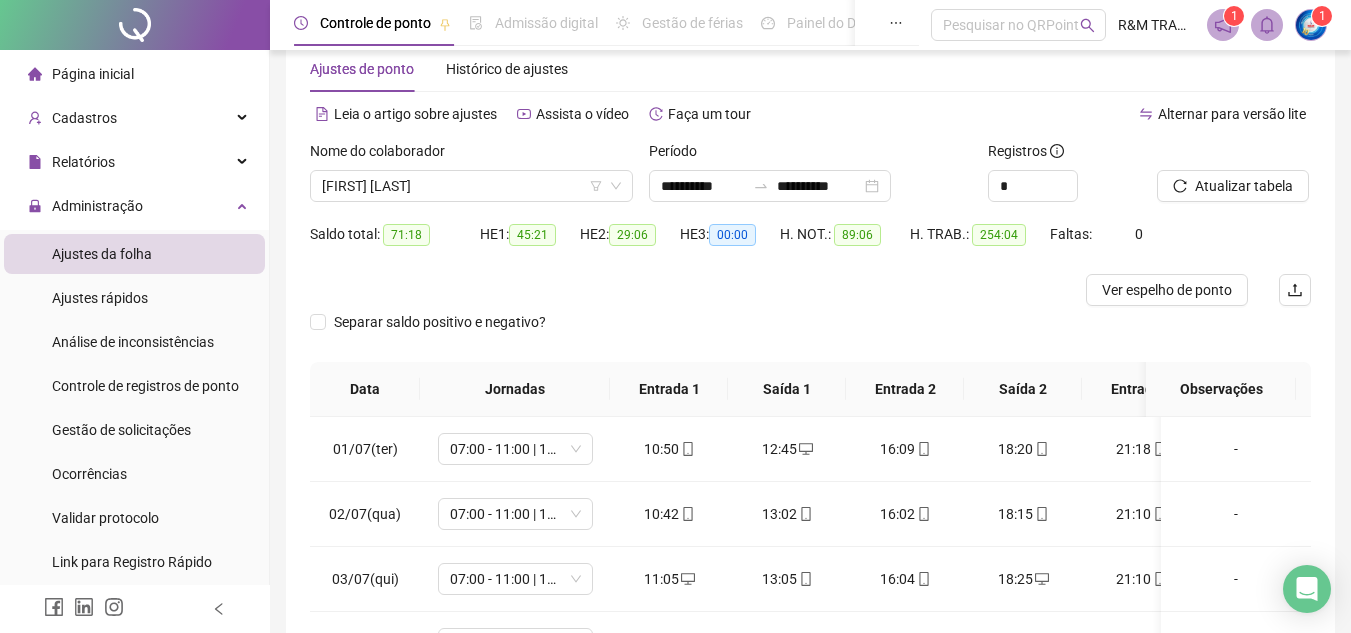 click on "Alternar para versão lite" at bounding box center [1061, 114] 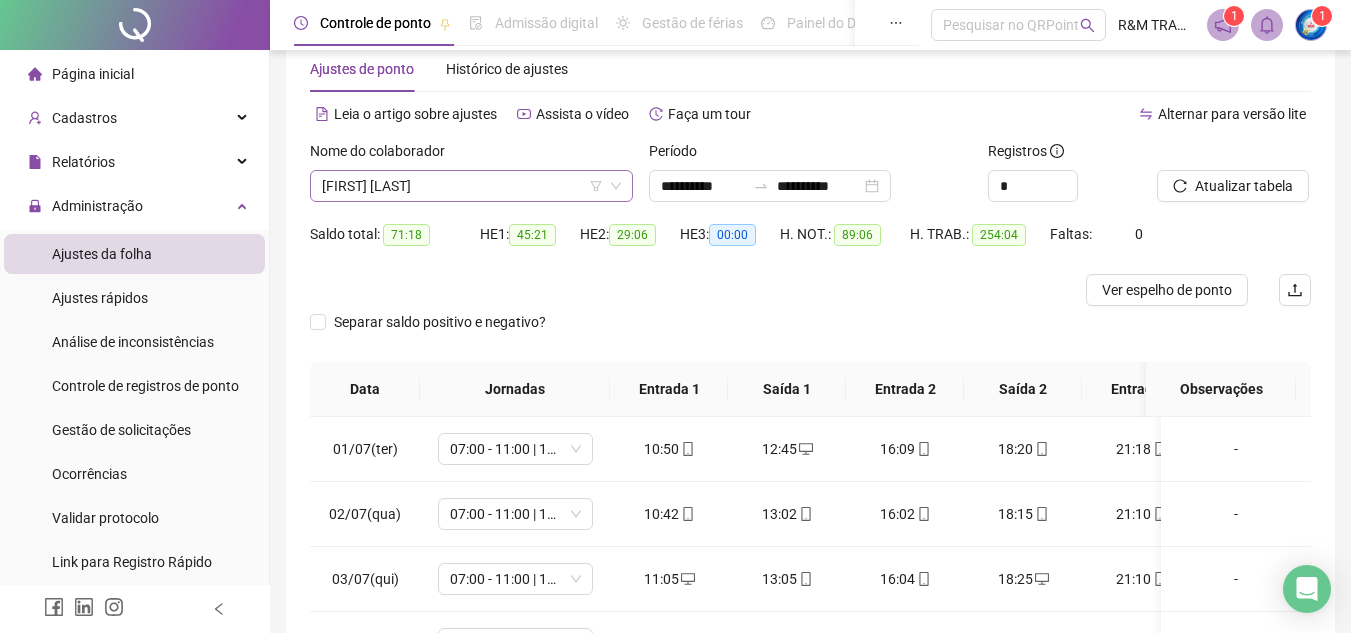 click on "[FIRST] [LAST]" at bounding box center (471, 186) 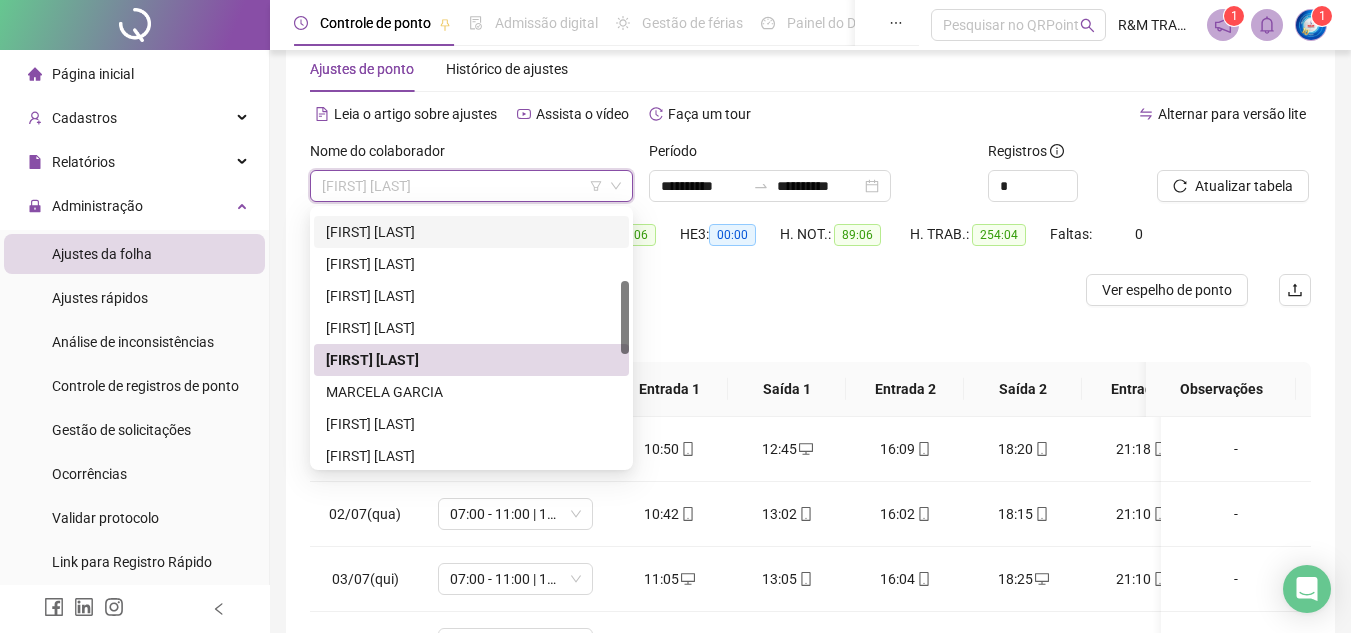 click on "[FIRST] [LAST]" at bounding box center (471, 232) 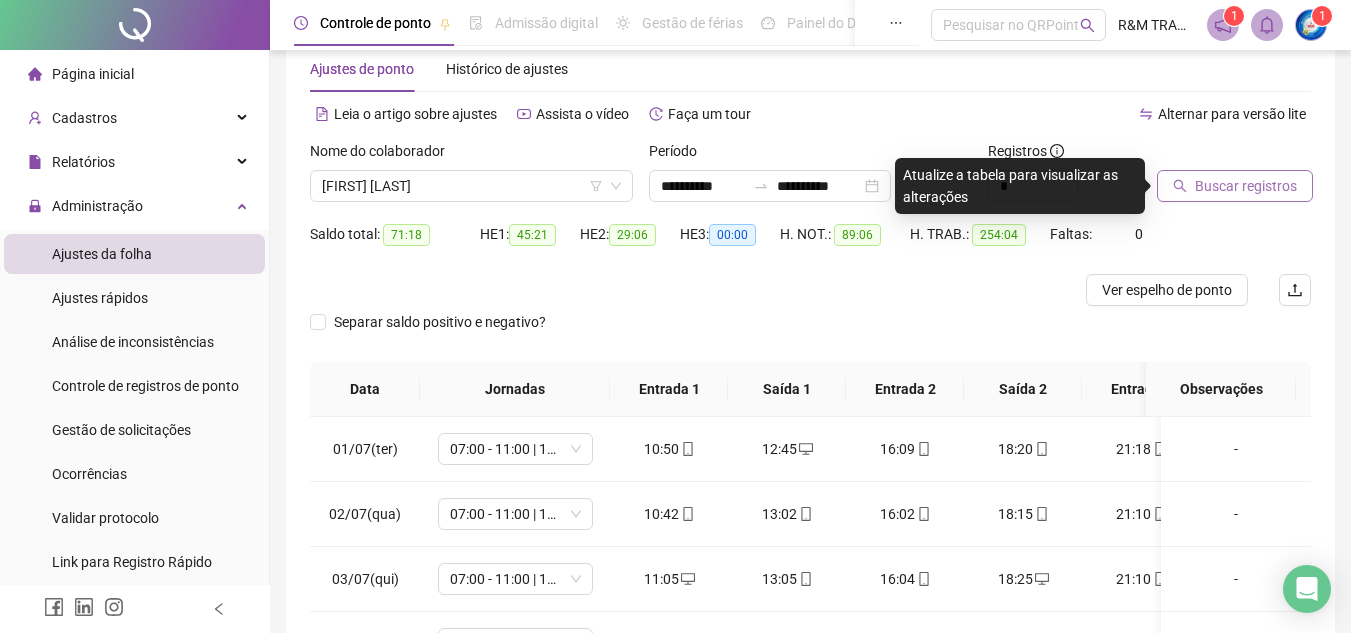 click on "Buscar registros" at bounding box center [1246, 186] 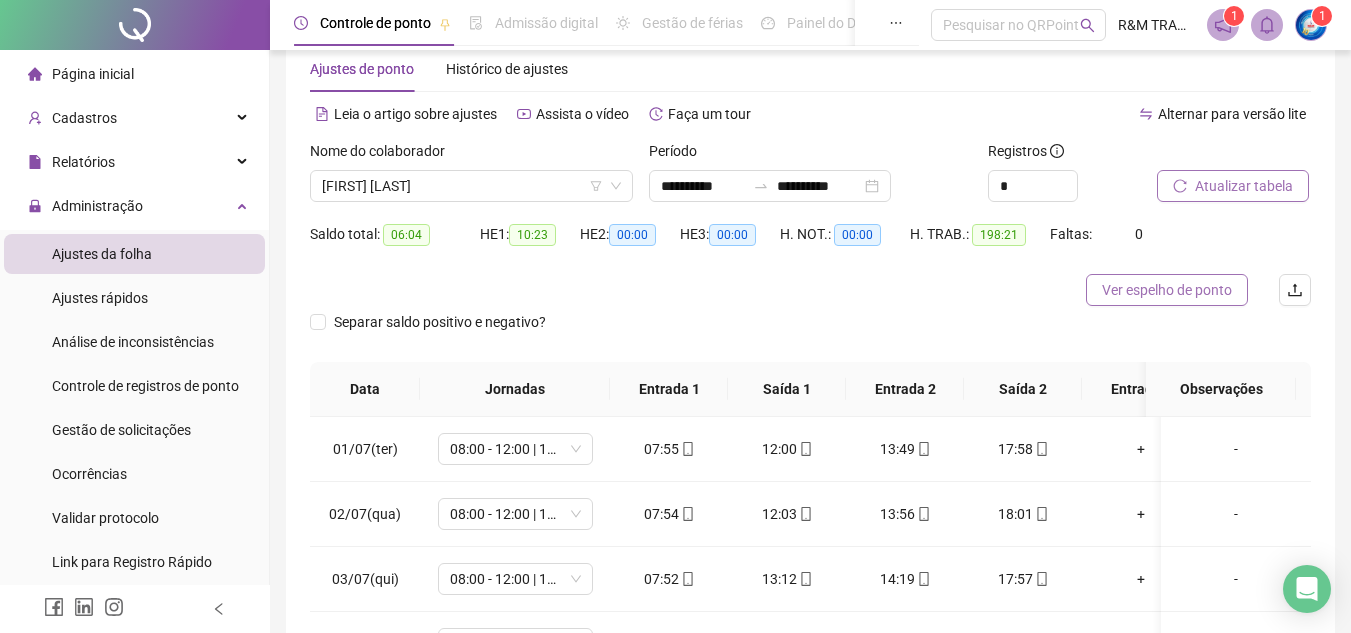 click on "Ver espelho de ponto" at bounding box center [1167, 290] 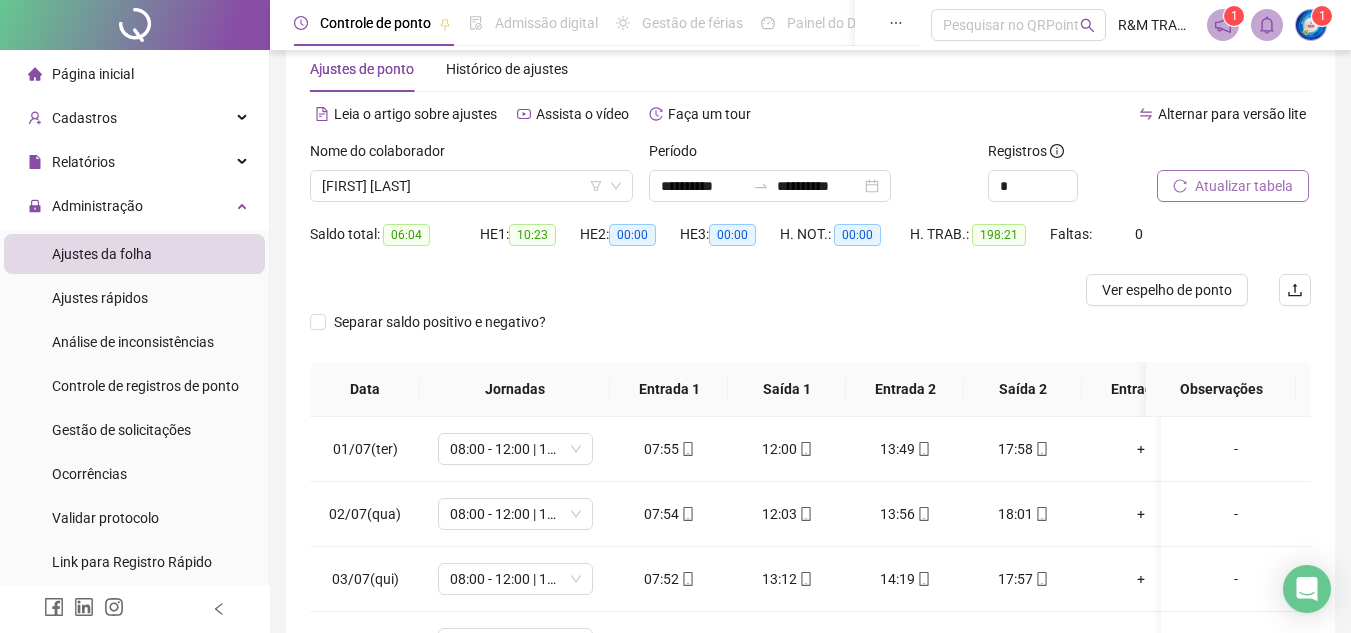 click on "Atualizar tabela" at bounding box center (1244, 186) 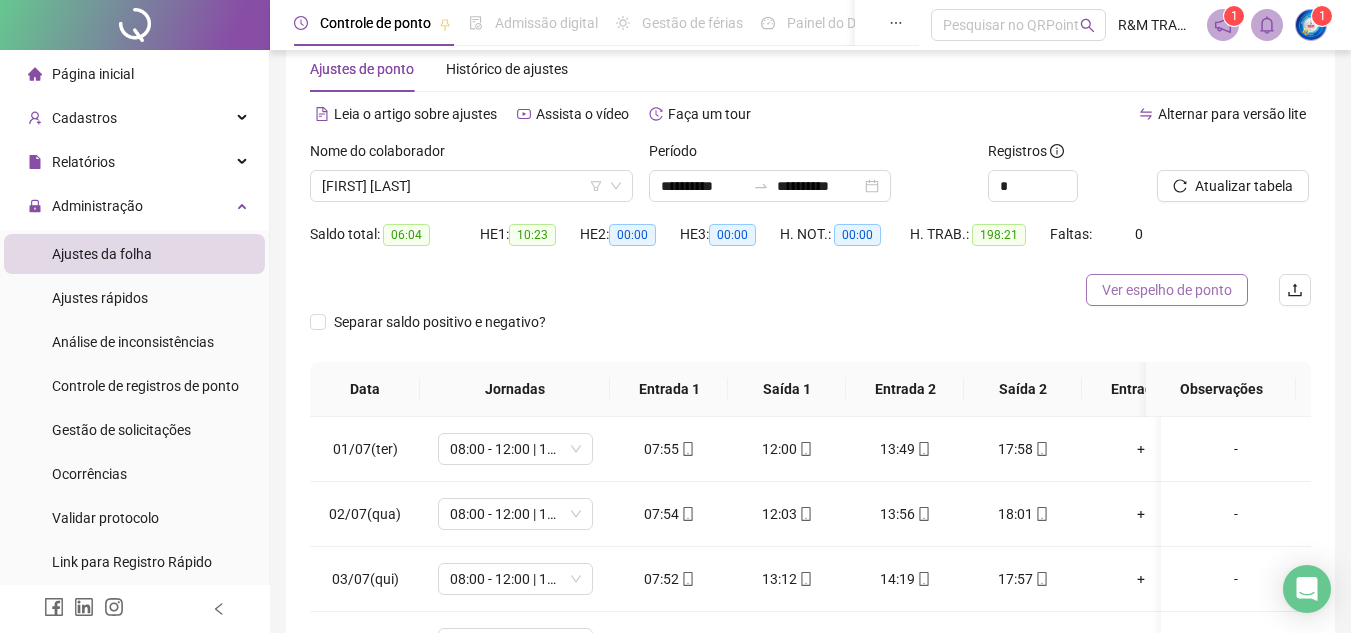 click on "Ver espelho de ponto" at bounding box center [1167, 290] 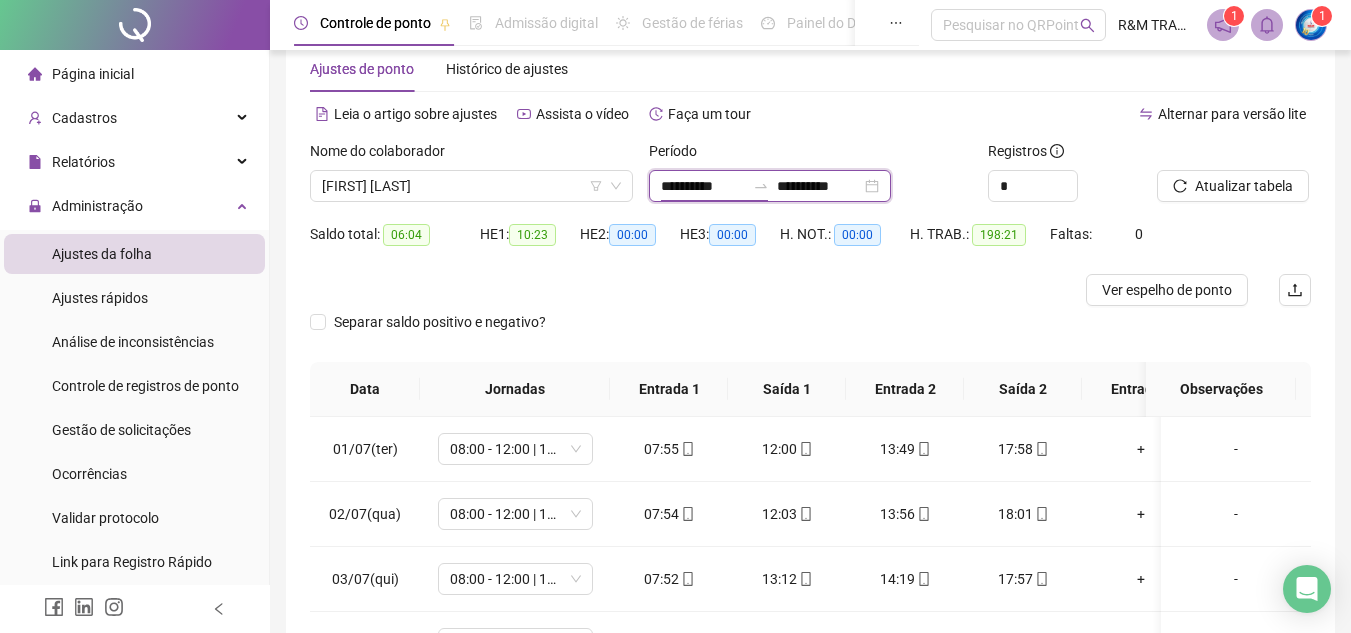 click on "**********" at bounding box center [703, 186] 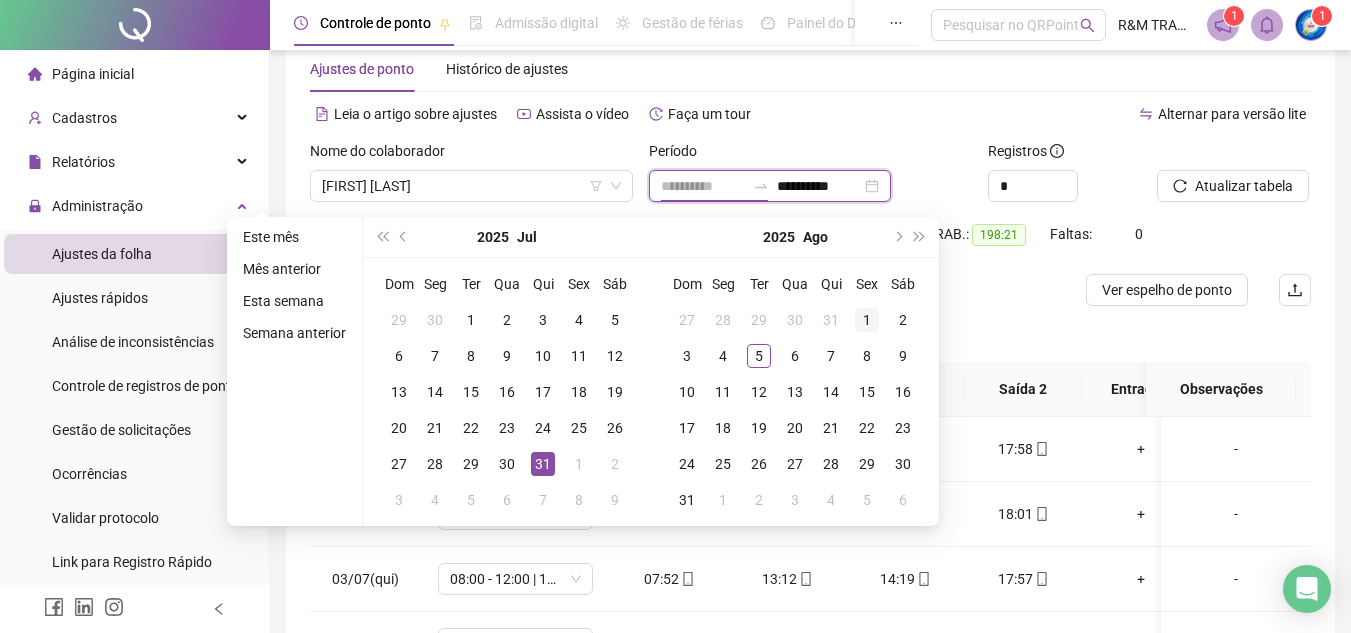 type on "**********" 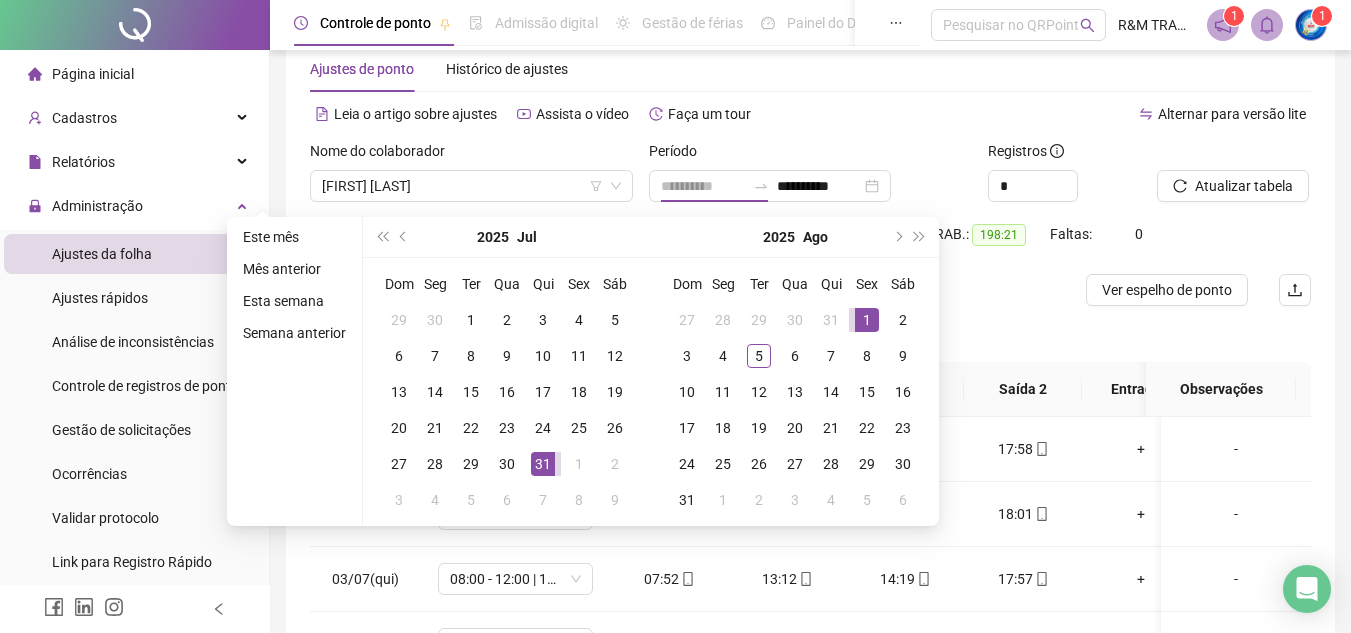click on "1" at bounding box center (867, 320) 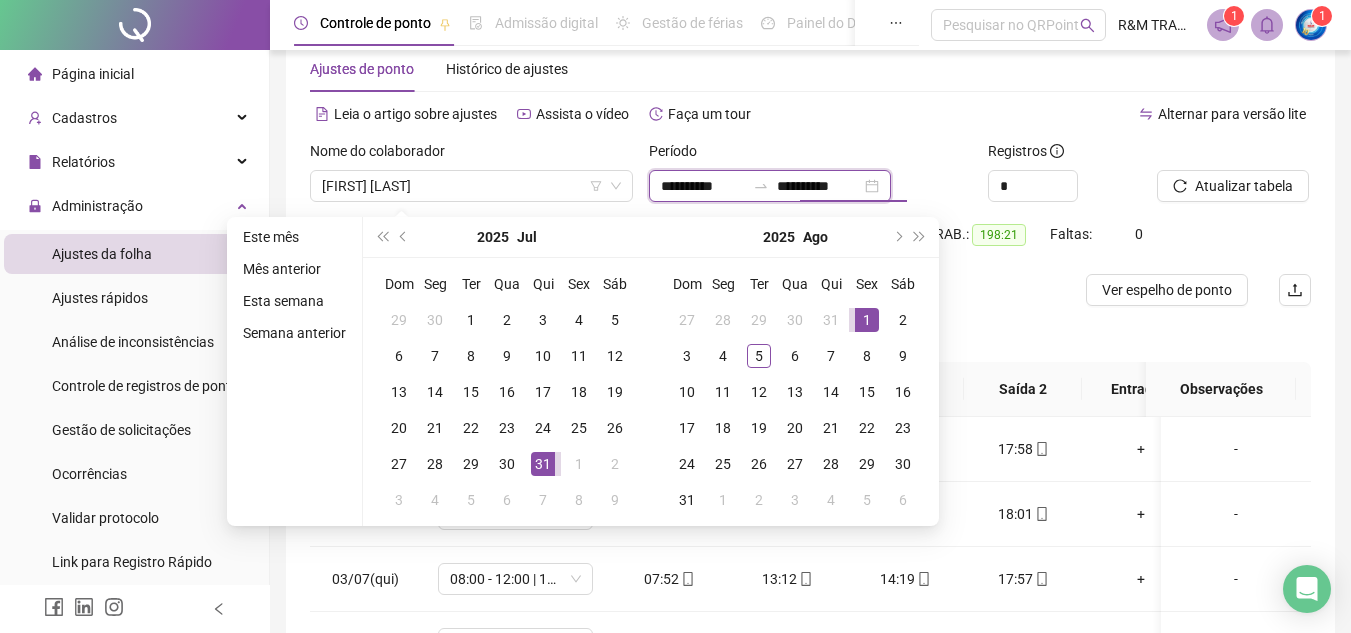 click on "**********" at bounding box center (819, 186) 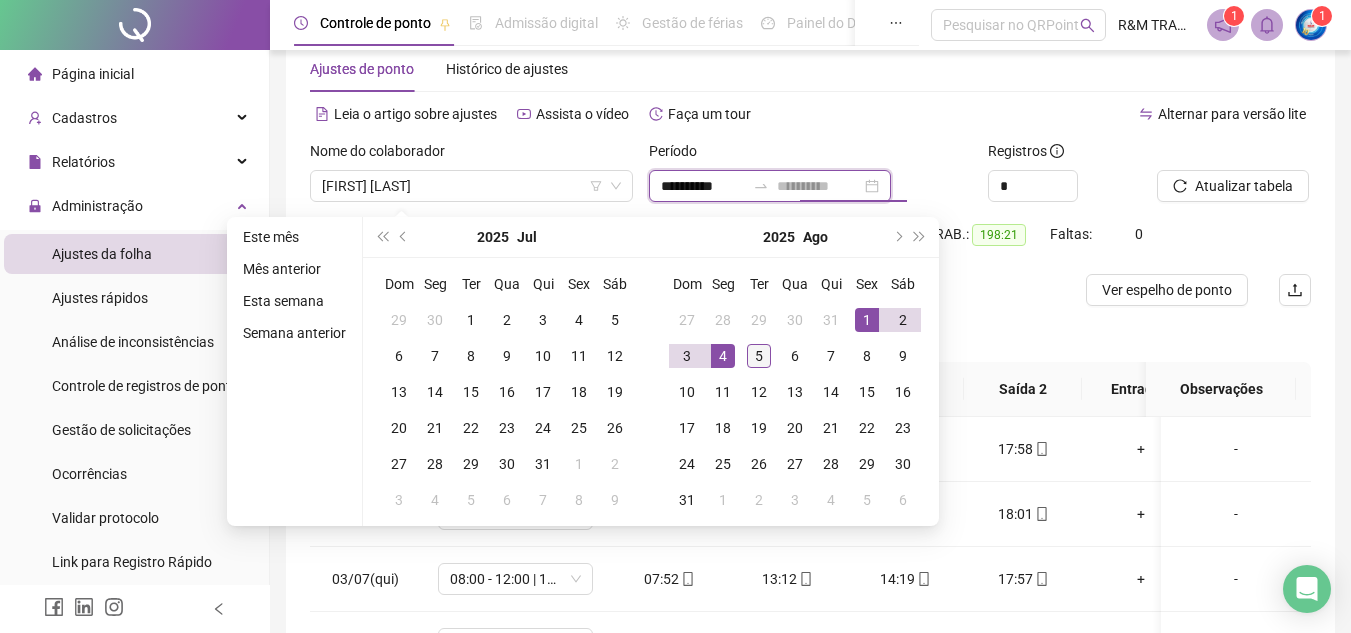 type on "**********" 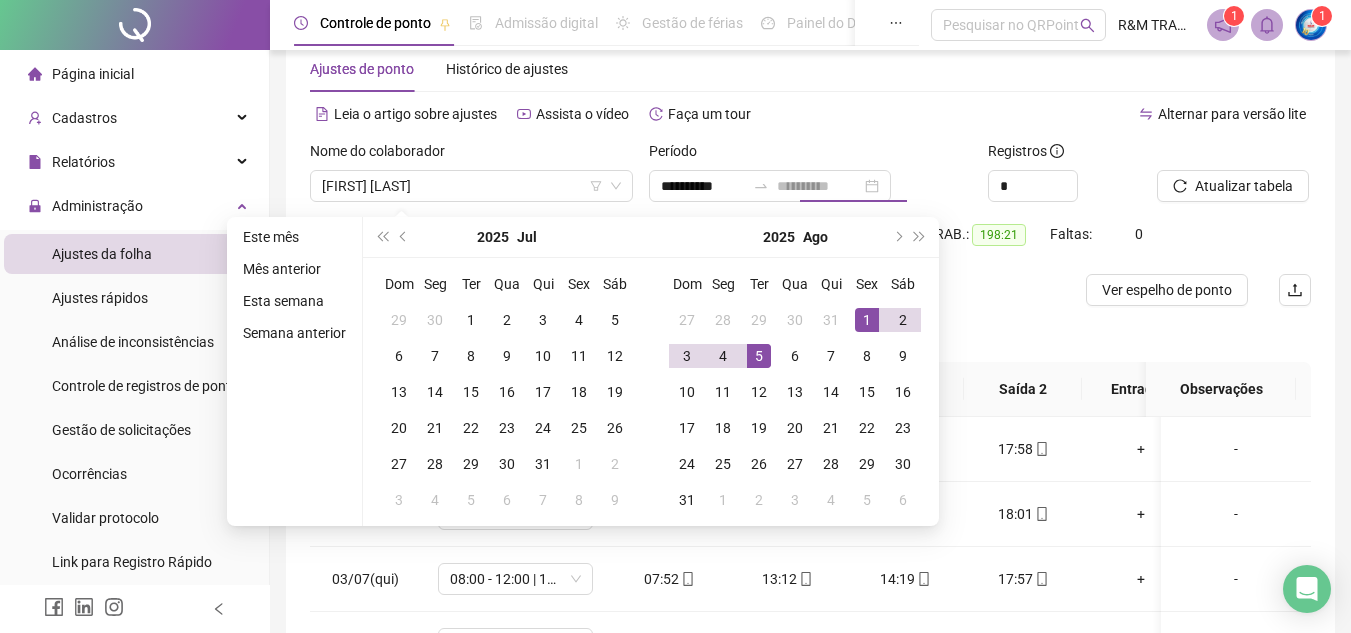 click on "5" at bounding box center (759, 356) 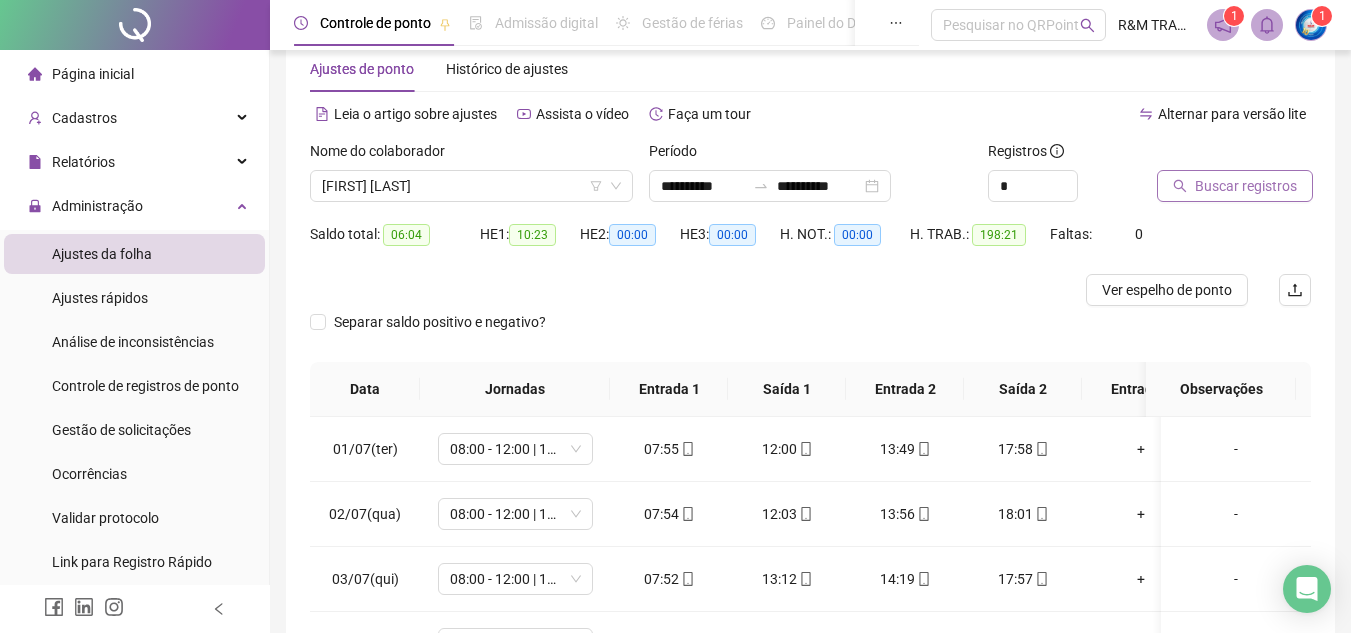 click on "Buscar registros" at bounding box center [1246, 186] 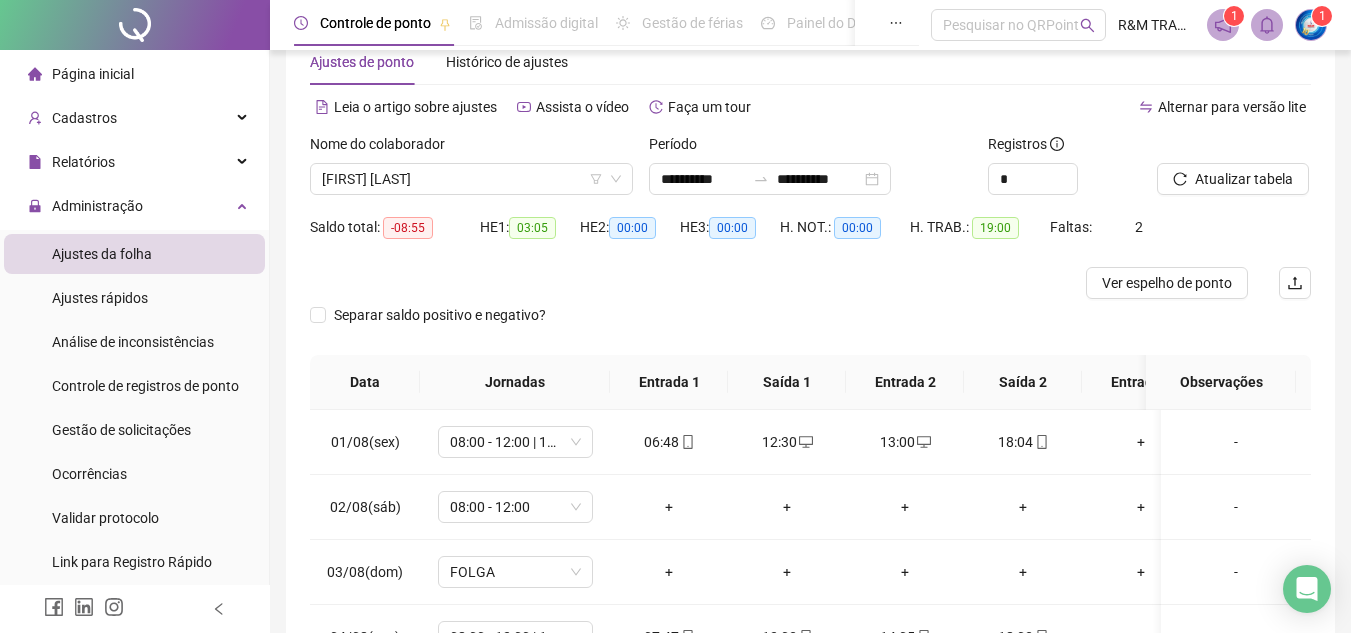 scroll, scrollTop: 13, scrollLeft: 0, axis: vertical 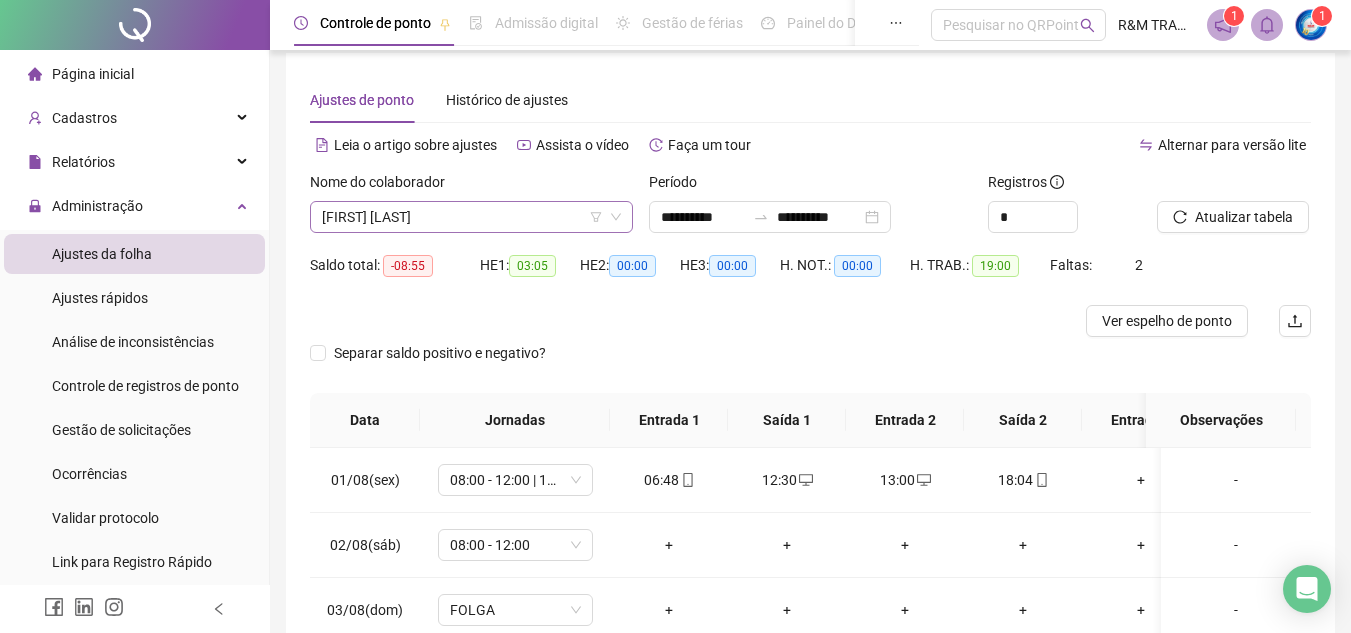 click on "[FIRST] [LAST]" at bounding box center (471, 217) 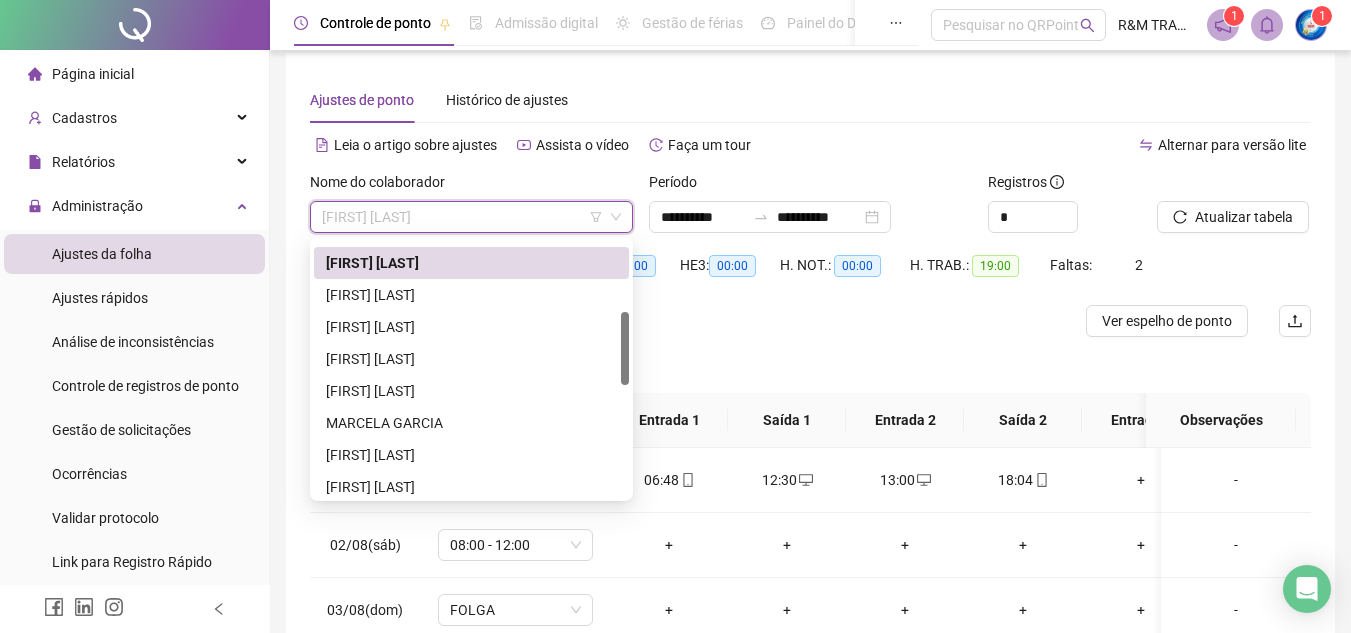 click on "[FIRST] [LAST]" at bounding box center (471, 263) 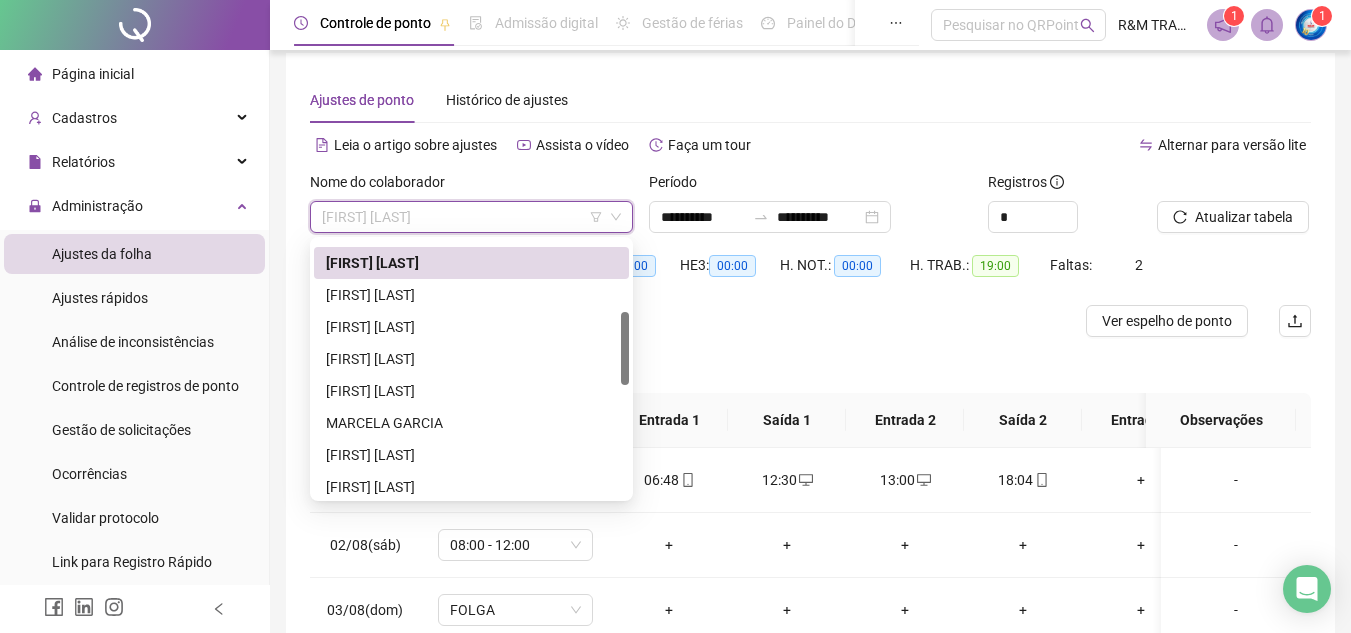 click on "[FIRST] [LAST]" at bounding box center (471, 217) 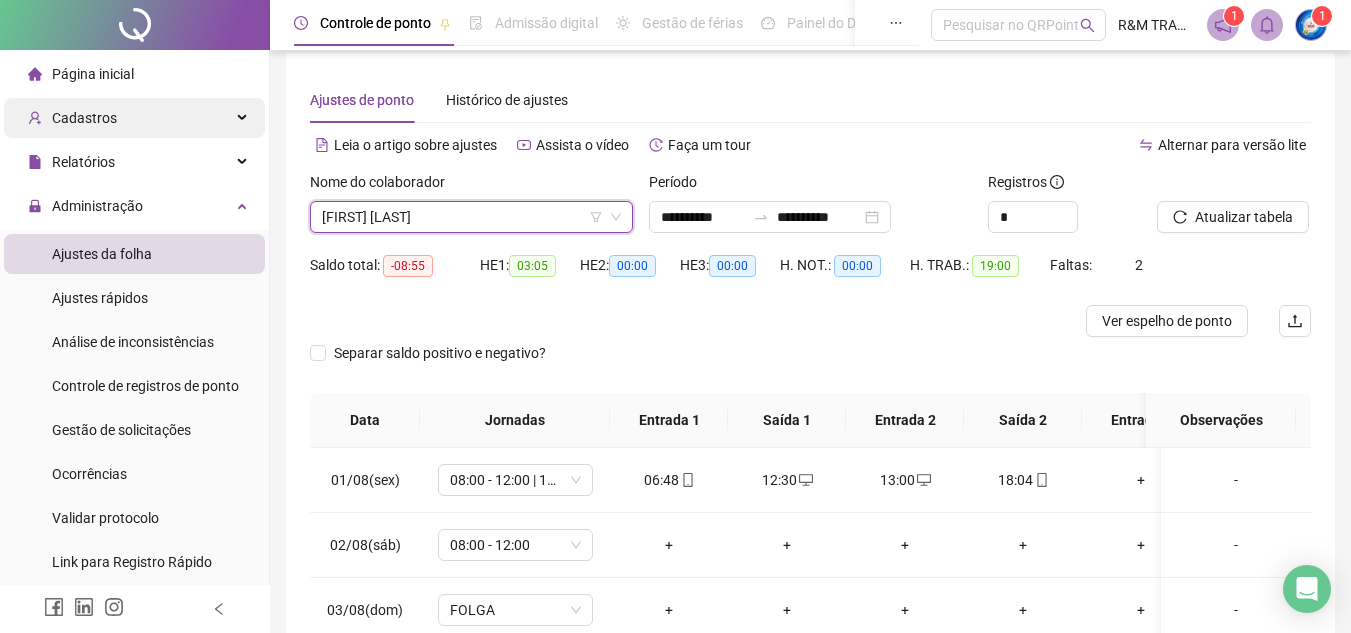 click on "Cadastros" at bounding box center [134, 118] 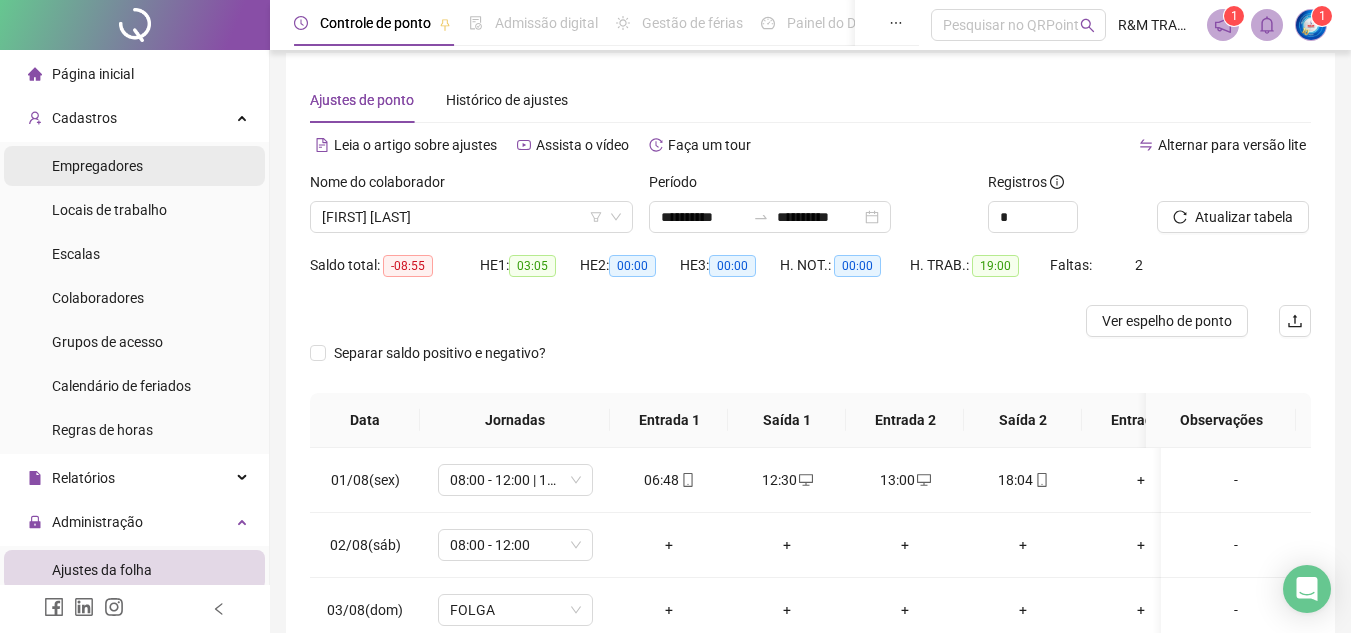 click on "Empregadores" at bounding box center (134, 166) 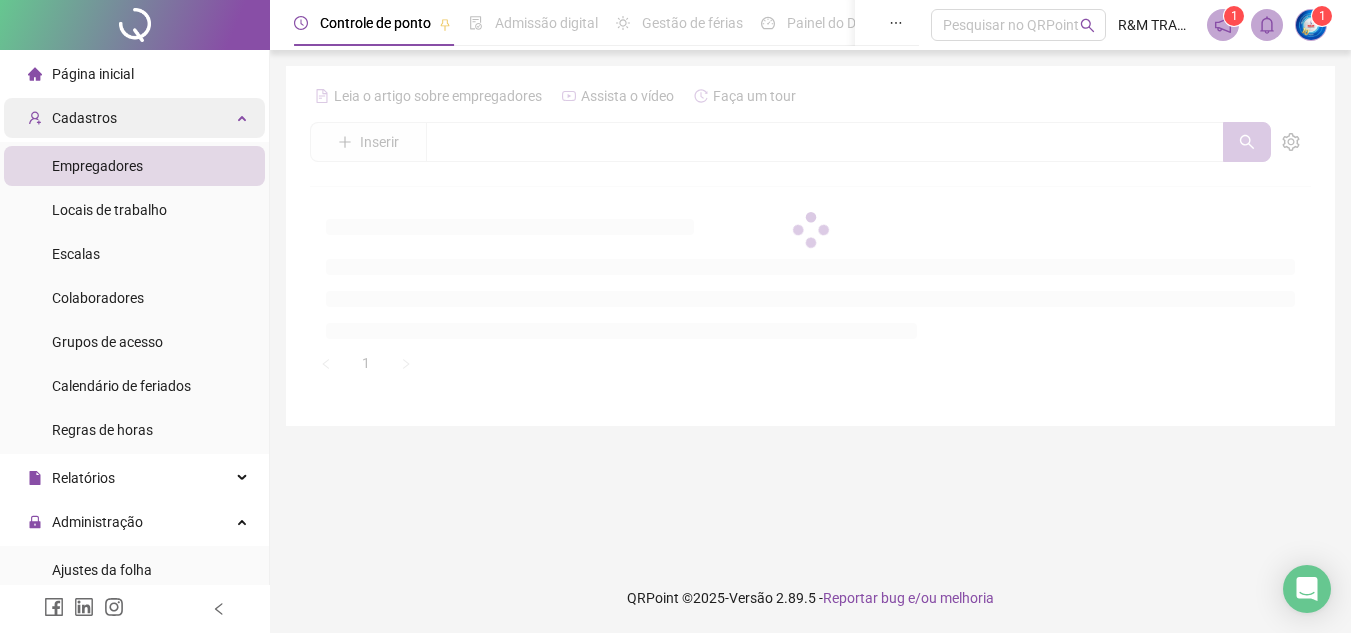 scroll, scrollTop: 0, scrollLeft: 0, axis: both 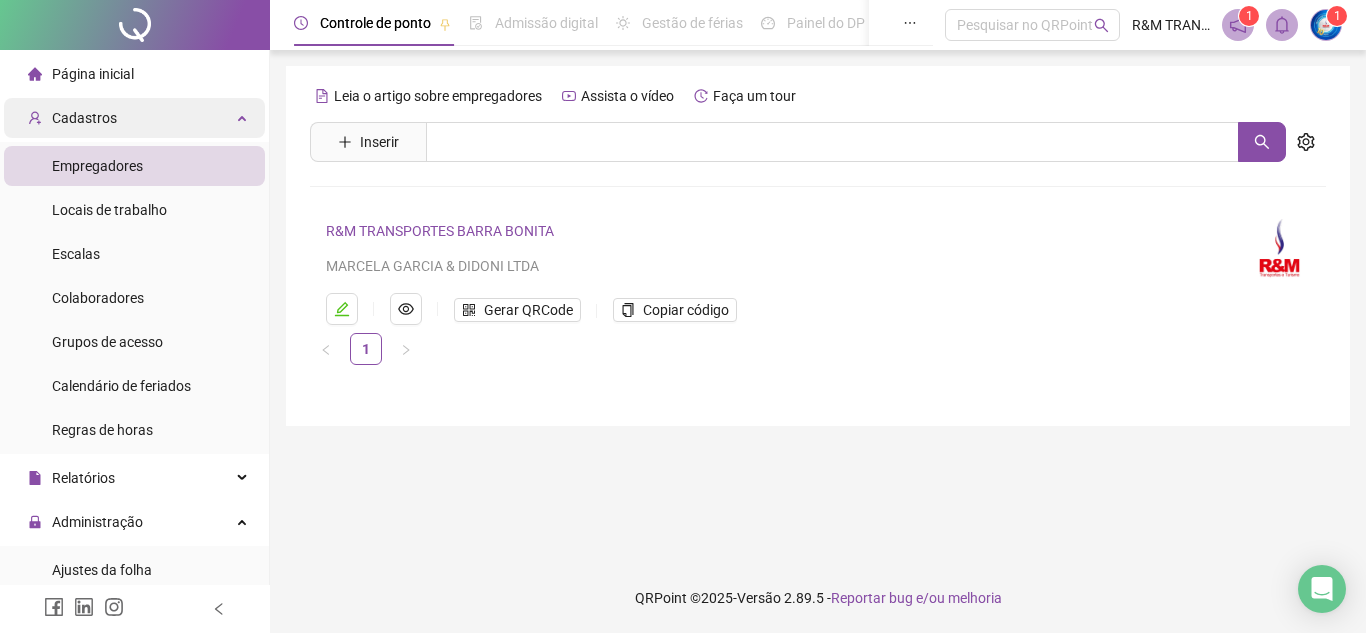 click at bounding box center (244, 116) 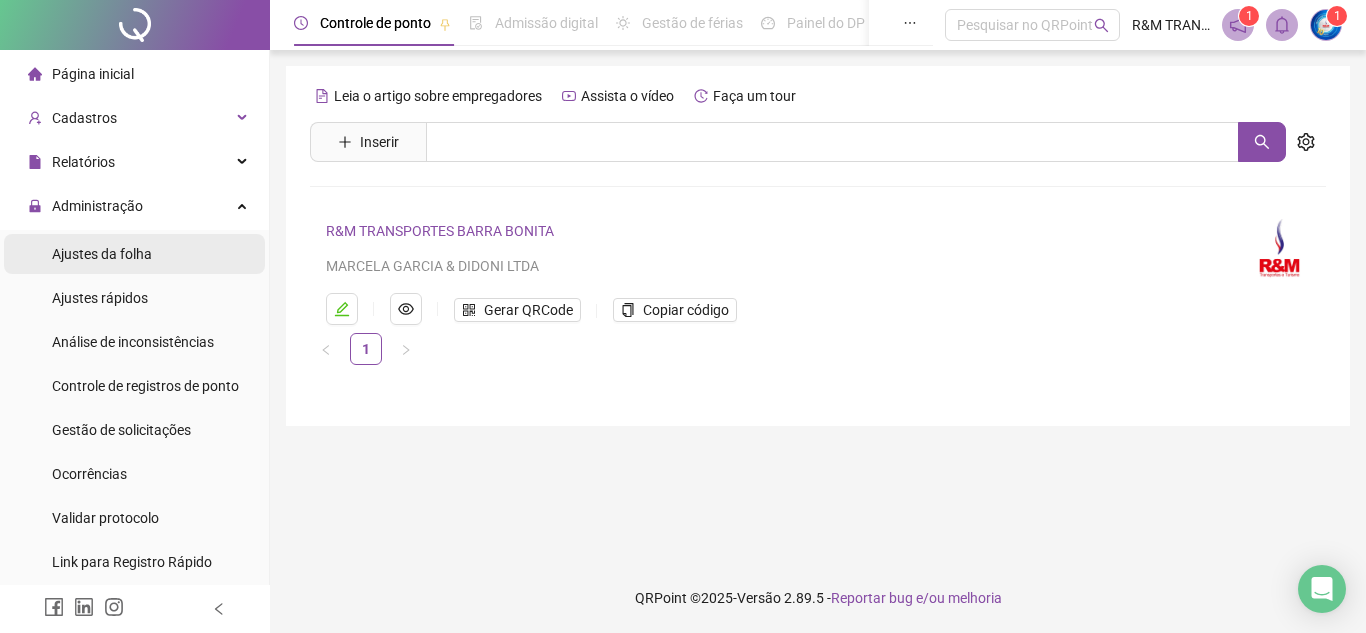 click on "Ajustes da folha" at bounding box center (102, 254) 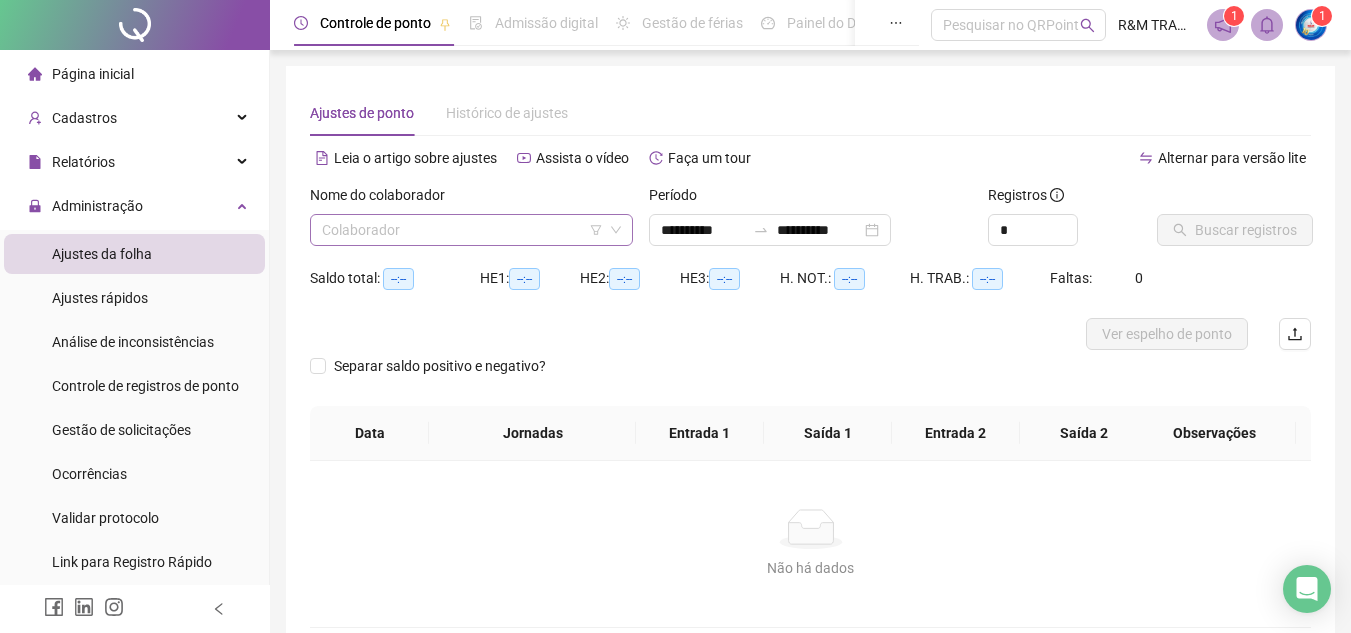 click at bounding box center (462, 230) 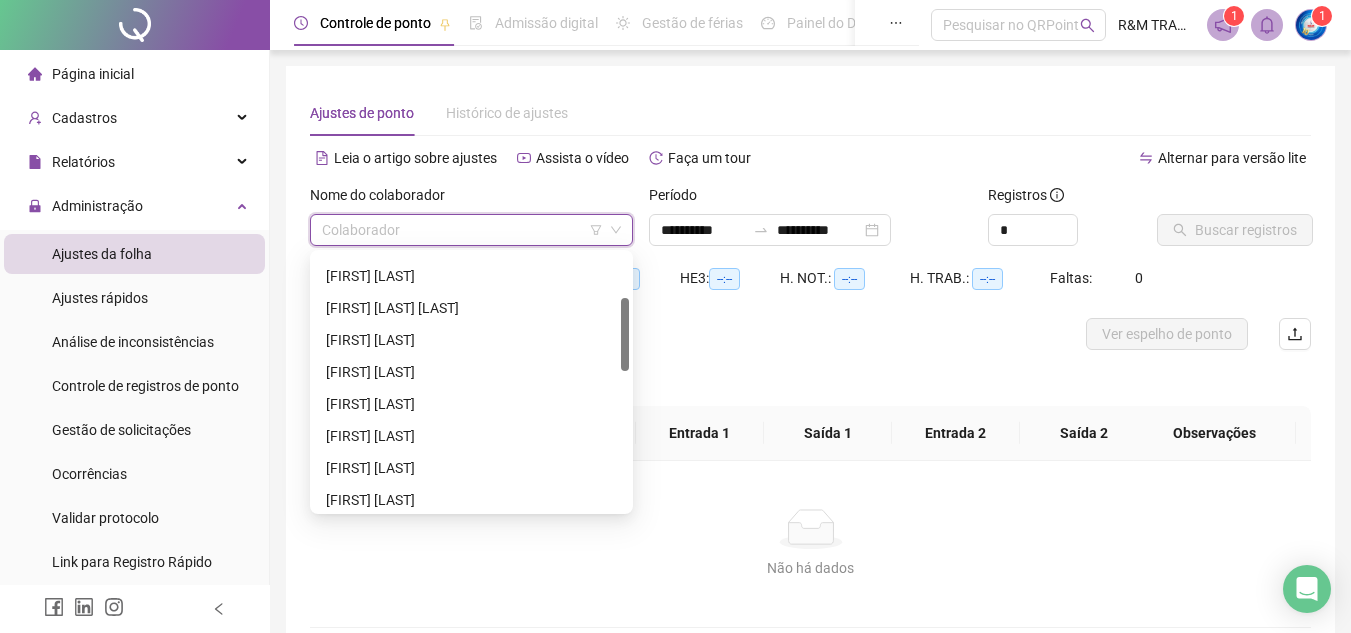 drag, startPoint x: 622, startPoint y: 275, endPoint x: 593, endPoint y: 328, distance: 60.41523 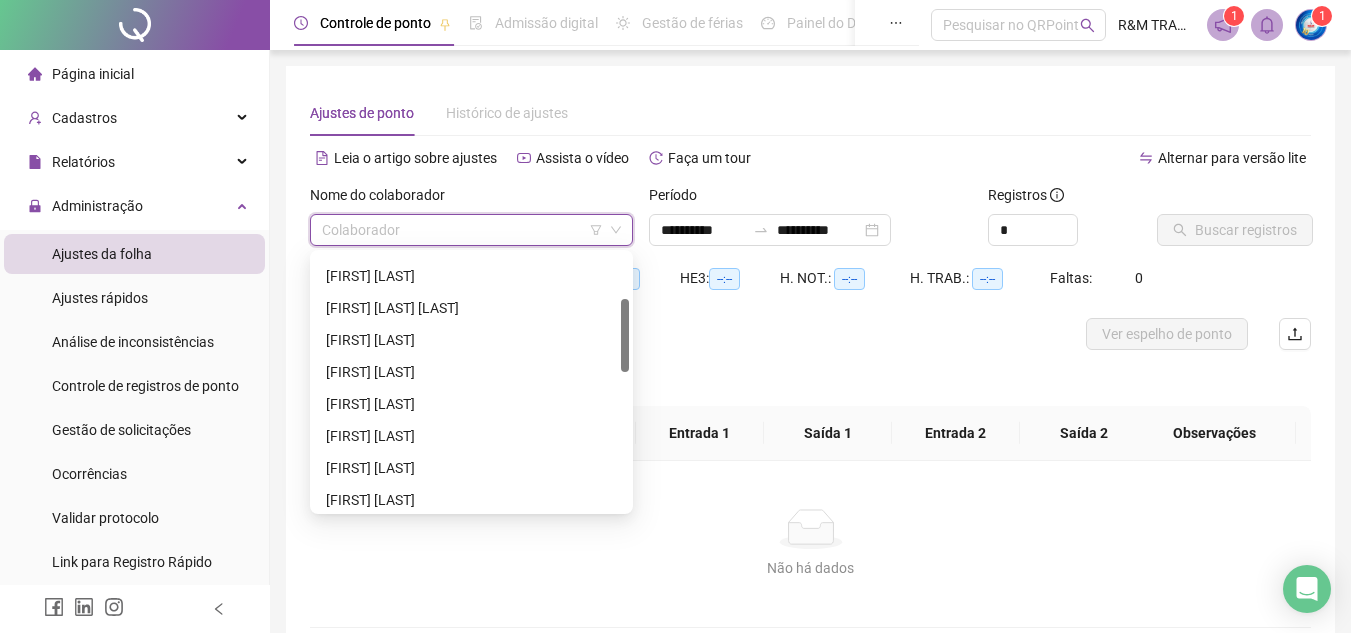 scroll, scrollTop: 158, scrollLeft: 0, axis: vertical 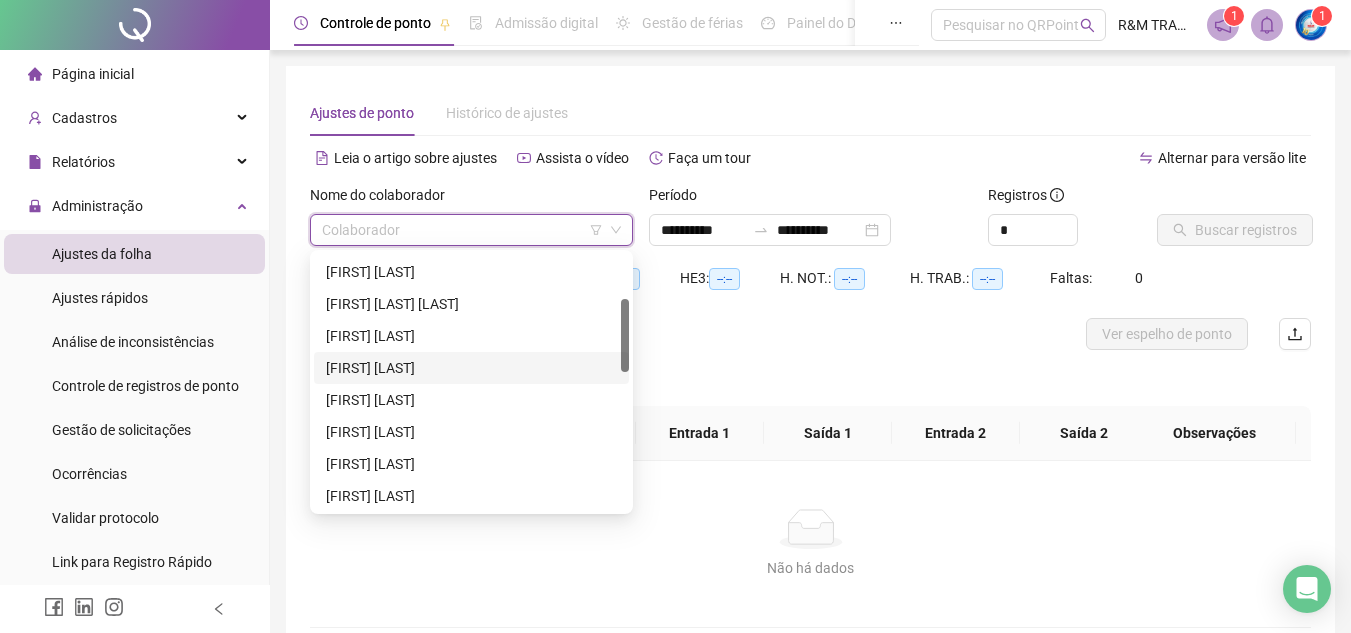 click on "[FIRST] [LAST]" at bounding box center (471, 368) 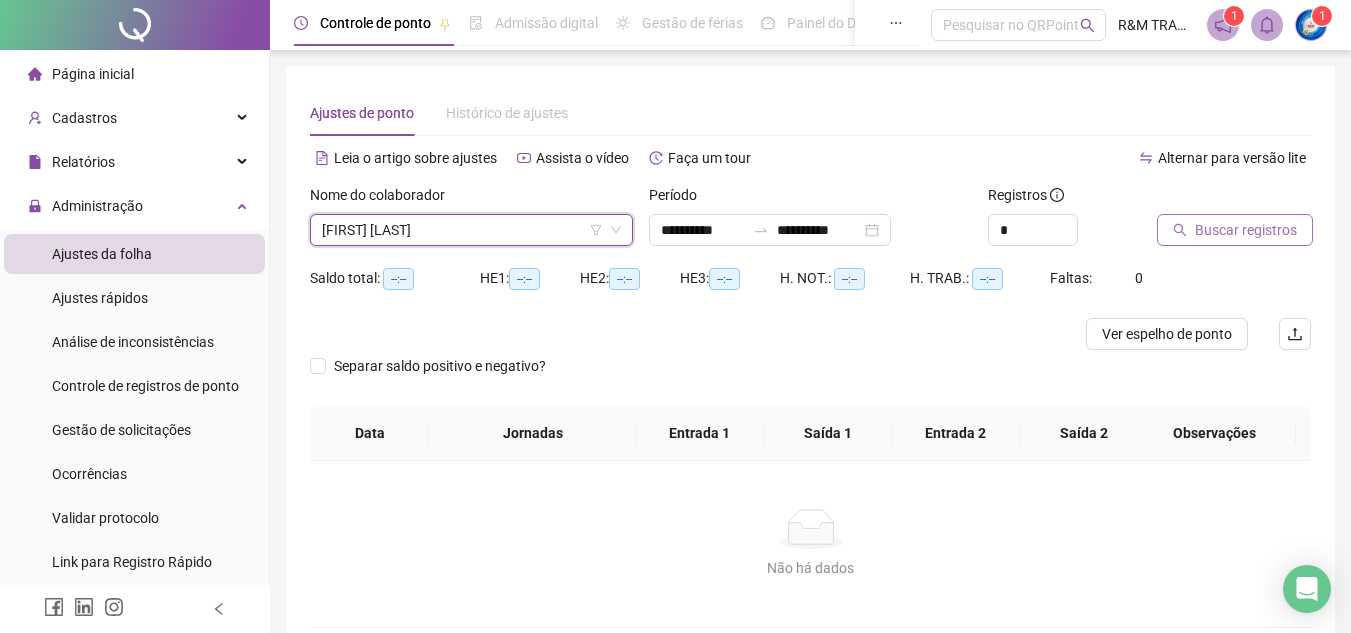 click on "Buscar registros" at bounding box center (1246, 230) 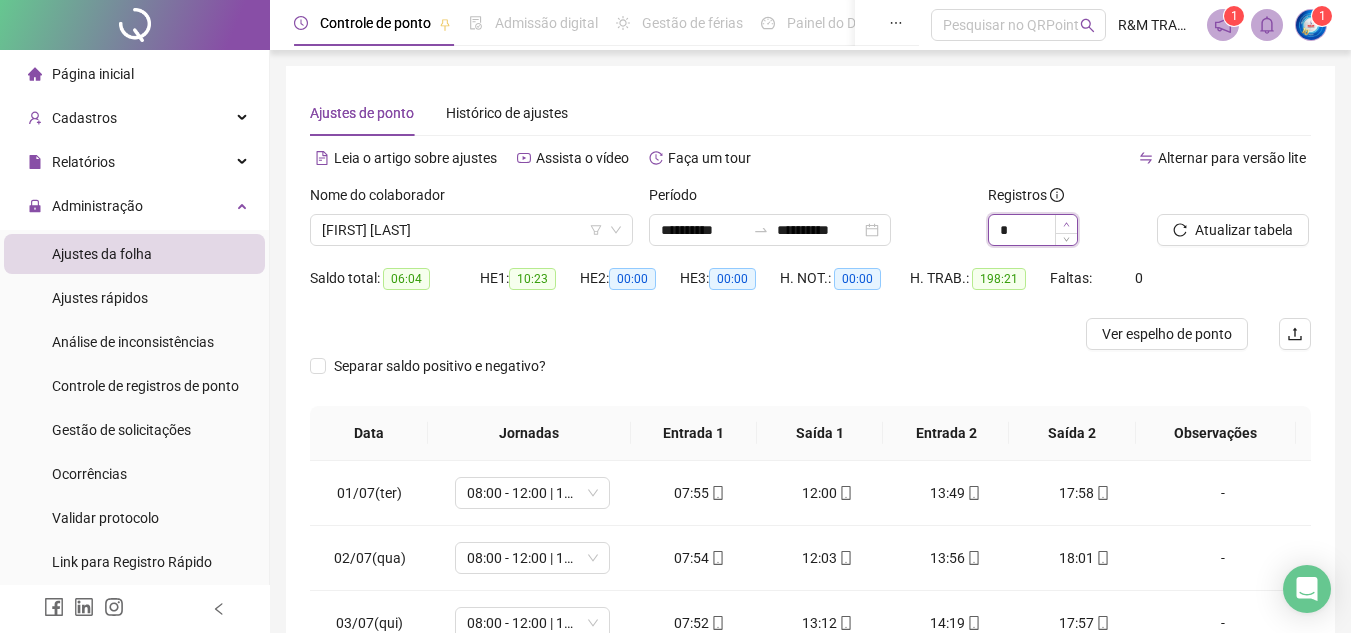 click 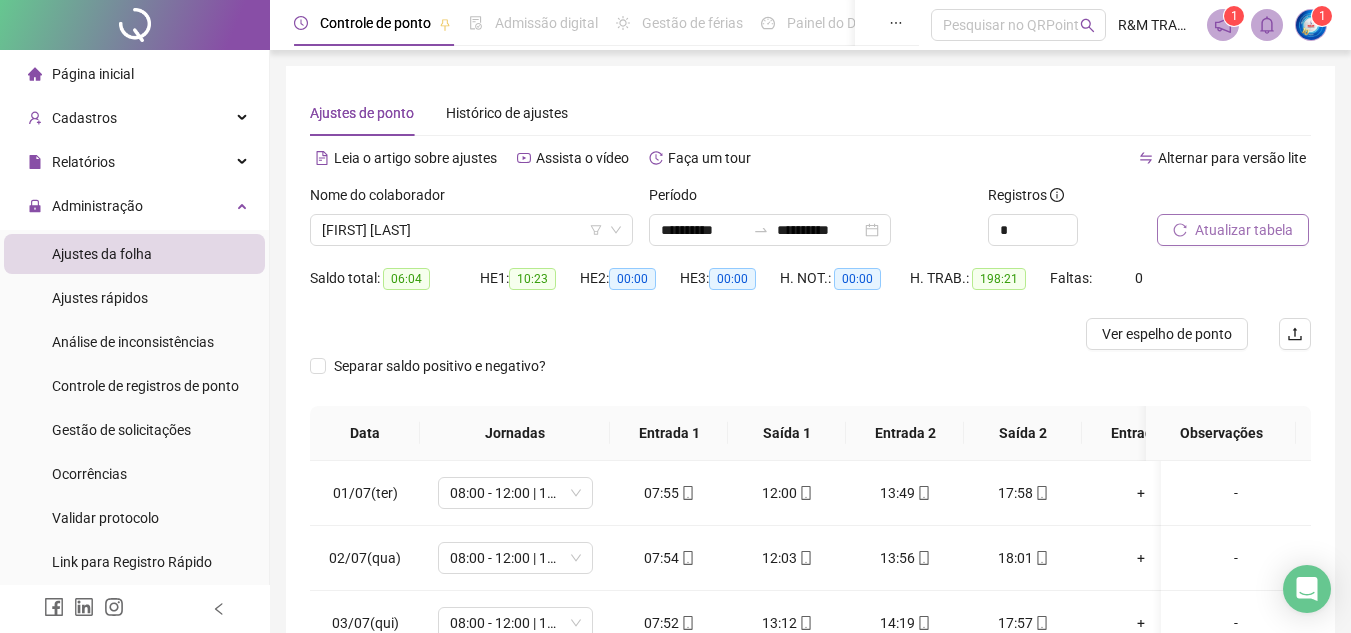 click on "Atualizar tabela" at bounding box center [1244, 230] 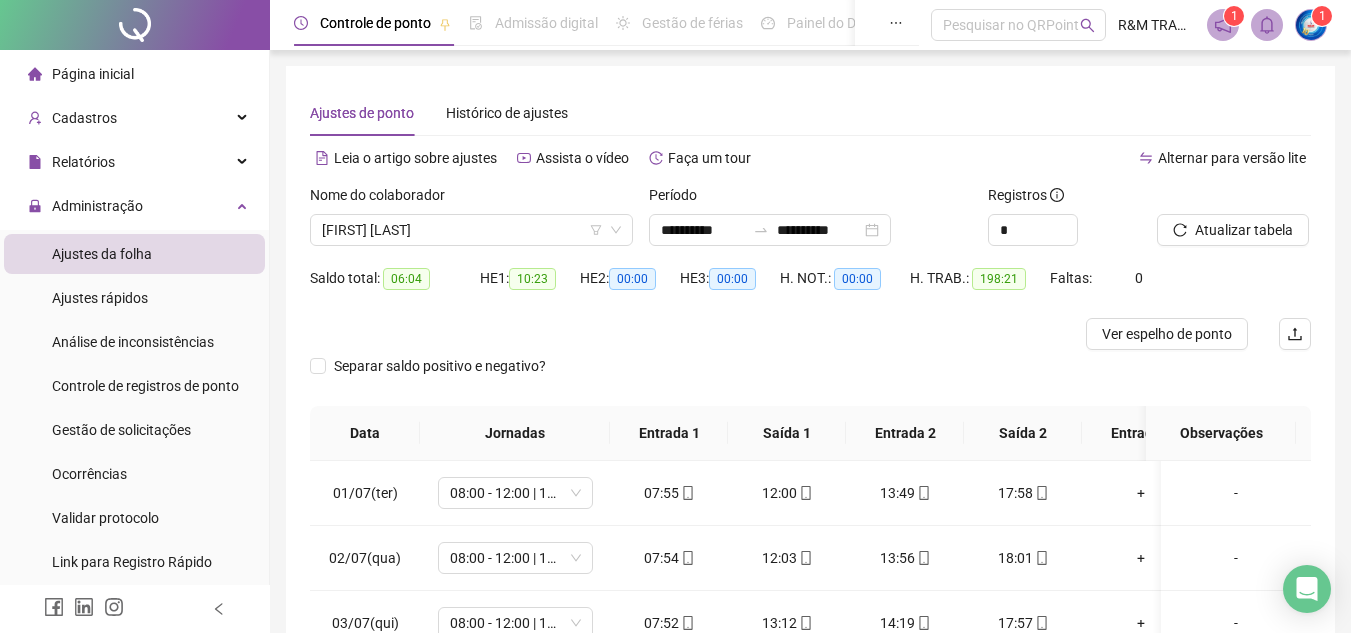 scroll, scrollTop: 365, scrollLeft: 0, axis: vertical 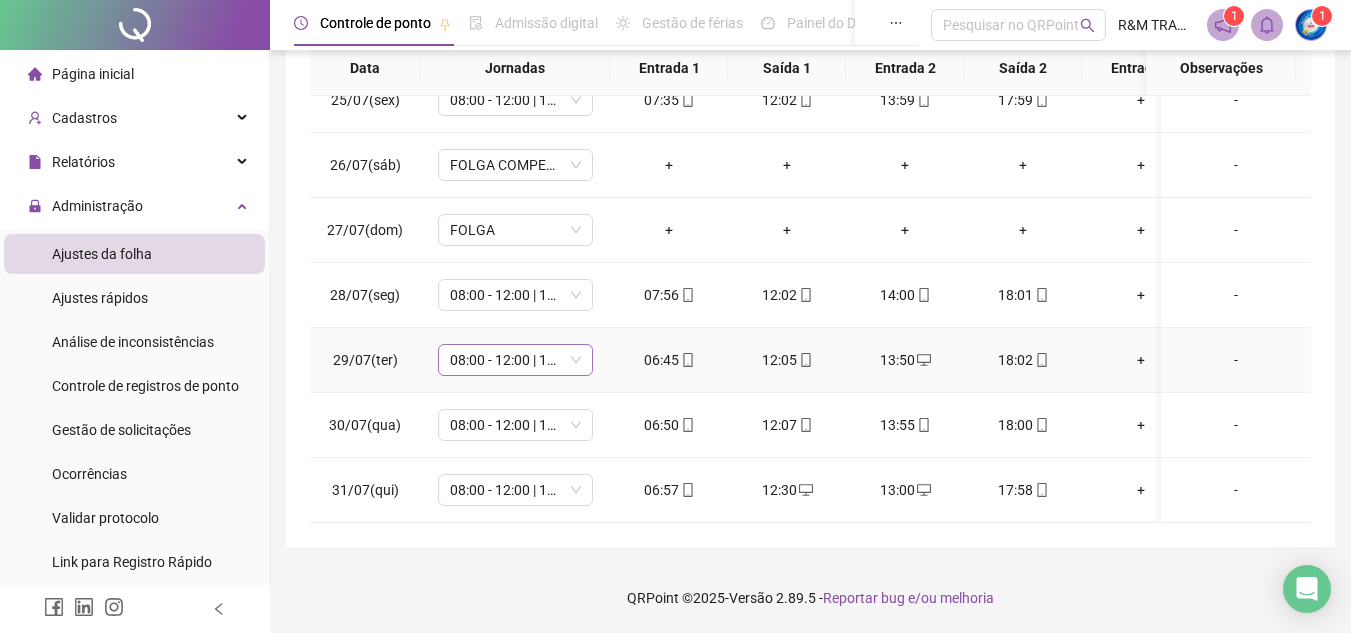 click on "08:00 - 12:00 | 14:00 - 18:00" at bounding box center [515, 360] 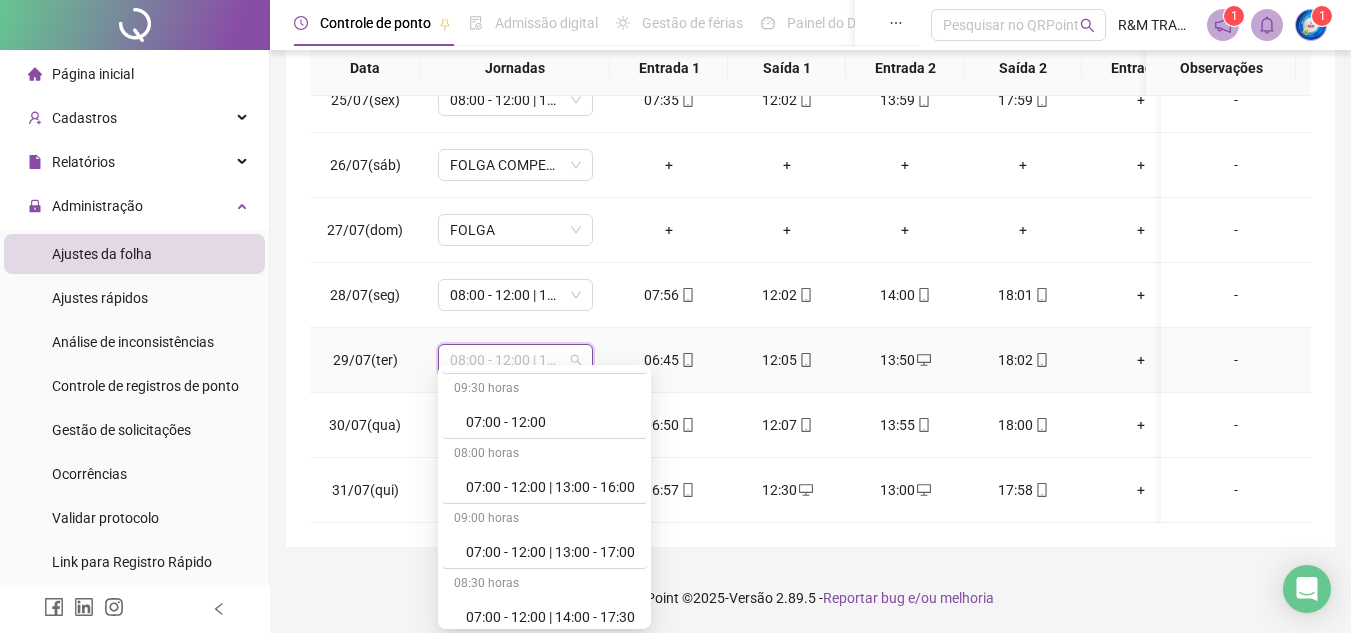 scroll, scrollTop: 2046, scrollLeft: 0, axis: vertical 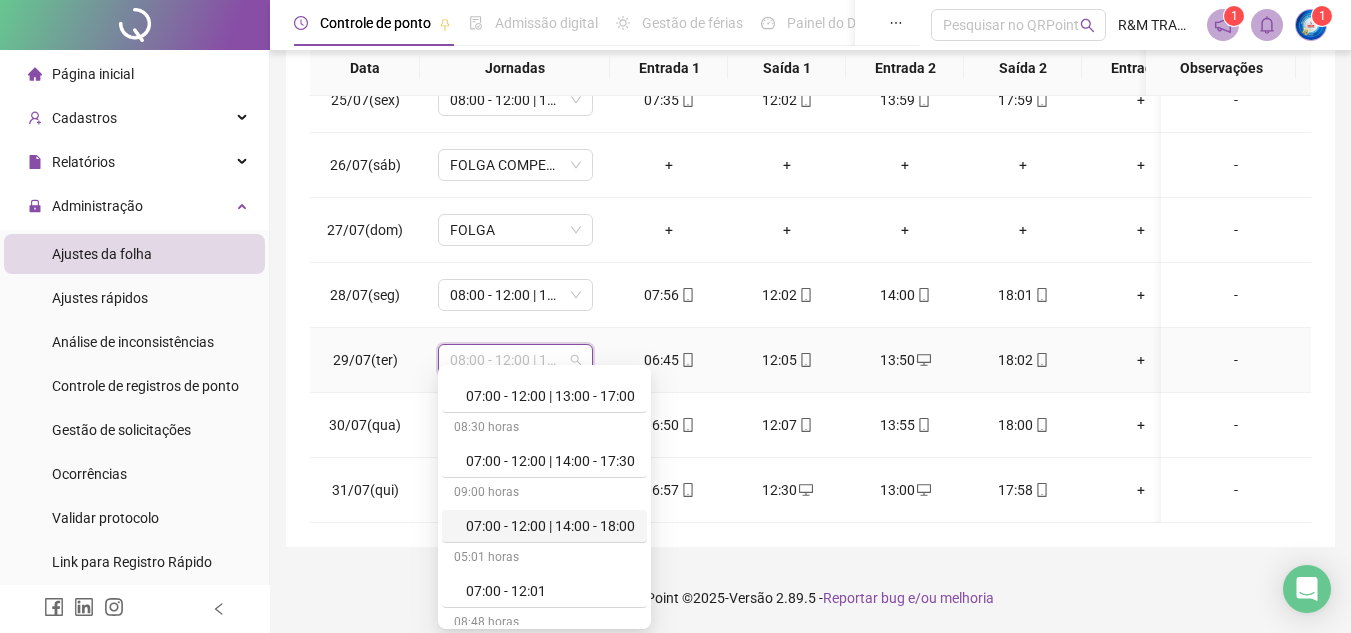 click on "07:00 - 12:00 | 14:00 - 18:00" at bounding box center (550, 526) 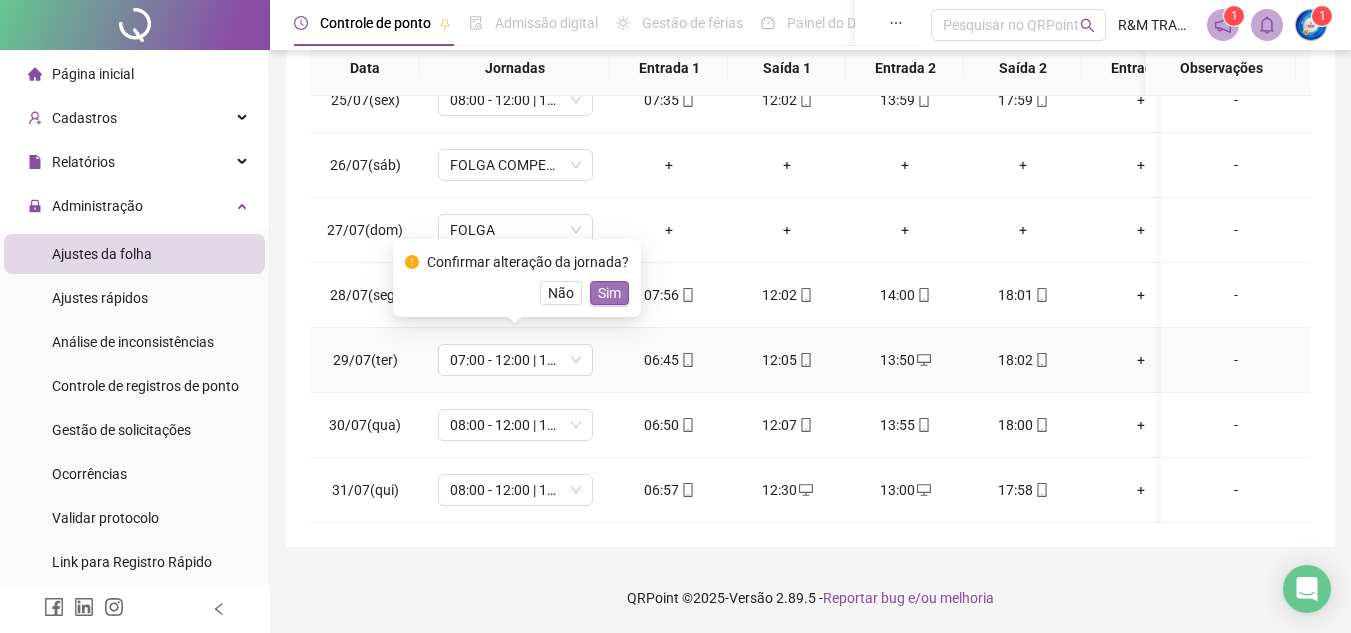click on "Sim" at bounding box center [609, 293] 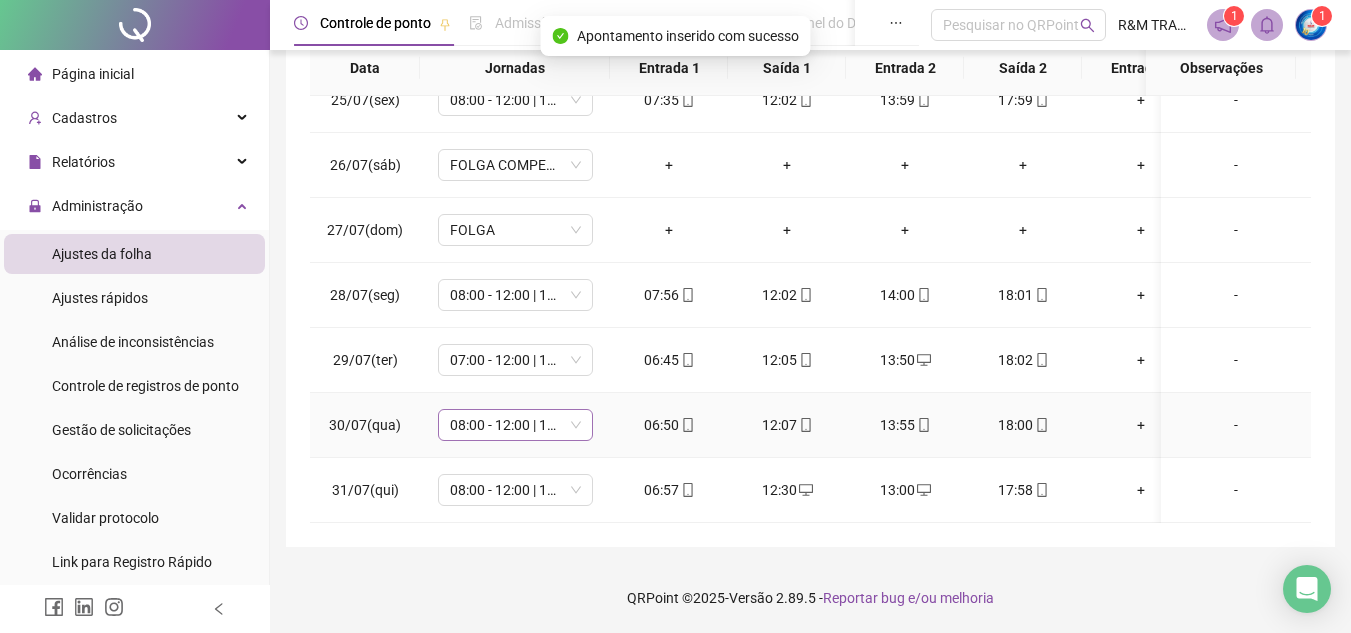 click on "08:00 - 12:00 | 14:00 - 18:00" at bounding box center (515, 425) 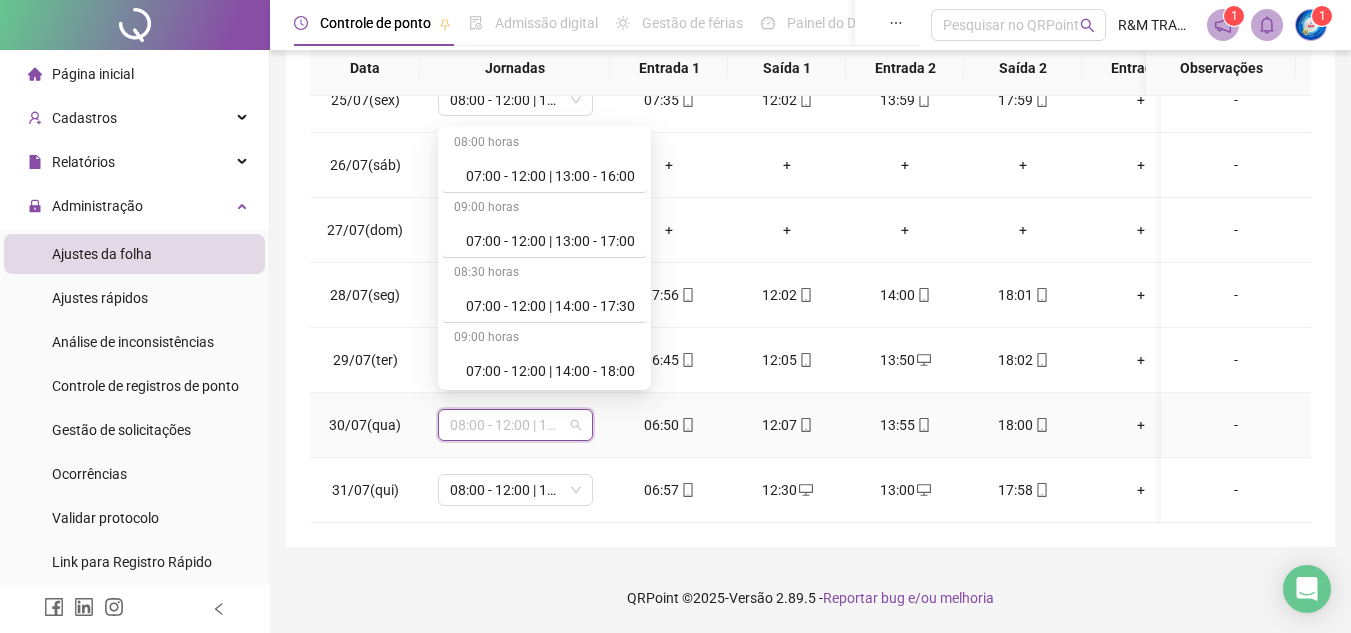 scroll, scrollTop: 2136, scrollLeft: 0, axis: vertical 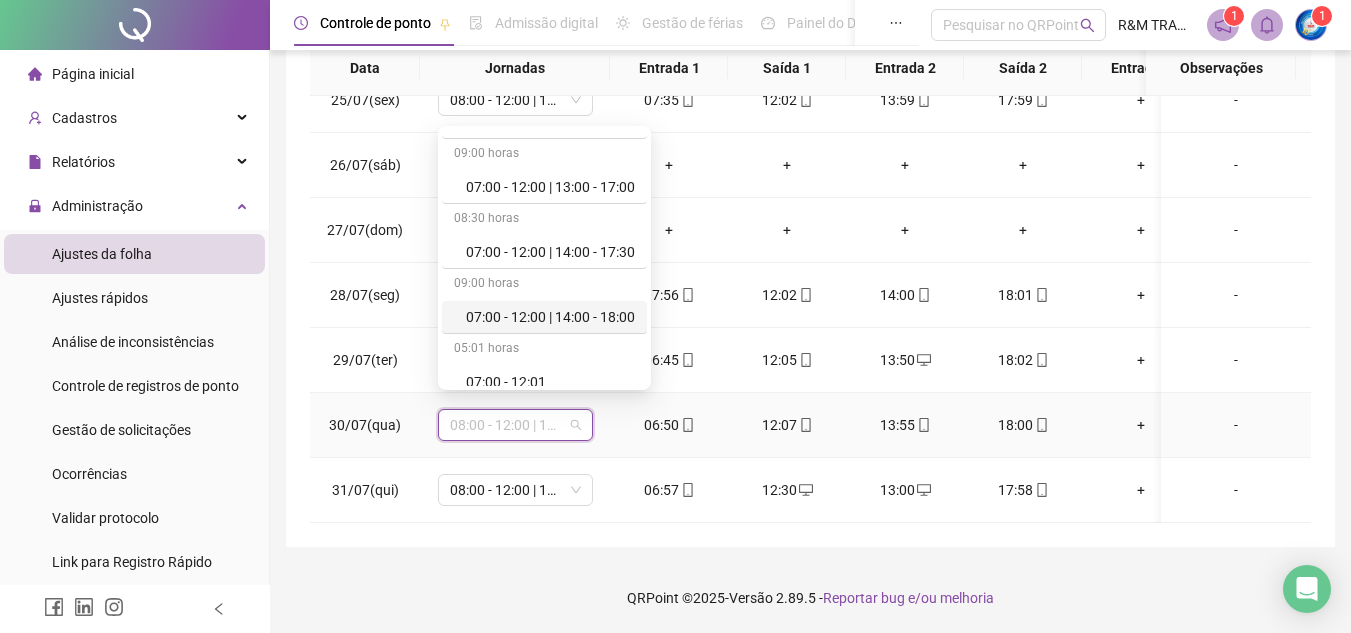 click on "07:00 - 12:00 | 14:00 - 18:00" at bounding box center [550, 317] 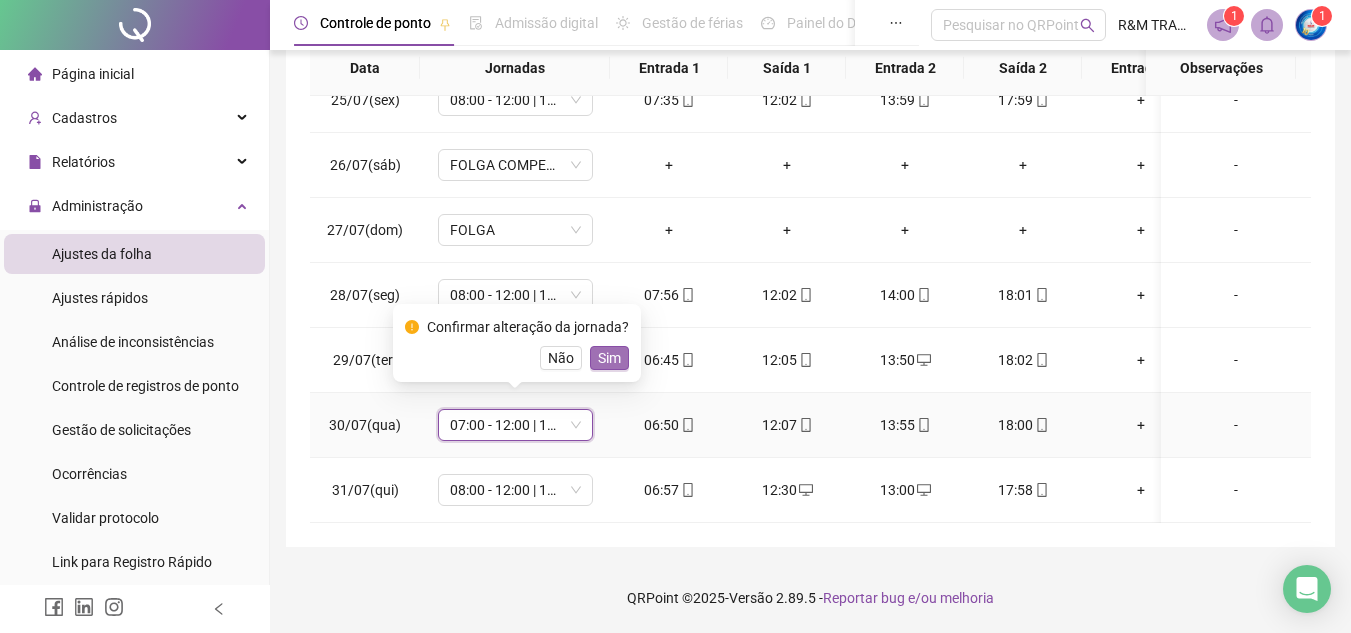 click on "Sim" at bounding box center (609, 358) 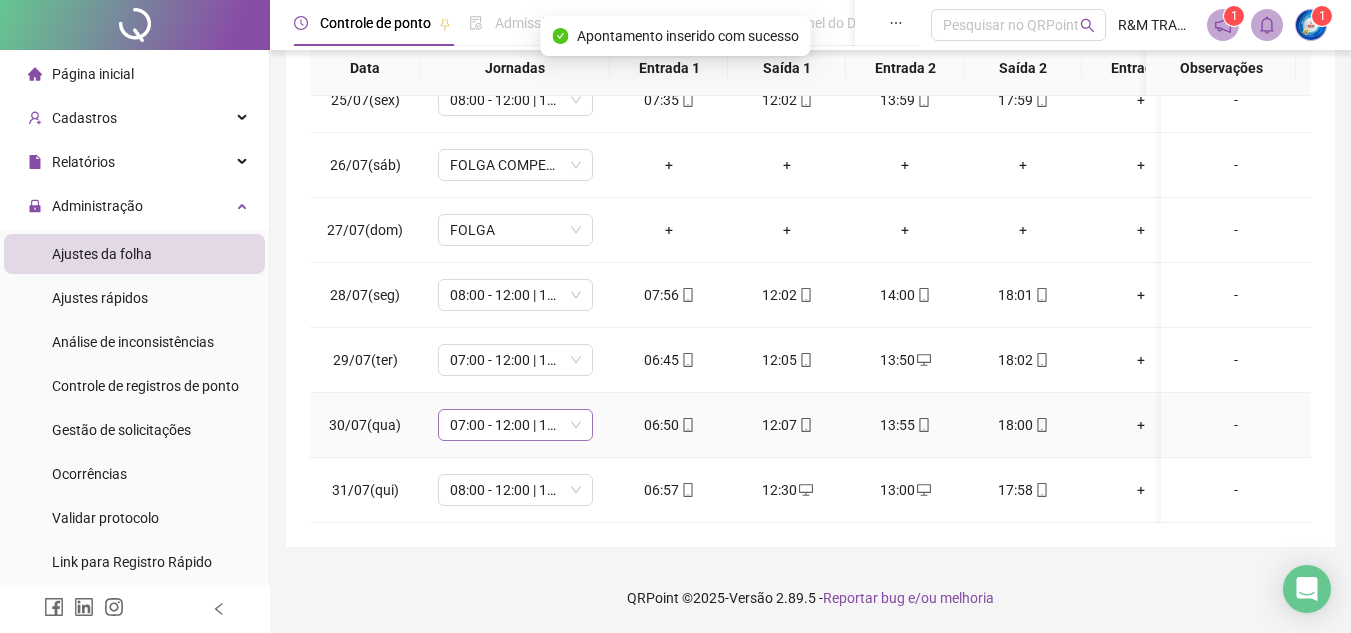 click on "07:00 - 12:00 | 14:00 - 18:00" at bounding box center (515, 425) 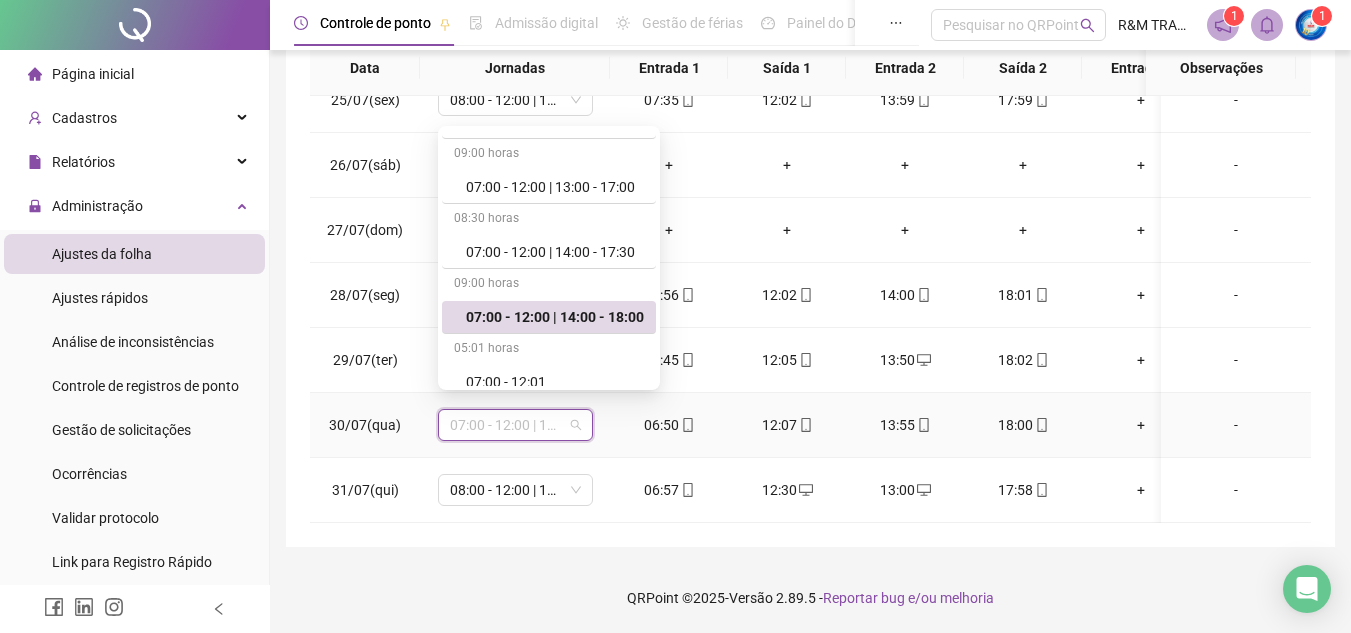 click on "07:00 - 12:00 | 14:00 - 18:00" at bounding box center (555, 317) 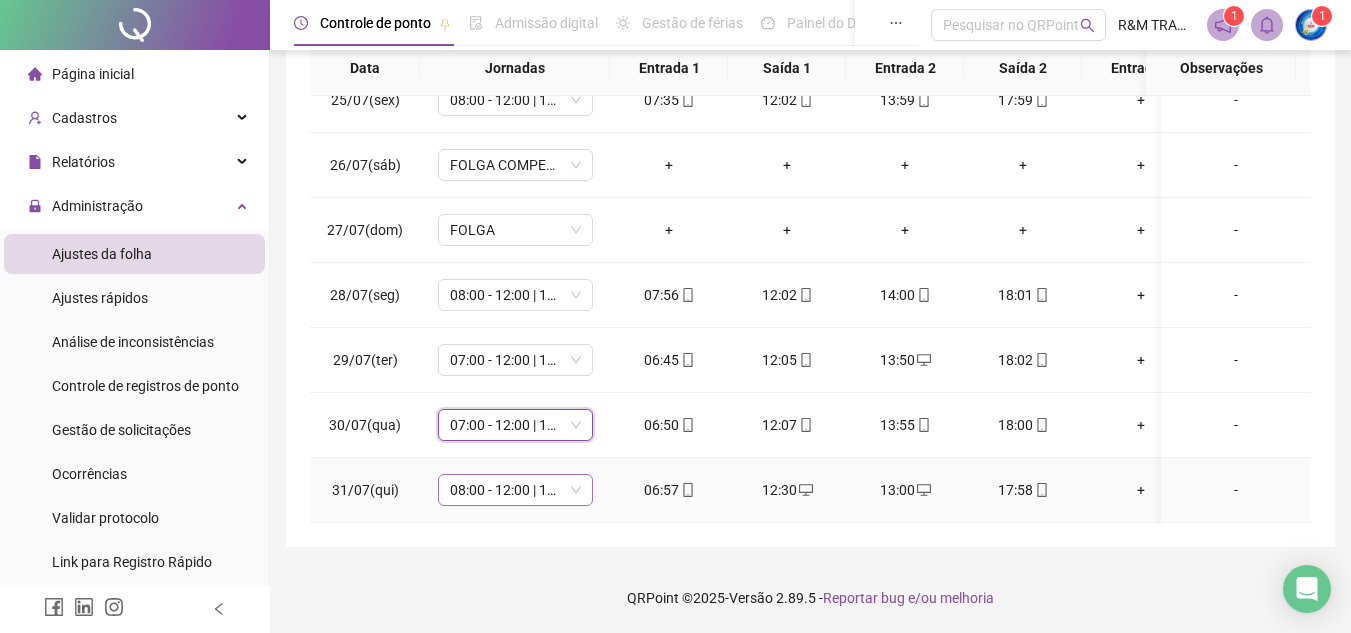 click on "08:00 - 12:00 | 14:00 - 18:00" at bounding box center (515, 490) 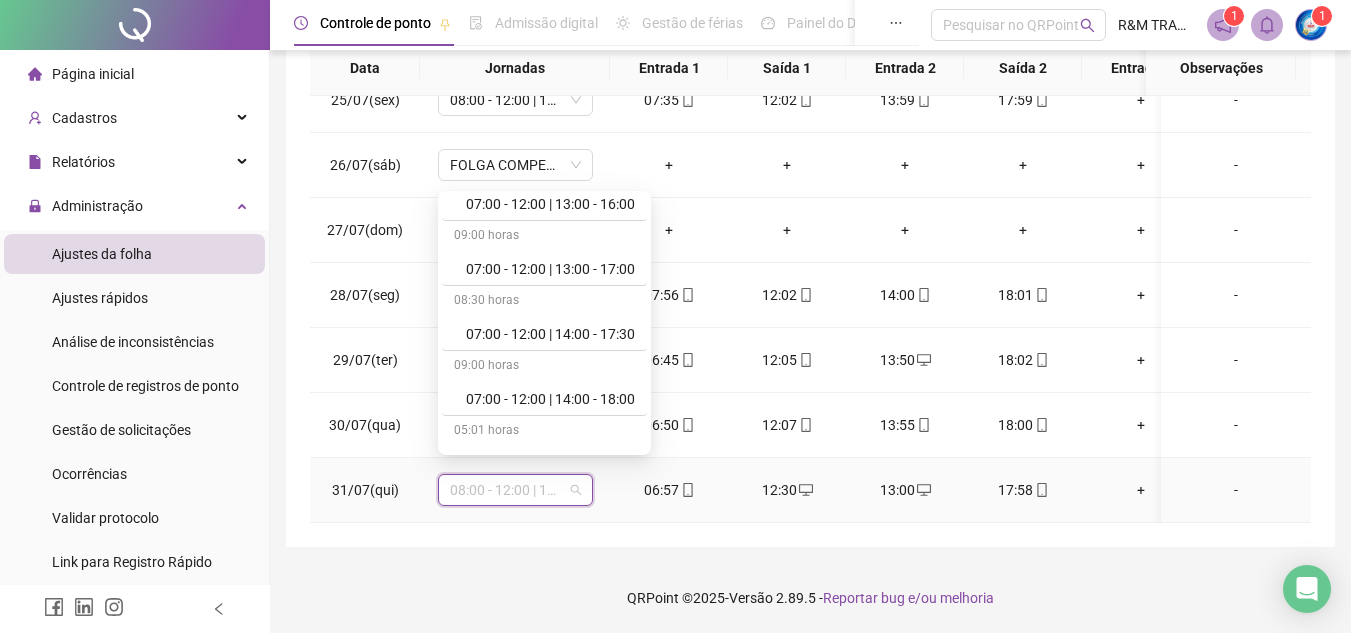 scroll, scrollTop: 2159, scrollLeft: 0, axis: vertical 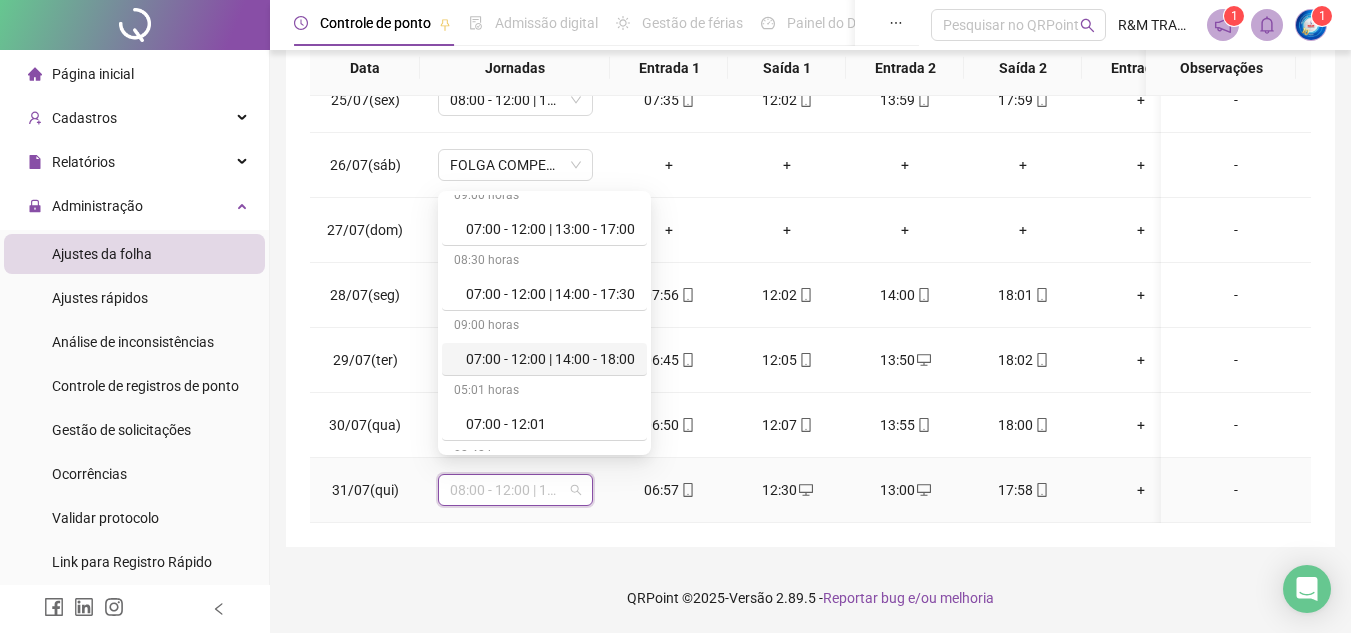 click on "07:00 - 12:00 | 14:00 - 18:00" at bounding box center [550, 359] 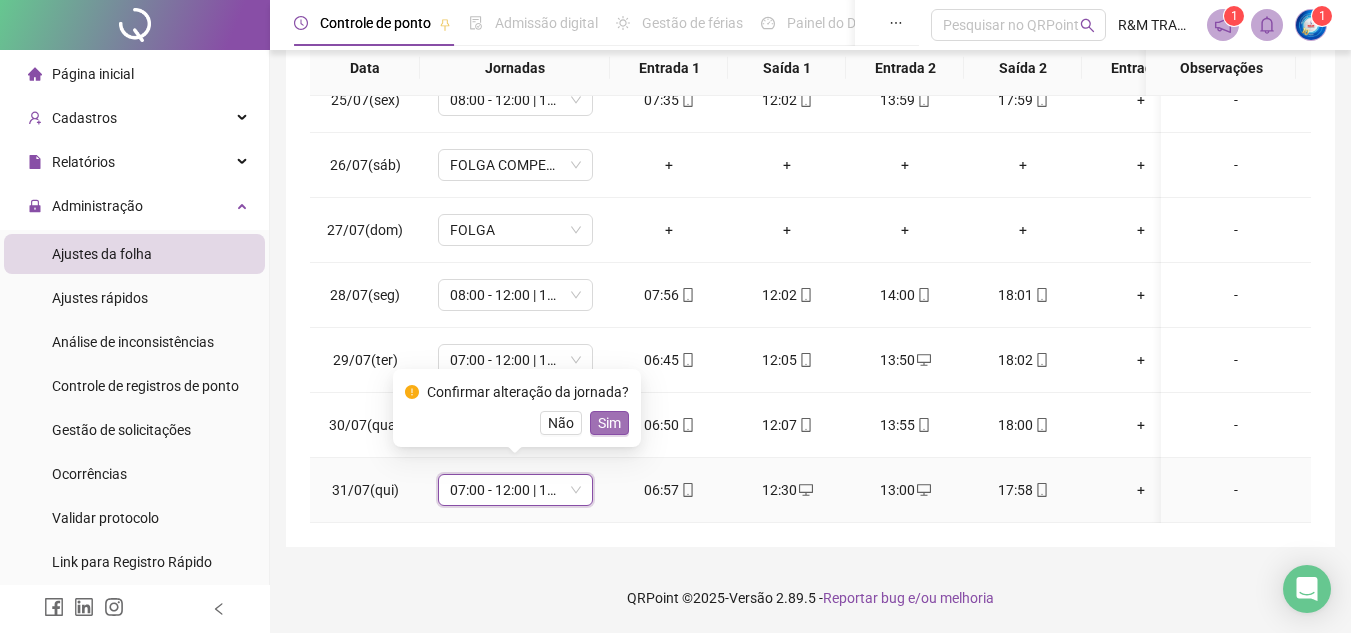 click on "Sim" at bounding box center (609, 423) 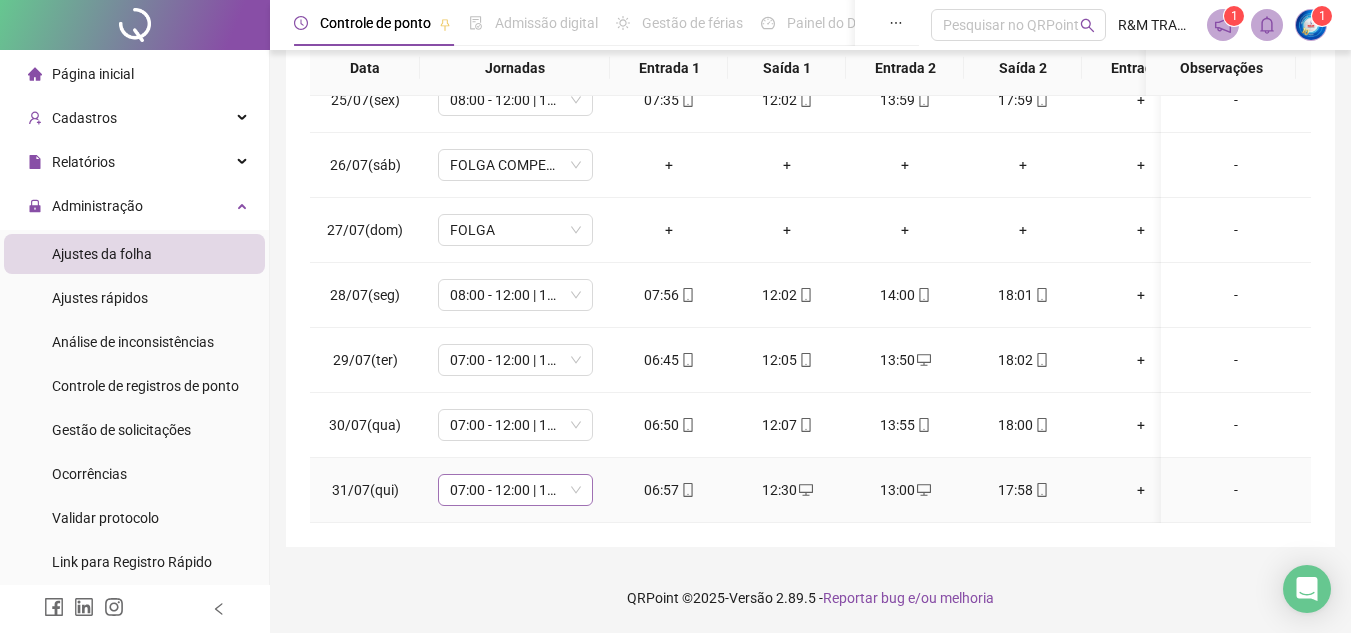 click on "07:00 - 12:00 | 14:00 - 18:00" at bounding box center [515, 490] 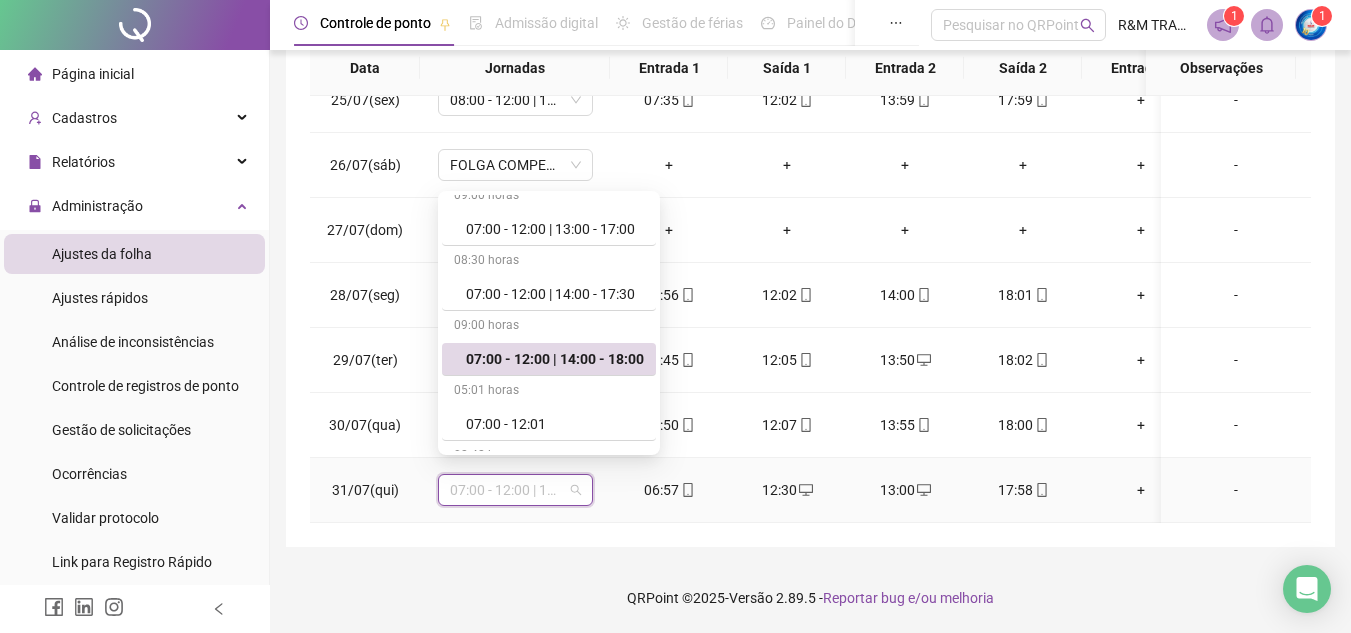 click on "07:00 - 12:00 | 14:00 - 18:00" at bounding box center [555, 359] 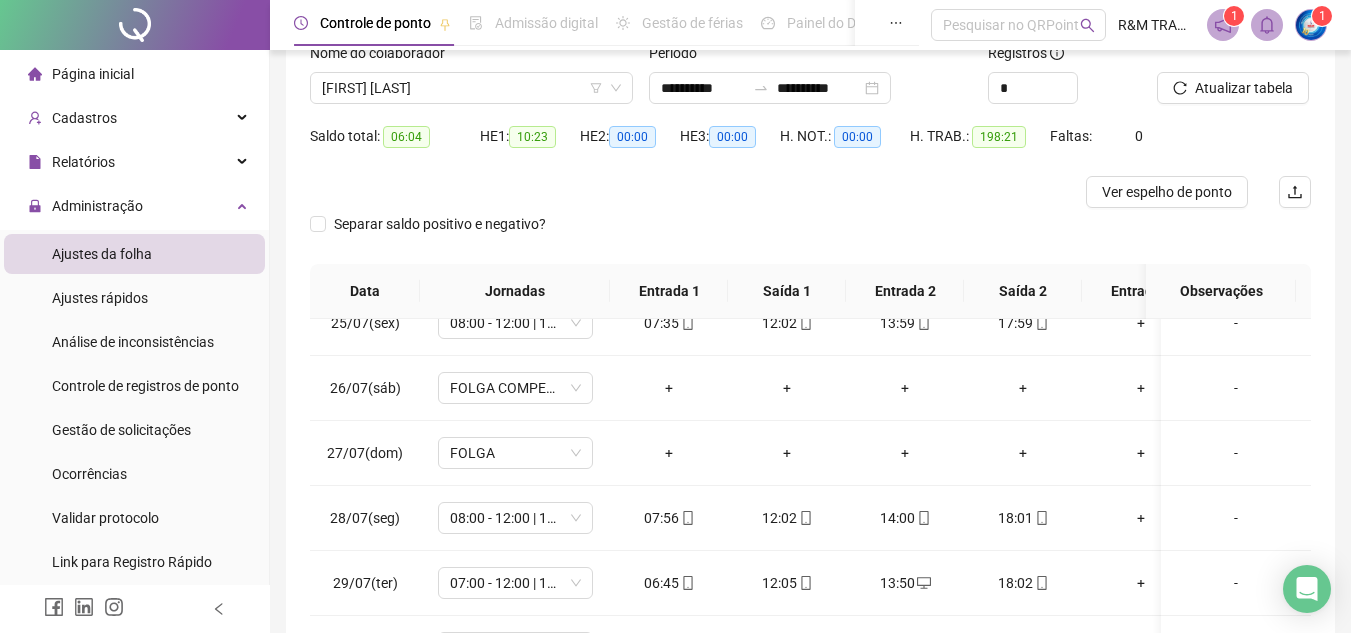 scroll, scrollTop: 0, scrollLeft: 0, axis: both 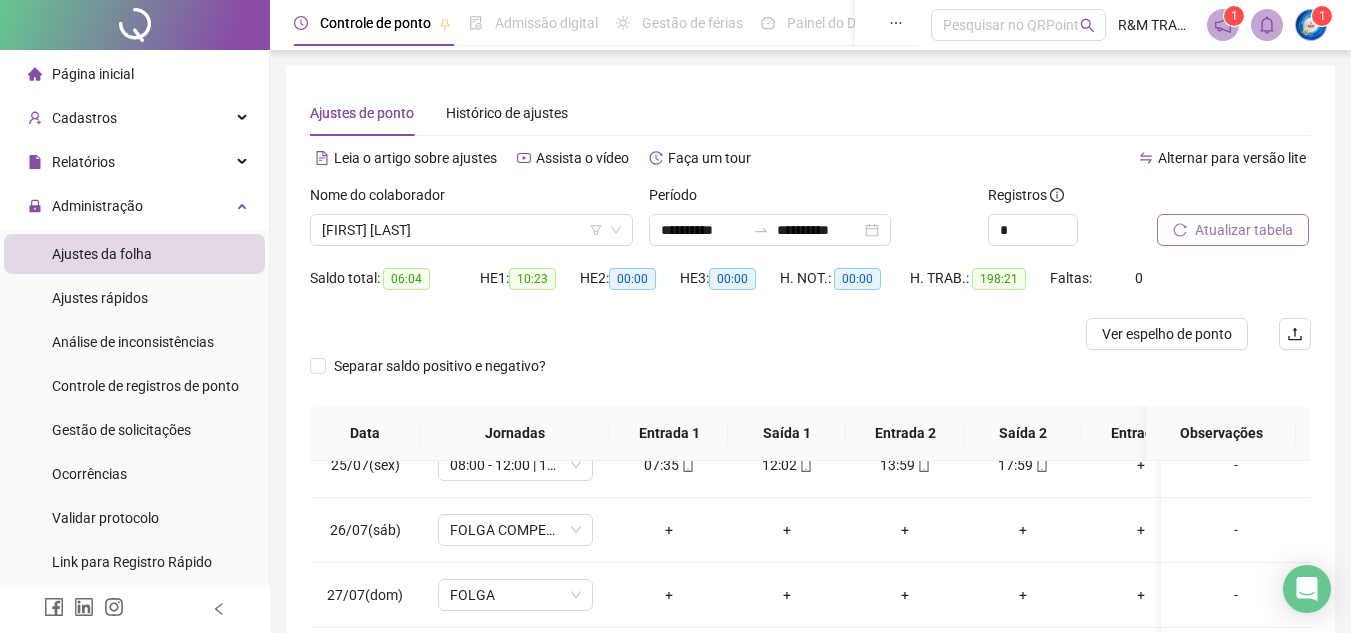 click on "Atualizar tabela" at bounding box center (1244, 230) 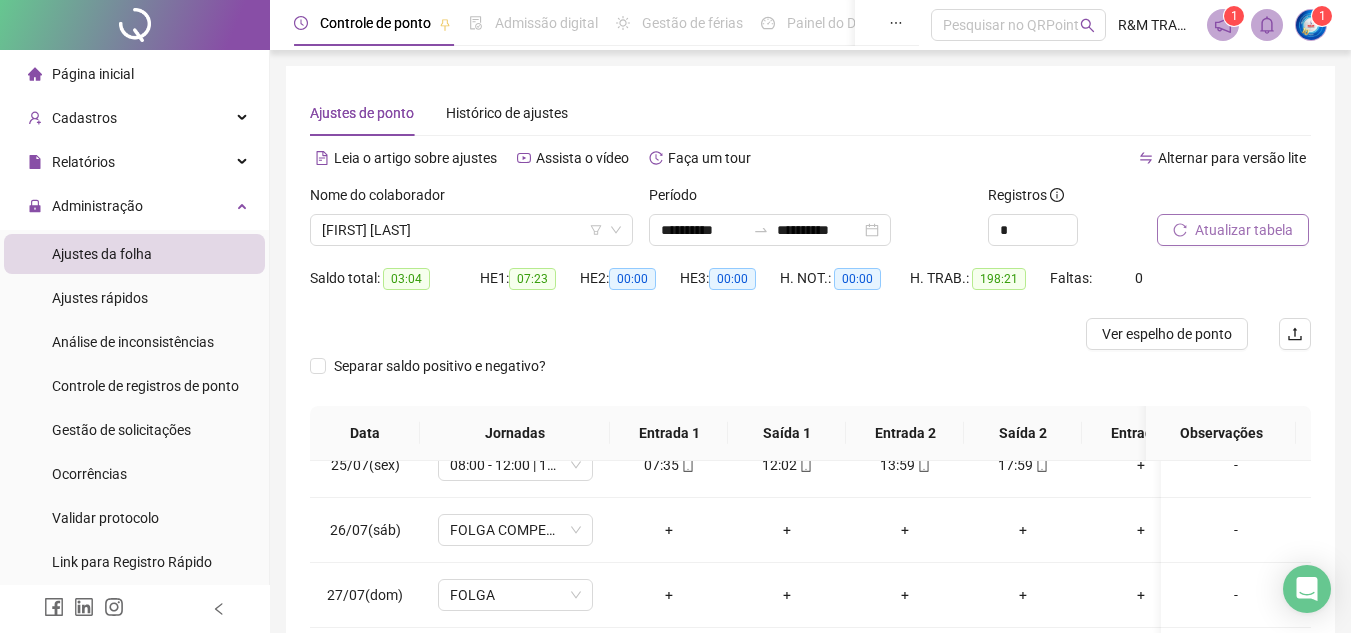 click on "Atualizar tabela" at bounding box center (1244, 230) 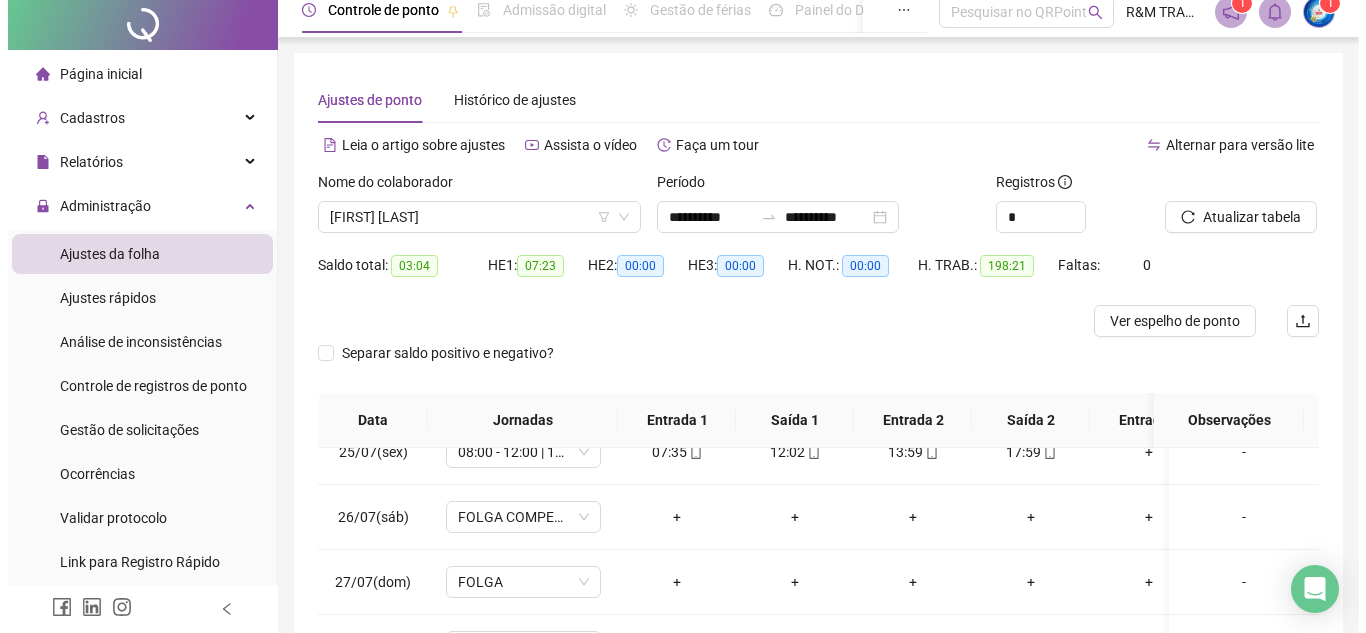 scroll, scrollTop: 0, scrollLeft: 0, axis: both 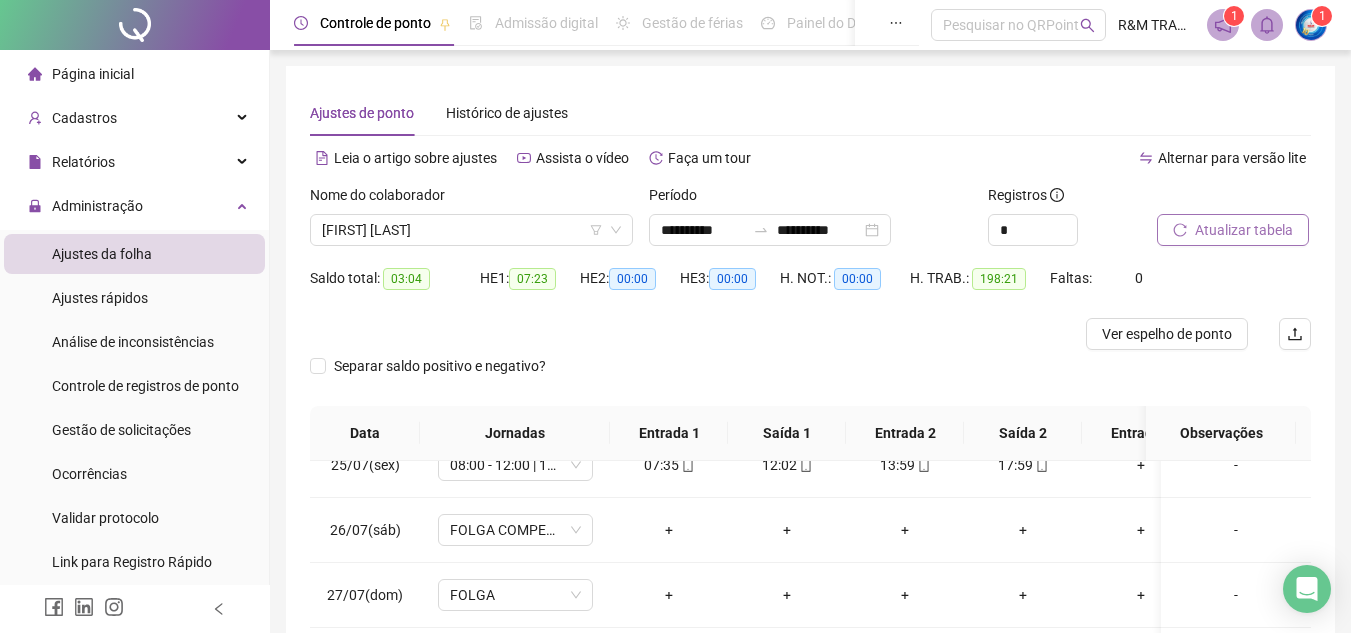 click on "Atualizar tabela" at bounding box center (1244, 230) 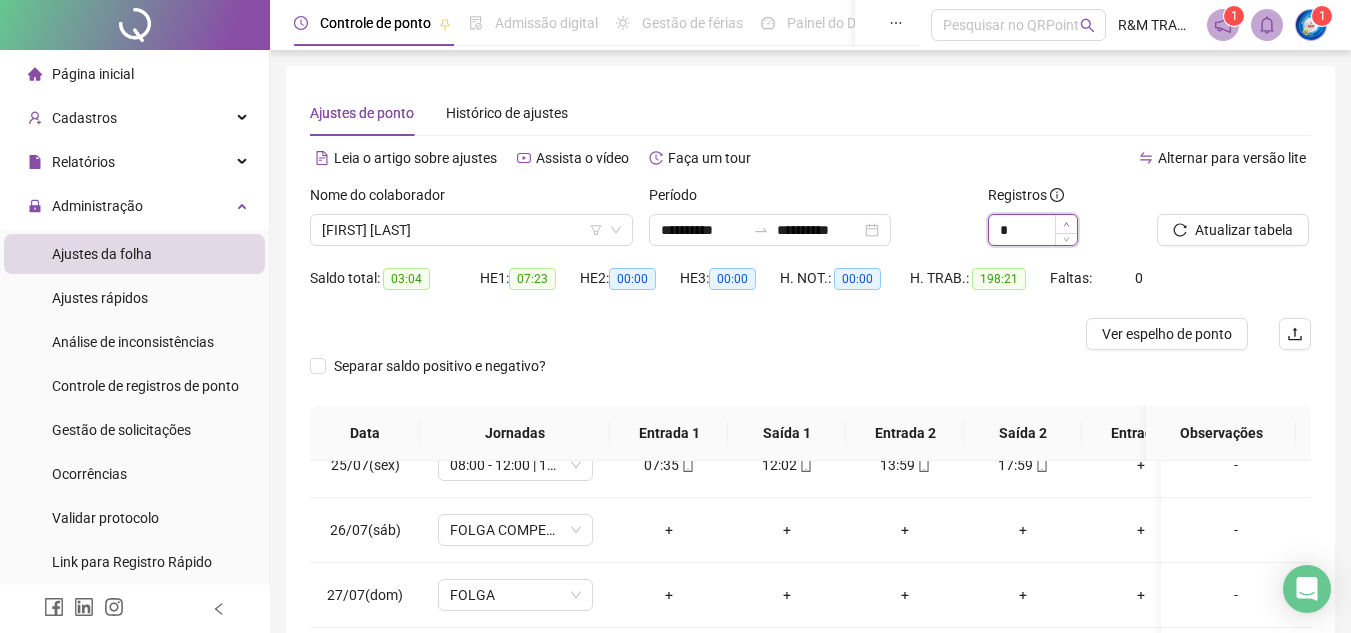 click 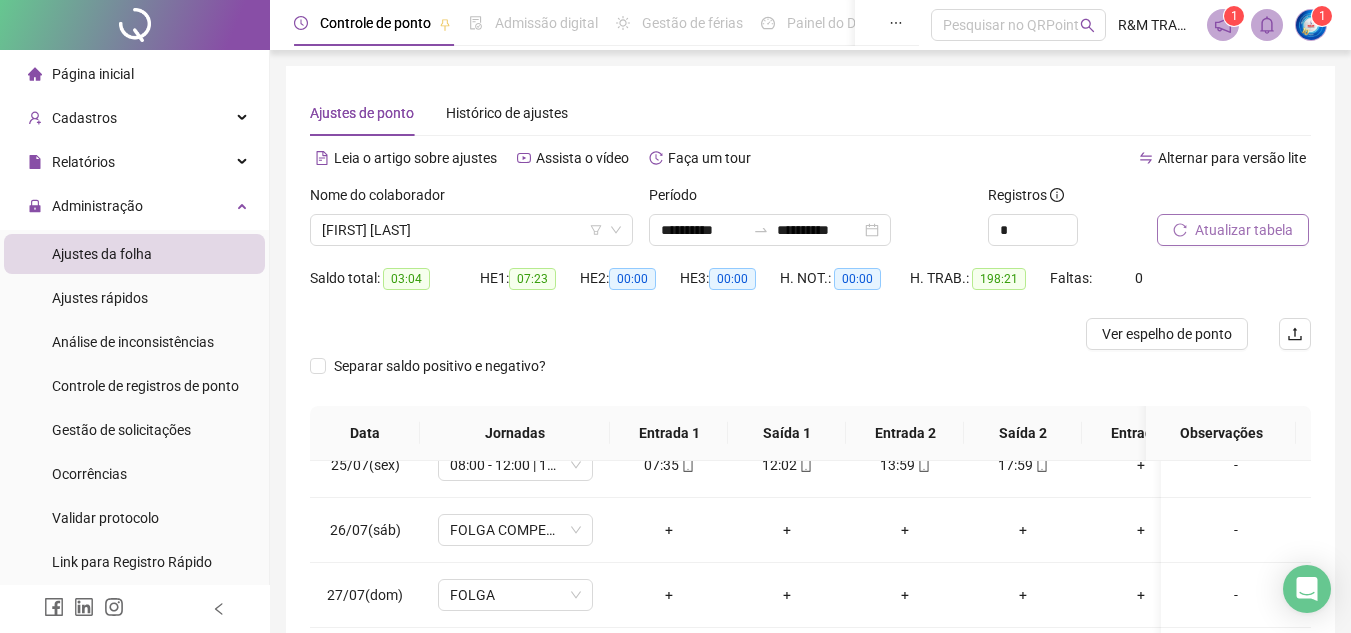 click on "Atualizar tabela" at bounding box center [1244, 230] 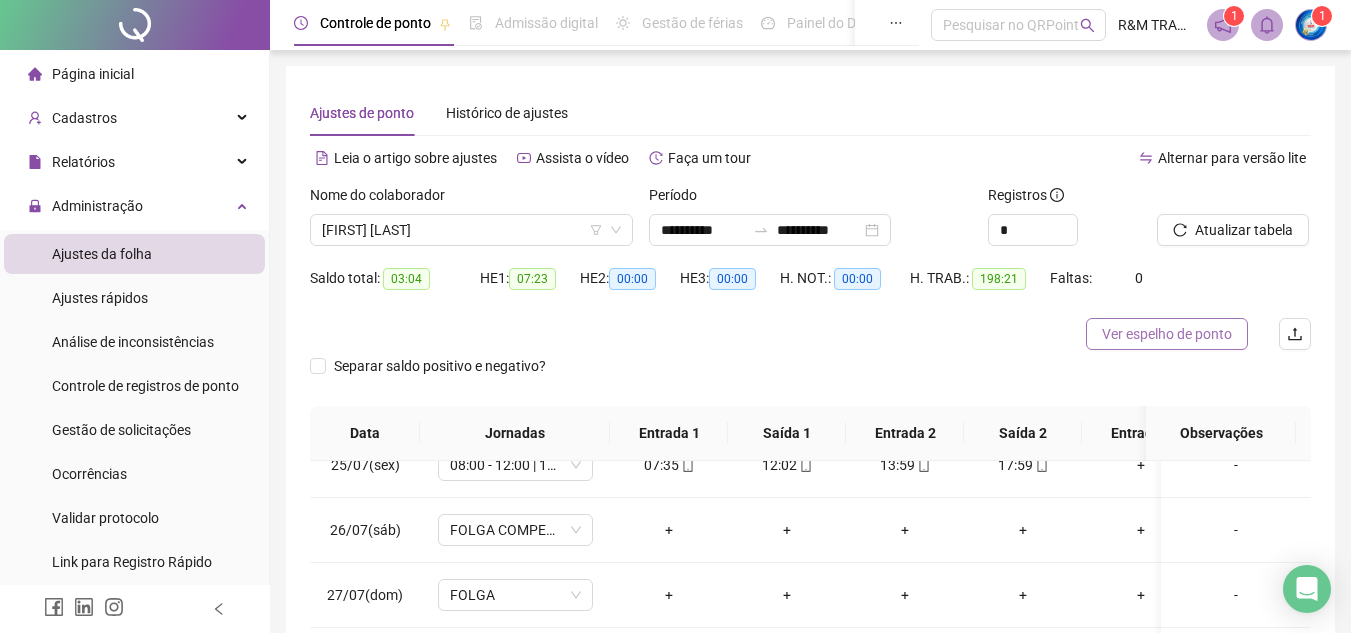 click on "Ver espelho de ponto" at bounding box center [1167, 334] 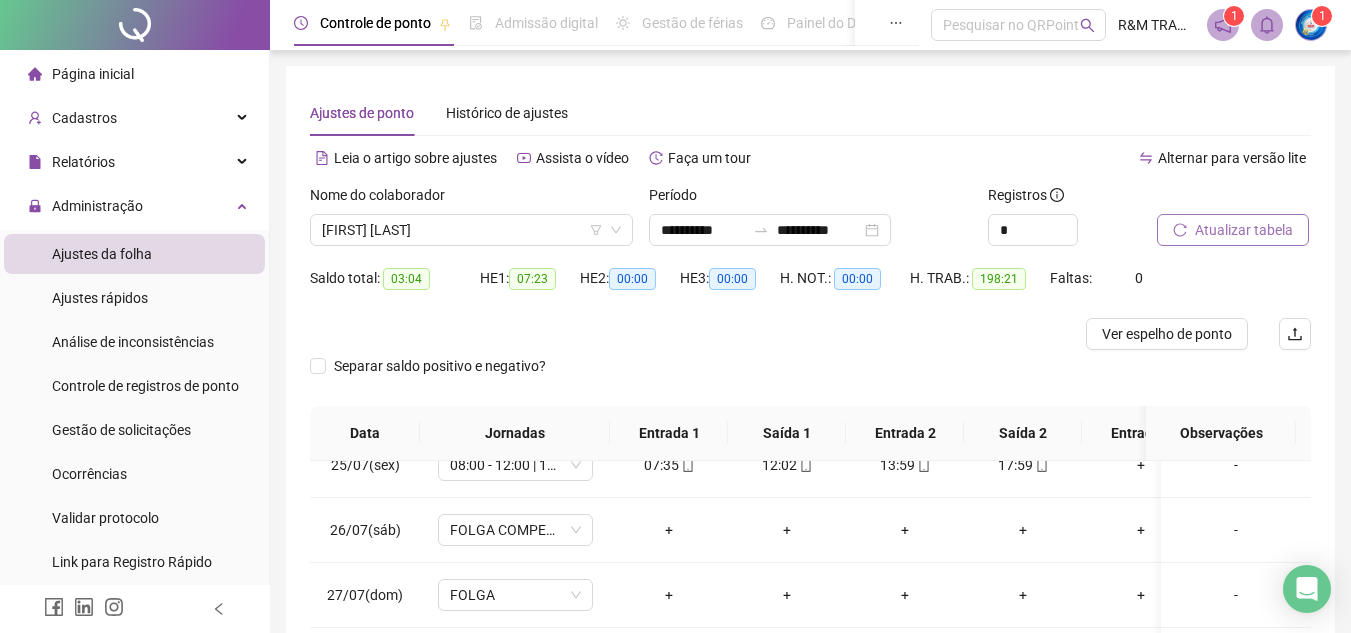 click on "Atualizar tabela" at bounding box center [1244, 230] 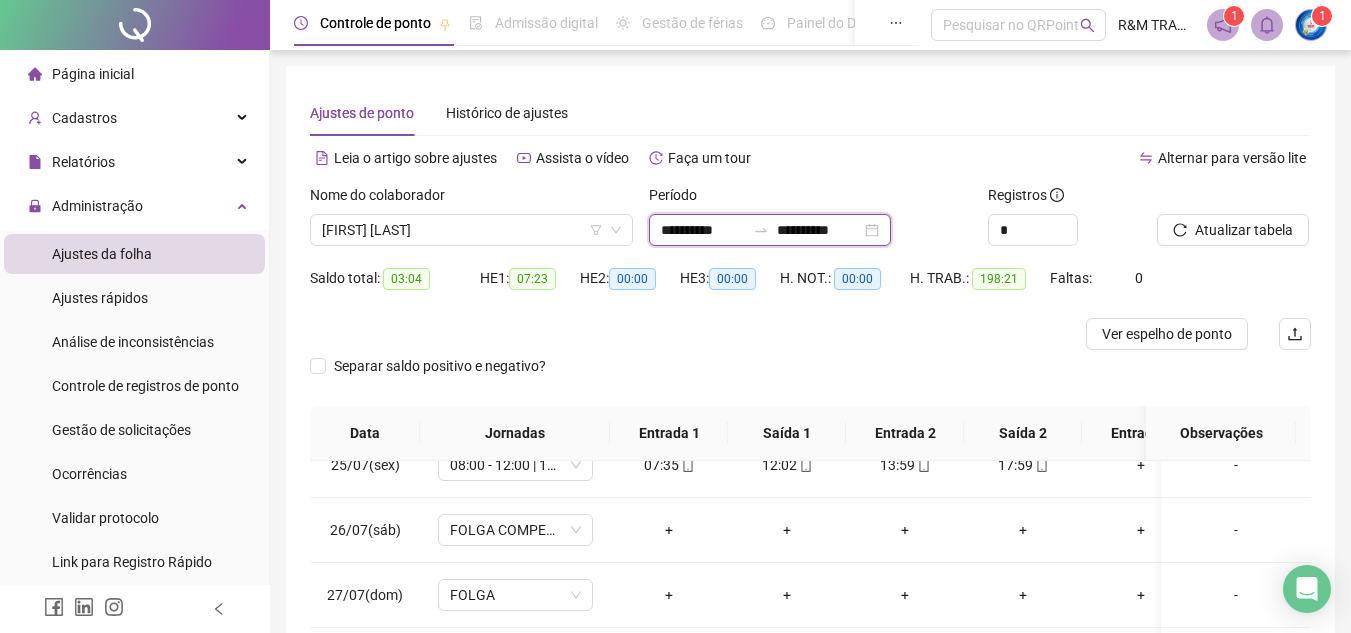 click on "**********" at bounding box center (703, 230) 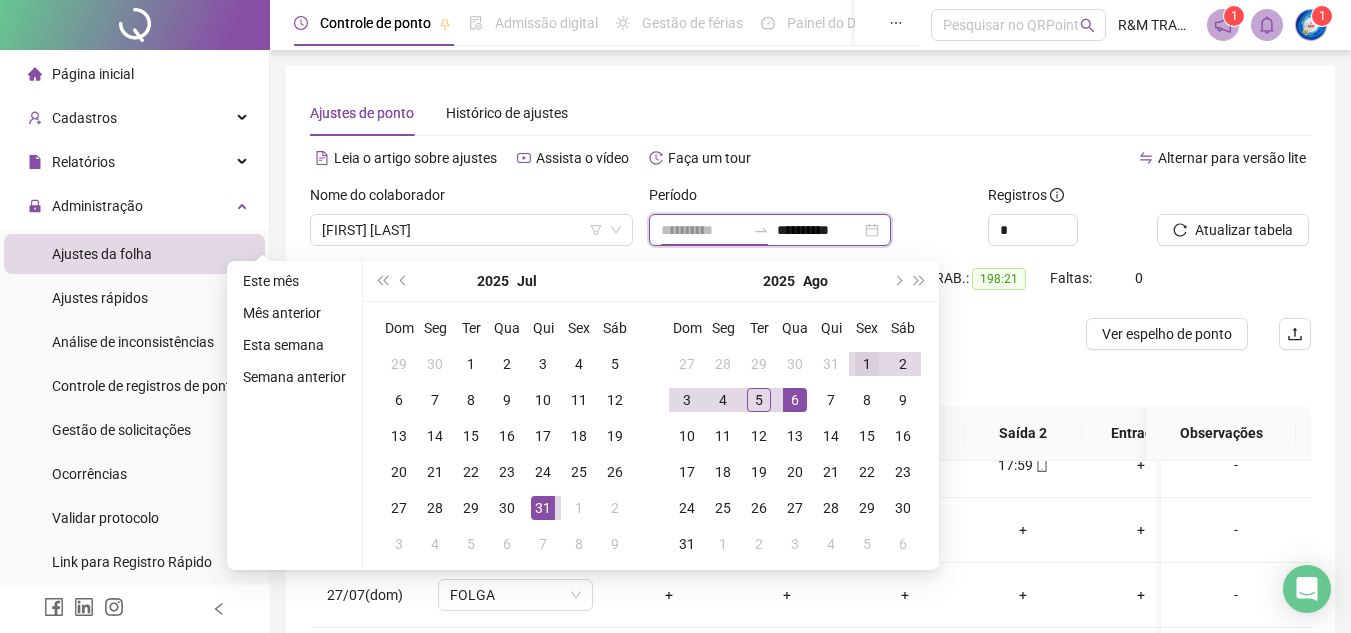 type on "**********" 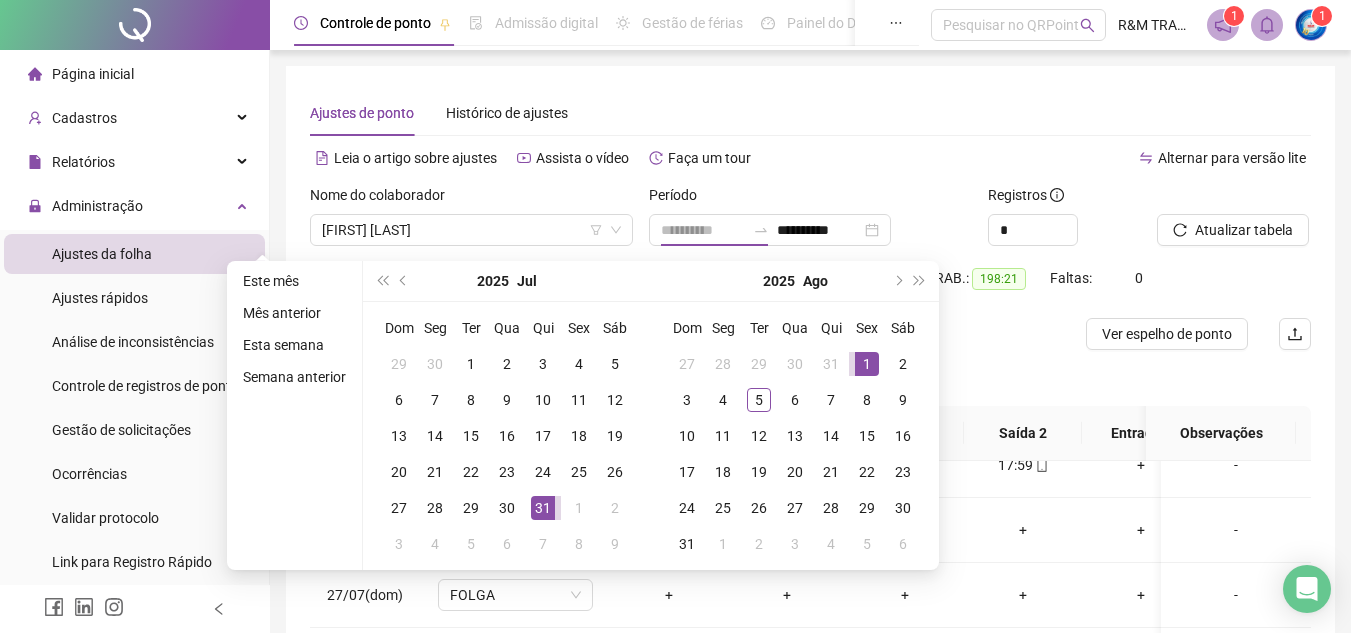 click on "1" at bounding box center (867, 364) 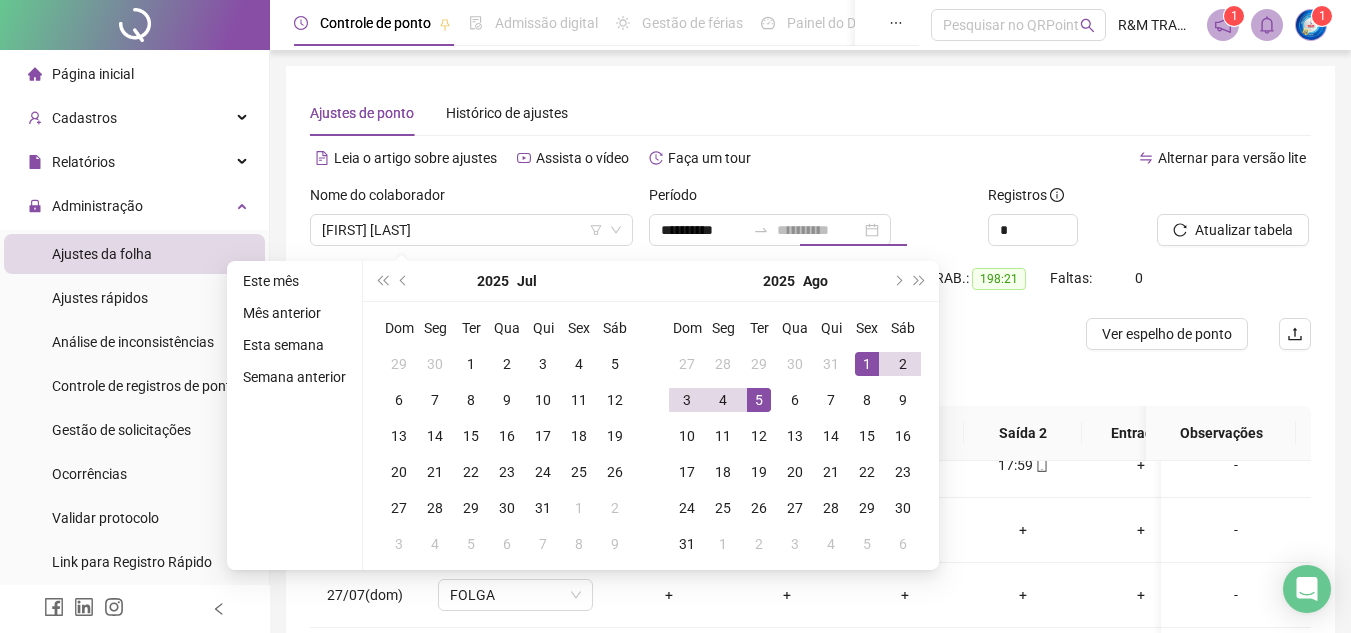 click on "5" at bounding box center [759, 400] 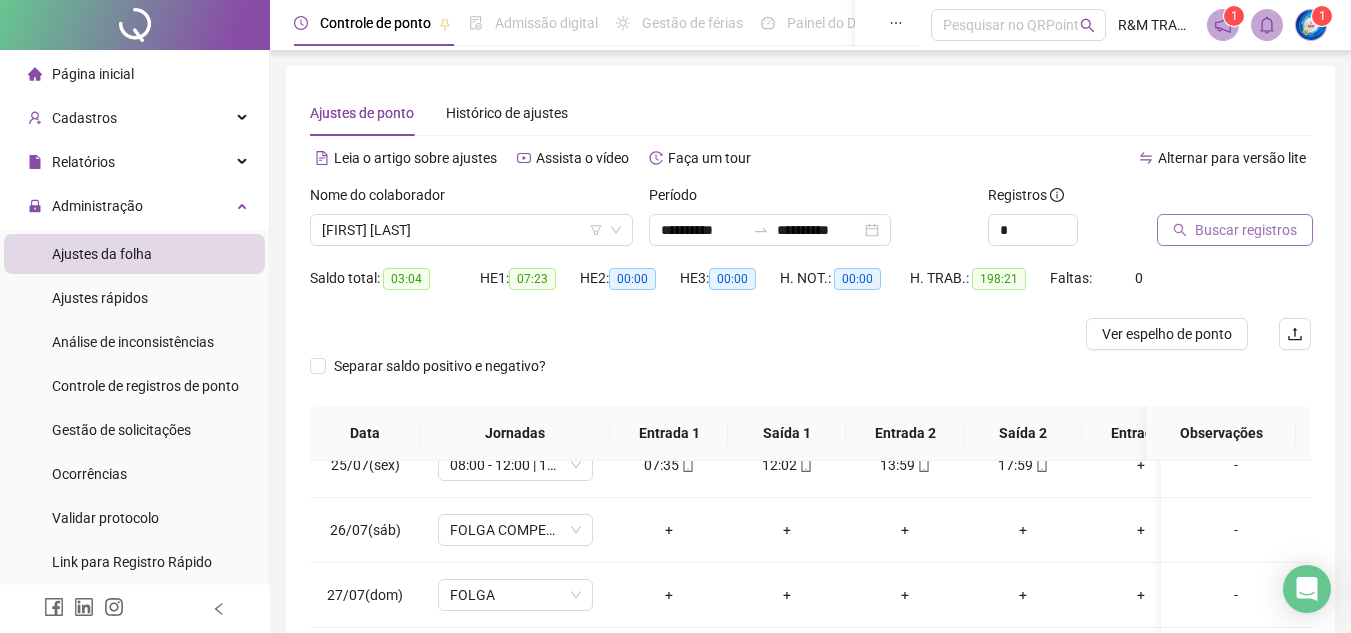 click on "Buscar registros" at bounding box center (1246, 230) 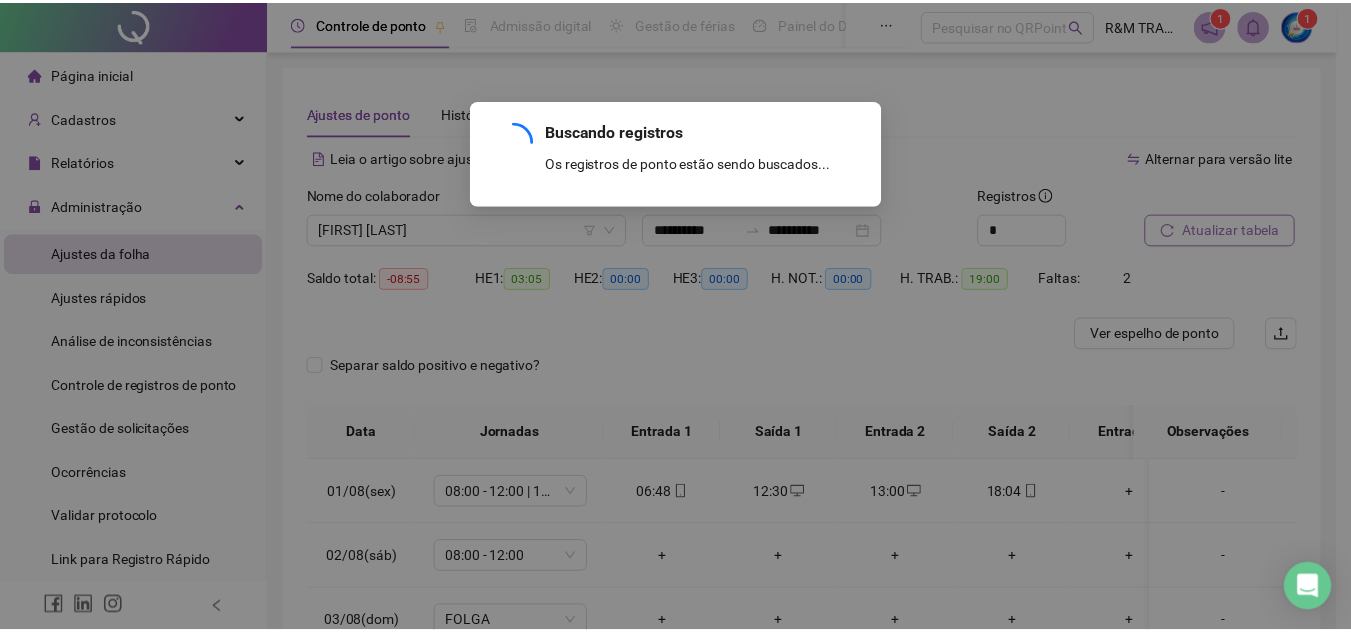 scroll, scrollTop: 0, scrollLeft: 0, axis: both 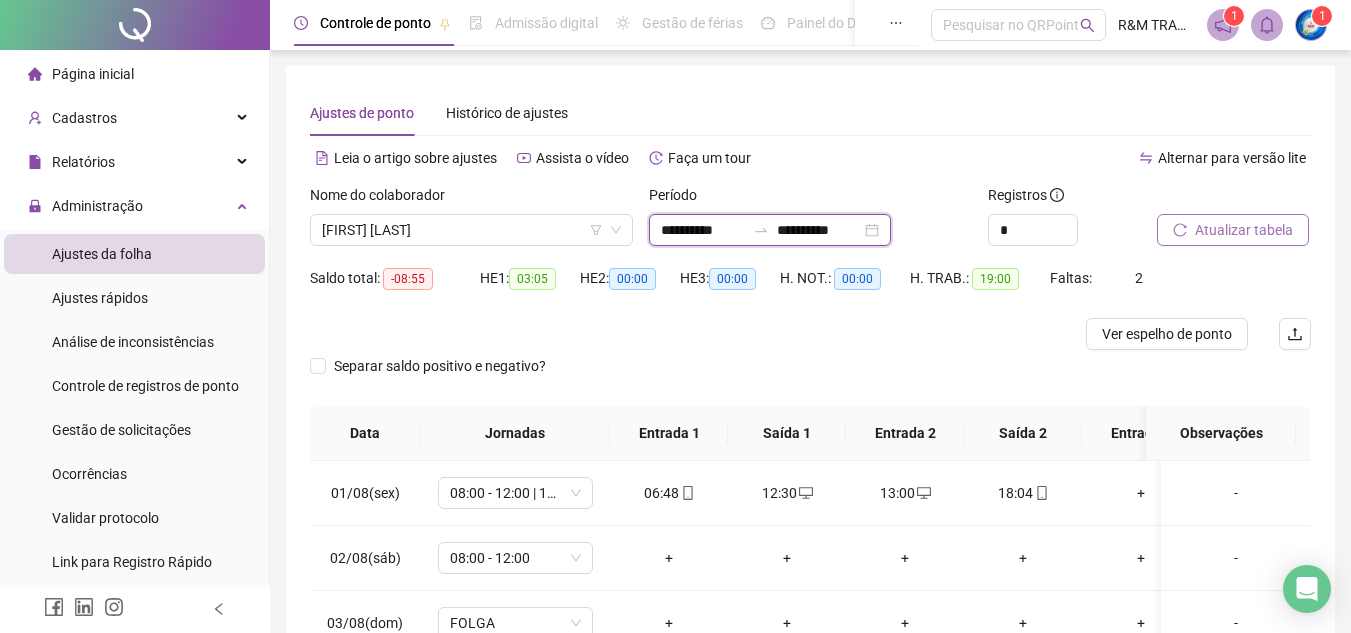 click on "**********" at bounding box center [819, 230] 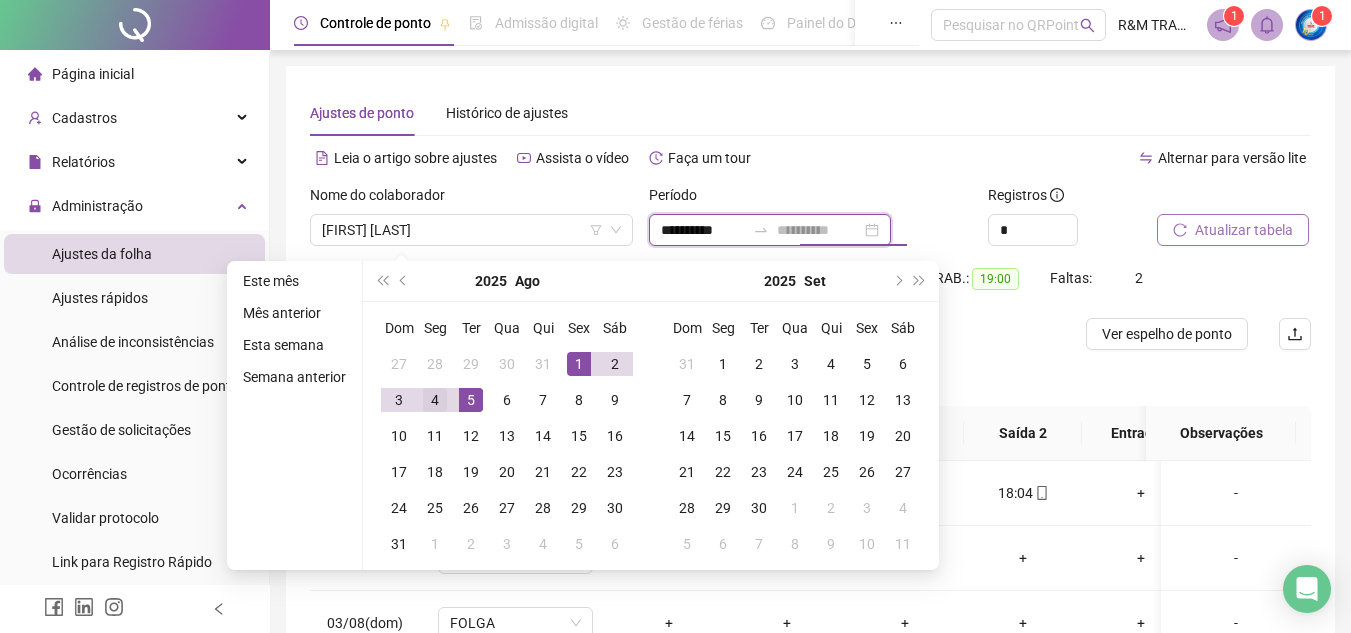 type on "**********" 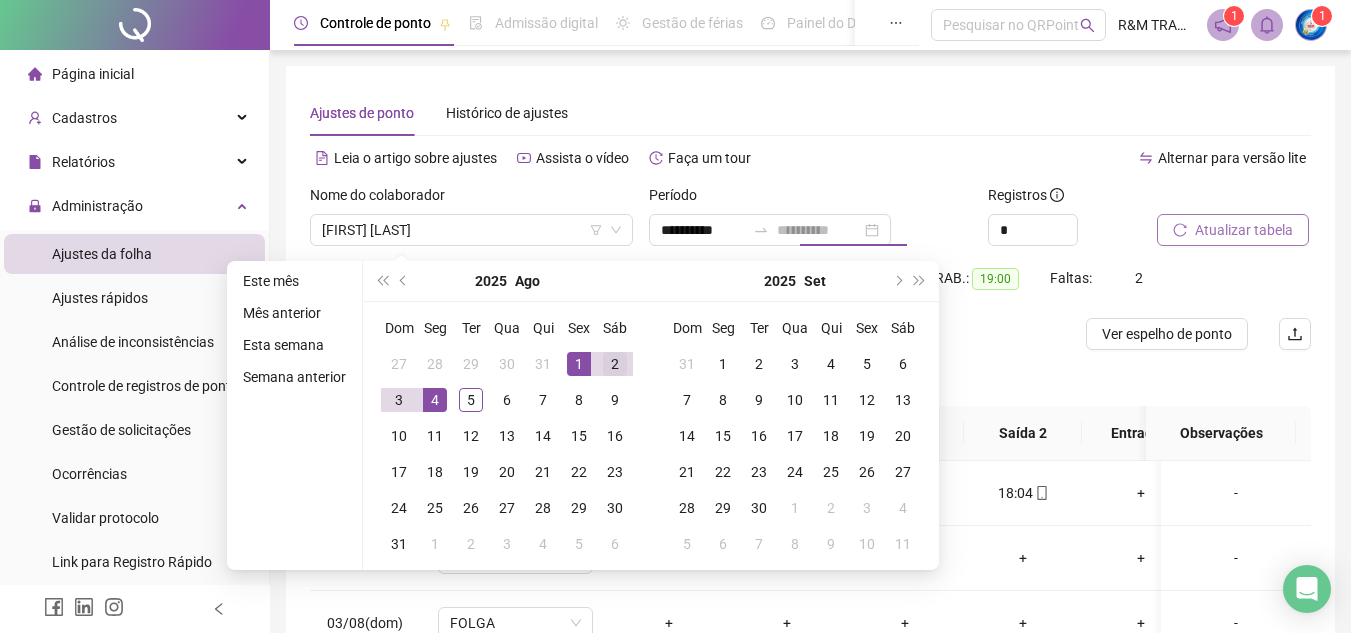 drag, startPoint x: 431, startPoint y: 395, endPoint x: 598, endPoint y: 358, distance: 171.0497 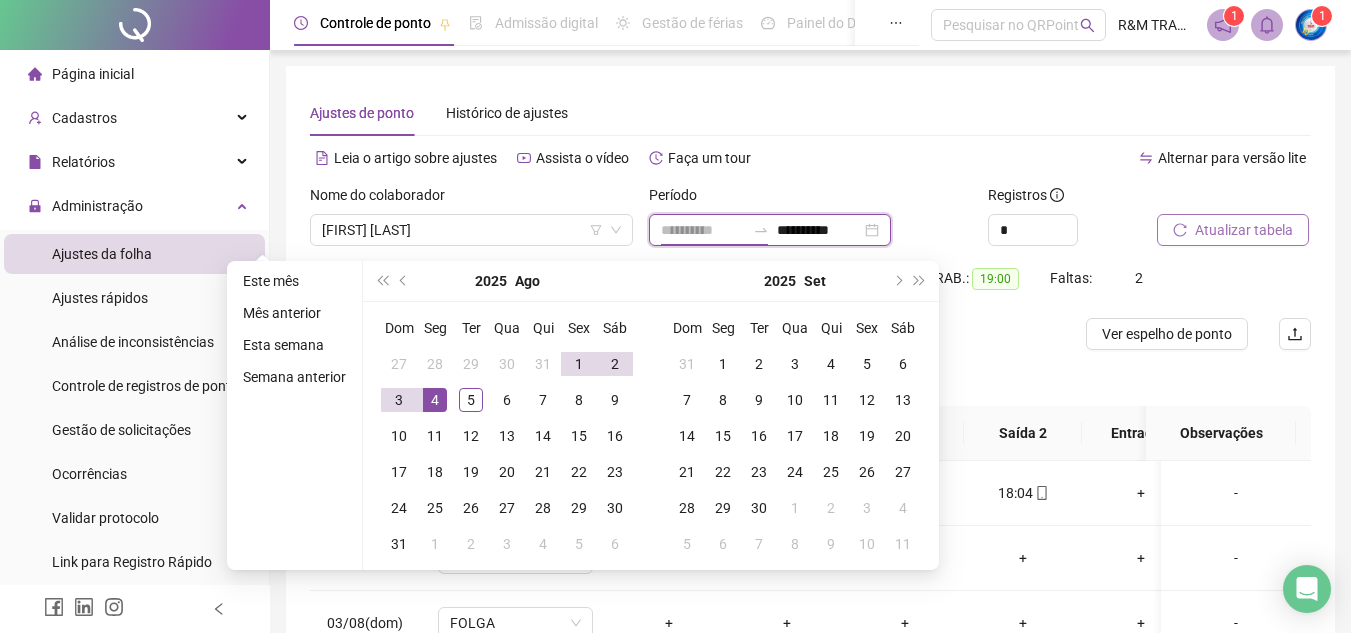 type on "**********" 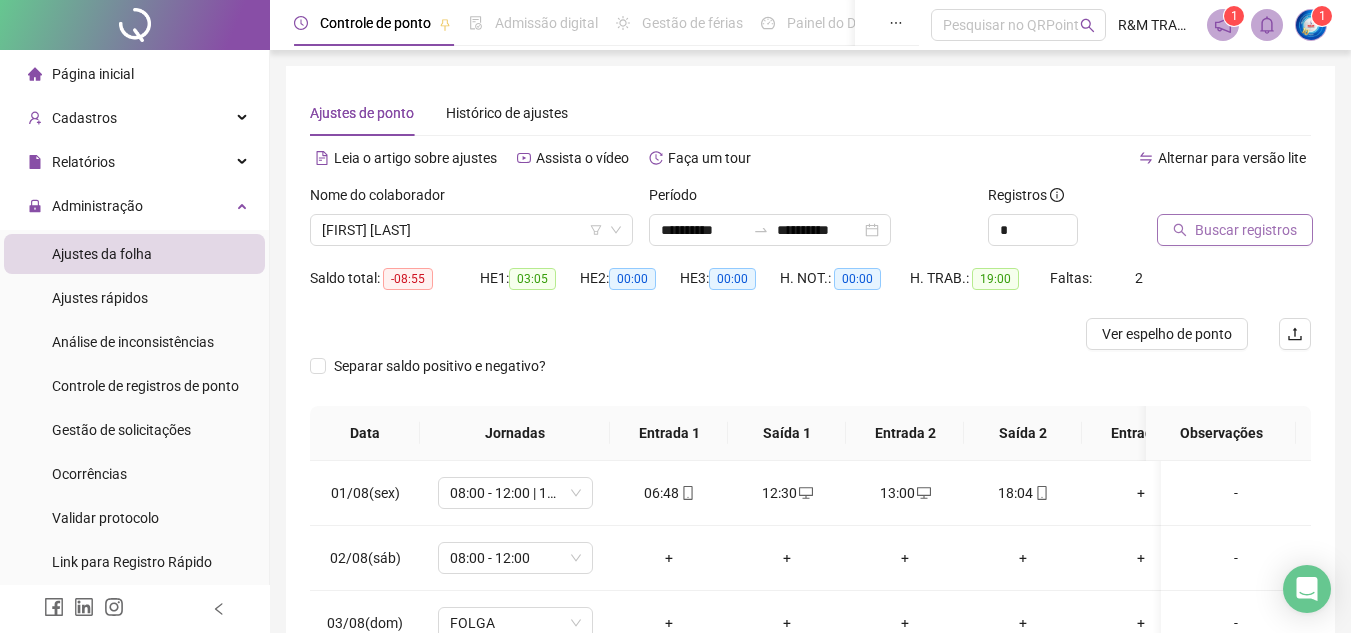 click on "Buscar registros" at bounding box center [1246, 230] 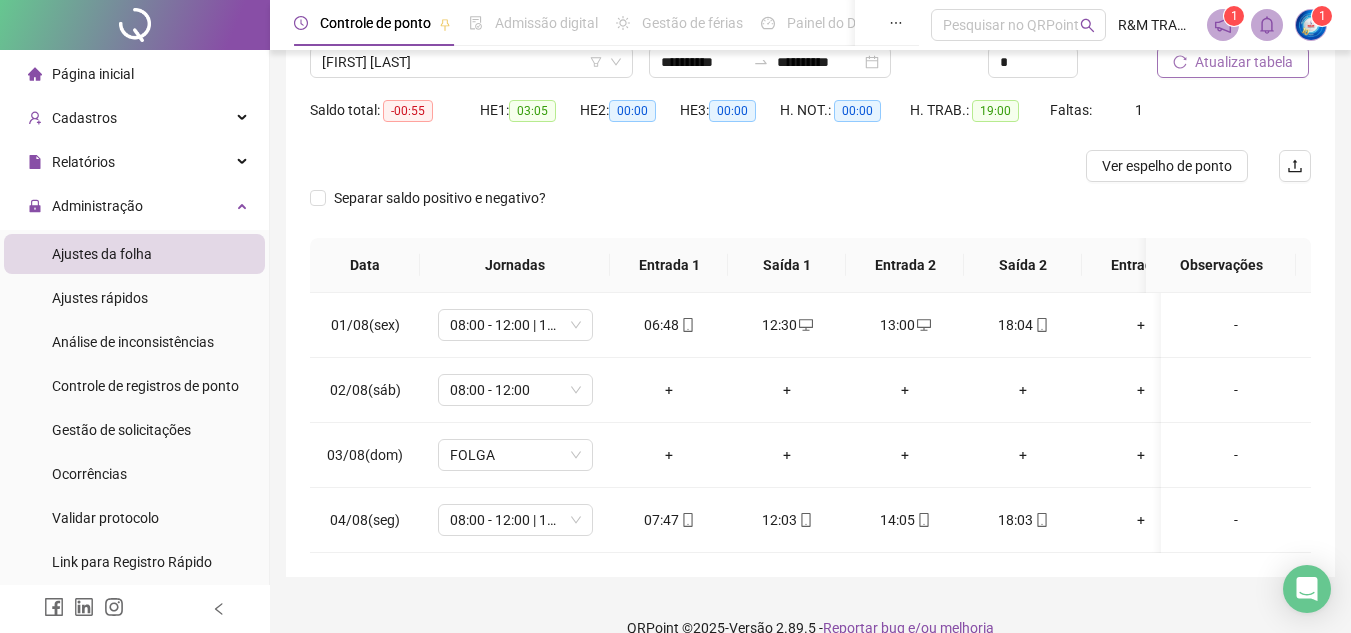 scroll, scrollTop: 204, scrollLeft: 0, axis: vertical 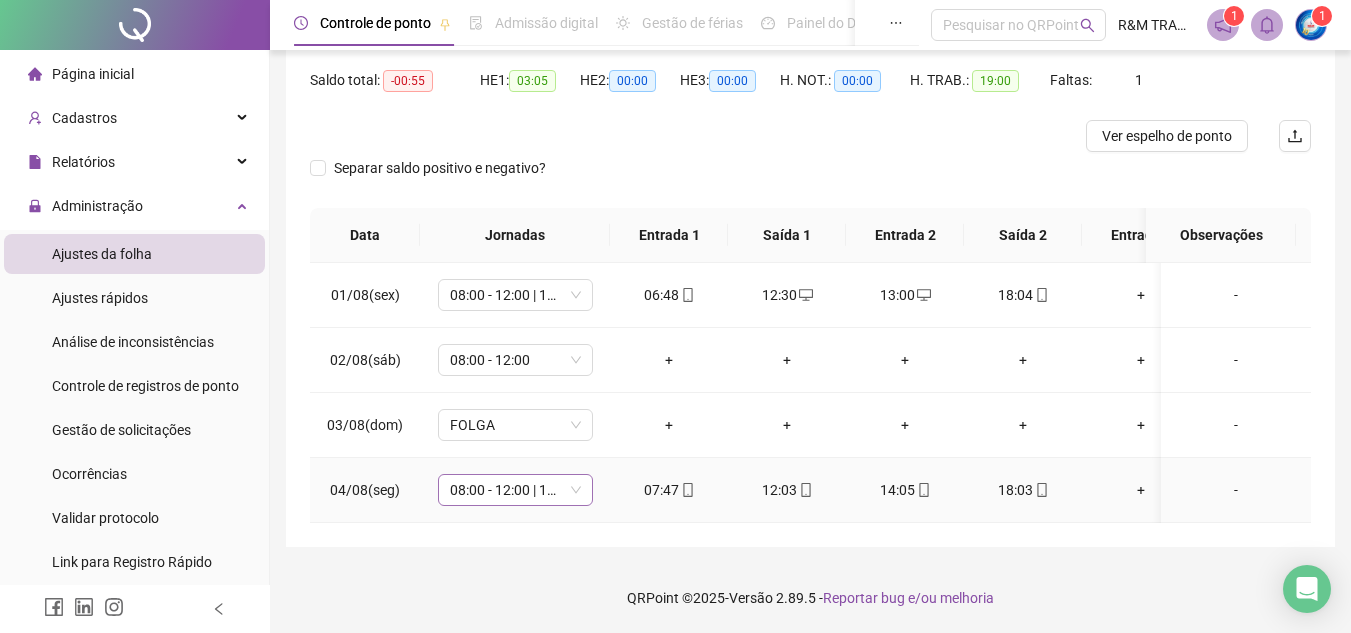 click on "08:00 - 12:00 | 14:00 - 18:00" at bounding box center (515, 490) 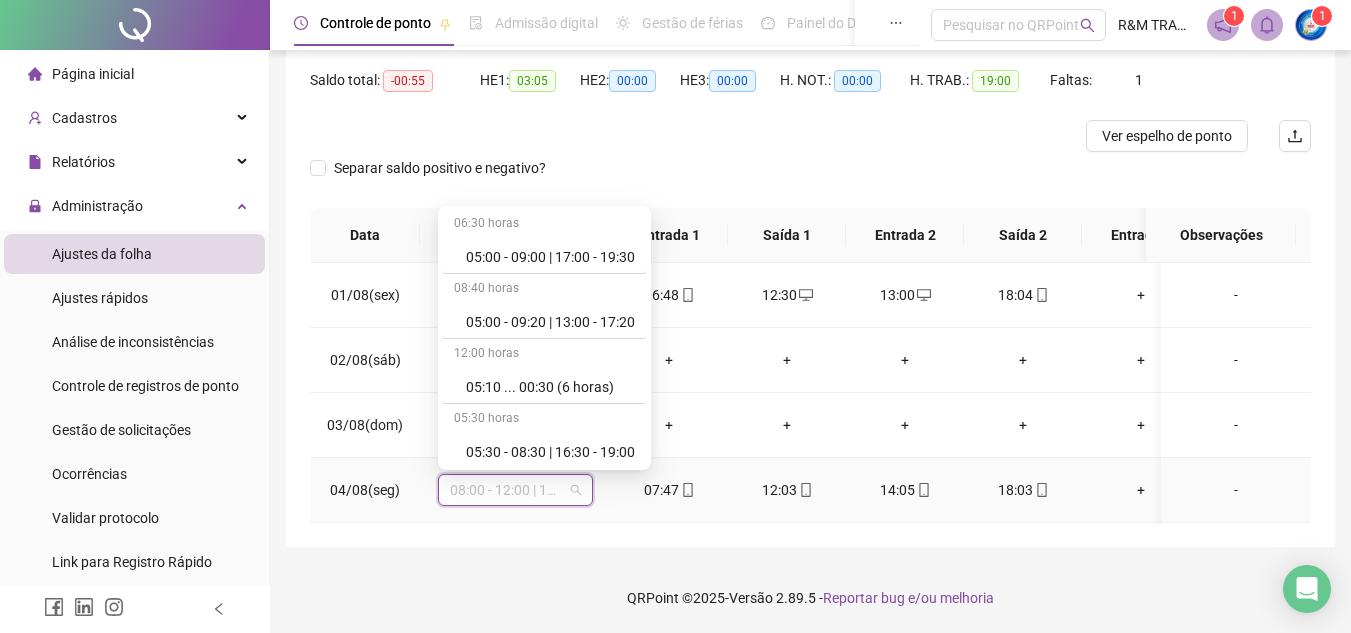 scroll, scrollTop: 626, scrollLeft: 0, axis: vertical 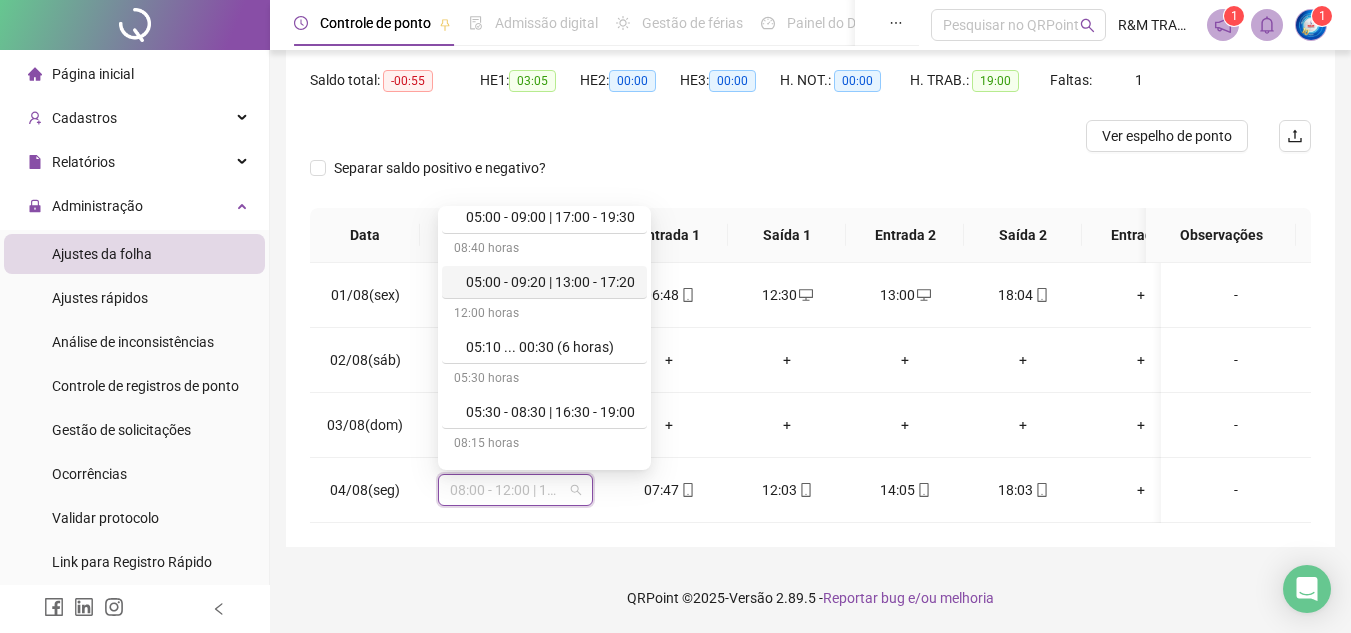 click on "Separar saldo positivo e negativo?" at bounding box center [810, 180] 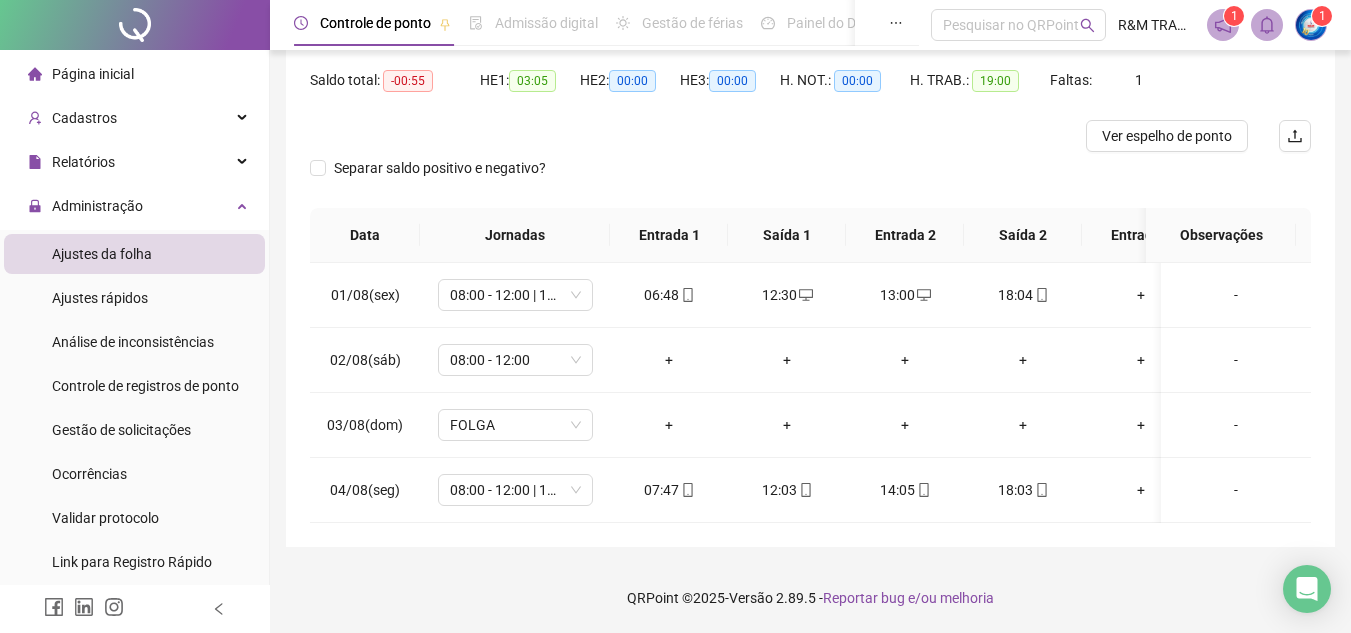 scroll, scrollTop: 0, scrollLeft: 0, axis: both 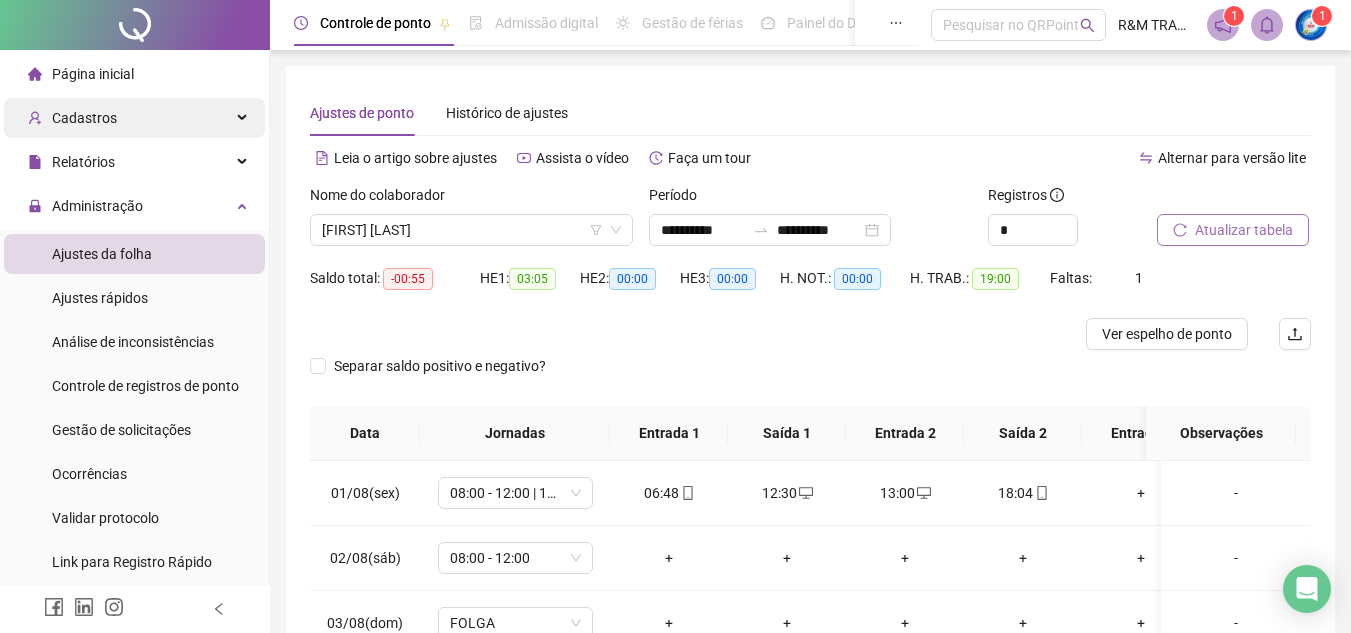 click on "Cadastros" at bounding box center [134, 118] 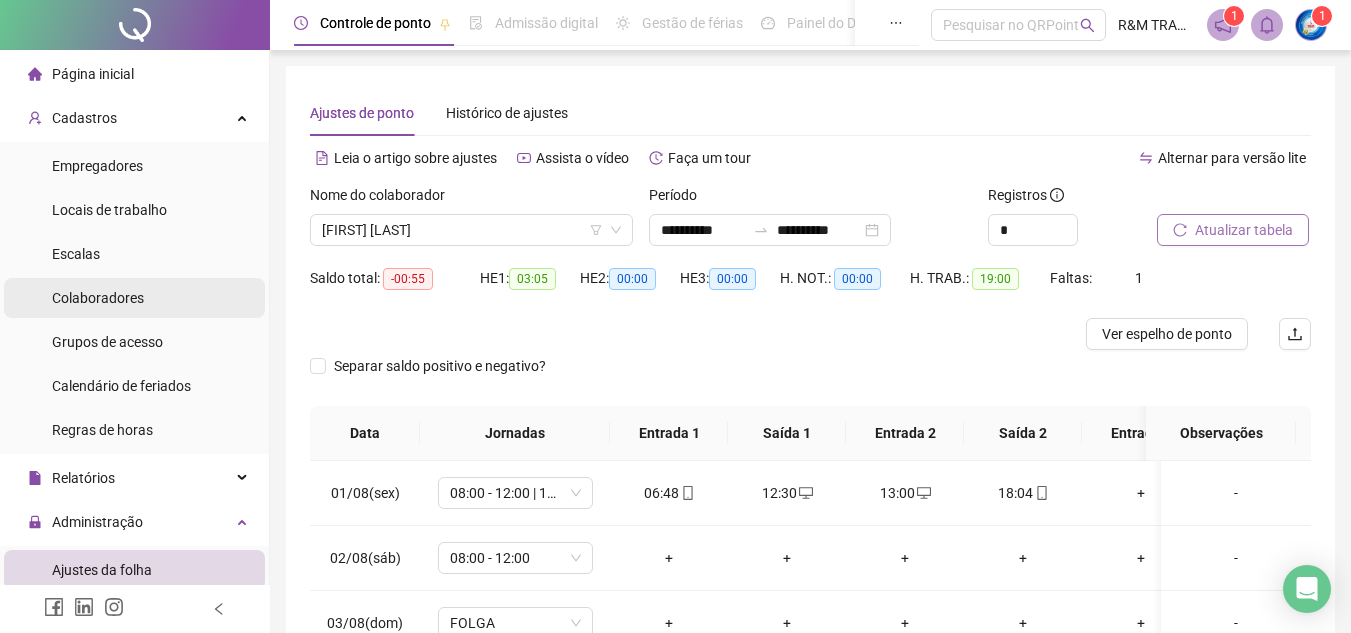click on "Colaboradores" at bounding box center [98, 298] 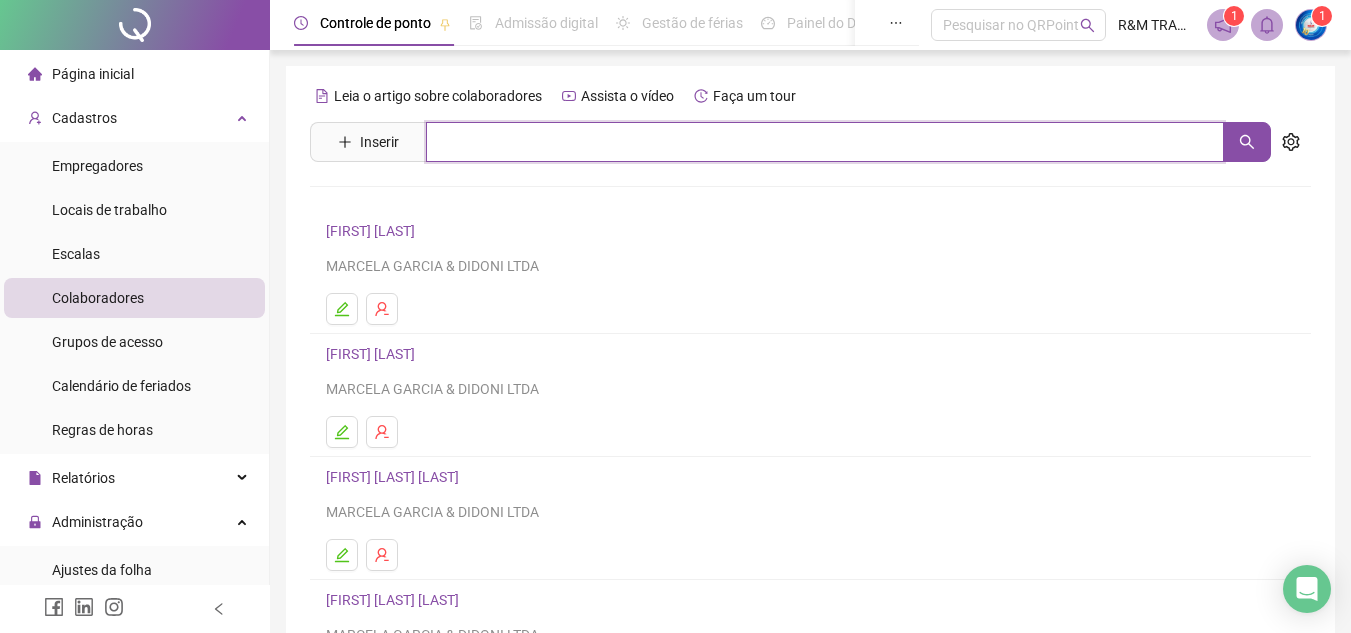 click at bounding box center (825, 142) 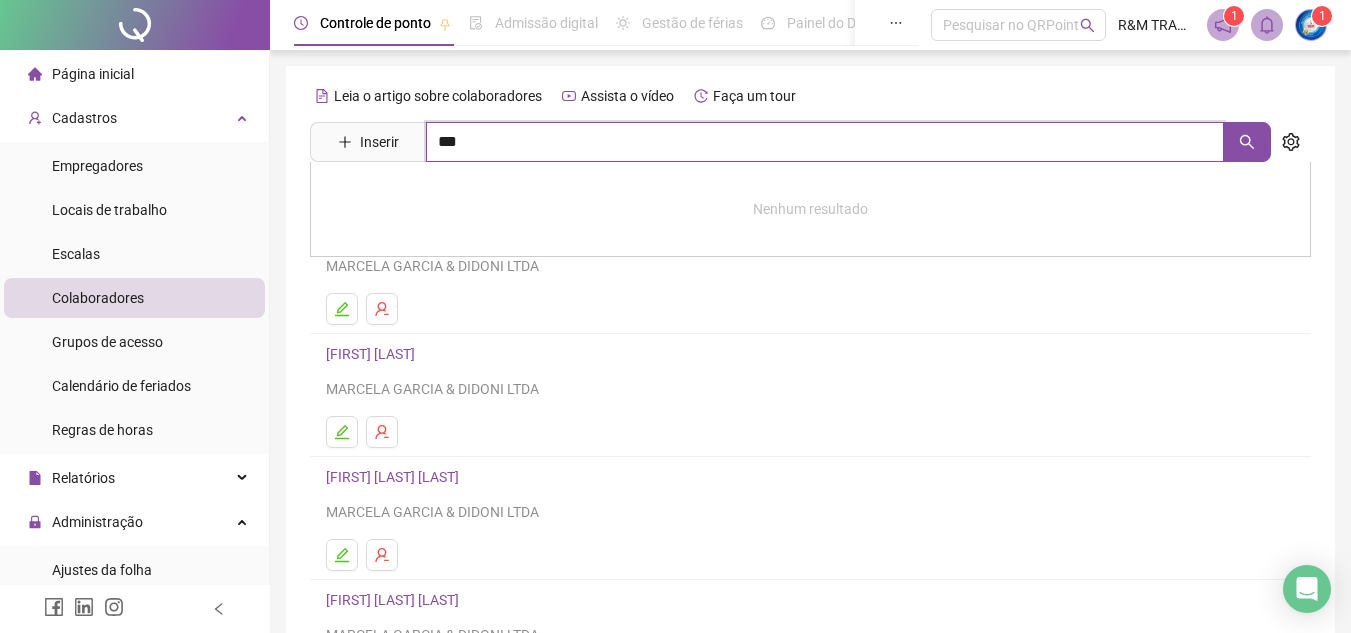 click on "***" at bounding box center (825, 142) 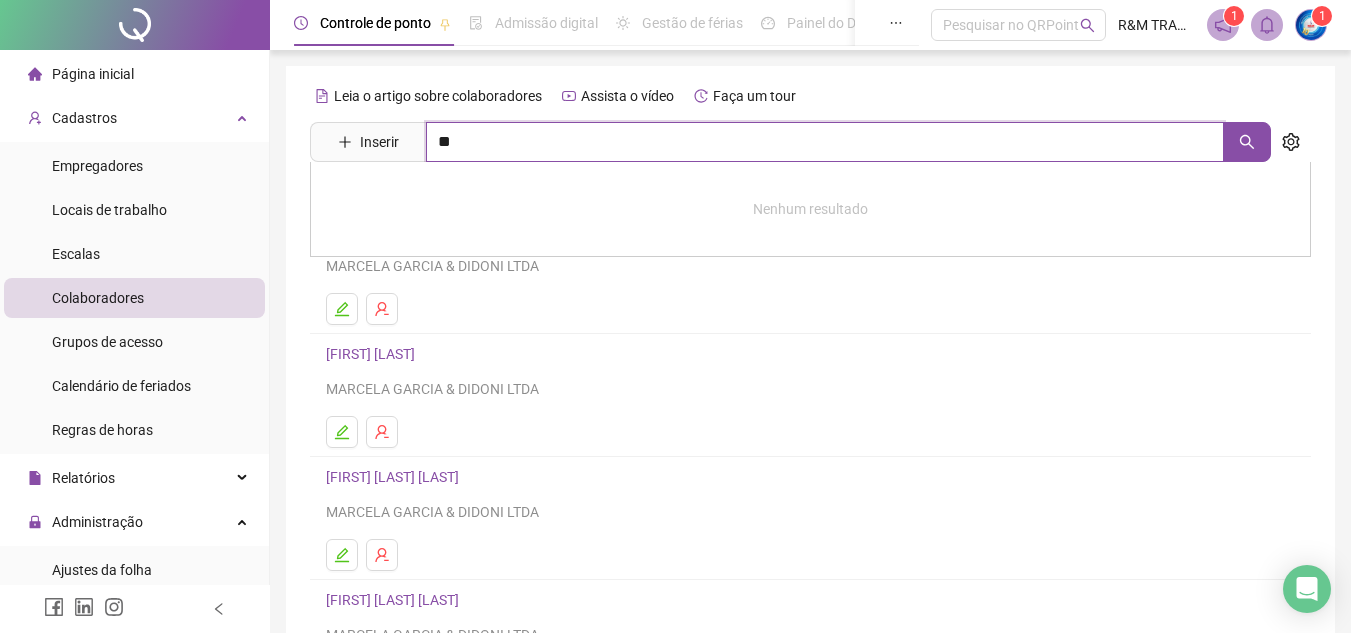 type on "*" 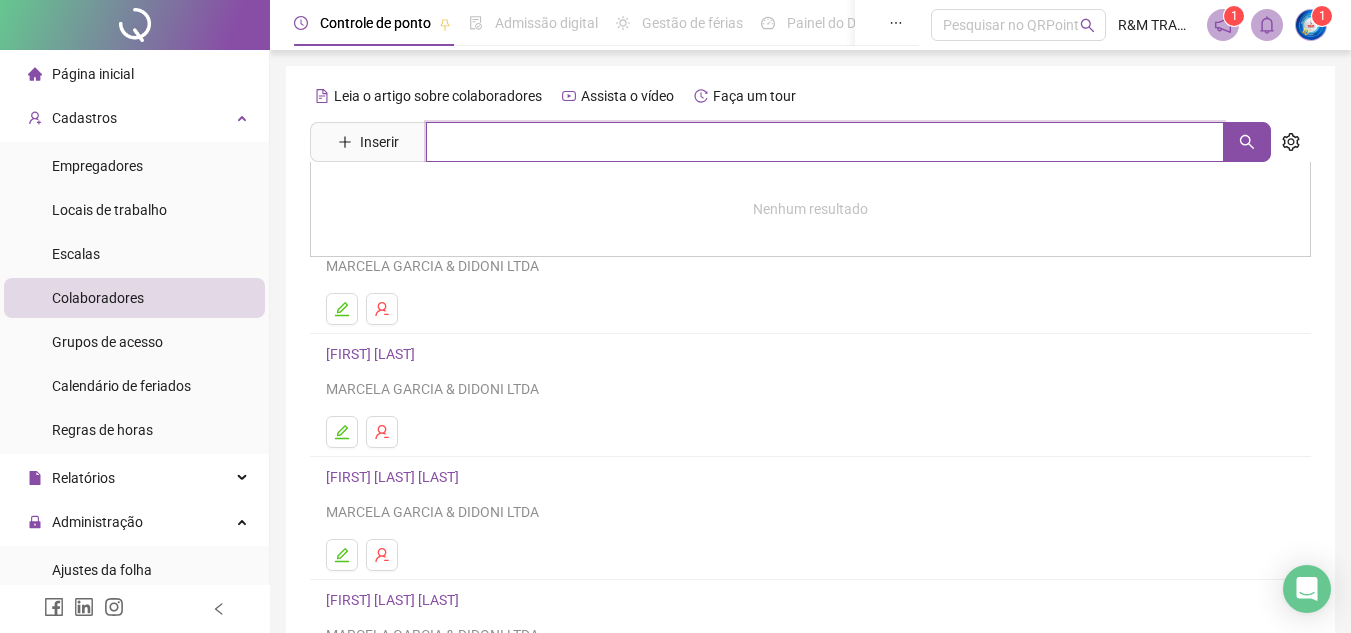 click at bounding box center (825, 142) 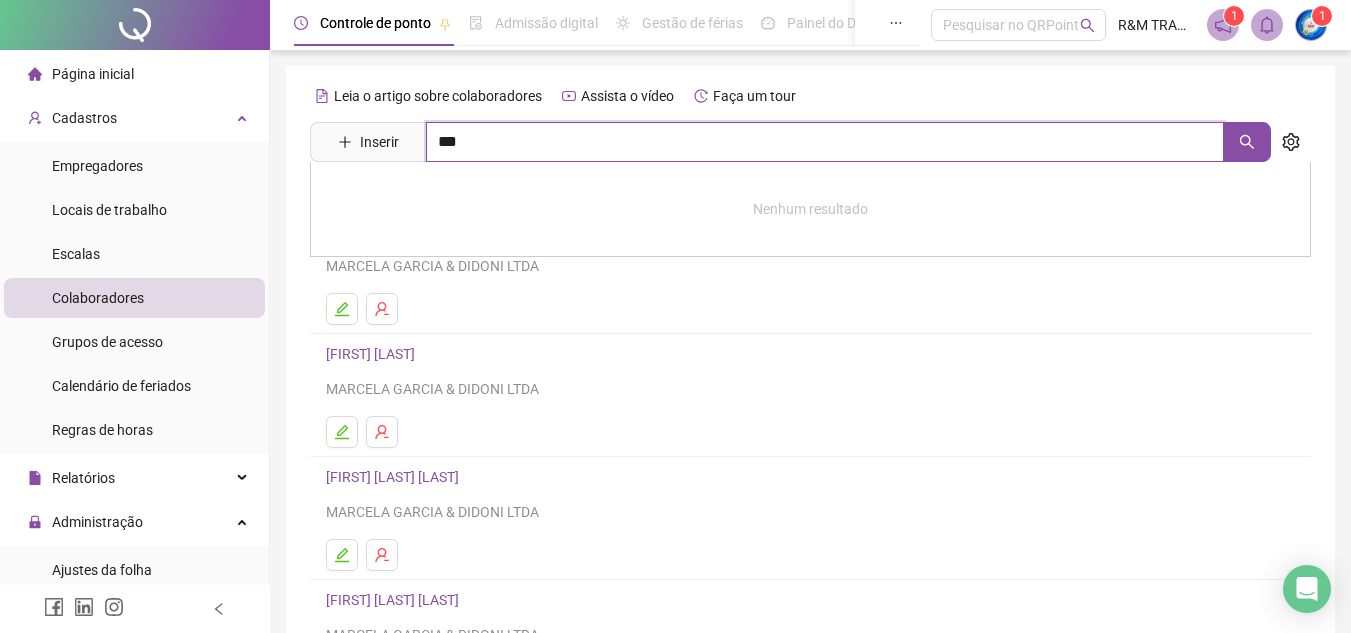 type on "***" 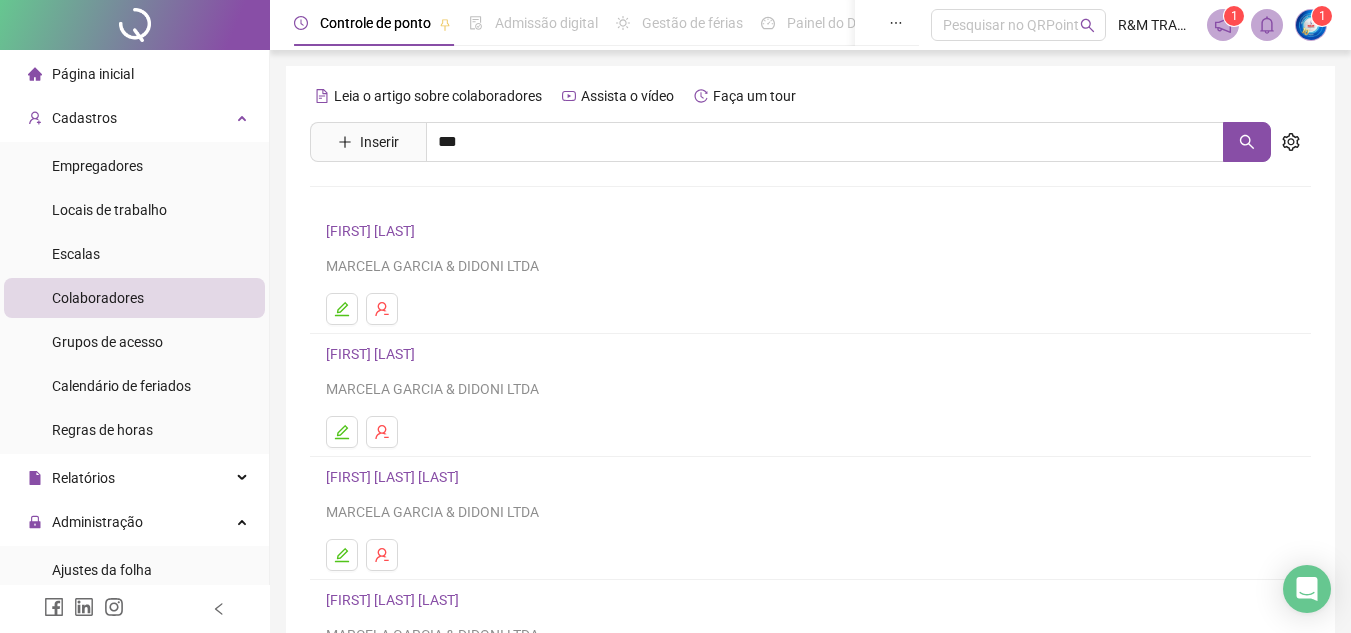 click on "[FIRST] [LAST]" at bounding box center (391, 201) 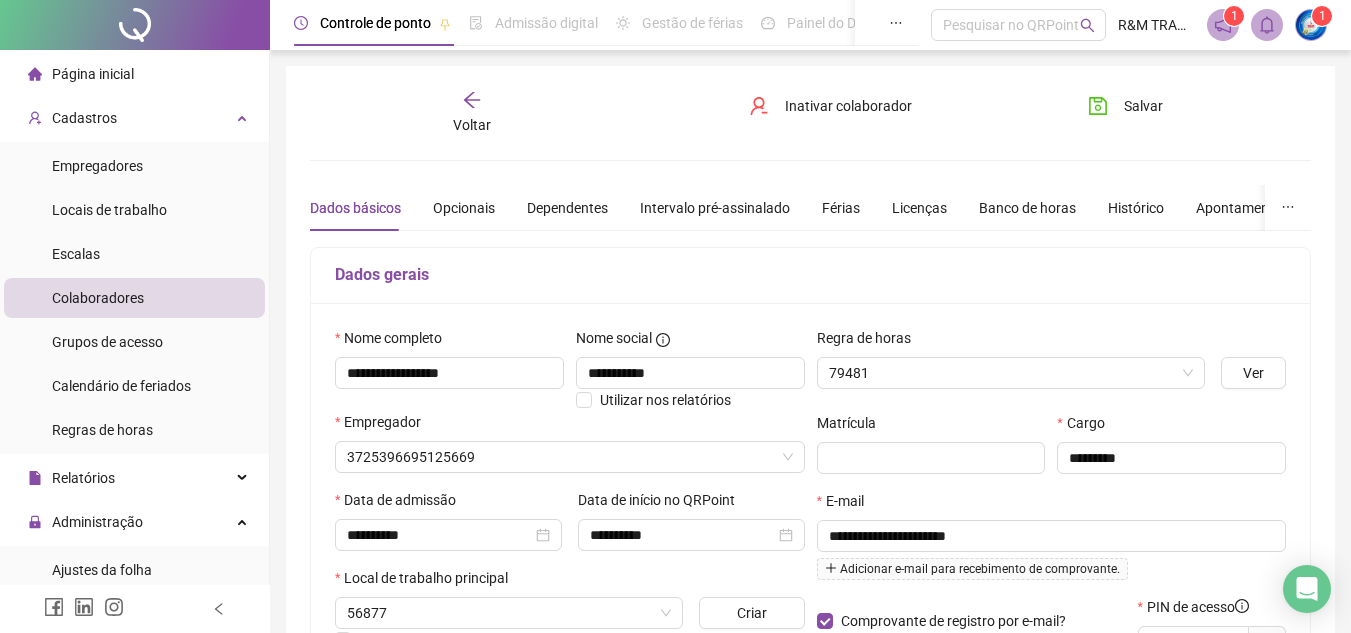 type on "**********" 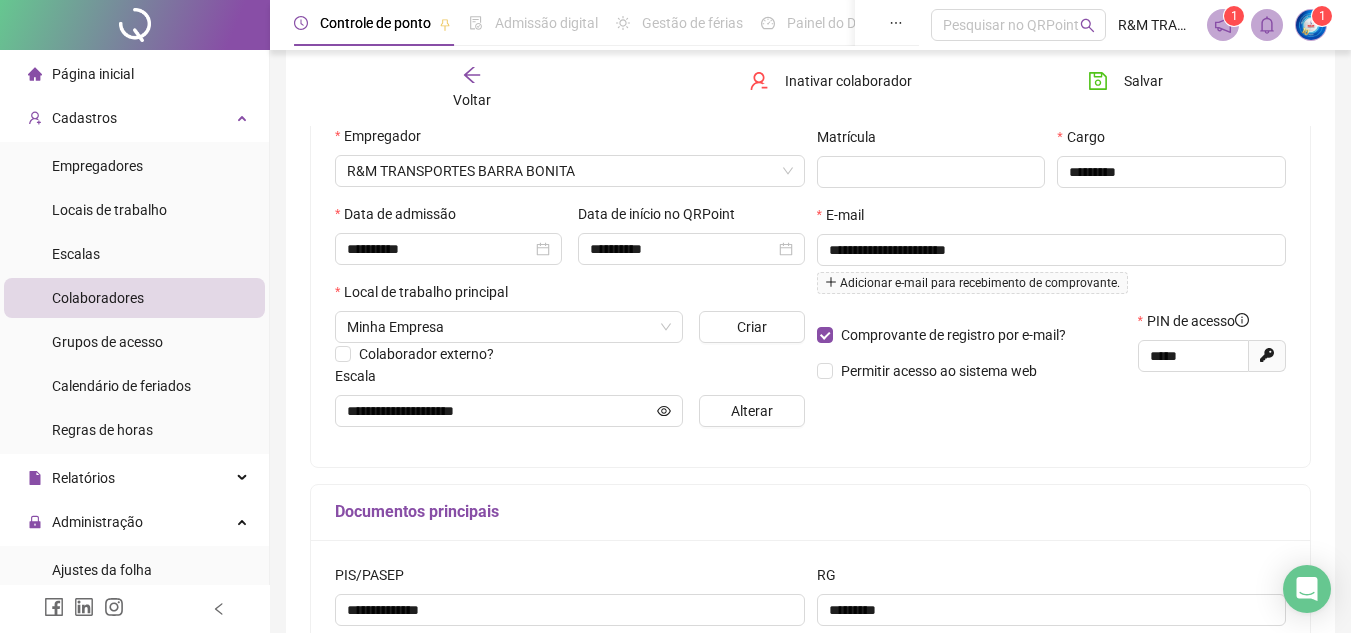 scroll, scrollTop: 292, scrollLeft: 0, axis: vertical 